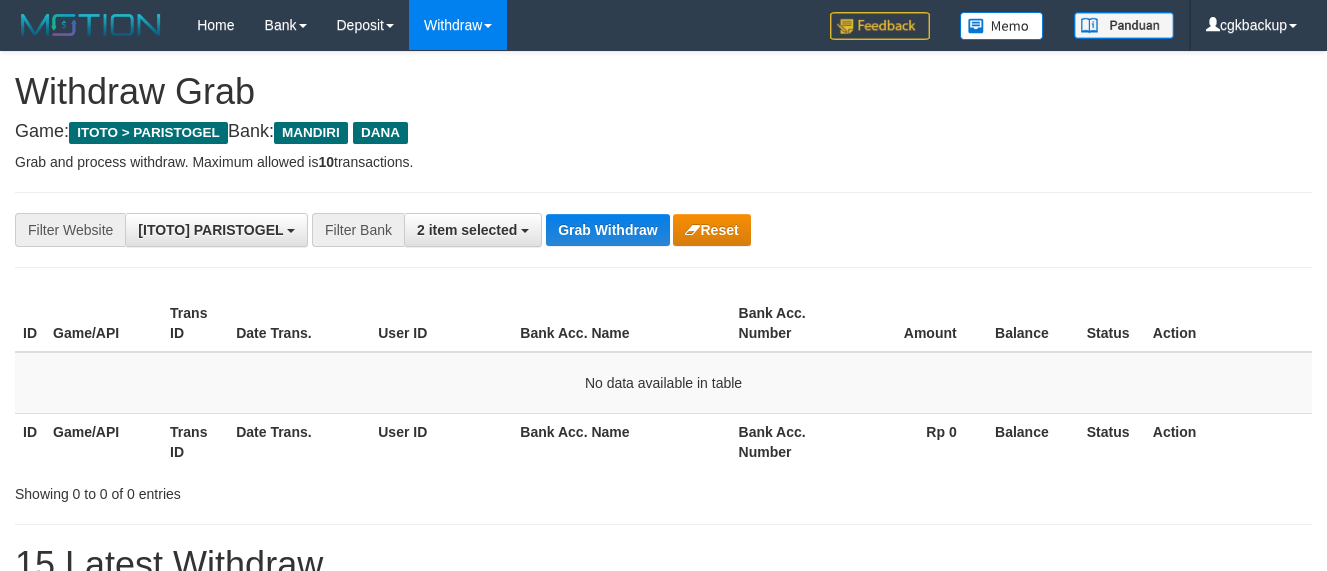 scroll, scrollTop: 0, scrollLeft: 0, axis: both 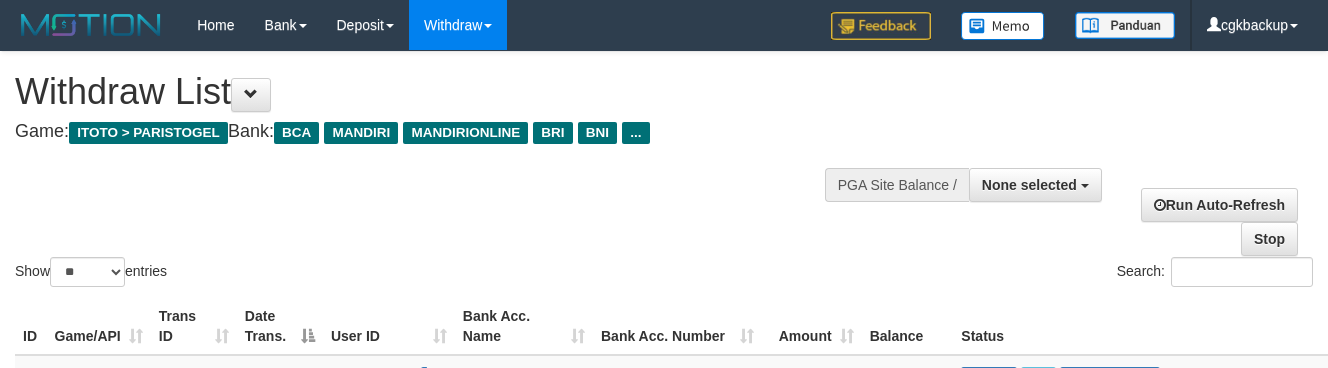 select 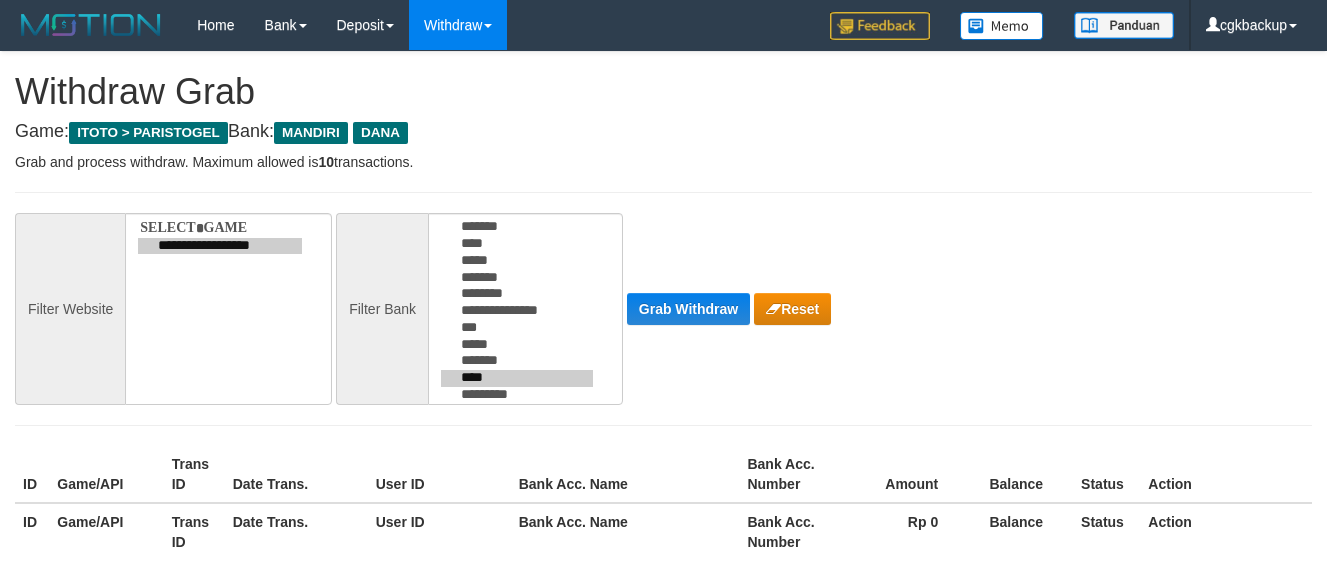 scroll, scrollTop: 0, scrollLeft: 0, axis: both 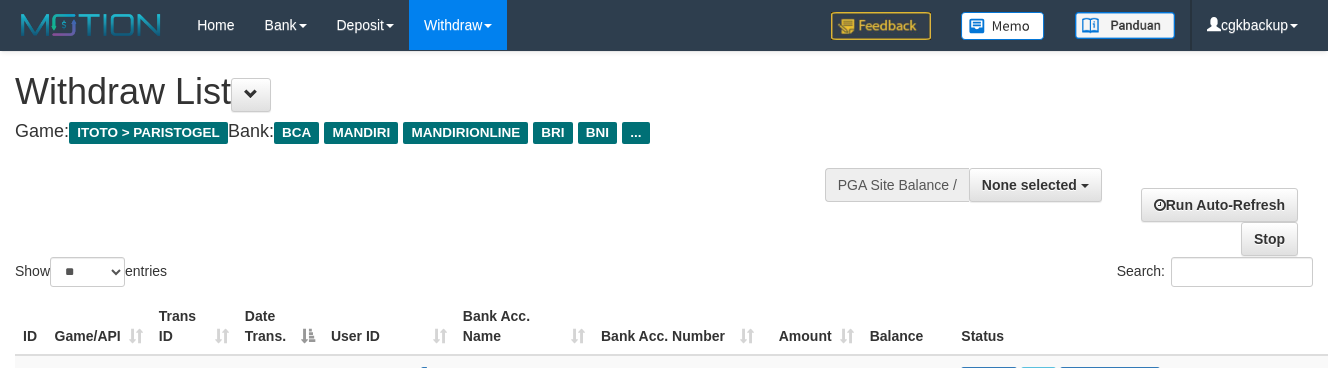 select 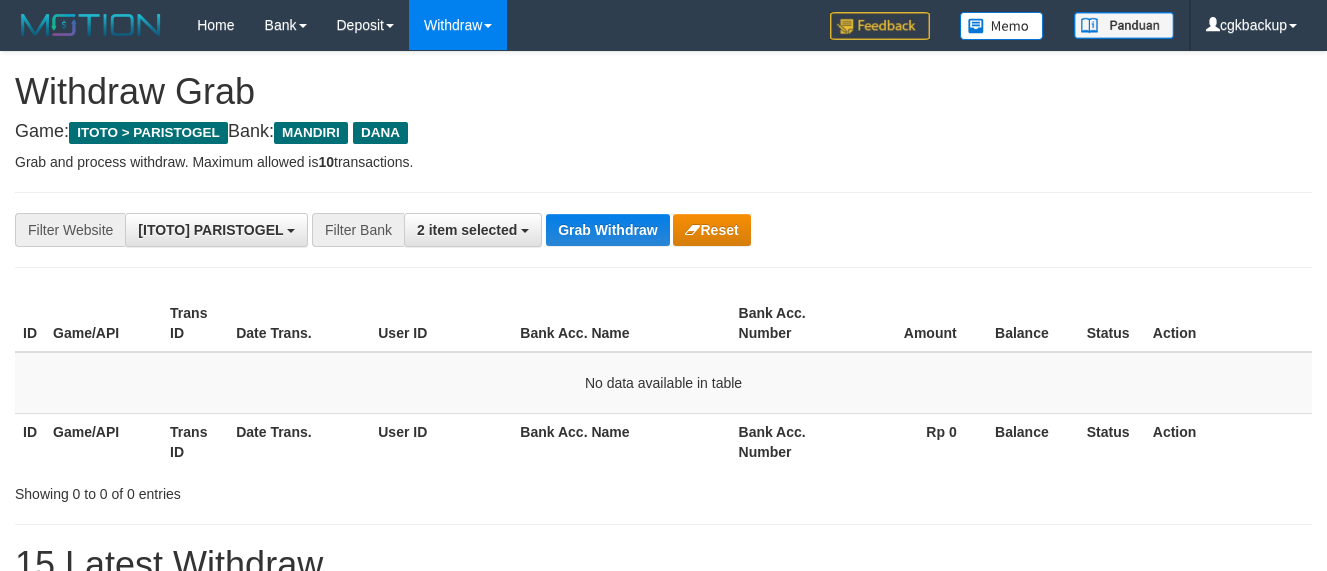 scroll, scrollTop: 0, scrollLeft: 0, axis: both 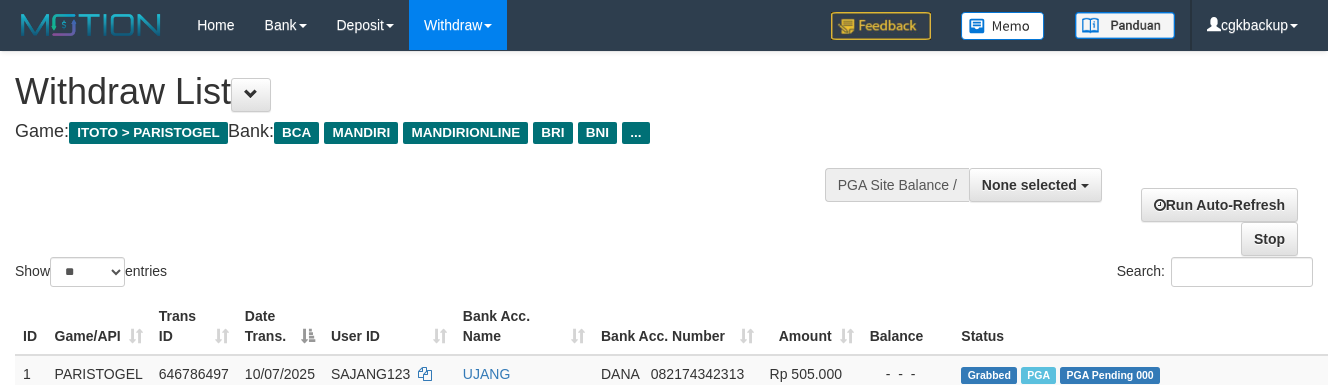 select 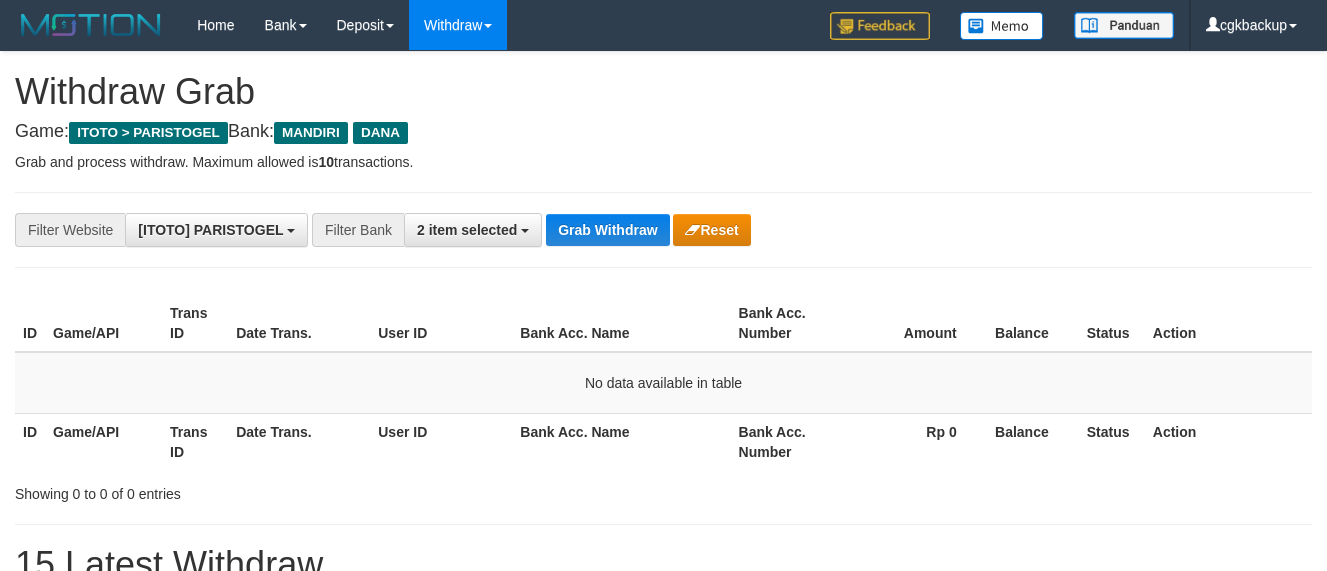 scroll, scrollTop: 0, scrollLeft: 0, axis: both 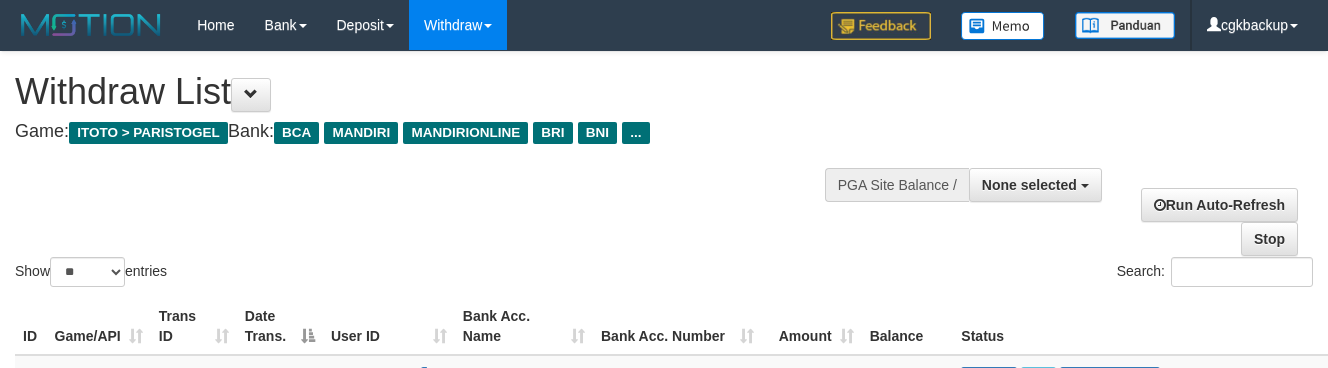select 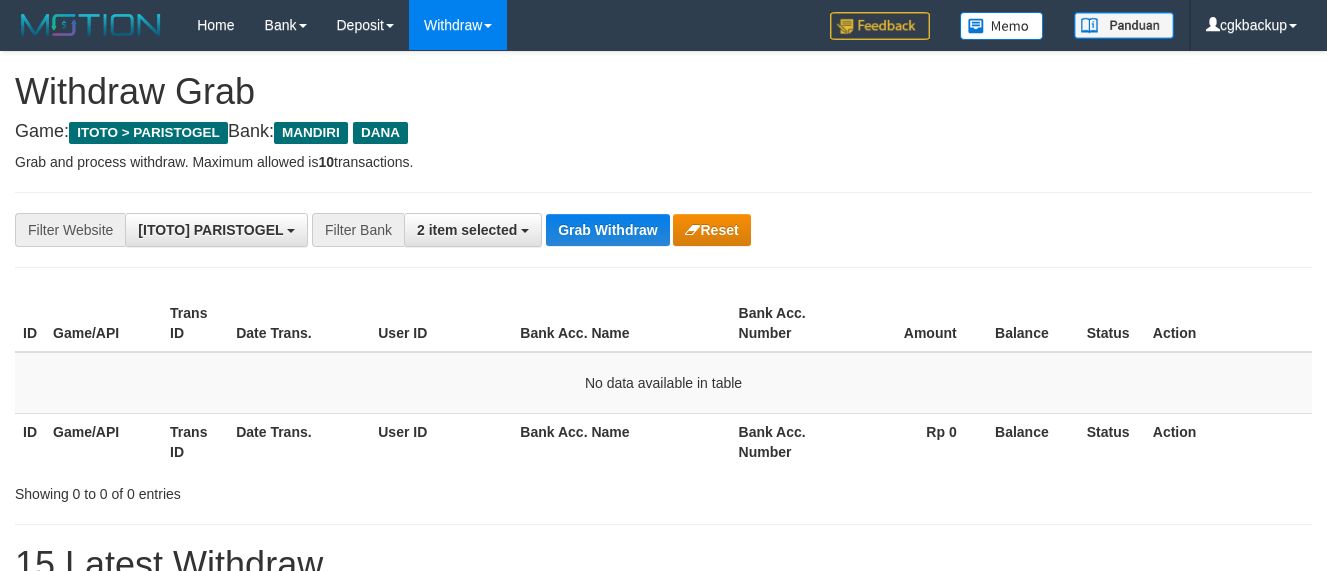 scroll, scrollTop: 0, scrollLeft: 0, axis: both 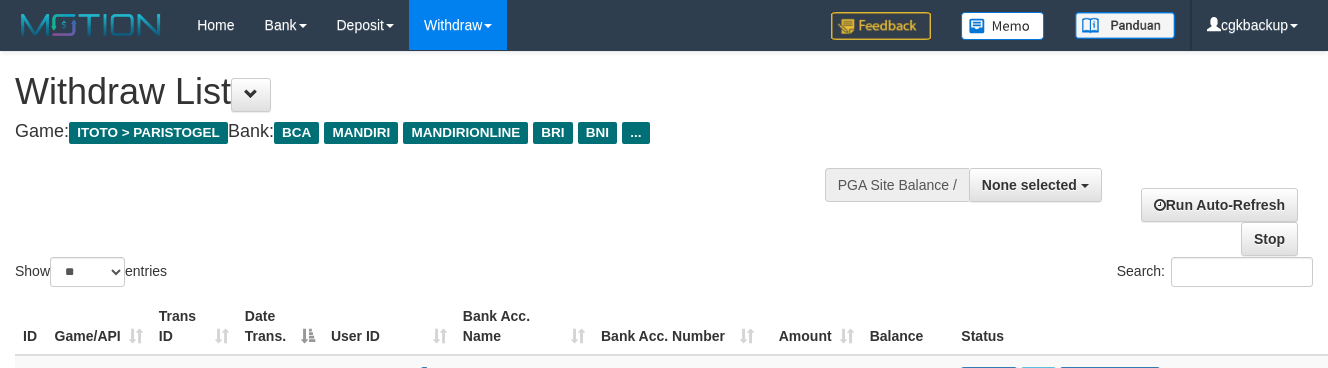 select 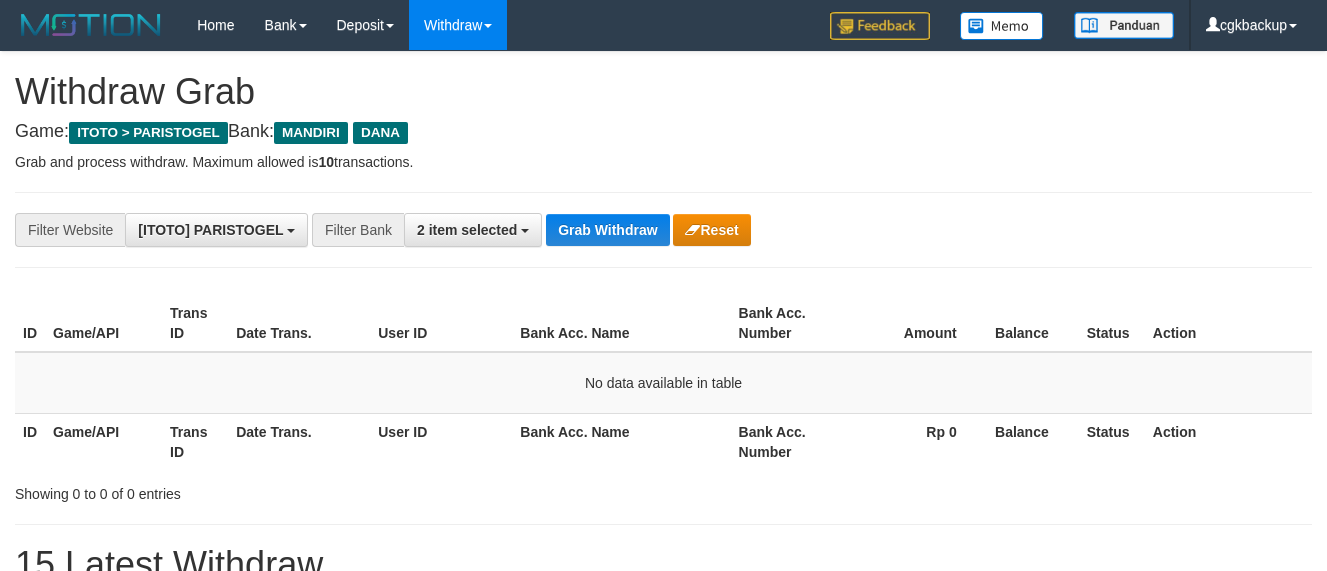 scroll, scrollTop: 0, scrollLeft: 0, axis: both 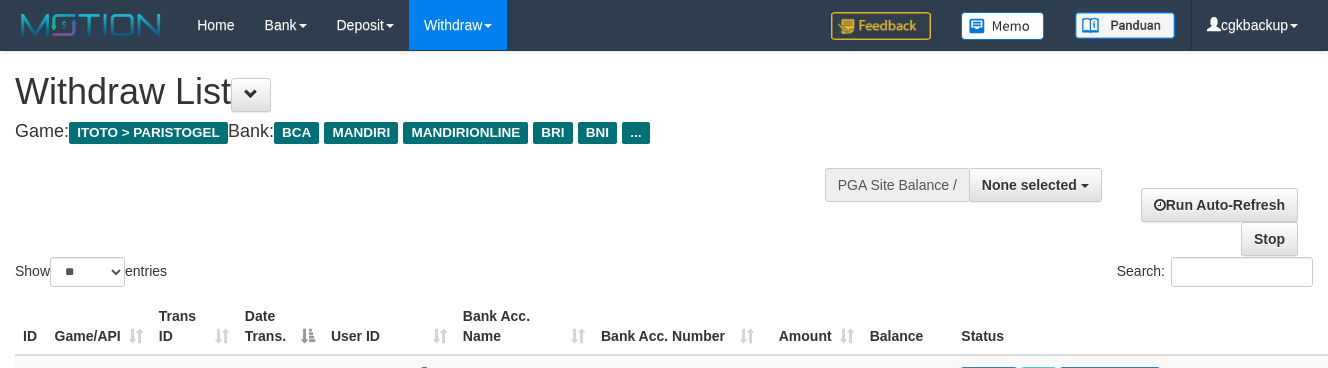 select 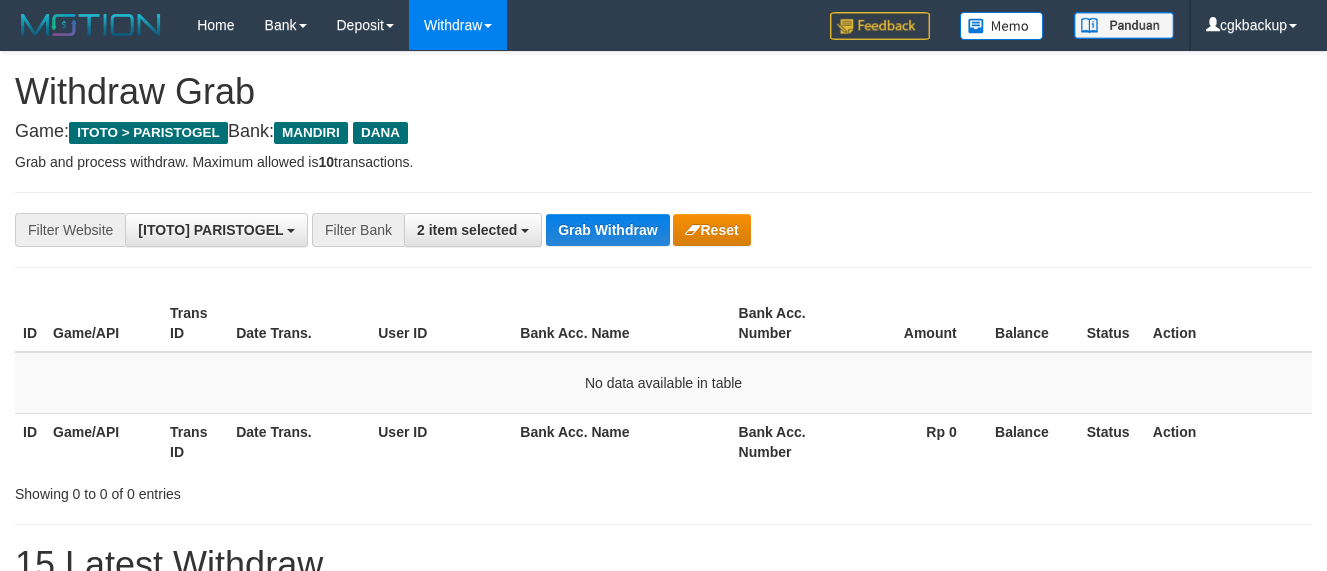 scroll, scrollTop: 0, scrollLeft: 0, axis: both 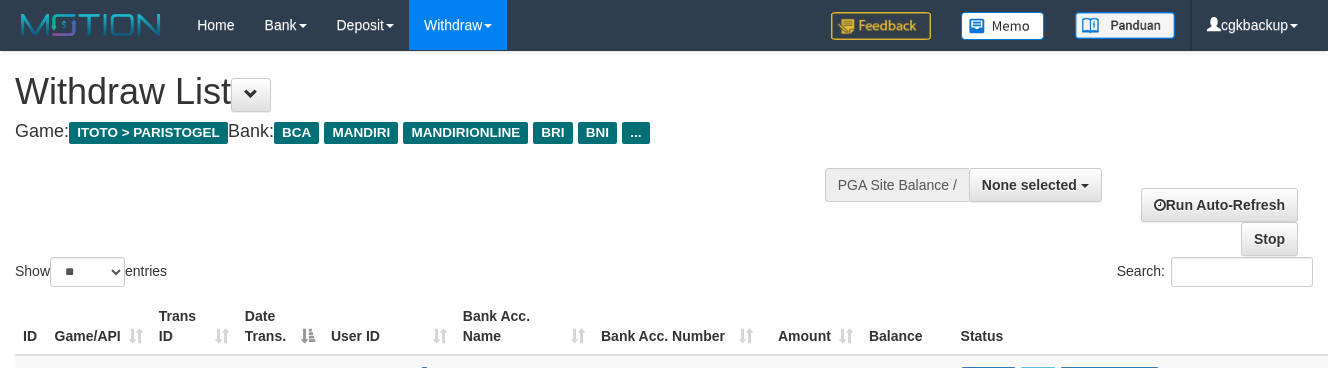 select 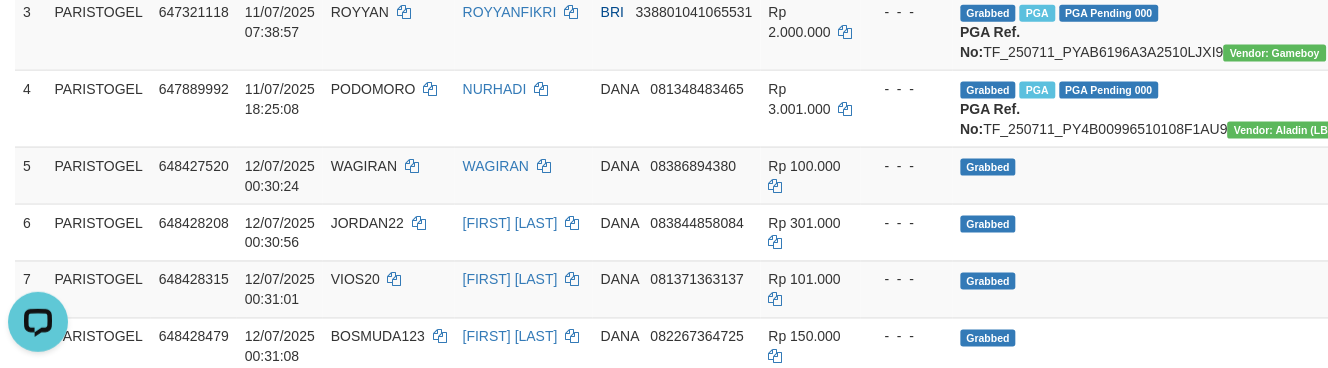 scroll, scrollTop: 0, scrollLeft: 0, axis: both 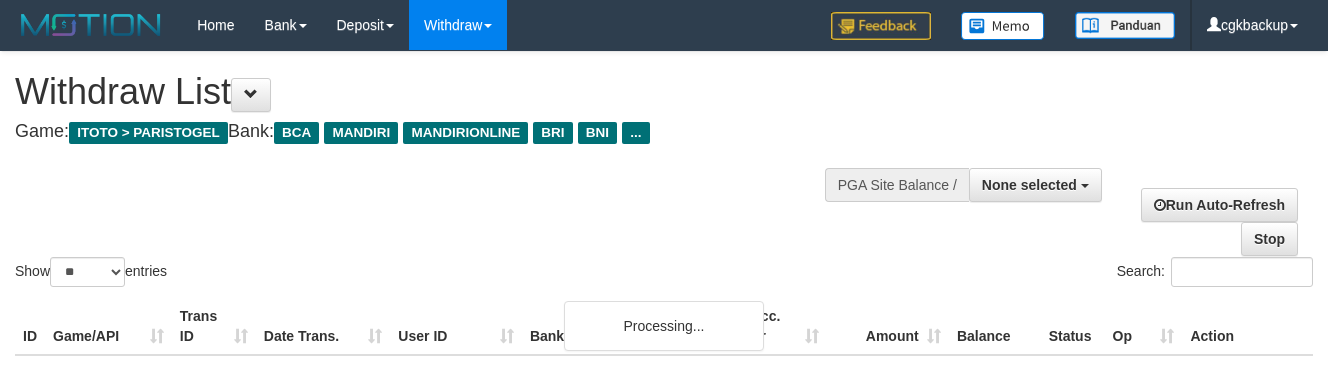 select 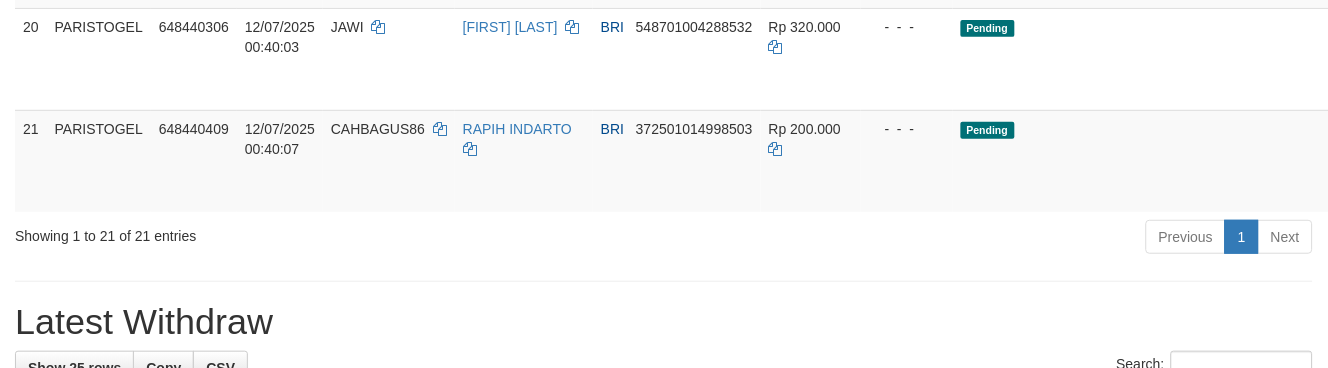 scroll, scrollTop: 1610, scrollLeft: 0, axis: vertical 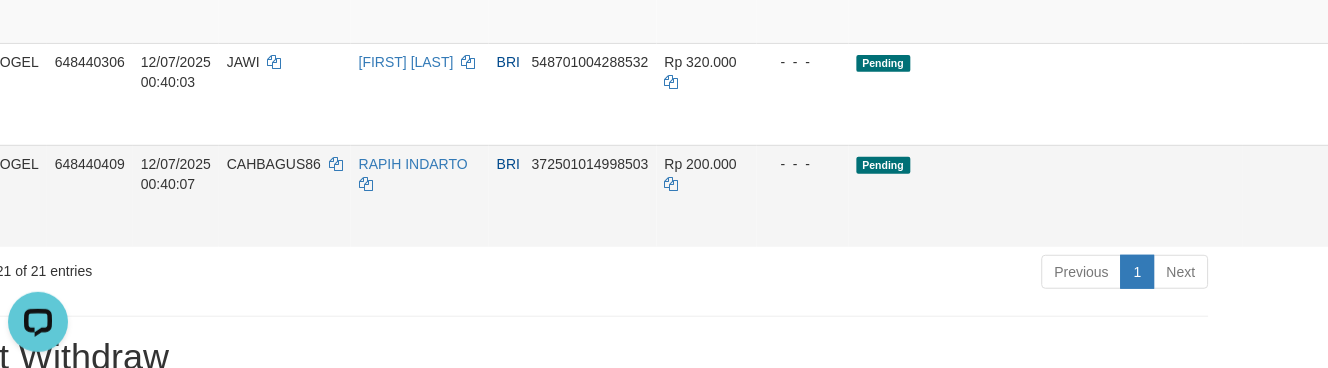 click on "Allow Grab" at bounding box center [1361, 174] 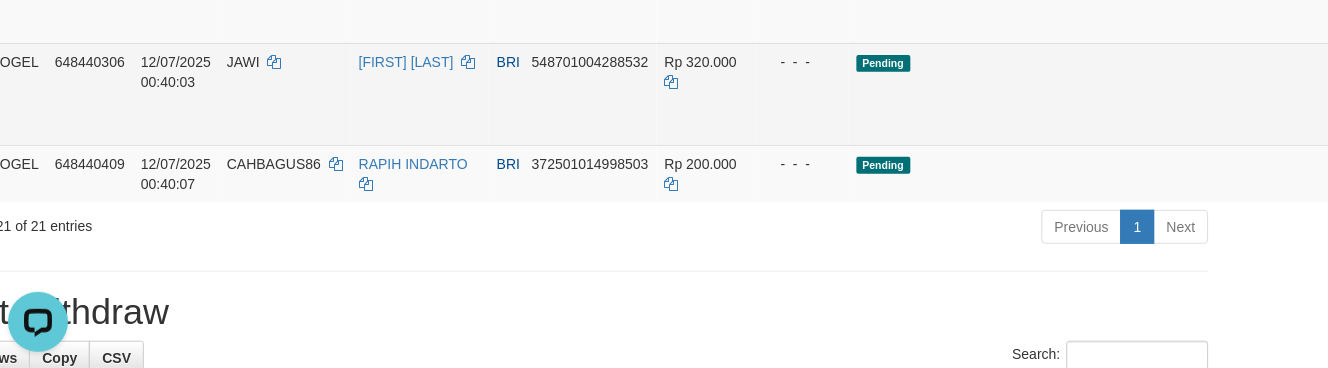 click on "Allow Grab   ·    Reject Send PGA     ·    Note" at bounding box center (1386, 94) 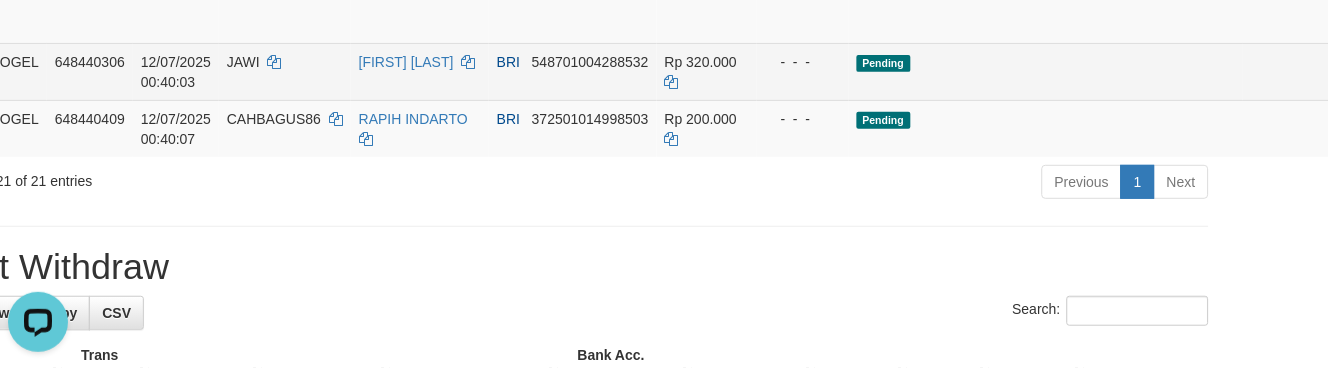 scroll, scrollTop: 1498, scrollLeft: 104, axis: both 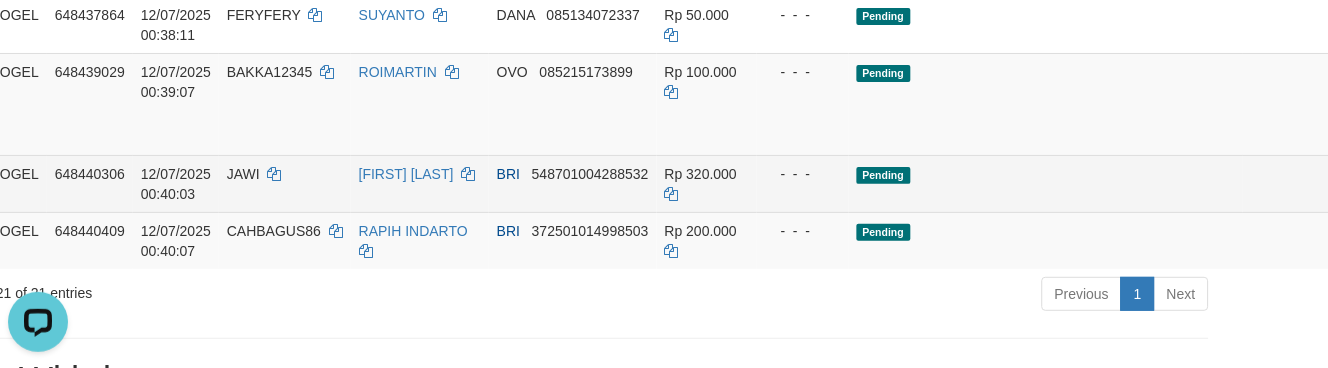 click on "Allow Grab" at bounding box center [1361, 82] 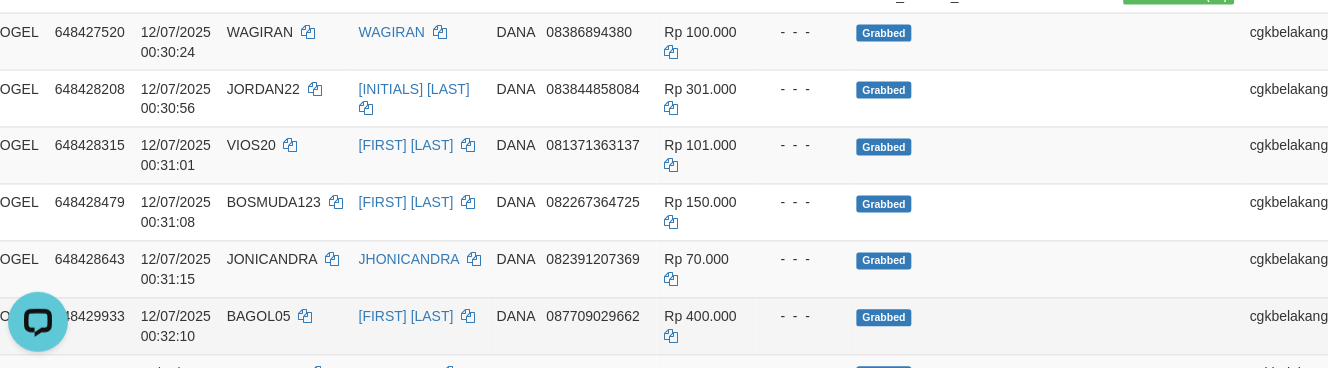 scroll, scrollTop: 610, scrollLeft: 104, axis: both 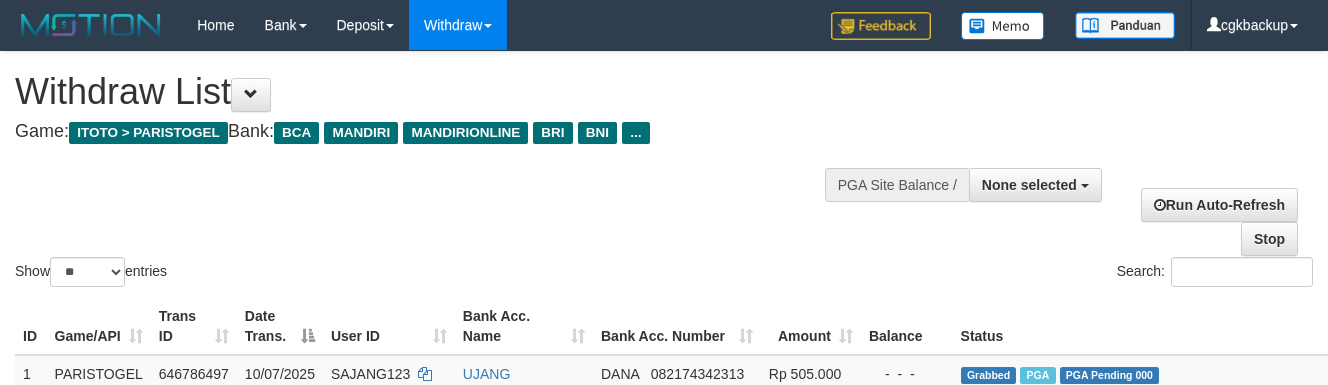select 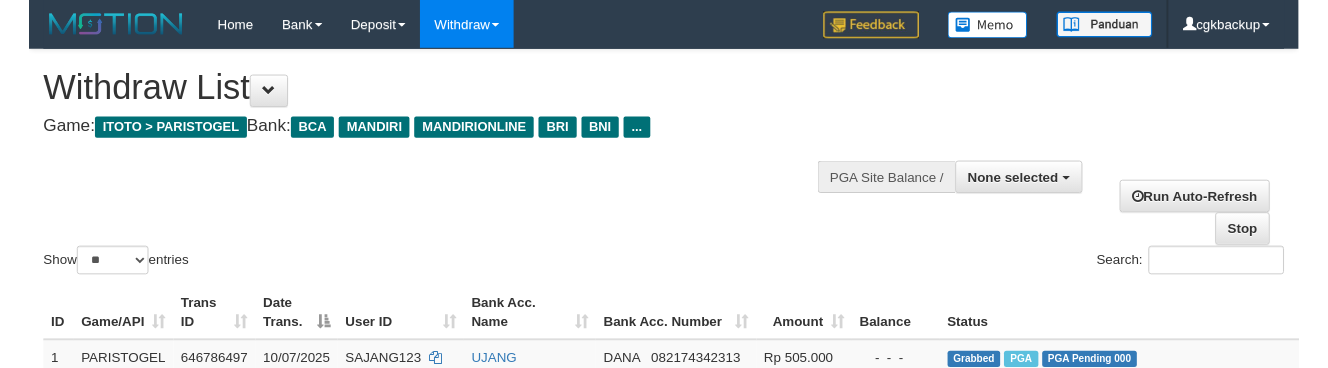scroll, scrollTop: 610, scrollLeft: 104, axis: both 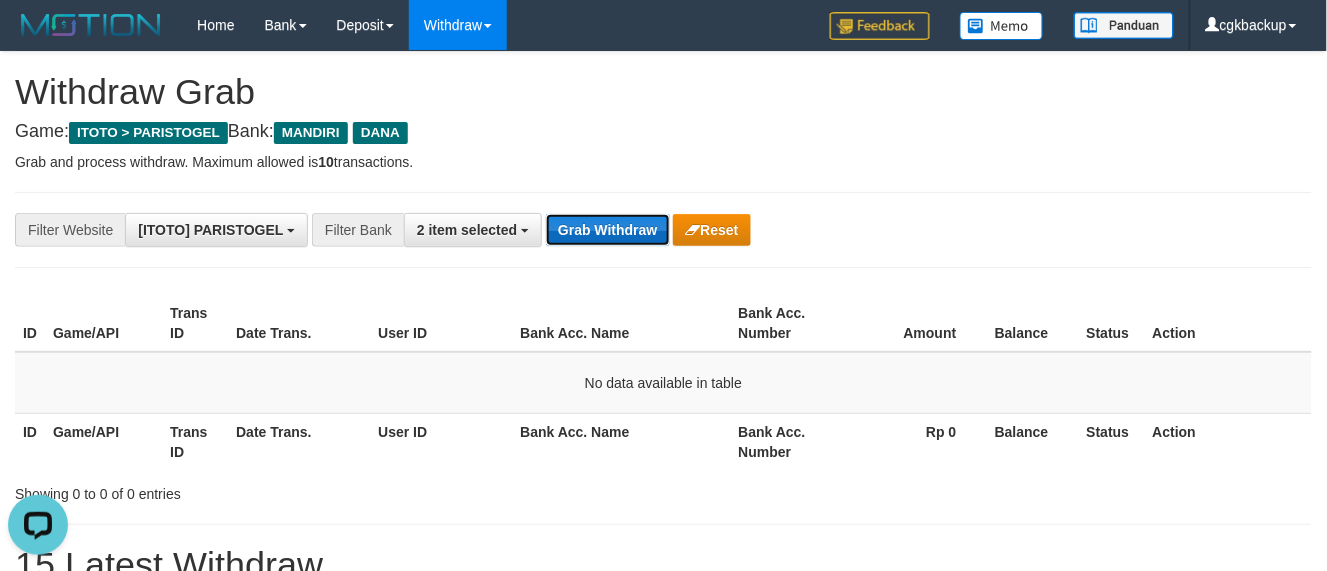 click on "Grab Withdraw" at bounding box center (607, 230) 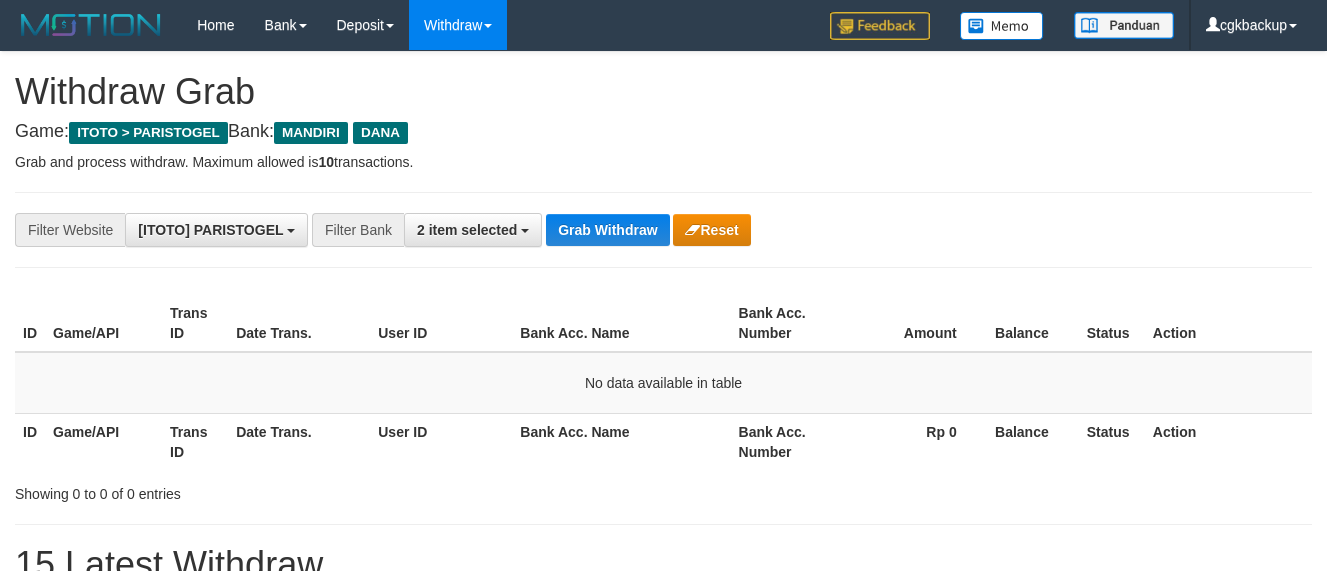 scroll, scrollTop: 0, scrollLeft: 0, axis: both 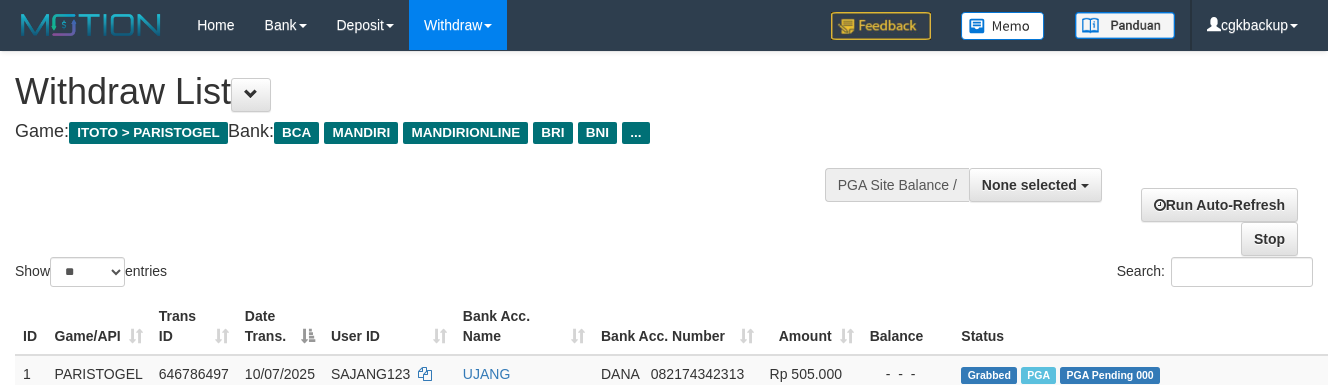 select 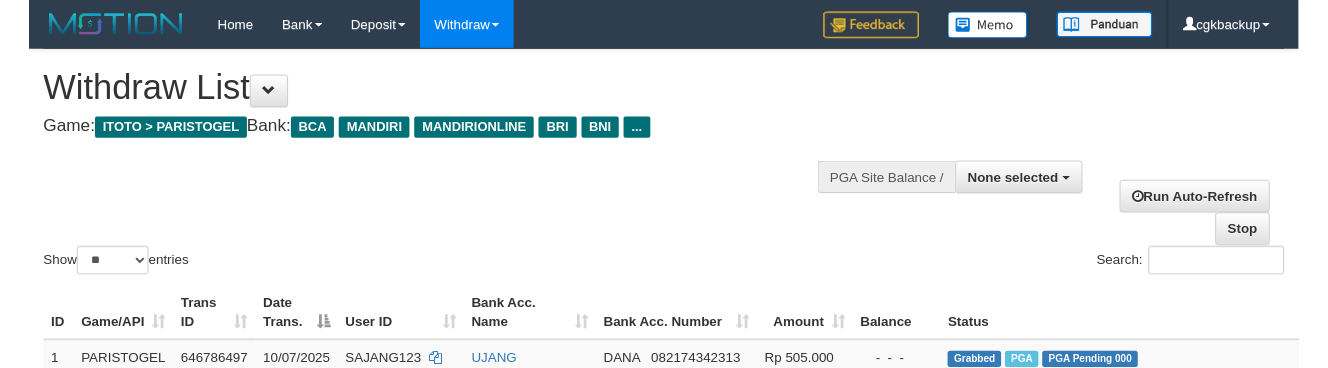 scroll, scrollTop: 832, scrollLeft: 104, axis: both 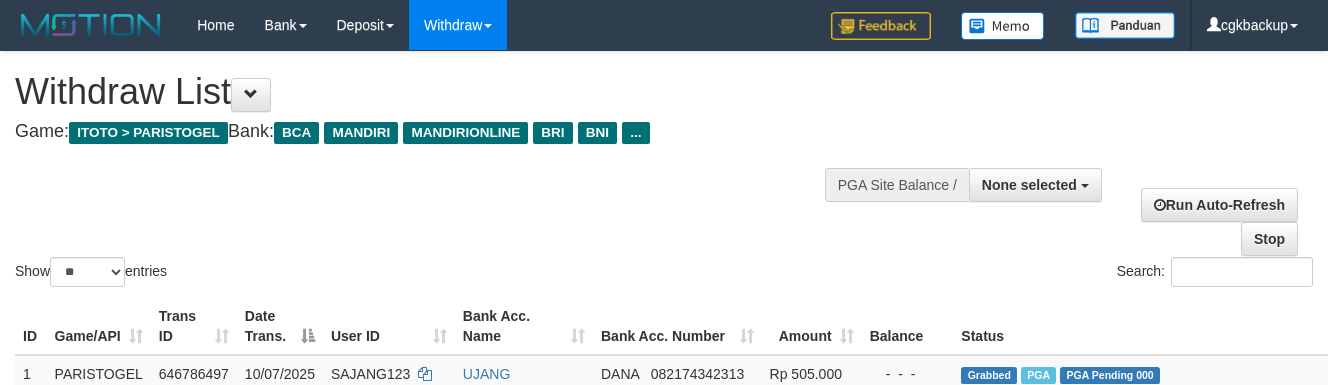 select 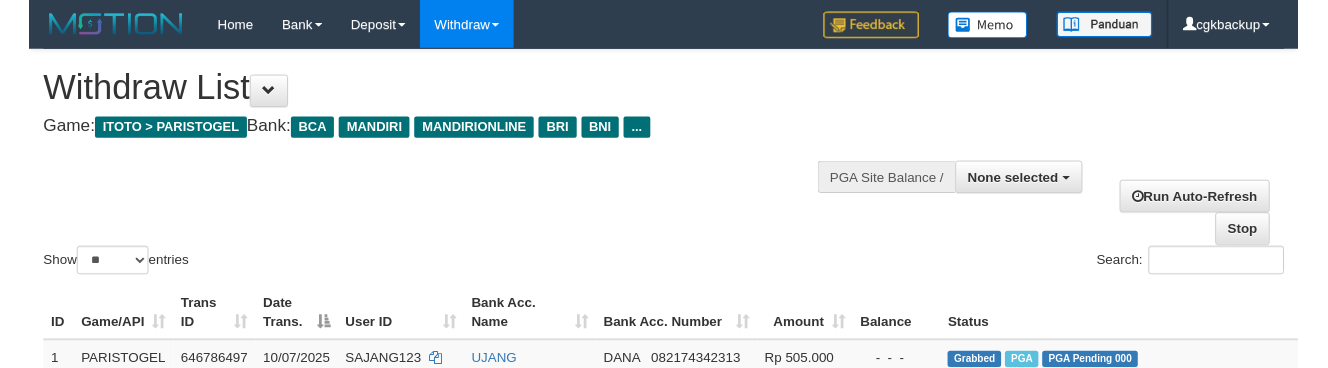 scroll, scrollTop: 832, scrollLeft: 104, axis: both 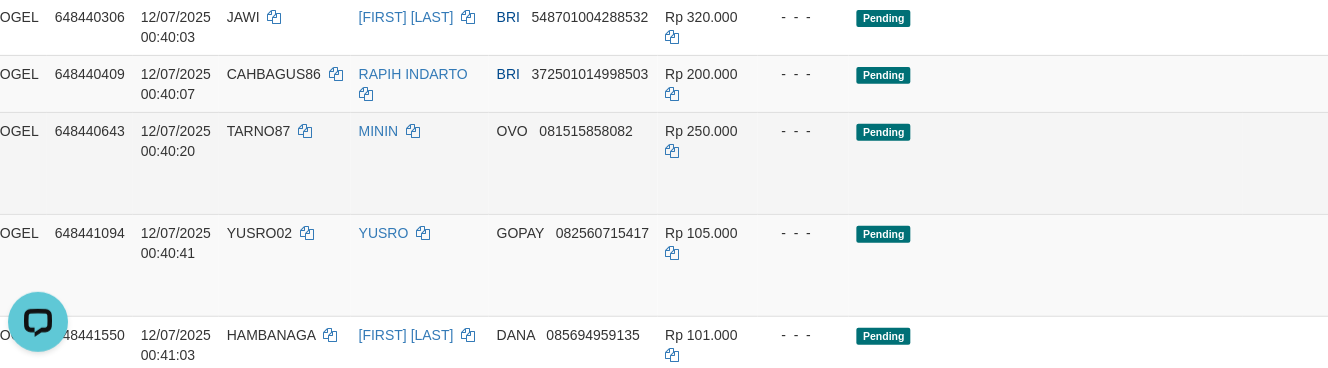 click on "Allow Grab" at bounding box center [1362, 141] 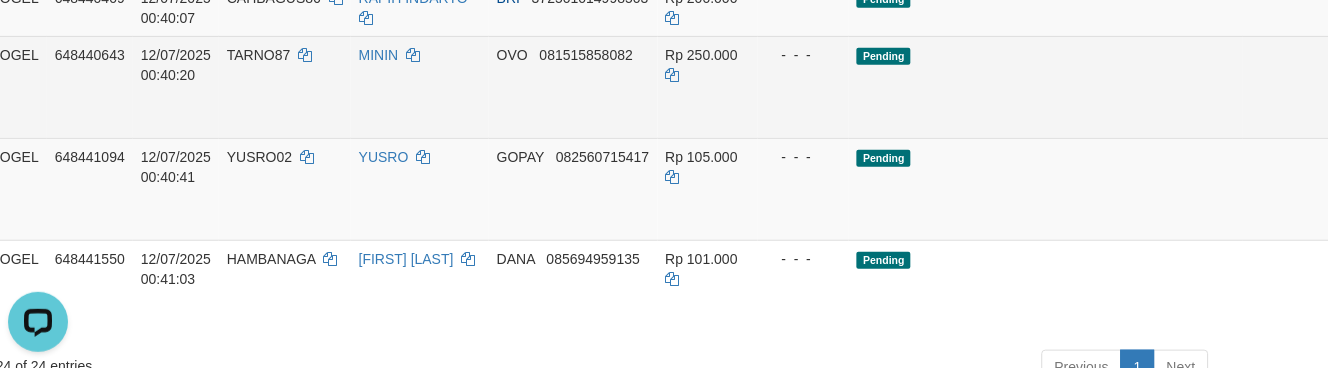 scroll, scrollTop: 1721, scrollLeft: 104, axis: both 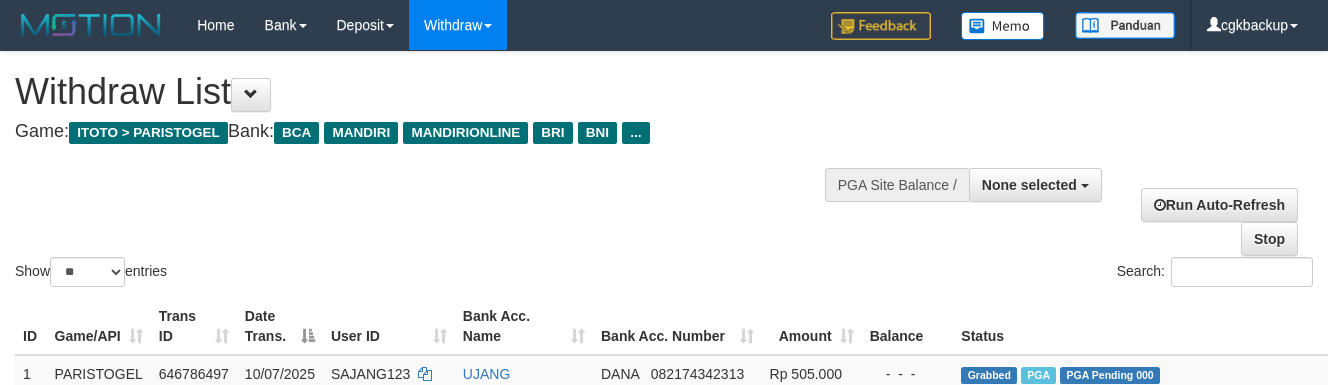 select 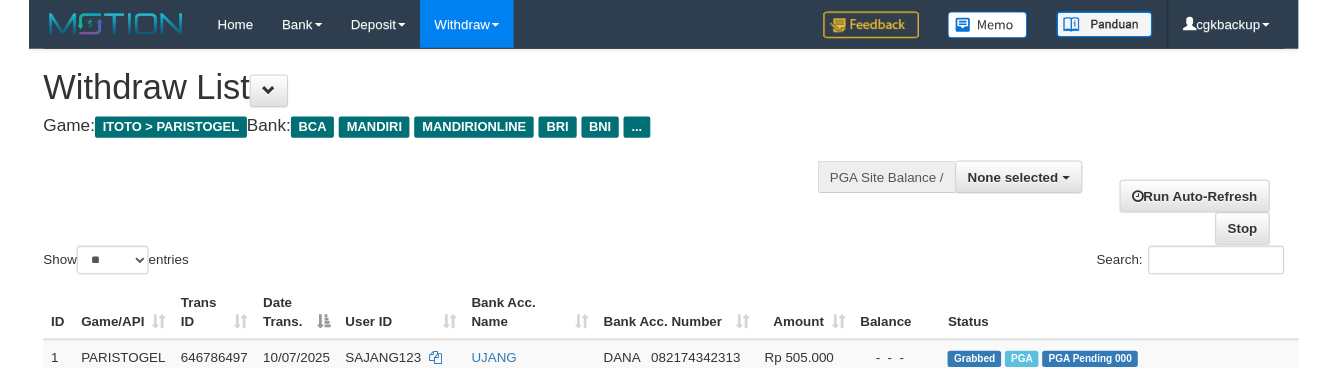 scroll, scrollTop: 1721, scrollLeft: 104, axis: both 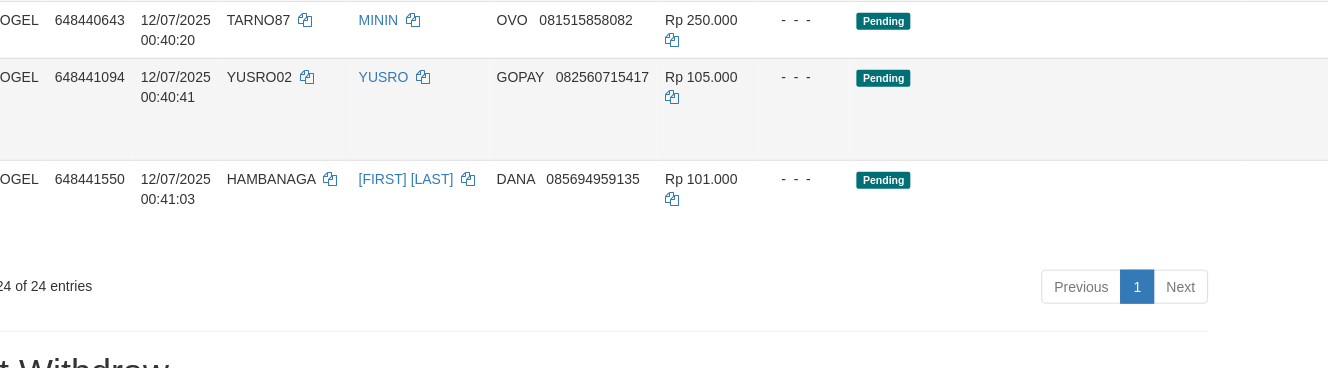 click on "Allow Grab" at bounding box center (1362, 87) 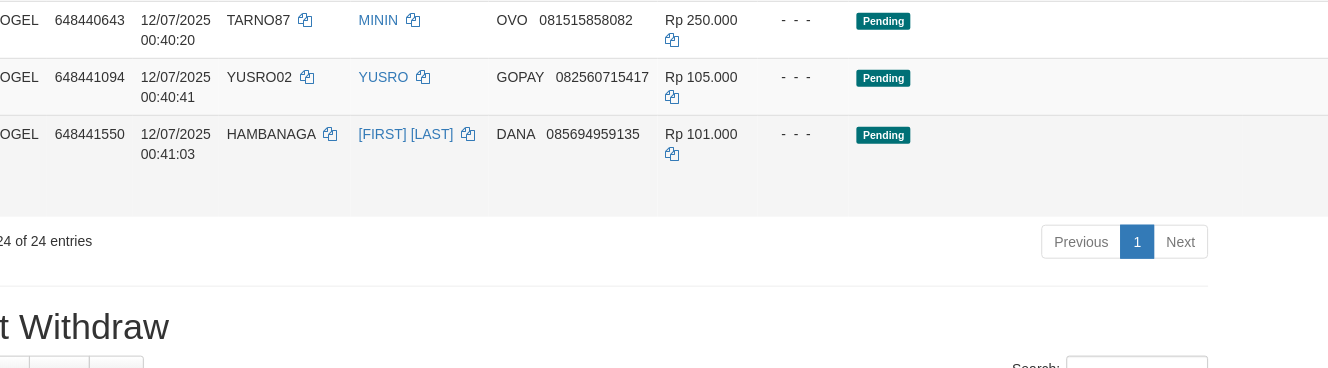 click on "Allow Grab" at bounding box center [1362, 144] 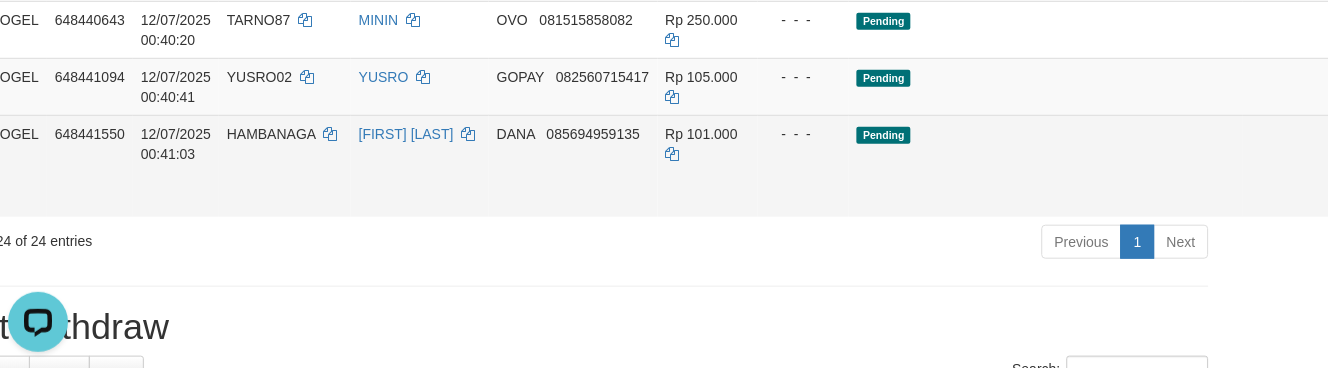 scroll, scrollTop: 0, scrollLeft: 0, axis: both 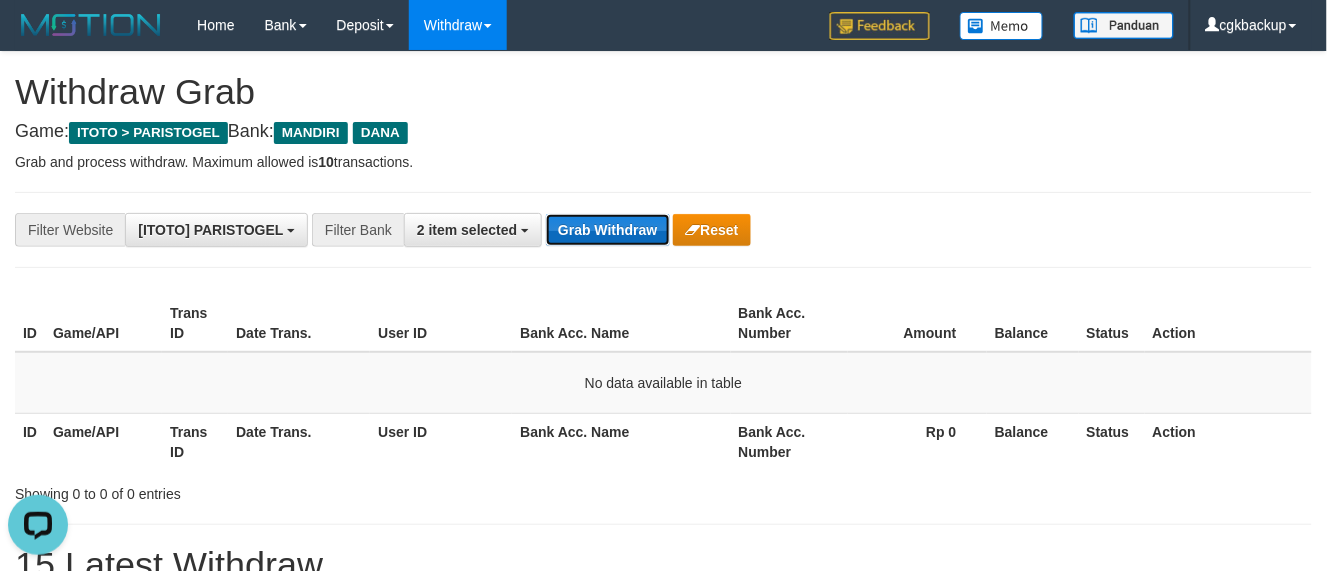 click on "Grab Withdraw" at bounding box center (607, 230) 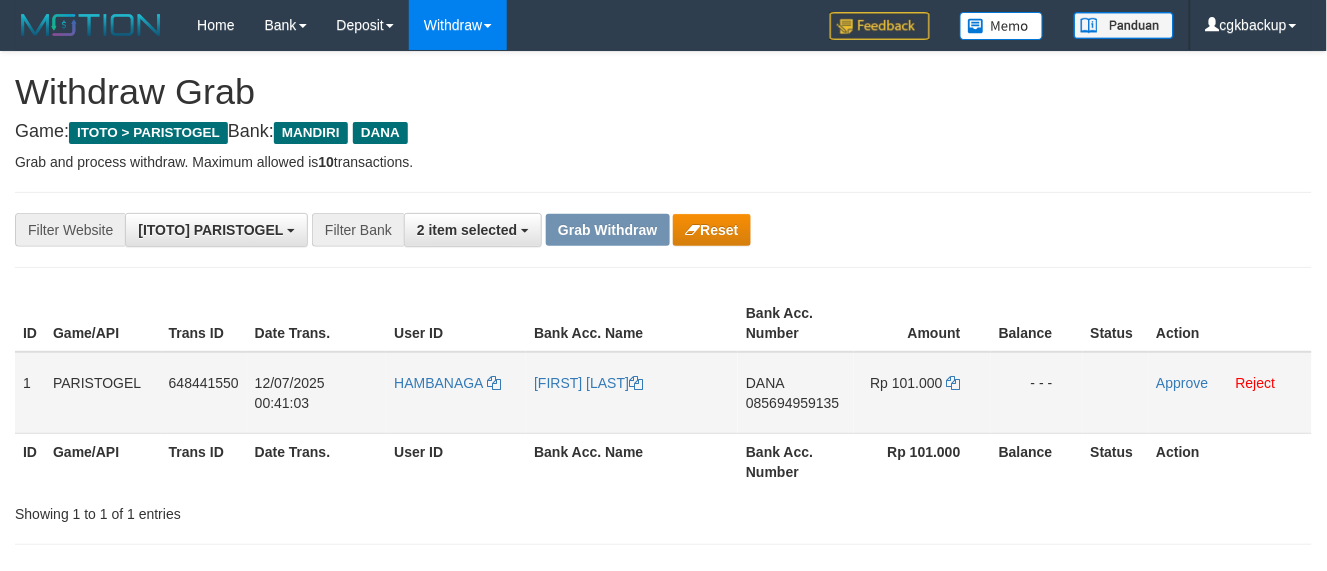 scroll, scrollTop: 111, scrollLeft: 0, axis: vertical 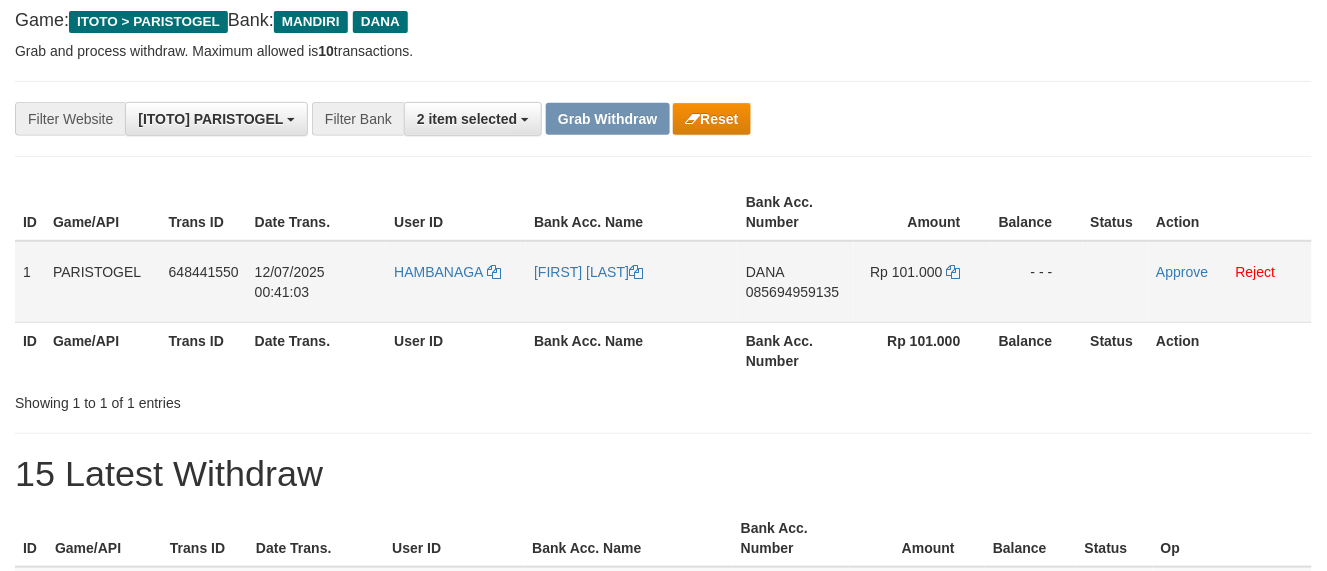 click on "HAMBANAGA" at bounding box center (456, 282) 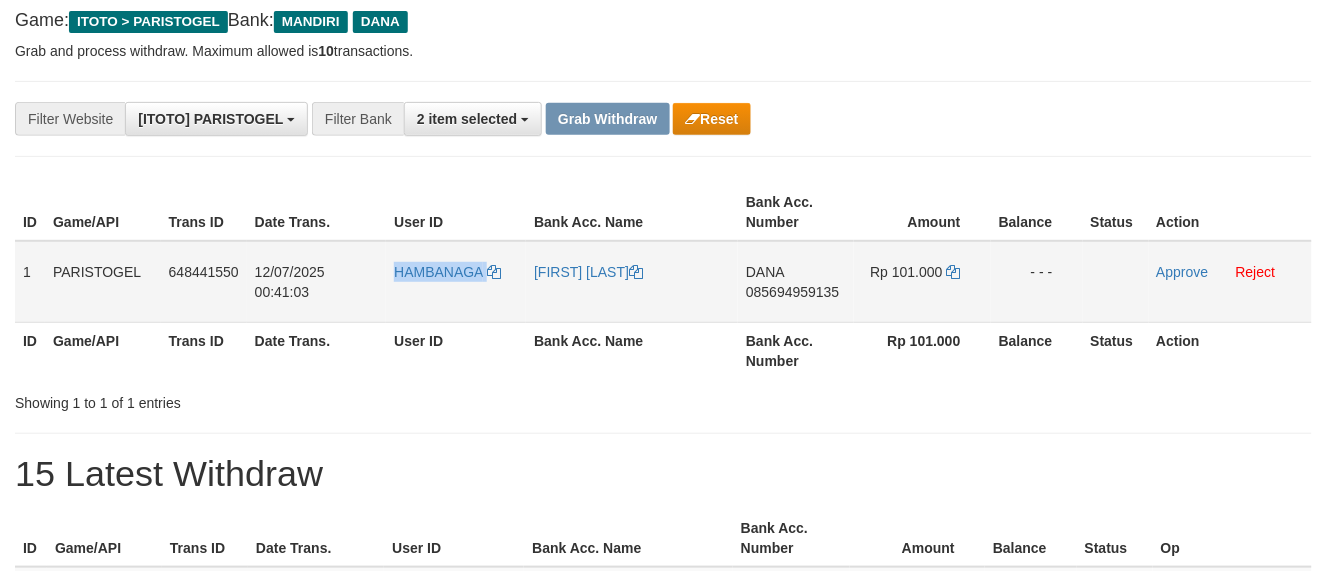 click on "HAMBANAGA" at bounding box center [456, 282] 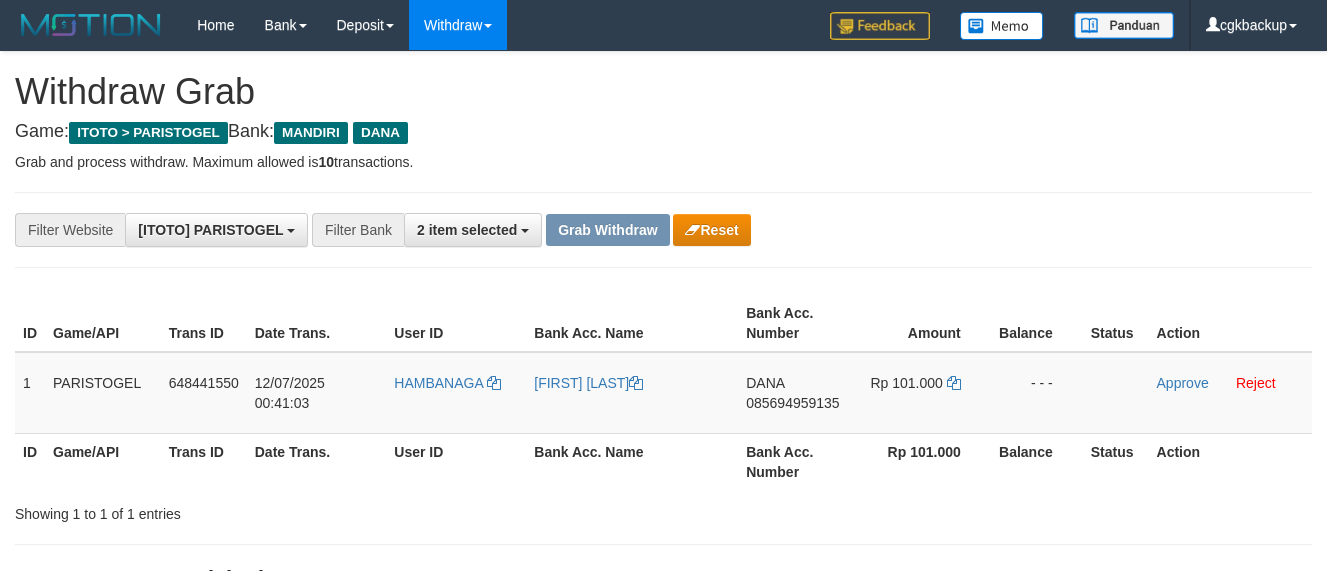 scroll, scrollTop: 112, scrollLeft: 0, axis: vertical 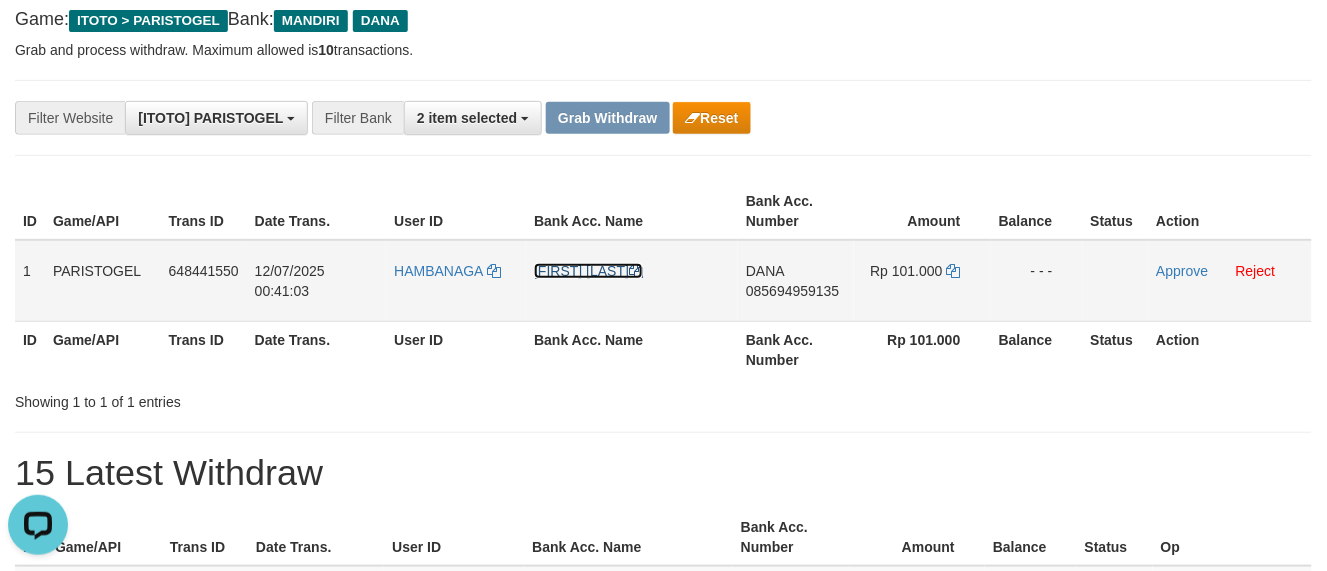 click on "[FIRST] [LAST]" at bounding box center (588, 271) 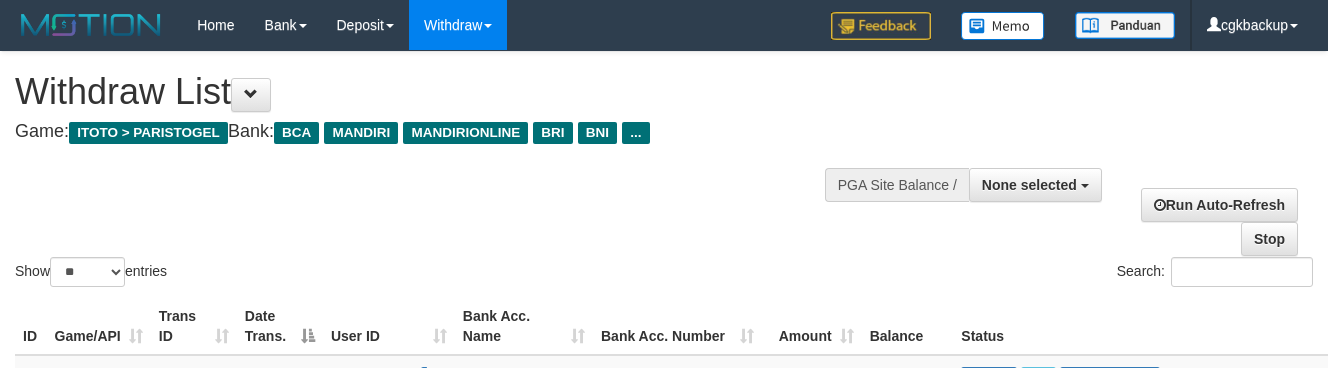select 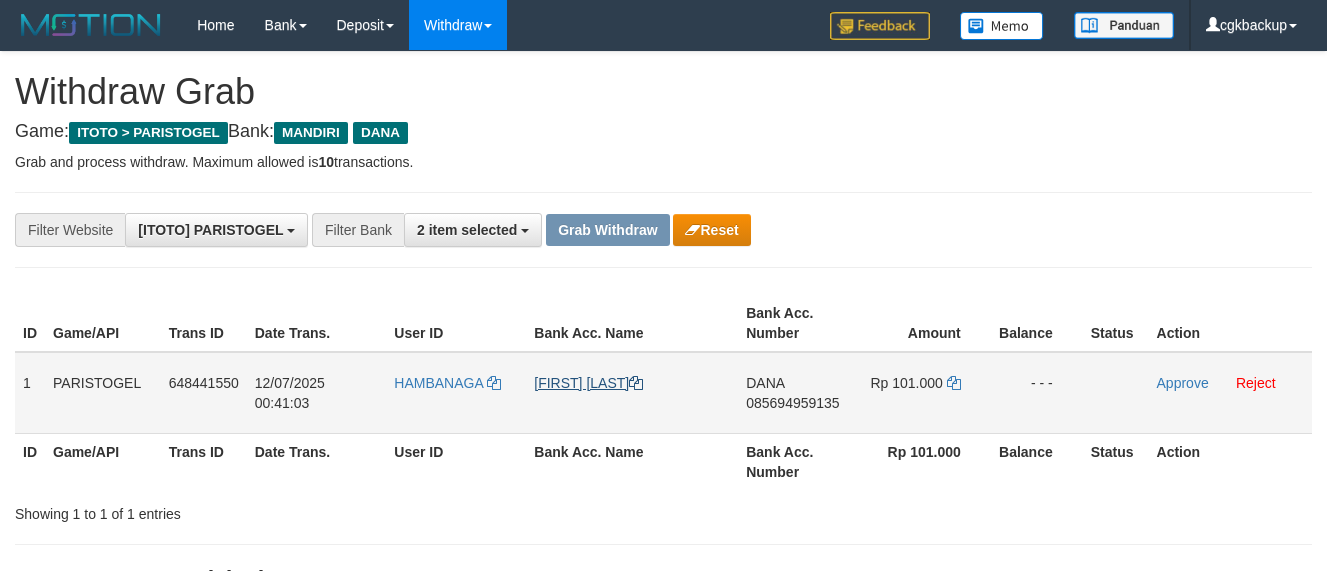 scroll, scrollTop: 112, scrollLeft: 0, axis: vertical 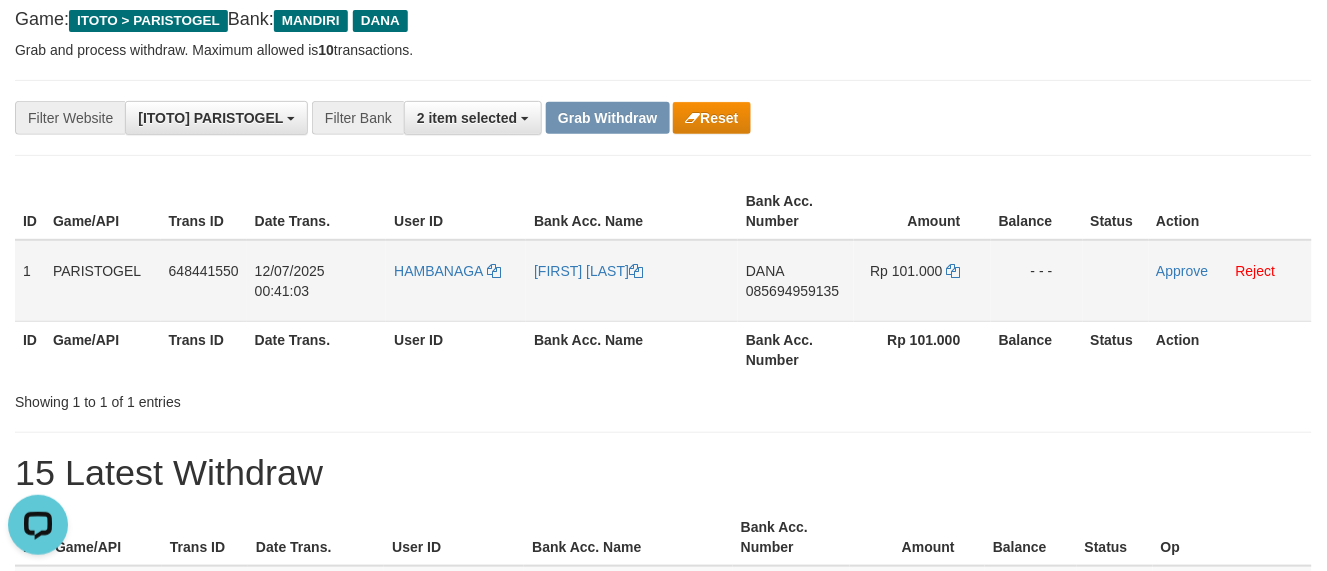 click on "DANA
085694959135" at bounding box center [796, 281] 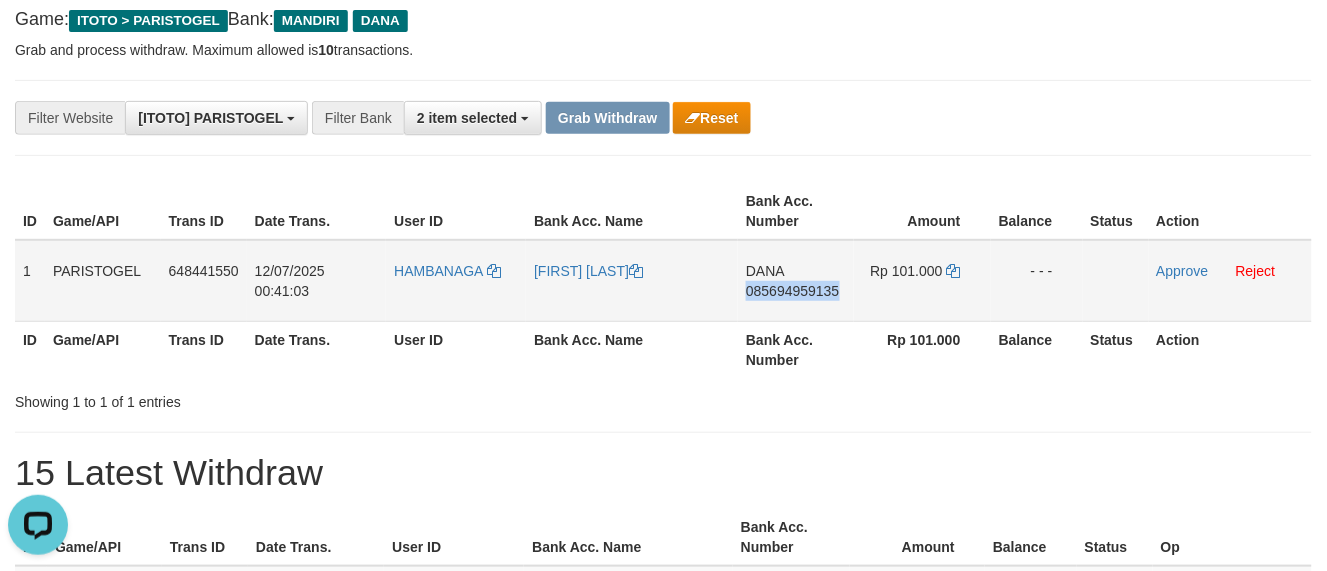 click on "DANA
085694959135" at bounding box center [796, 281] 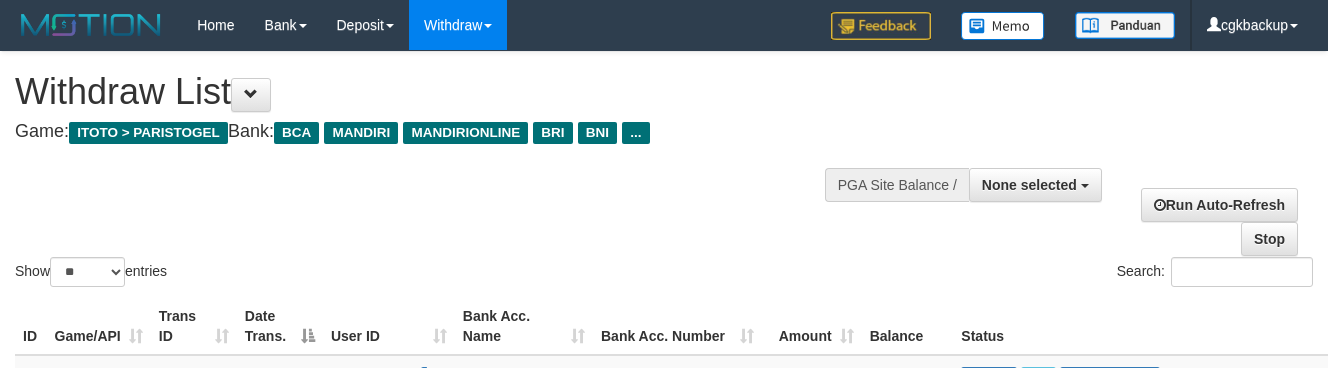 select 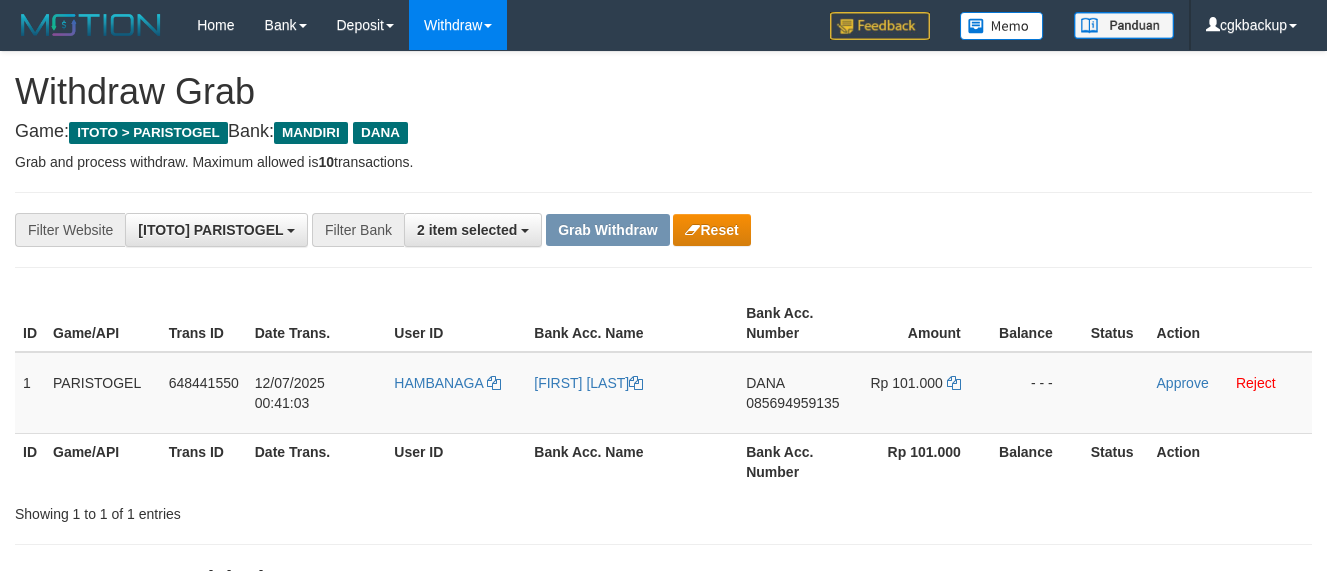 scroll, scrollTop: 112, scrollLeft: 0, axis: vertical 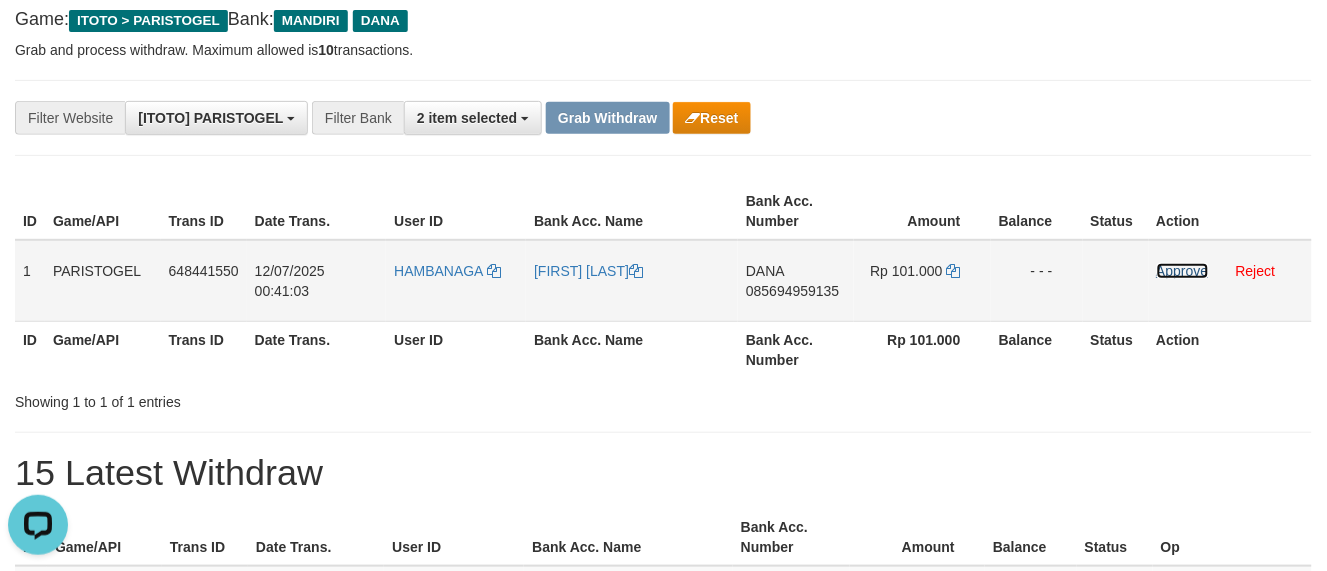 click on "Approve" at bounding box center (1183, 271) 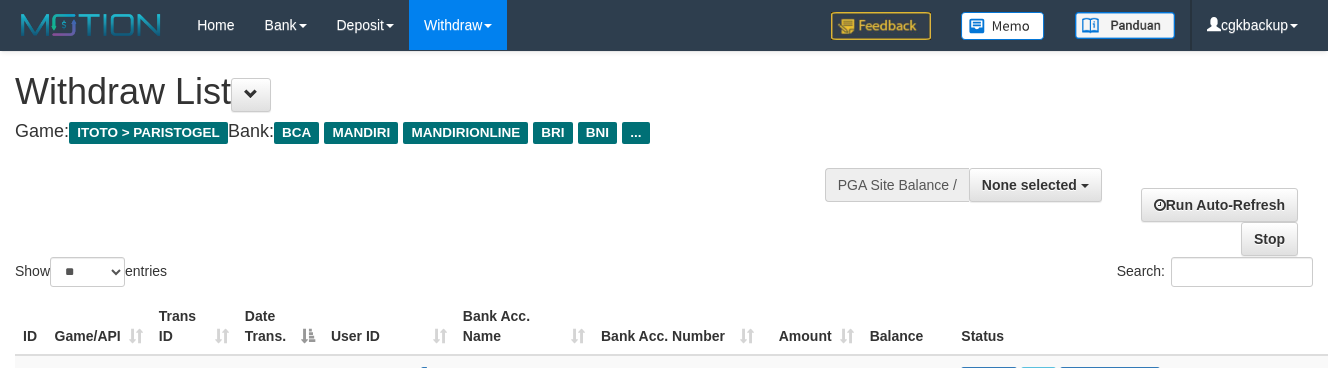 select 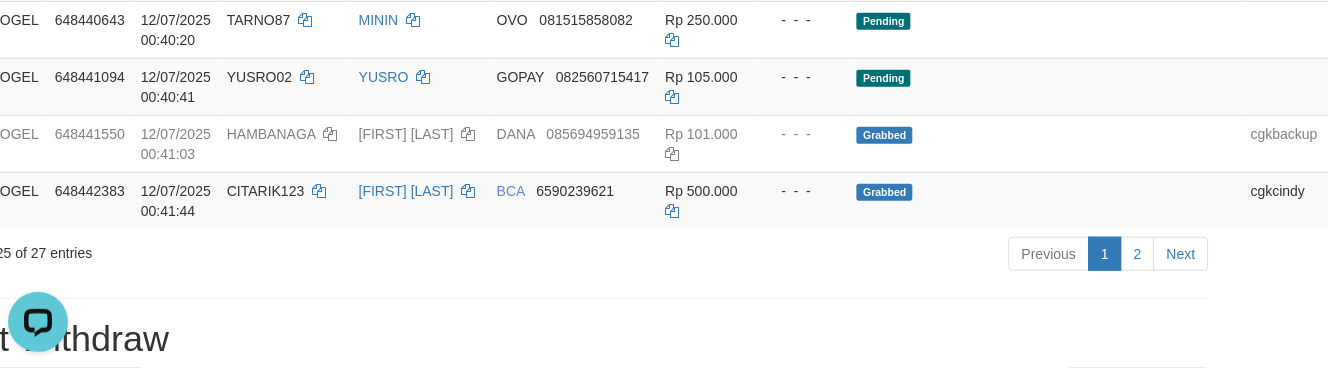 scroll, scrollTop: 1721, scrollLeft: 104, axis: both 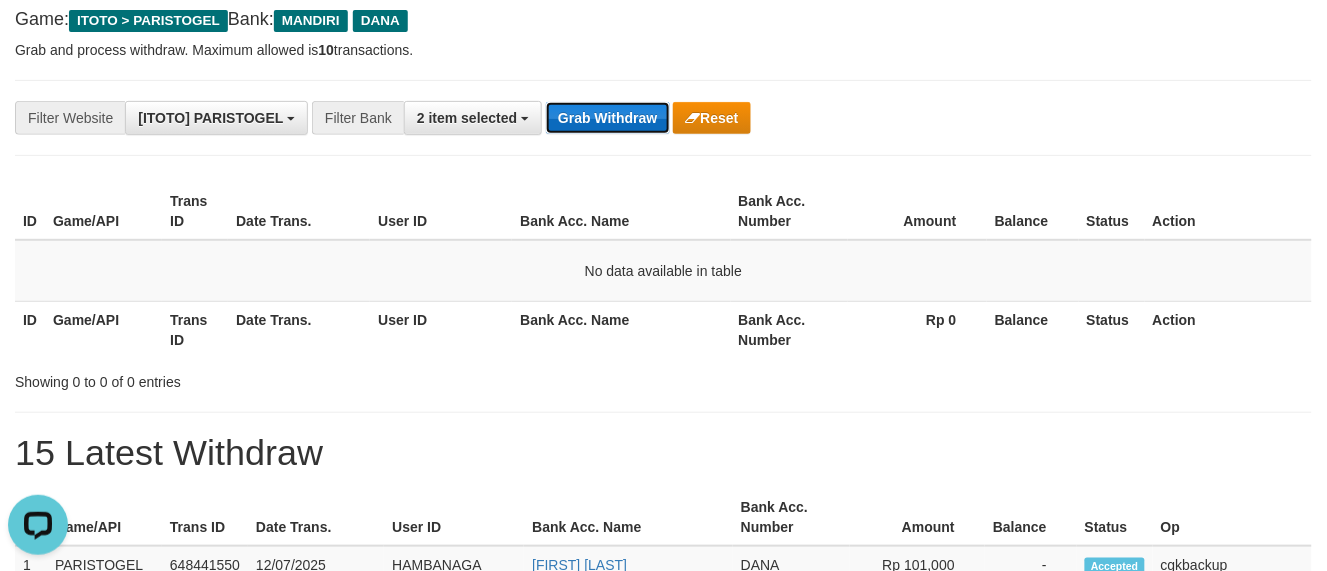 click on "Grab Withdraw" at bounding box center [607, 118] 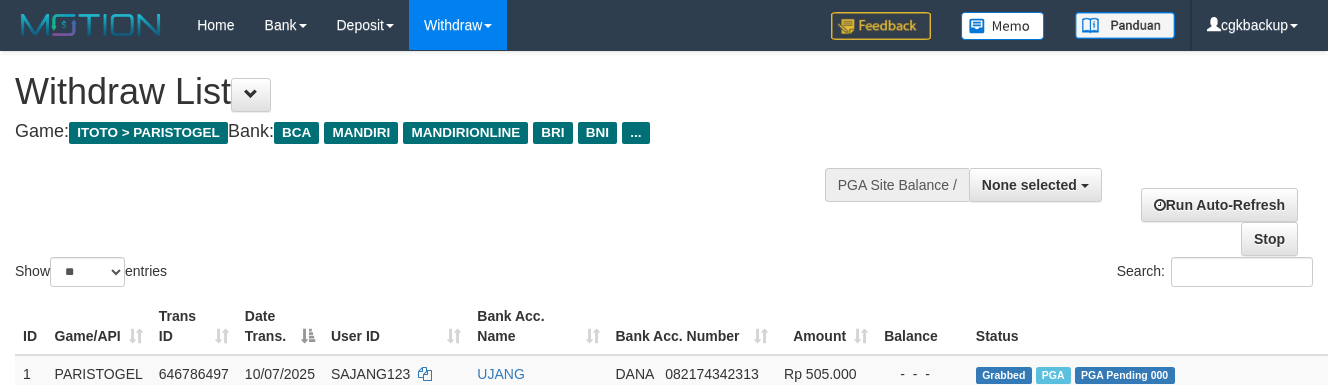 select 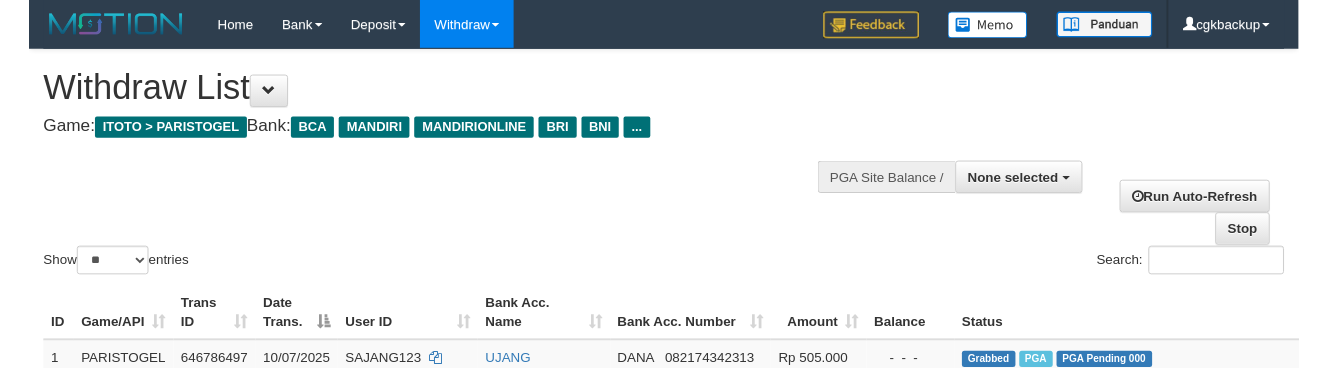 scroll, scrollTop: 1721, scrollLeft: 104, axis: both 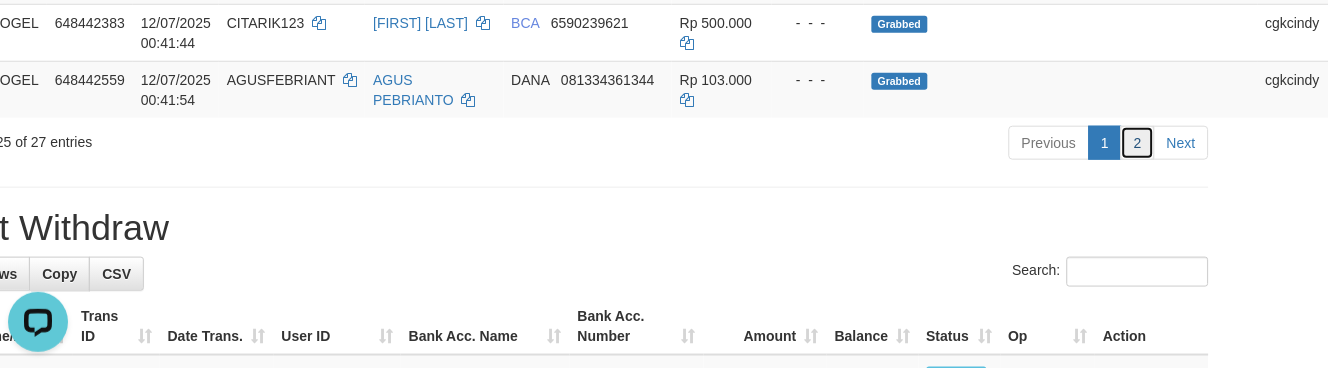 click on "2" at bounding box center [1138, 143] 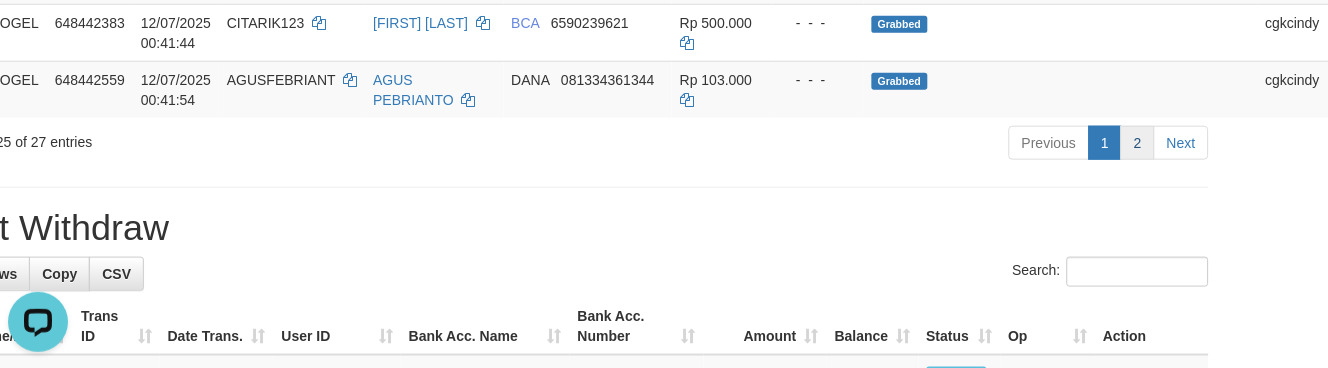 scroll, scrollTop: 353, scrollLeft: 60, axis: both 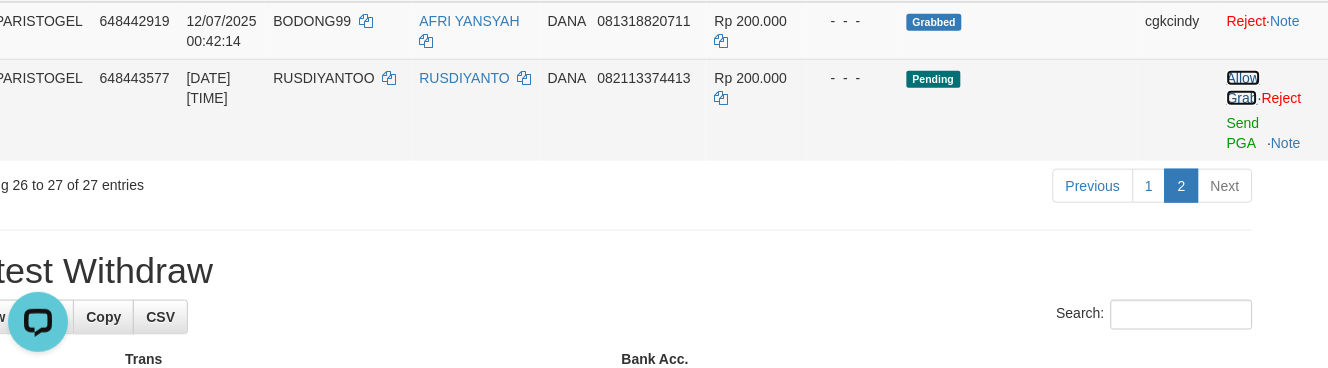 click on "Allow Grab" at bounding box center (1243, 88) 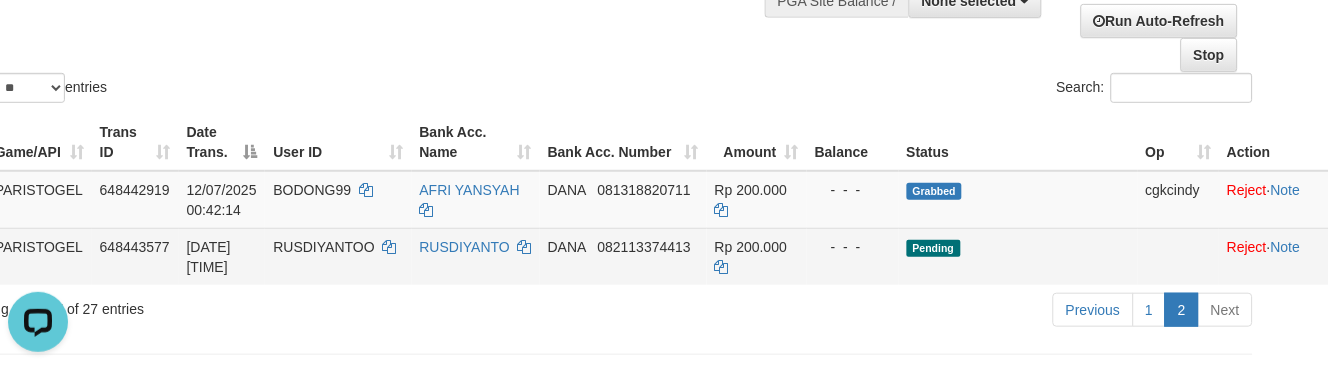 scroll, scrollTop: 131, scrollLeft: 60, axis: both 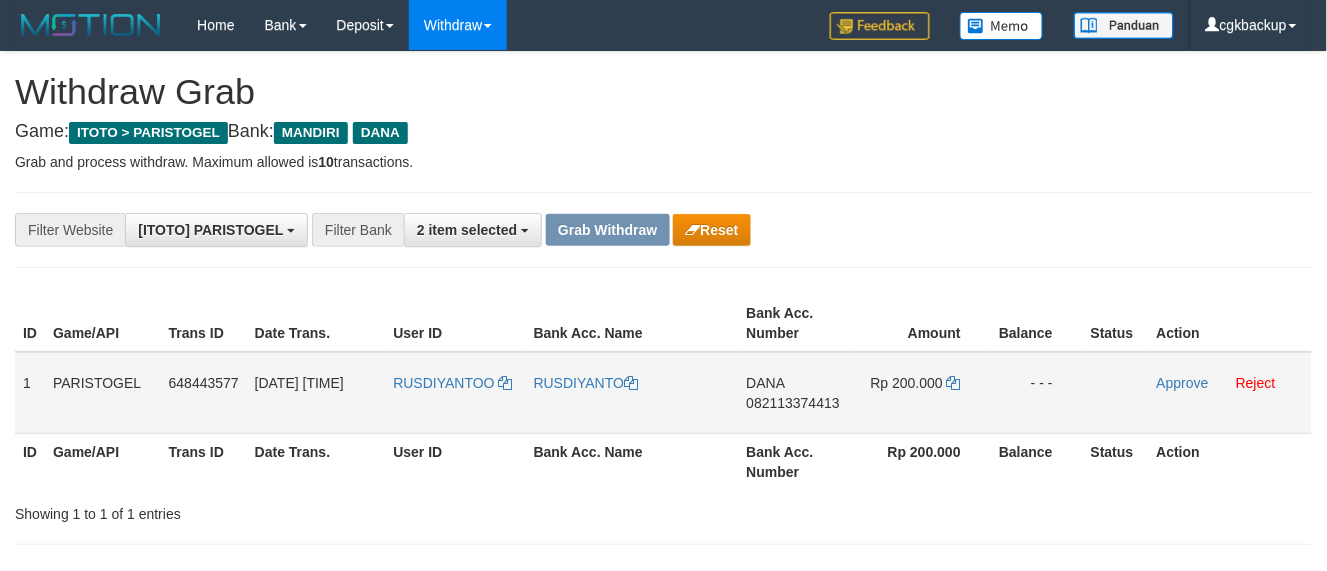 click on "RUSDIYANTOO" at bounding box center (455, 393) 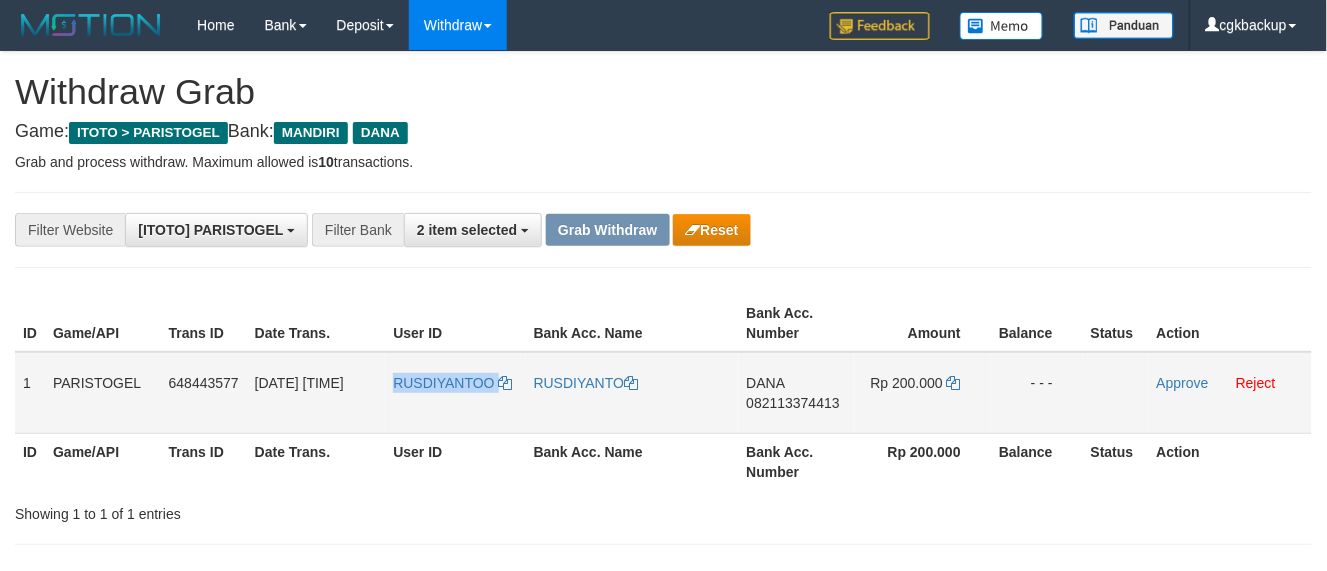 click on "RUSDIYANTOO" at bounding box center [455, 393] 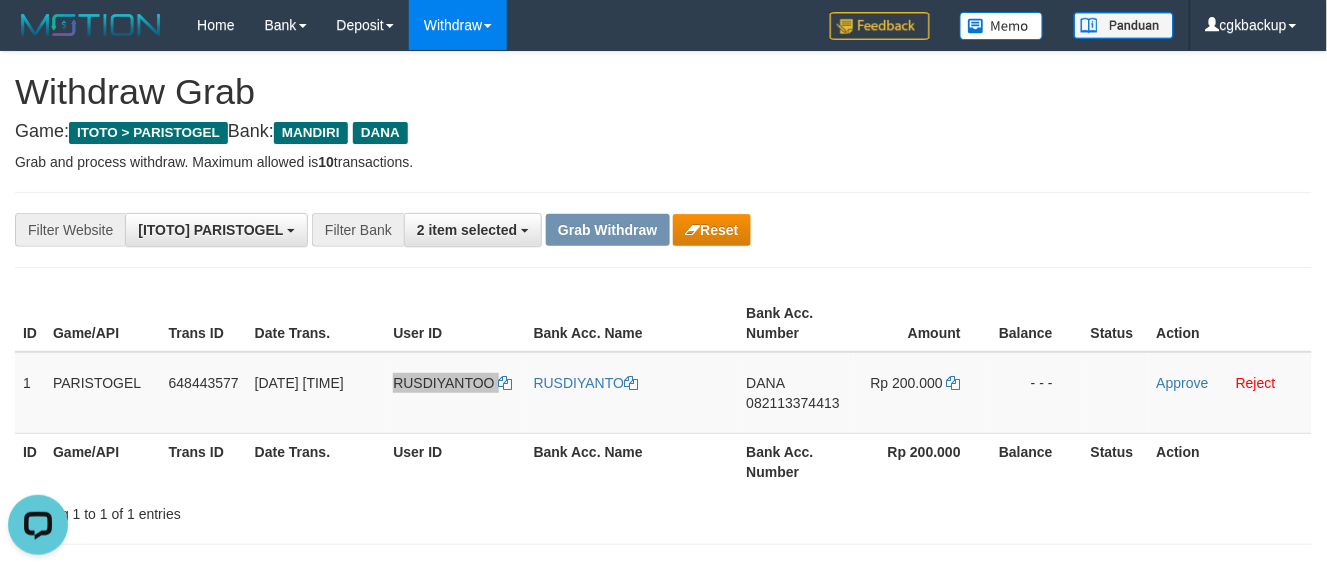 scroll, scrollTop: 0, scrollLeft: 0, axis: both 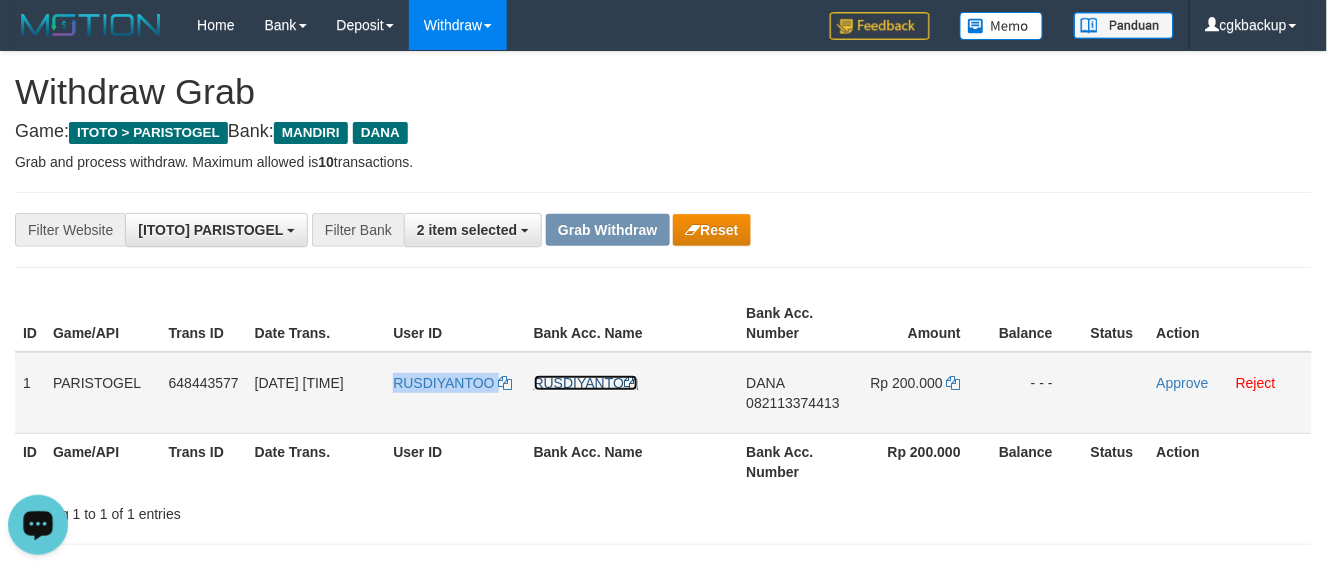 click on "RUSDIYANTO" at bounding box center (586, 383) 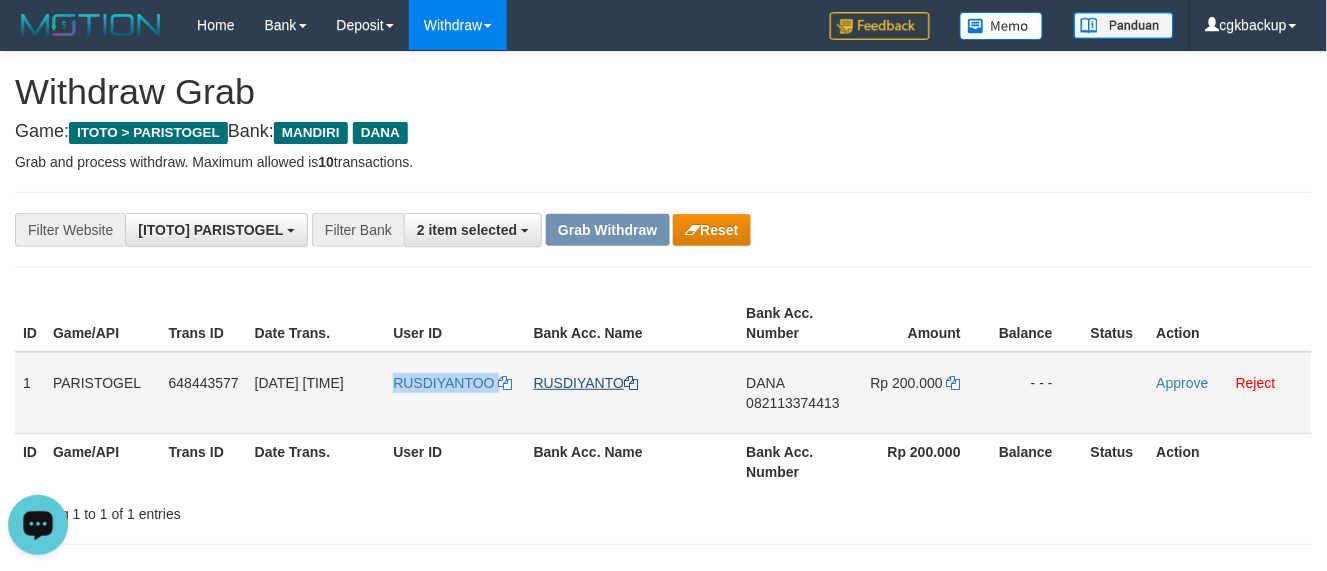 copy on "RUSDIYANTOO" 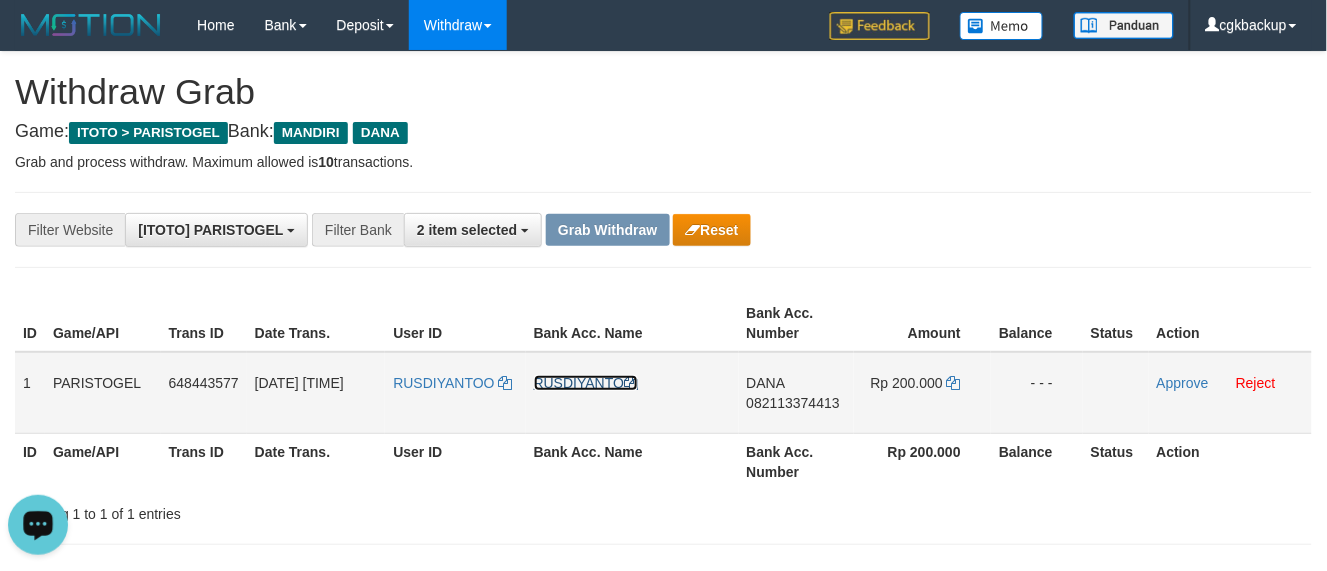 click on "RUSDIYANTO" at bounding box center (586, 383) 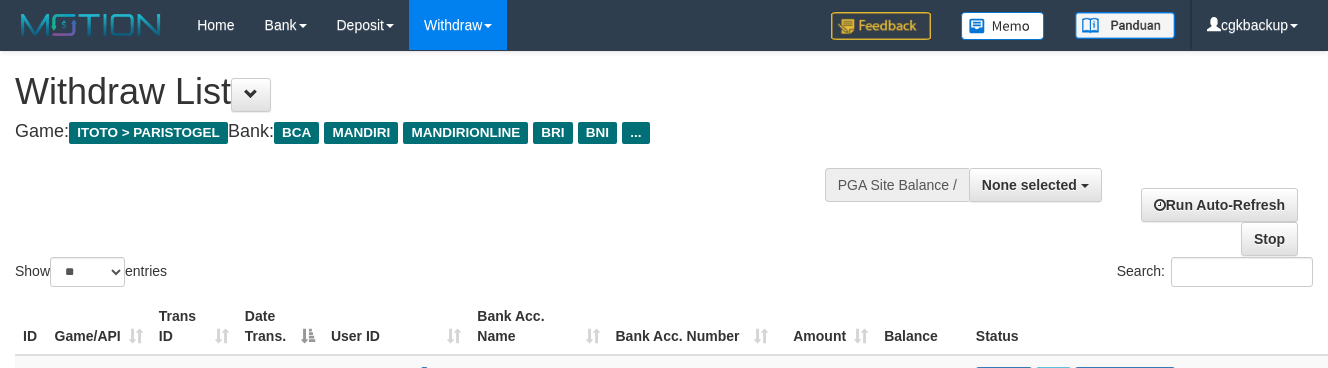 select 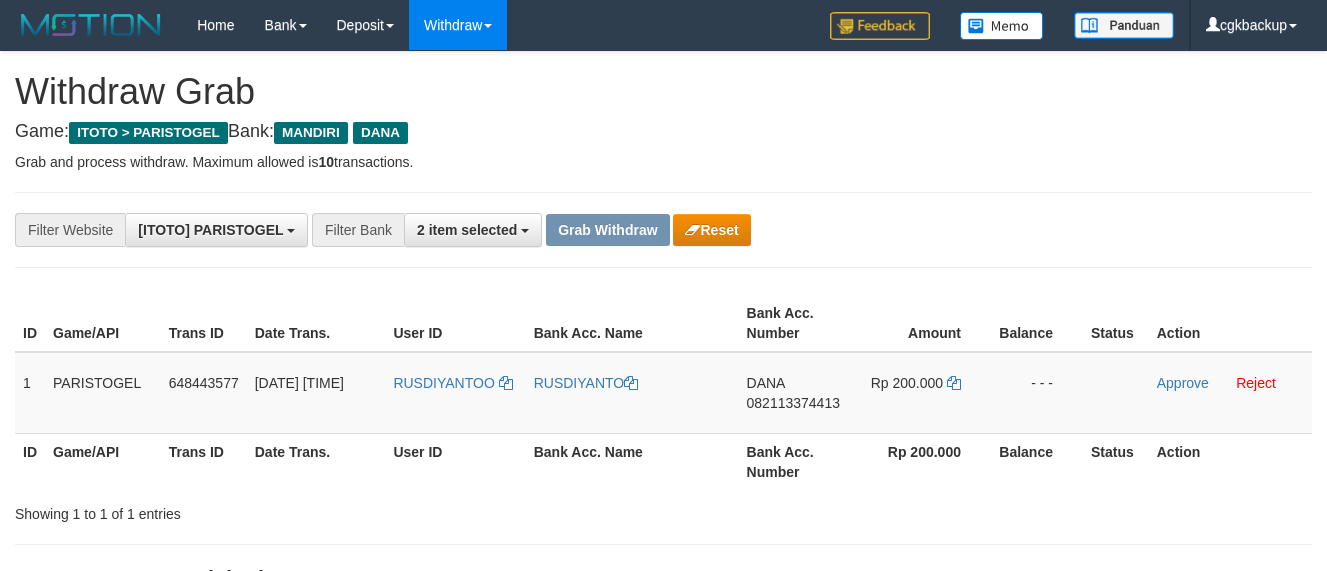 scroll, scrollTop: 0, scrollLeft: 0, axis: both 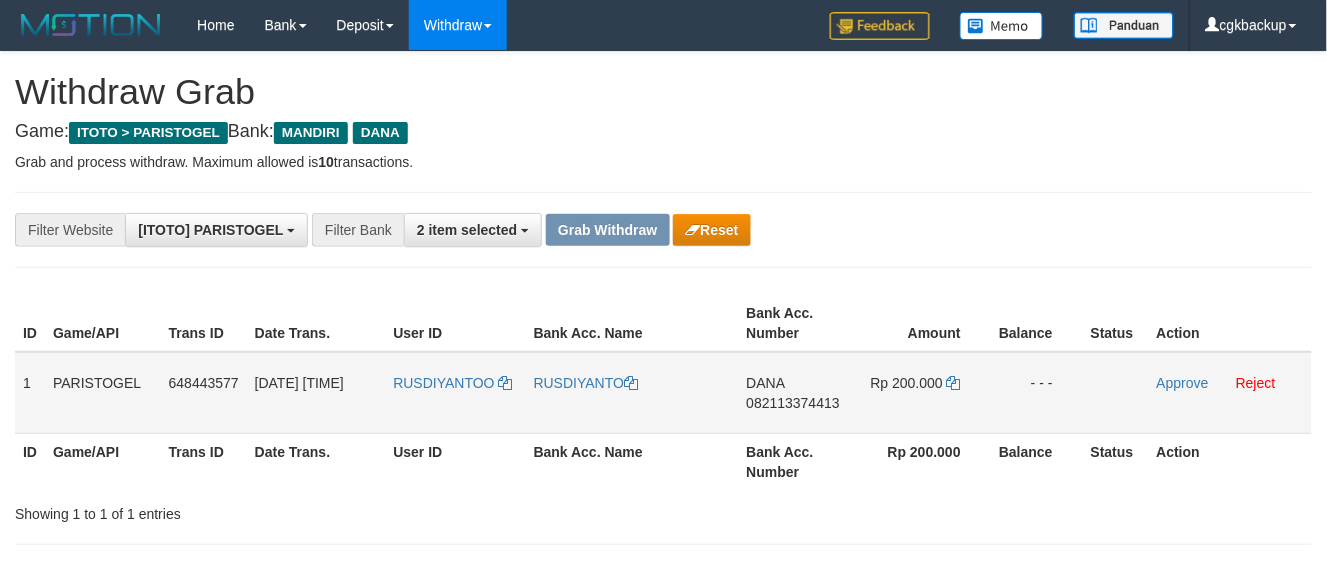 click on "DANA
[PHONE]" at bounding box center (797, 393) 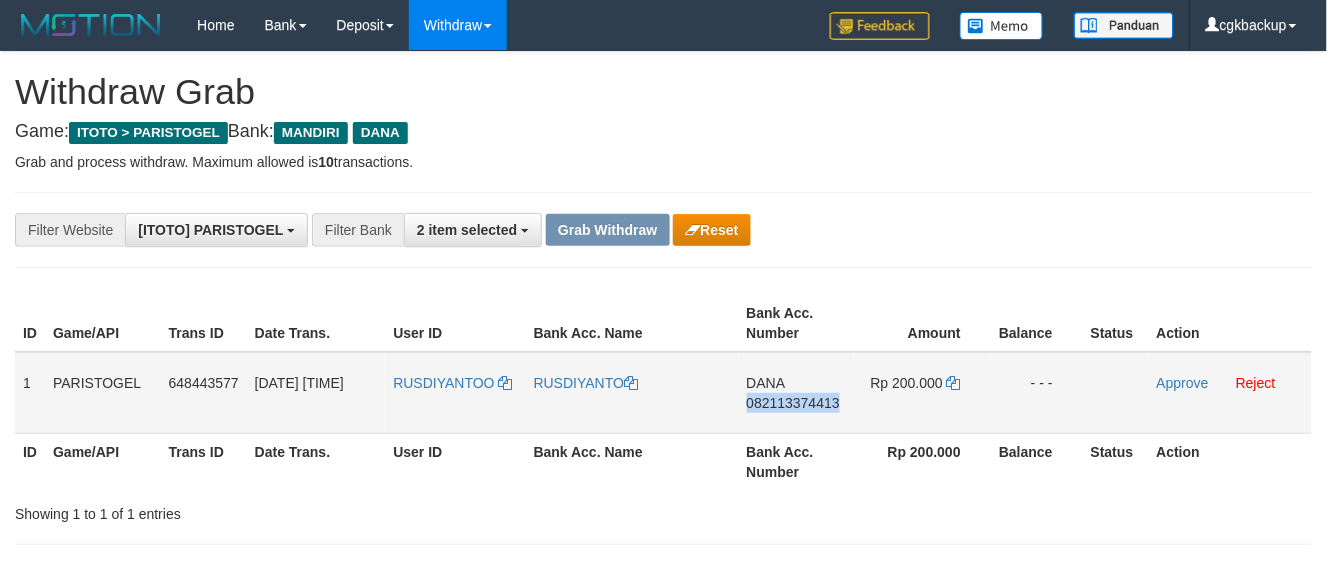 click on "DANA
[PHONE]" at bounding box center (797, 393) 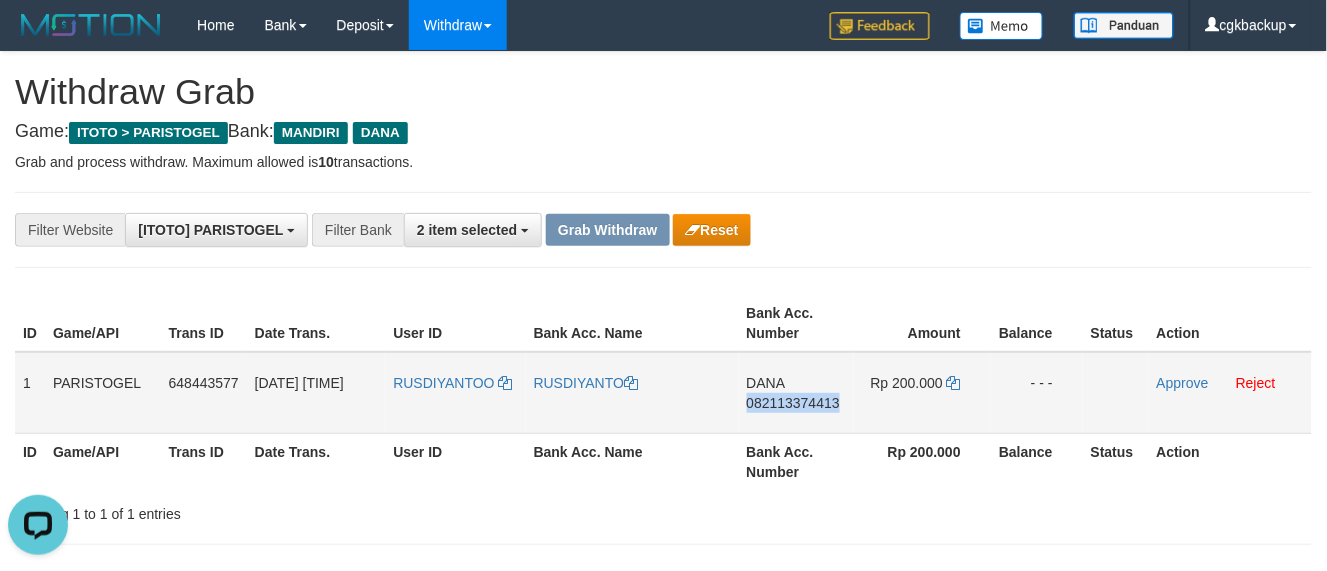 scroll, scrollTop: 0, scrollLeft: 0, axis: both 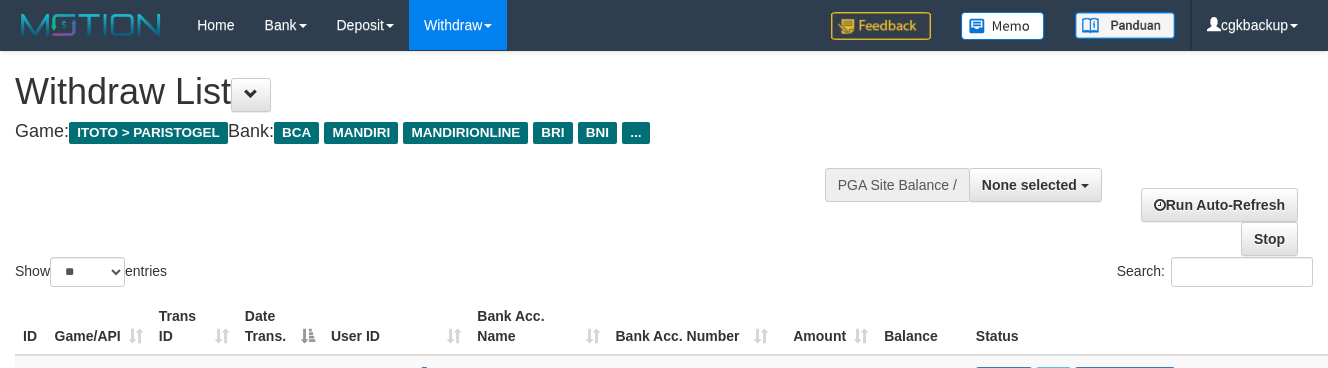 select 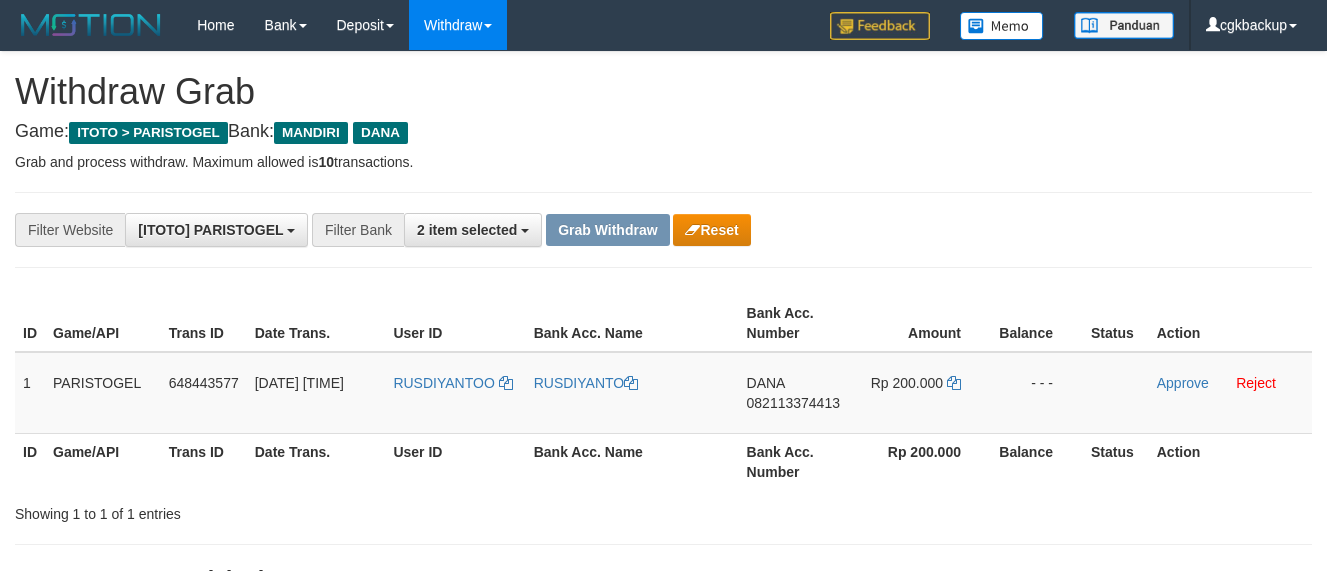 scroll, scrollTop: 0, scrollLeft: 0, axis: both 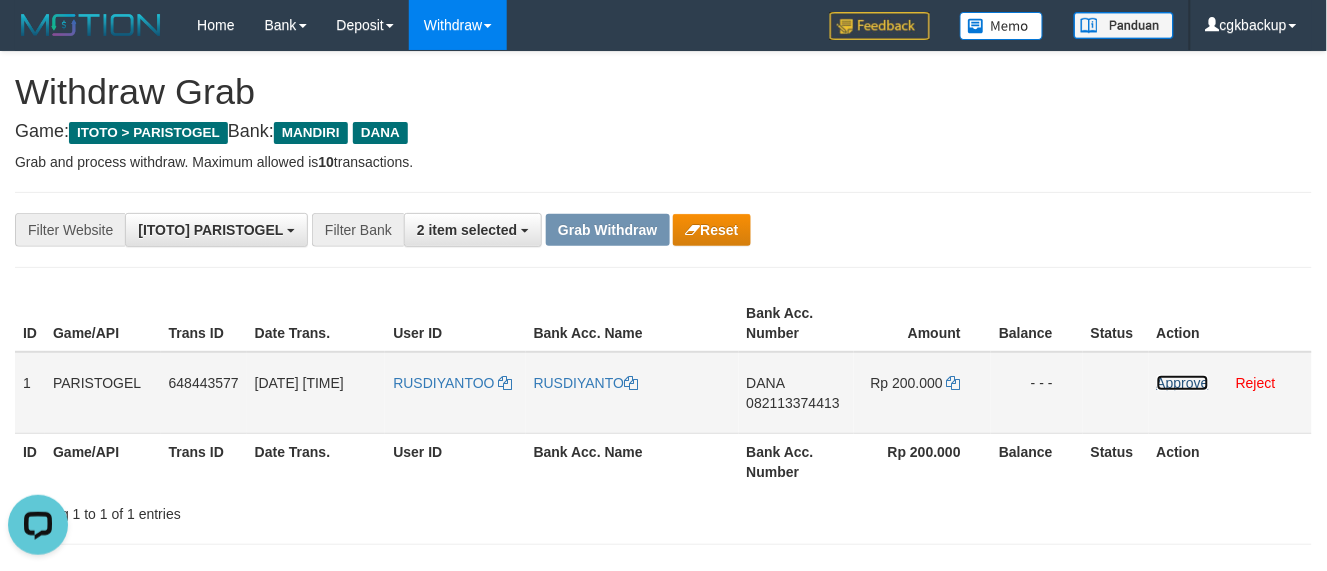 click on "Approve" at bounding box center (1183, 383) 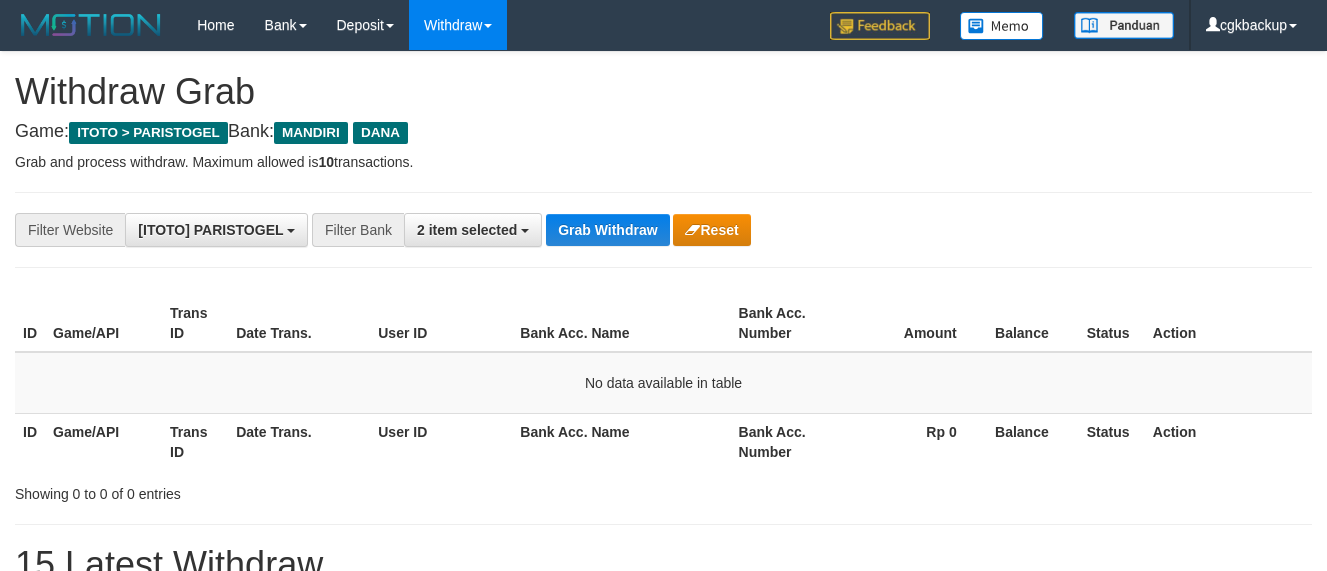 scroll, scrollTop: 0, scrollLeft: 0, axis: both 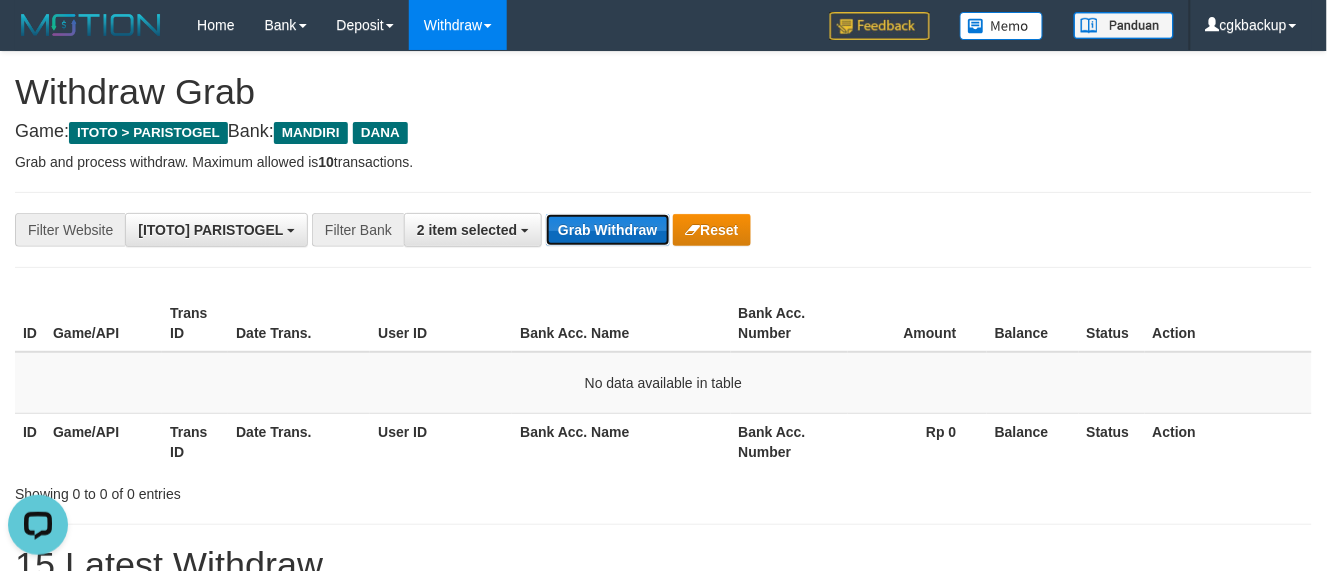 click on "Grab Withdraw" at bounding box center [607, 230] 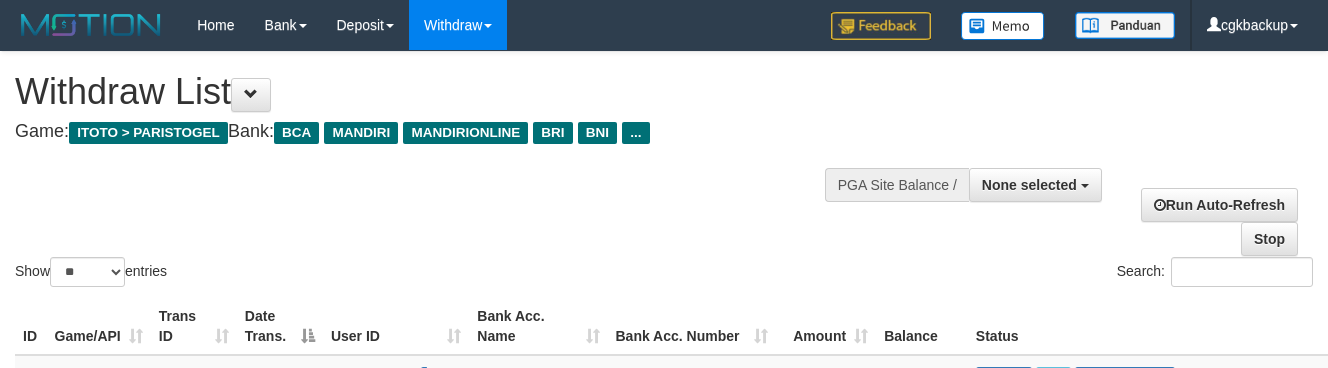 select 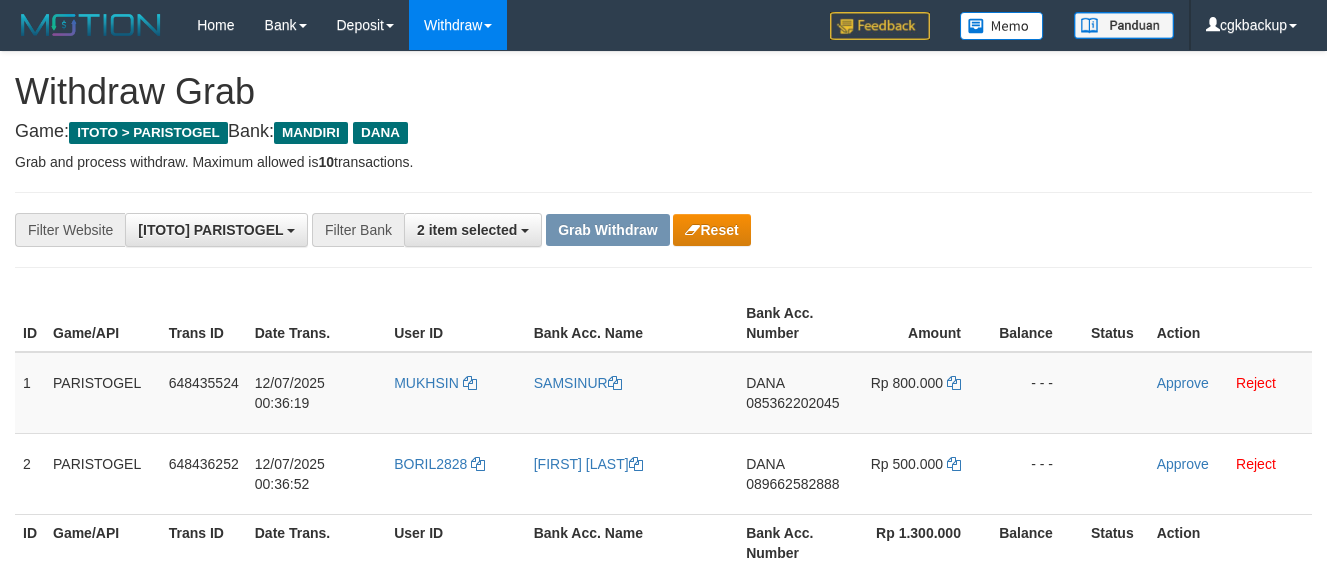 scroll, scrollTop: 0, scrollLeft: 0, axis: both 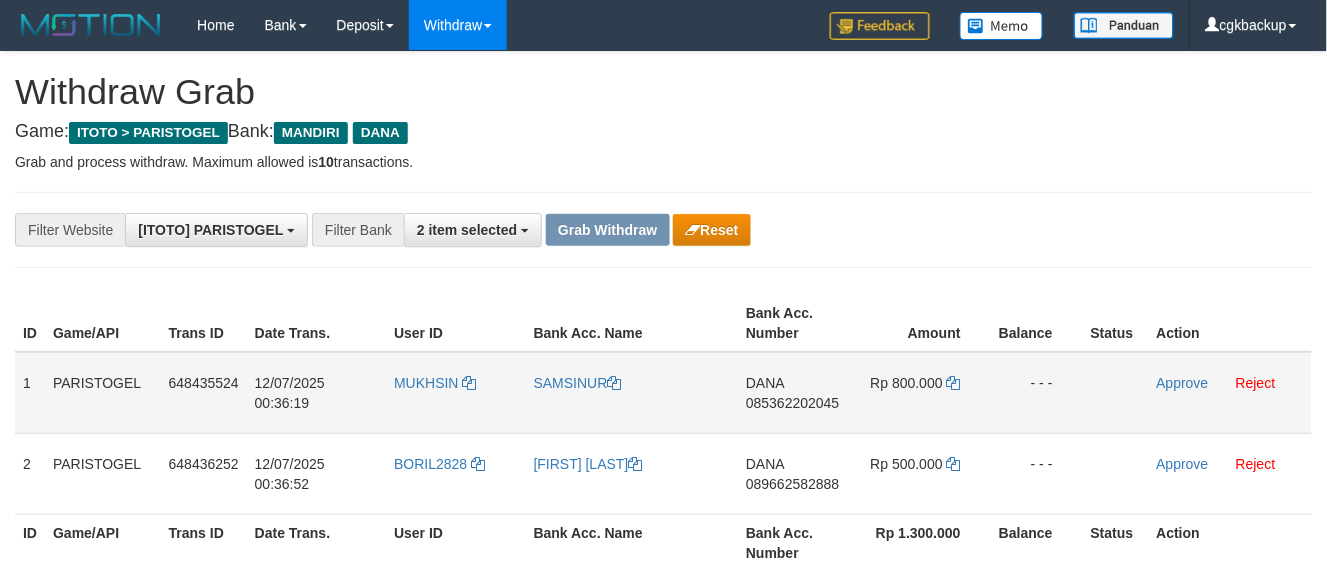 click on "MUKHSIN" at bounding box center [456, 393] 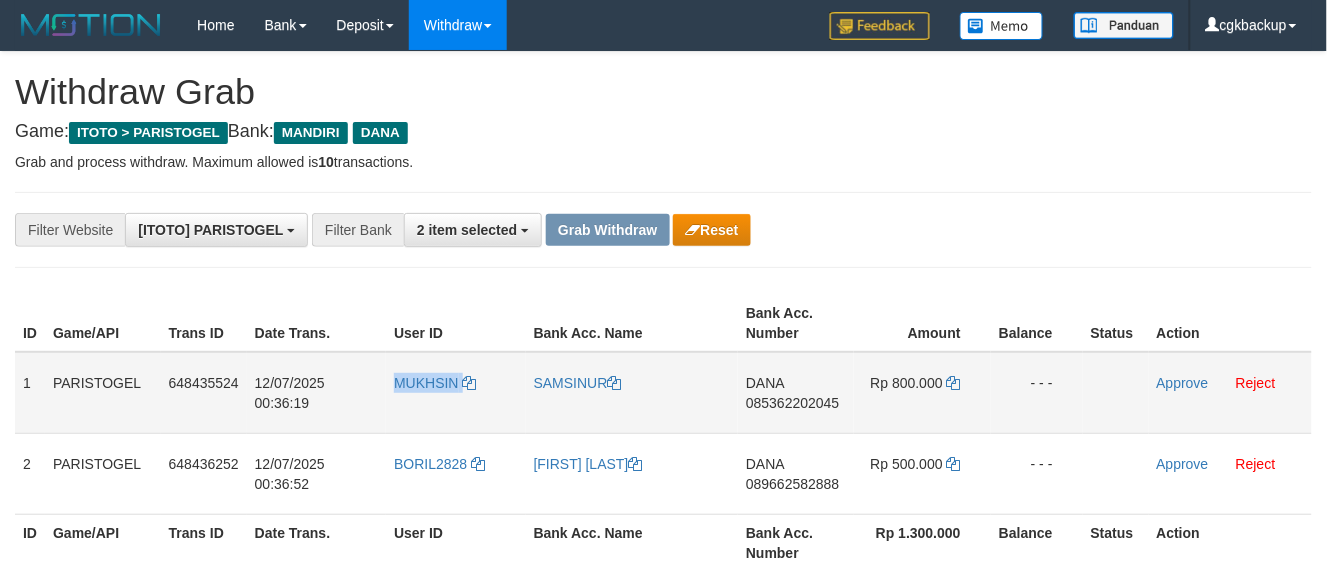 click on "MUKHSIN" at bounding box center [456, 393] 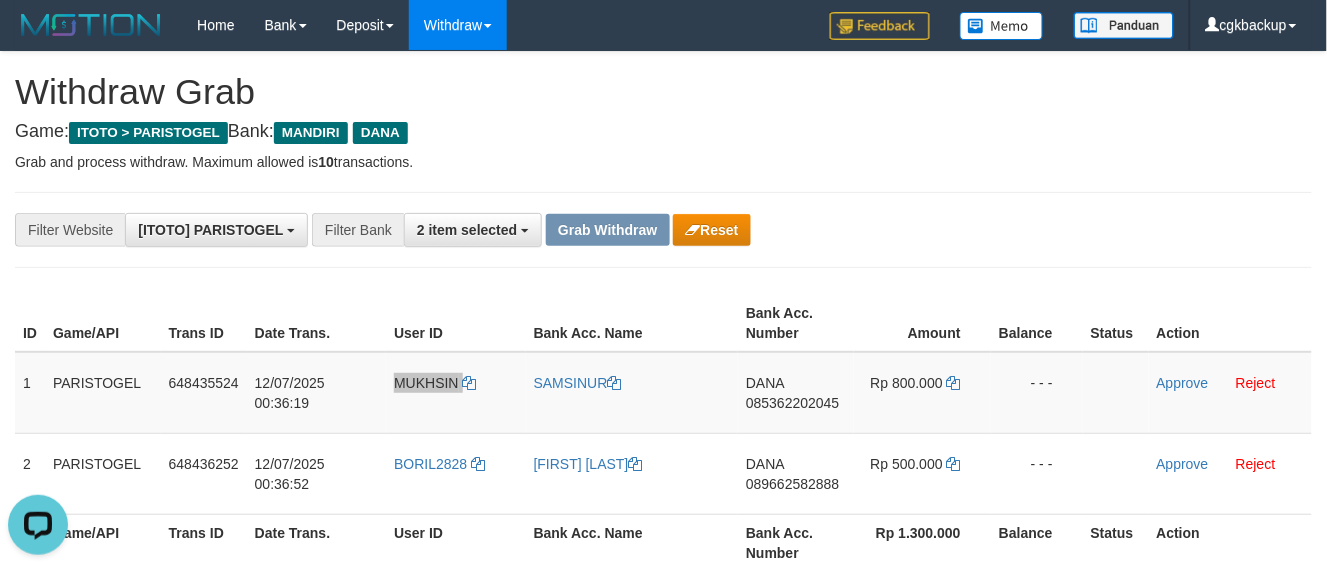 scroll, scrollTop: 0, scrollLeft: 0, axis: both 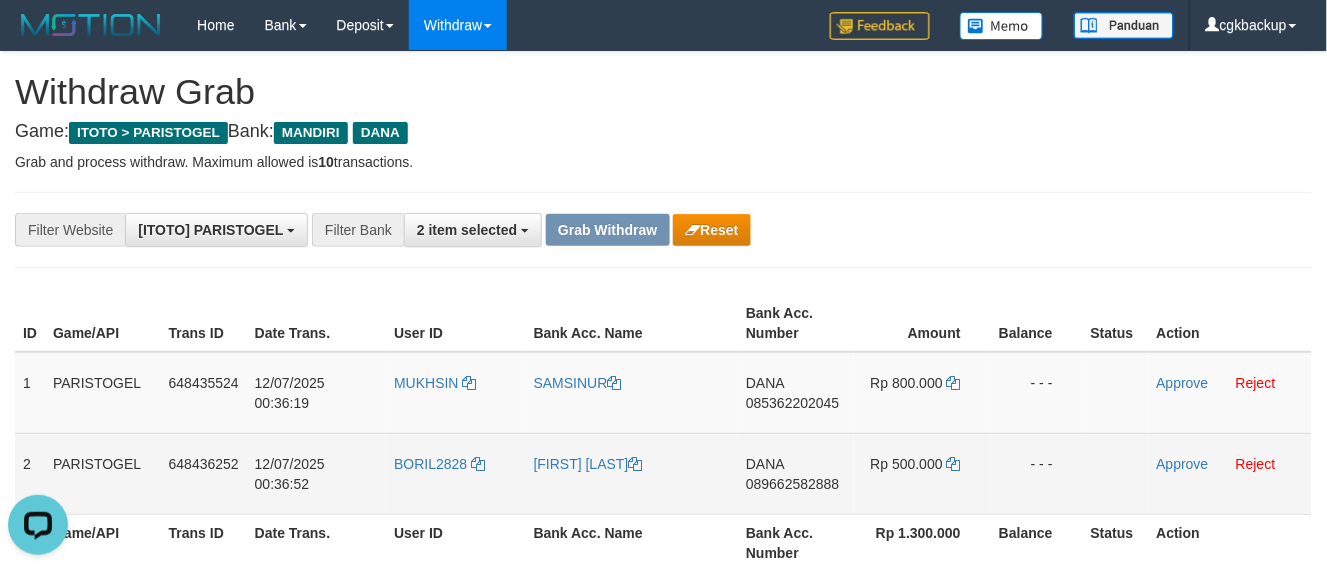 click on "BORIL2828" at bounding box center [456, 473] 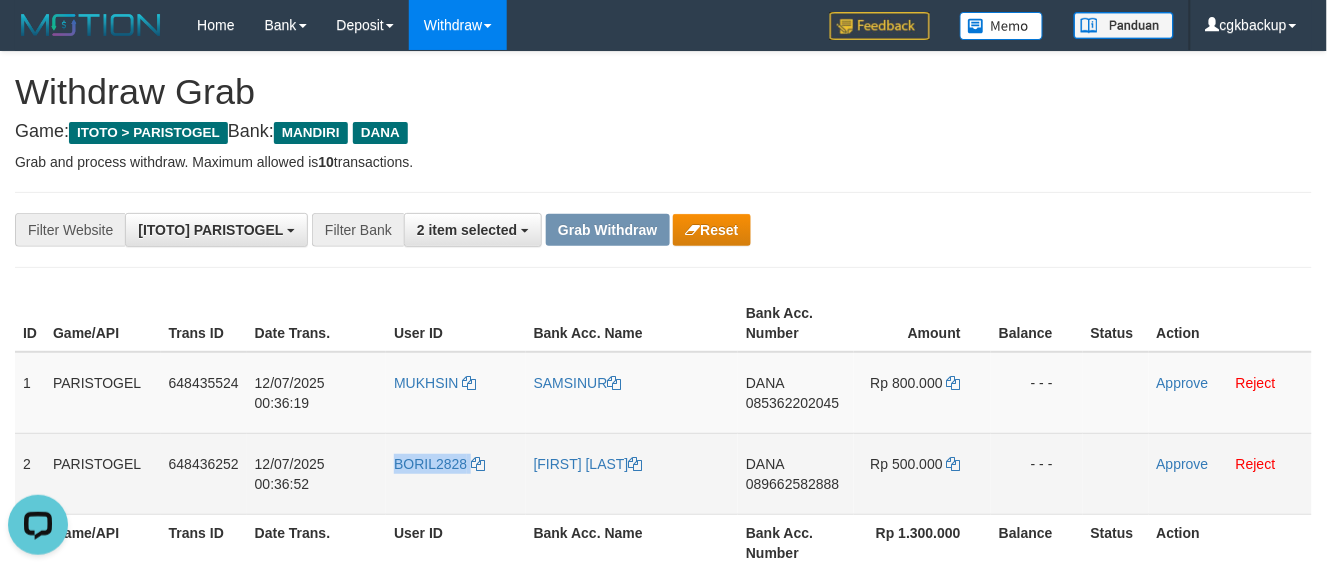 click on "BORIL2828" at bounding box center (456, 473) 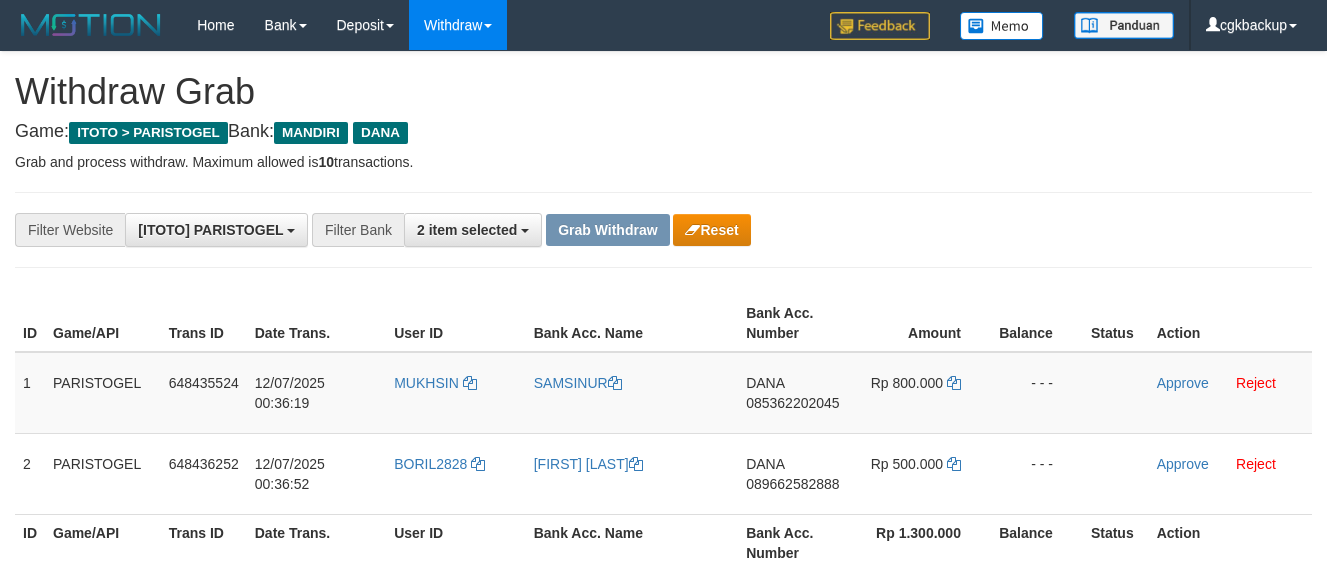 scroll, scrollTop: 0, scrollLeft: 0, axis: both 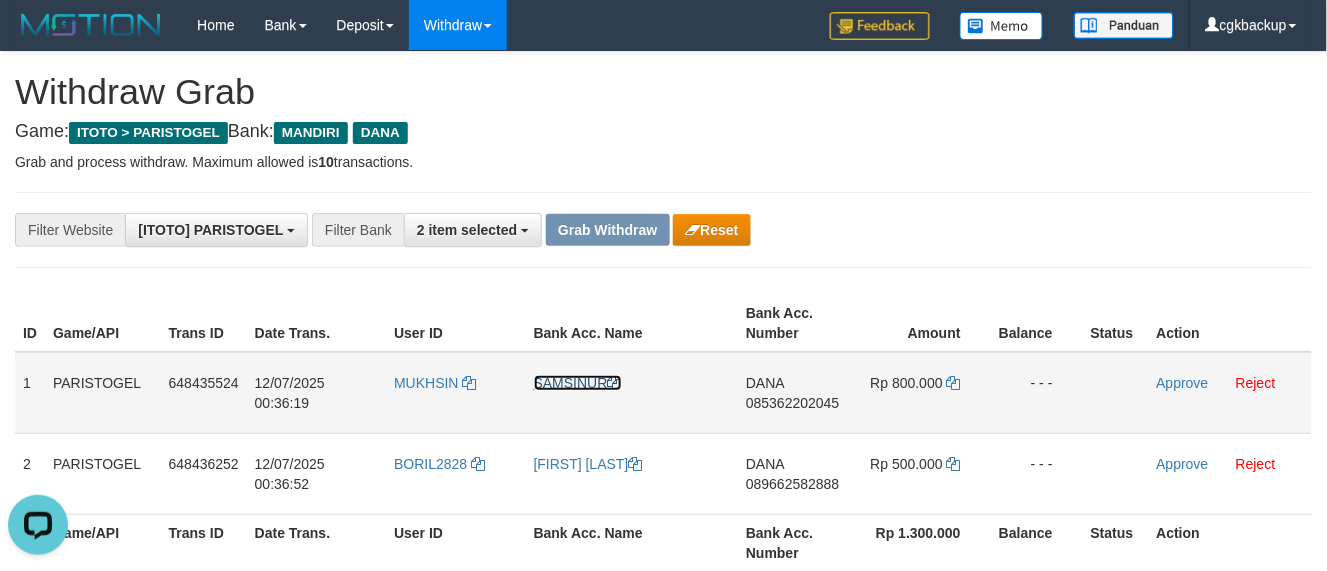 click on "SAMSINUR" at bounding box center [578, 383] 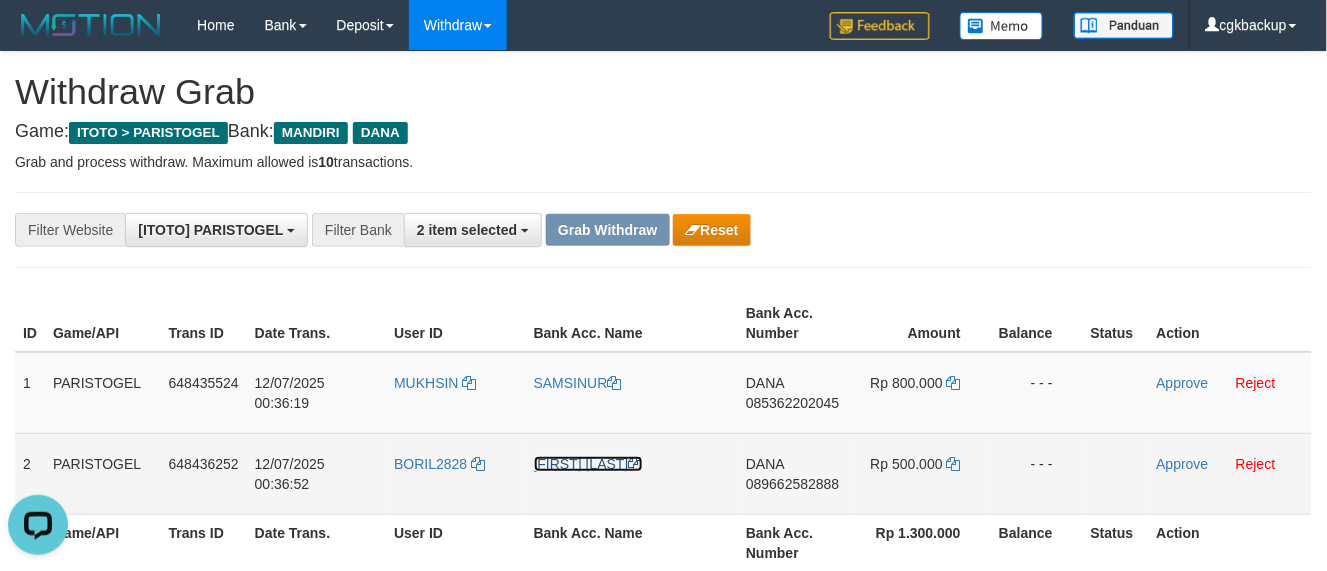 click on "[FIRST] [LAST]" at bounding box center (588, 464) 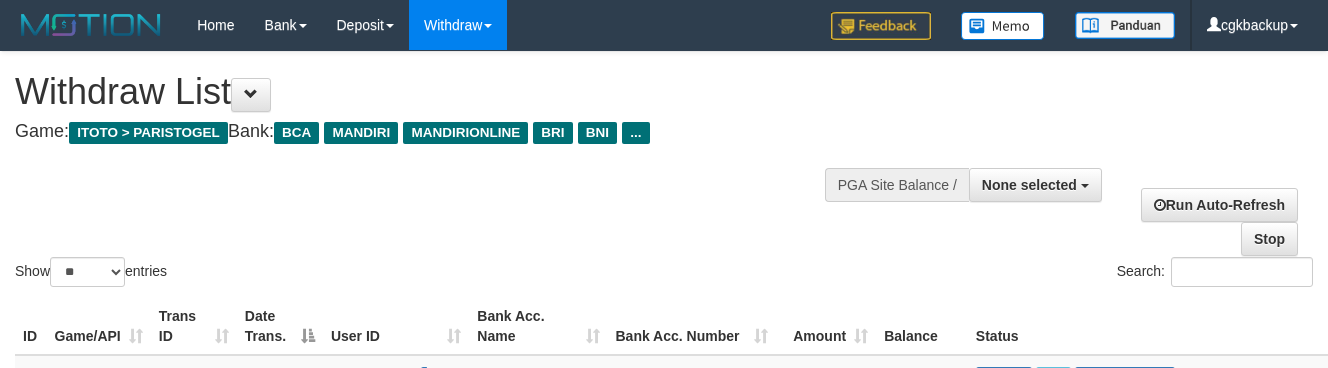 select 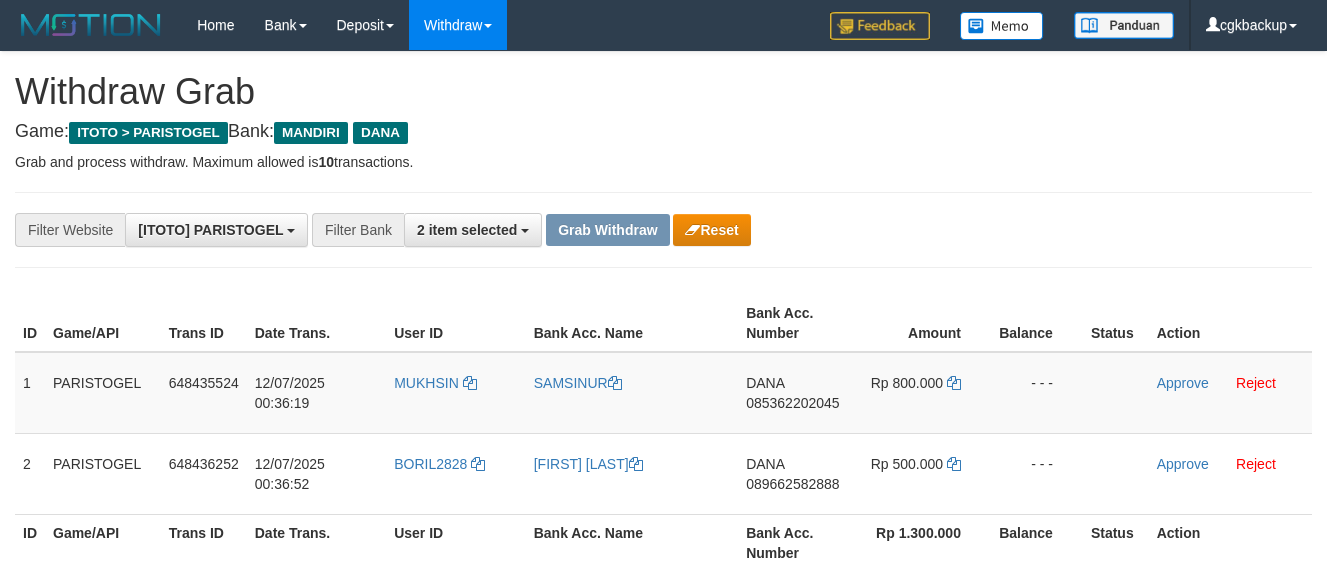 scroll, scrollTop: 0, scrollLeft: 0, axis: both 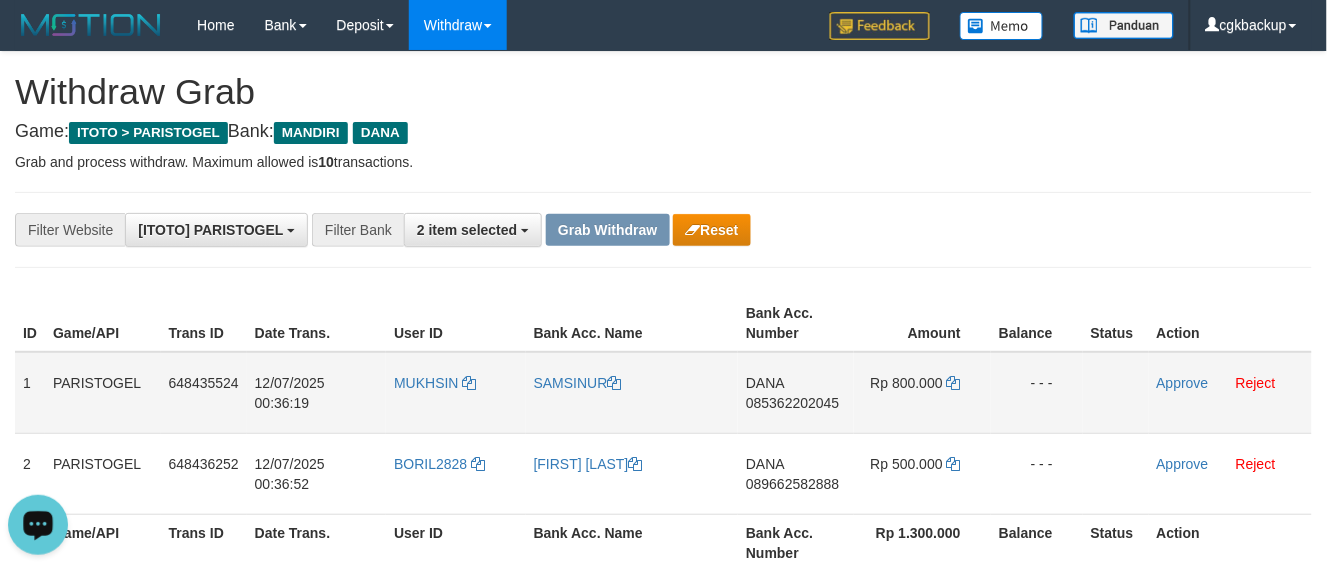 click on "[BRAND]
[PHONE]" at bounding box center (796, 393) 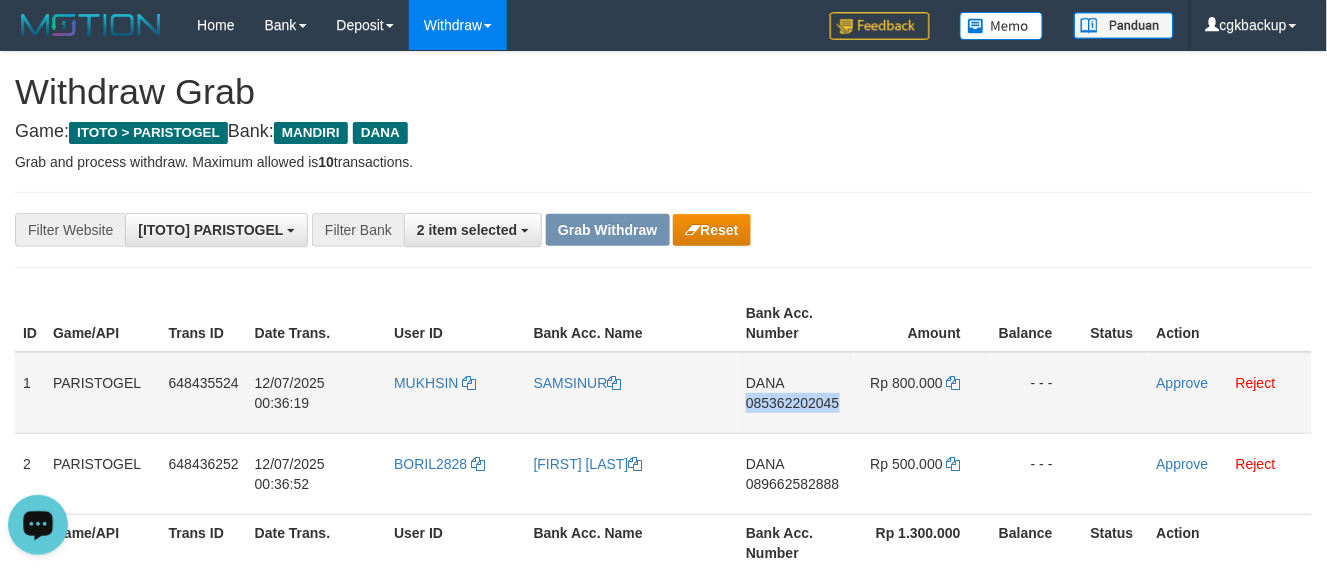 copy on "085362202045" 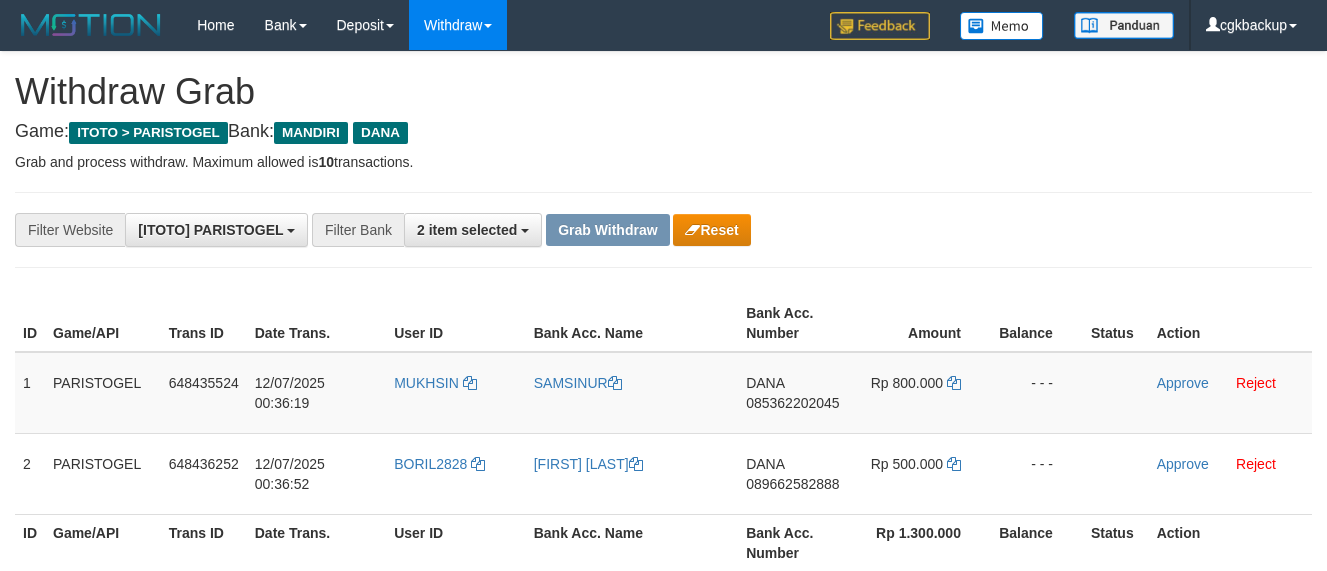 scroll, scrollTop: 0, scrollLeft: 0, axis: both 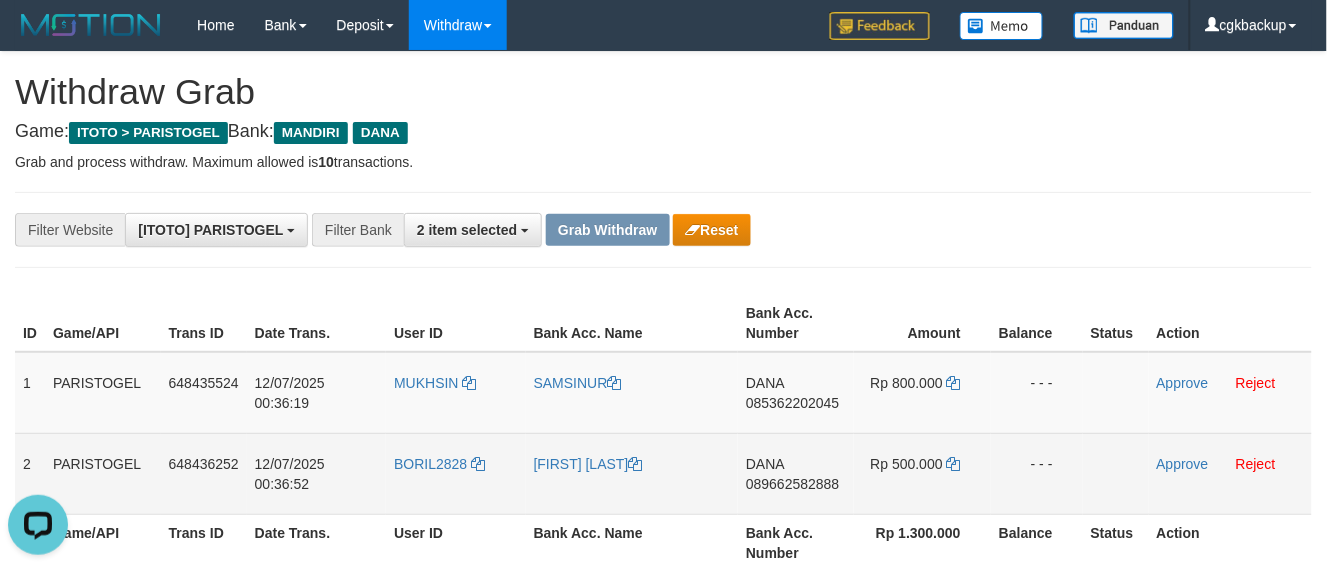 click on "DANA
089662582888" at bounding box center (796, 473) 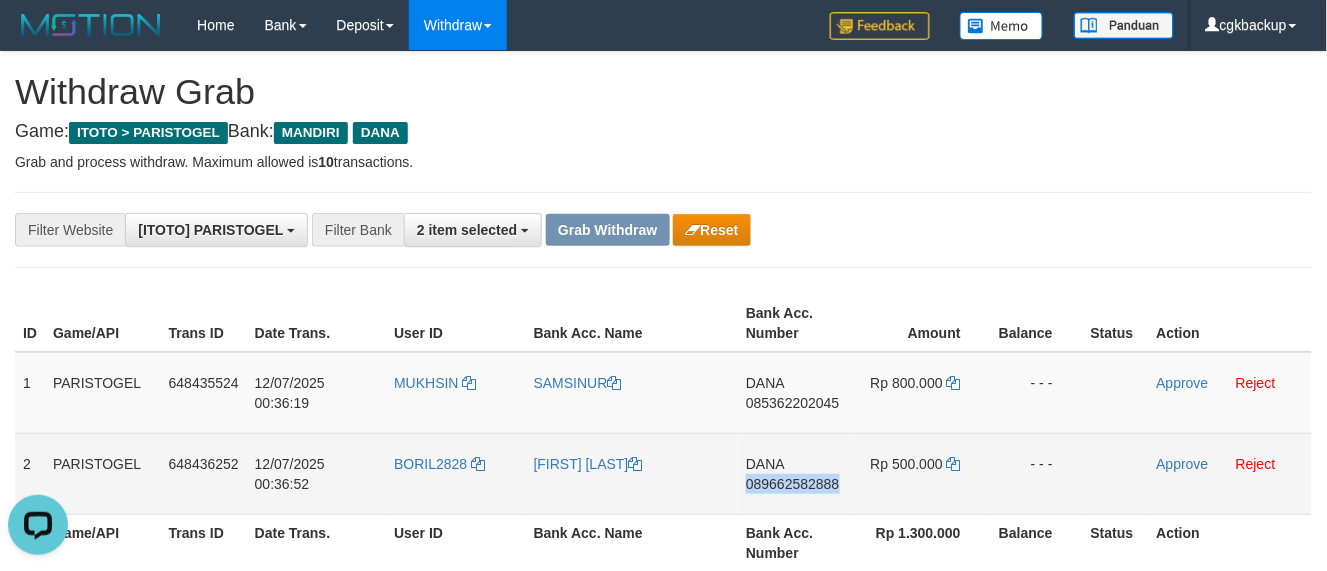 click on "DANA
089662582888" at bounding box center (796, 473) 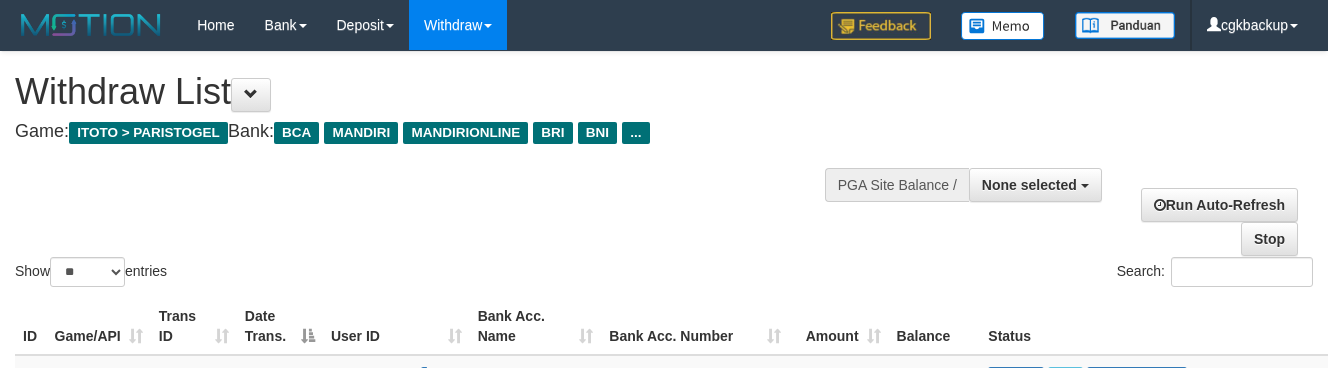select 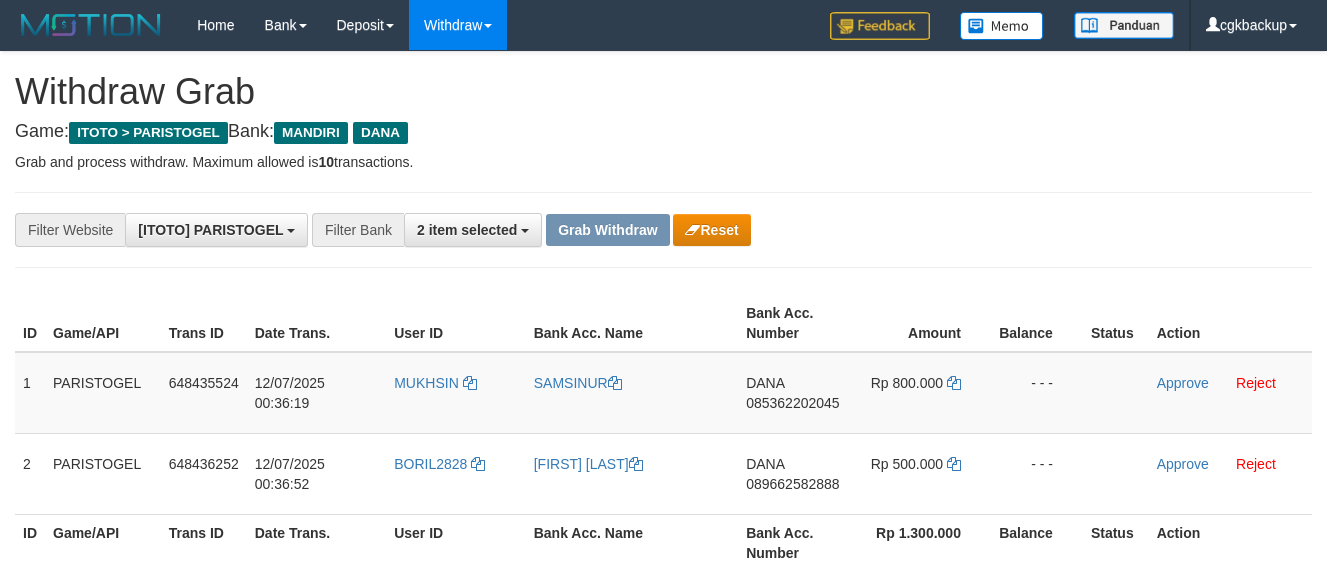 scroll, scrollTop: 0, scrollLeft: 0, axis: both 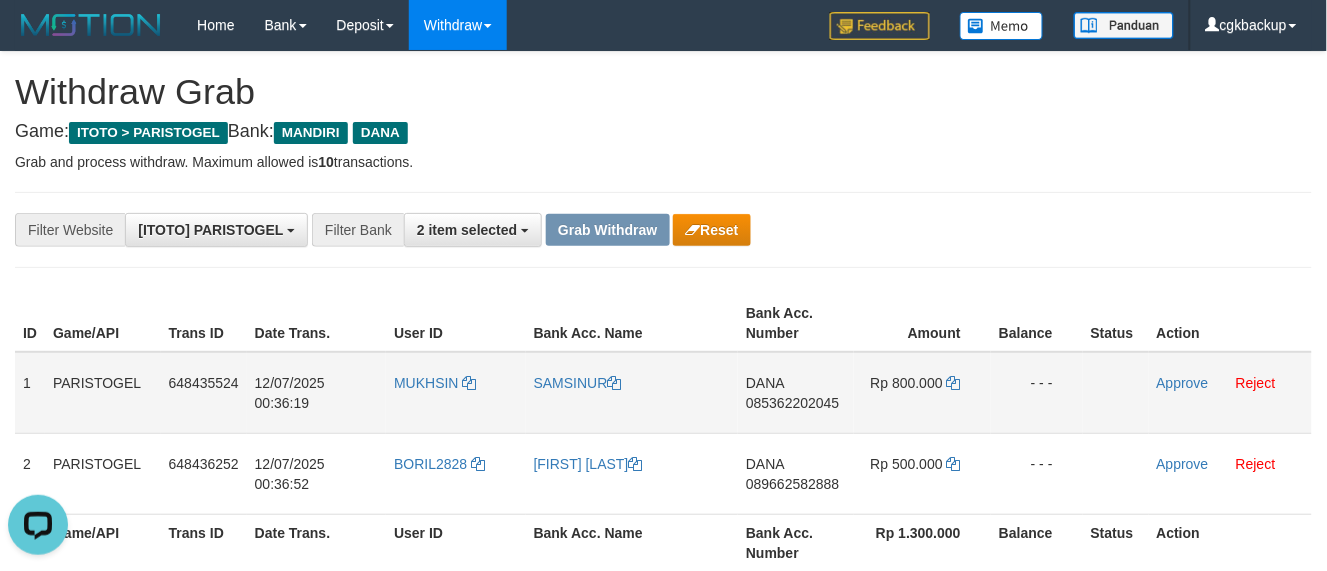 click on "Approve
Reject" at bounding box center [1230, 393] 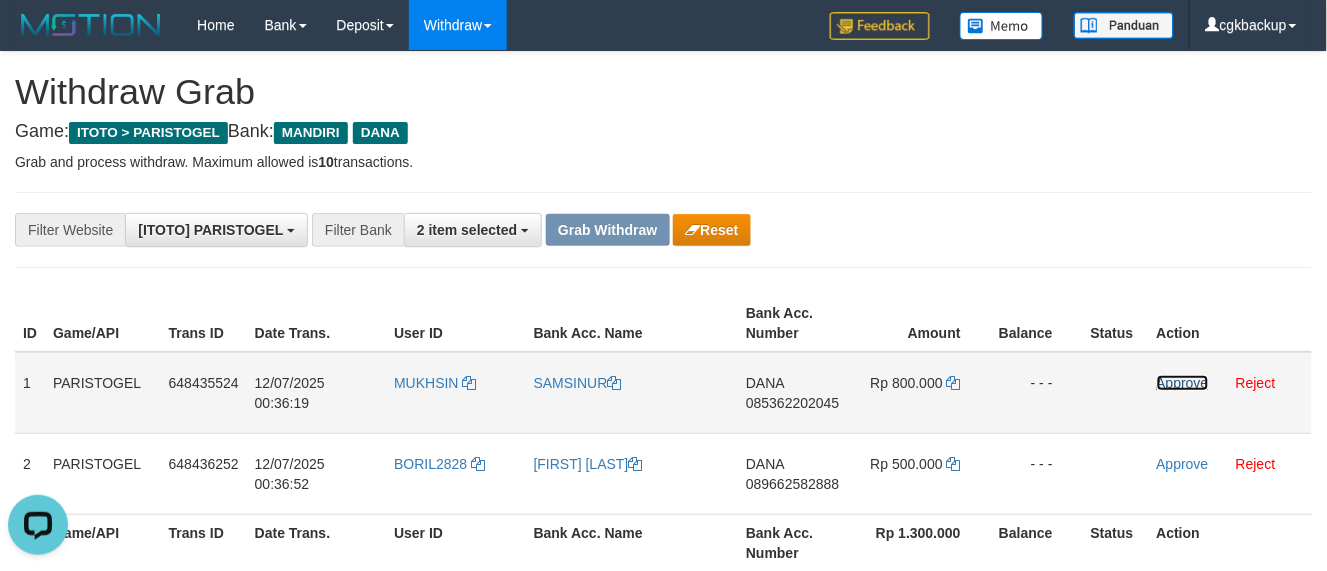 click on "Approve" at bounding box center (1183, 383) 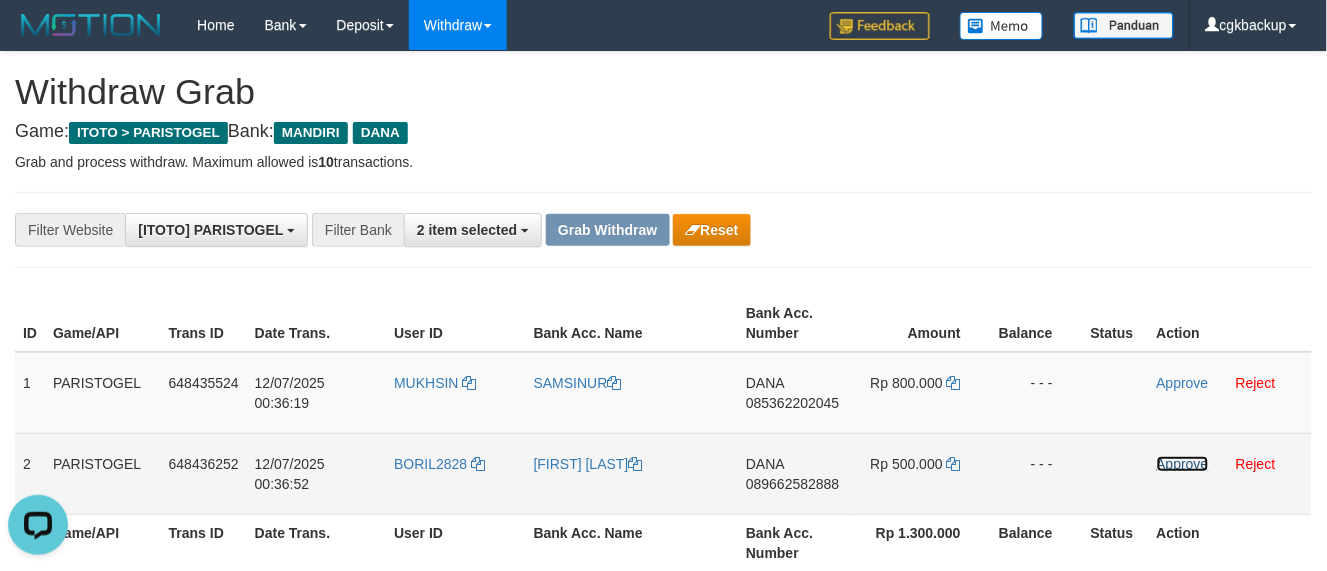 click on "Approve" at bounding box center [1183, 464] 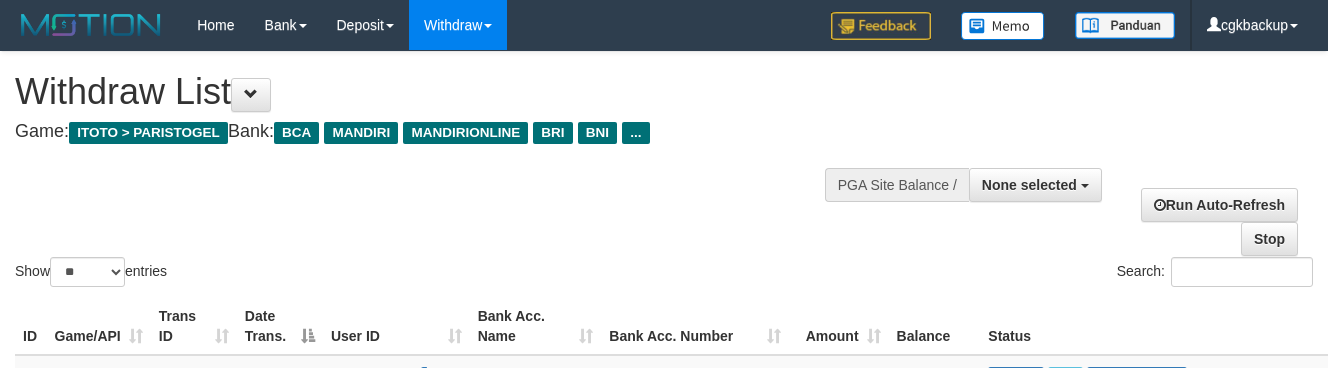 select 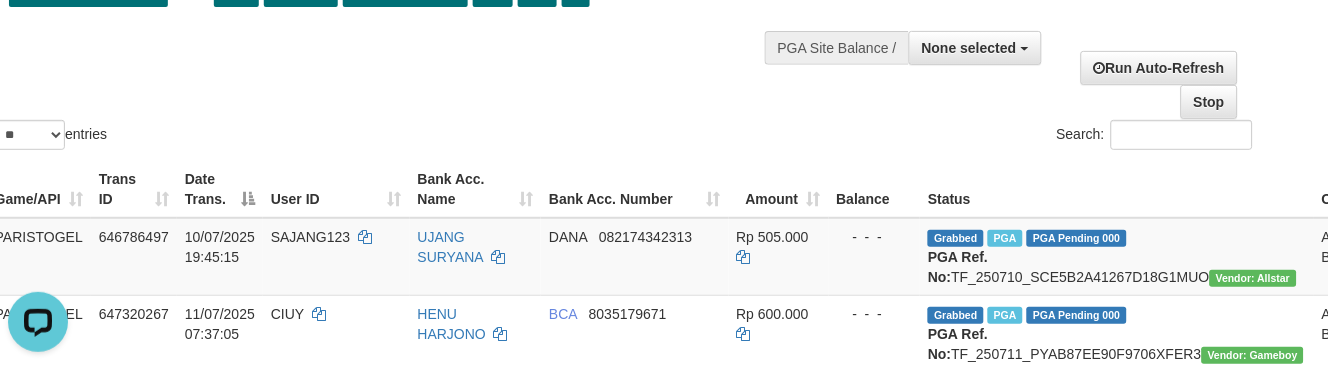 scroll, scrollTop: 0, scrollLeft: 0, axis: both 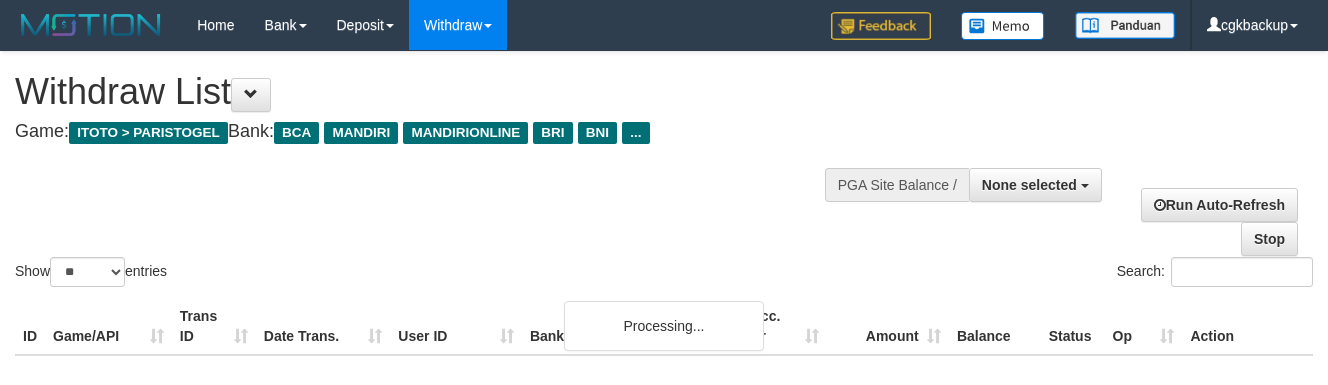 select 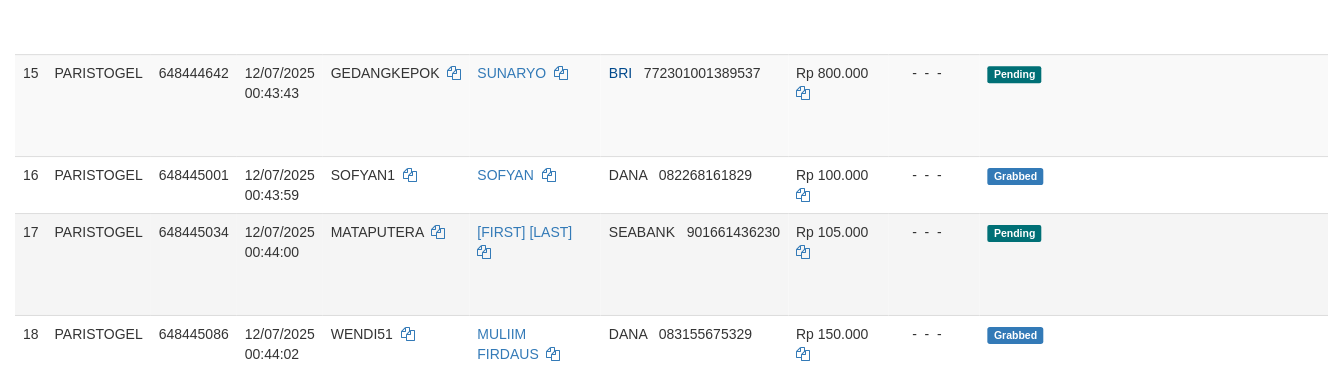 scroll, scrollTop: 1333, scrollLeft: 0, axis: vertical 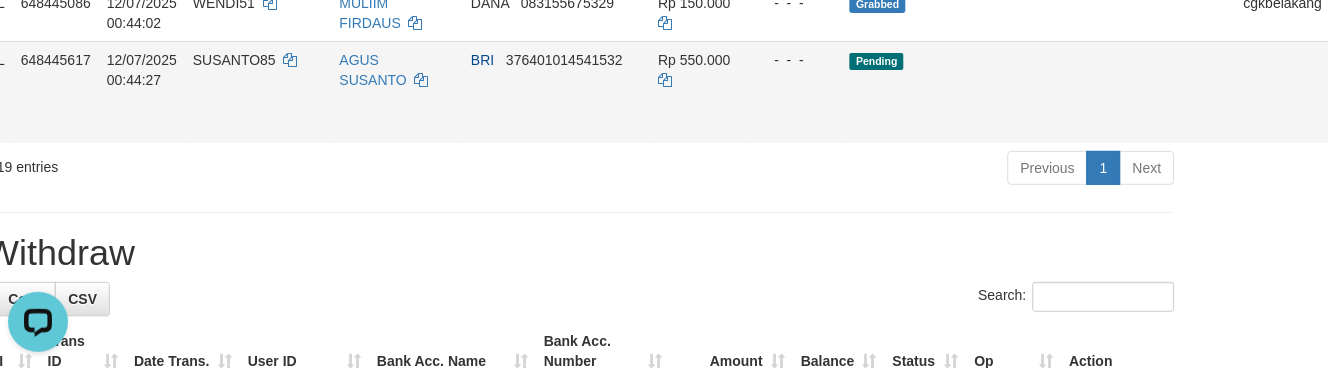click on "Allow Grab" at bounding box center [1355, 70] 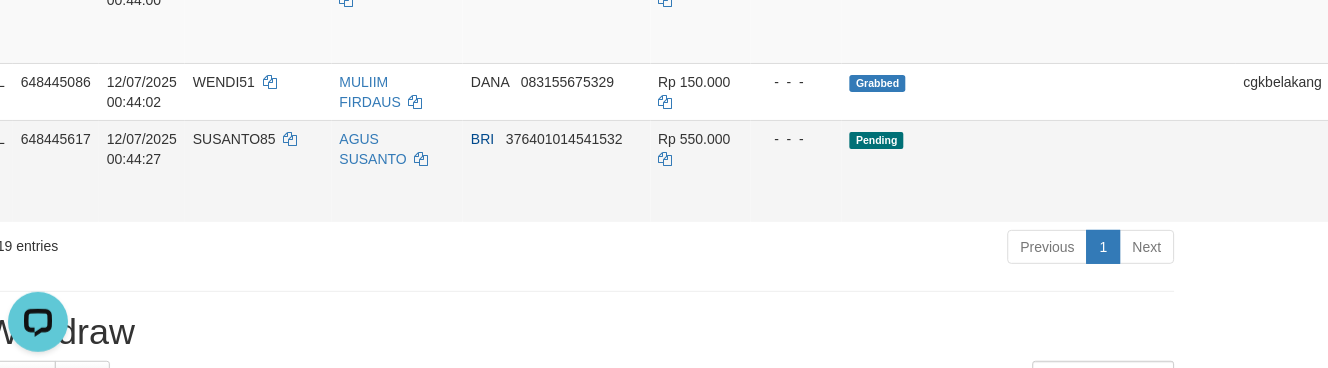 scroll, scrollTop: 1444, scrollLeft: 138, axis: both 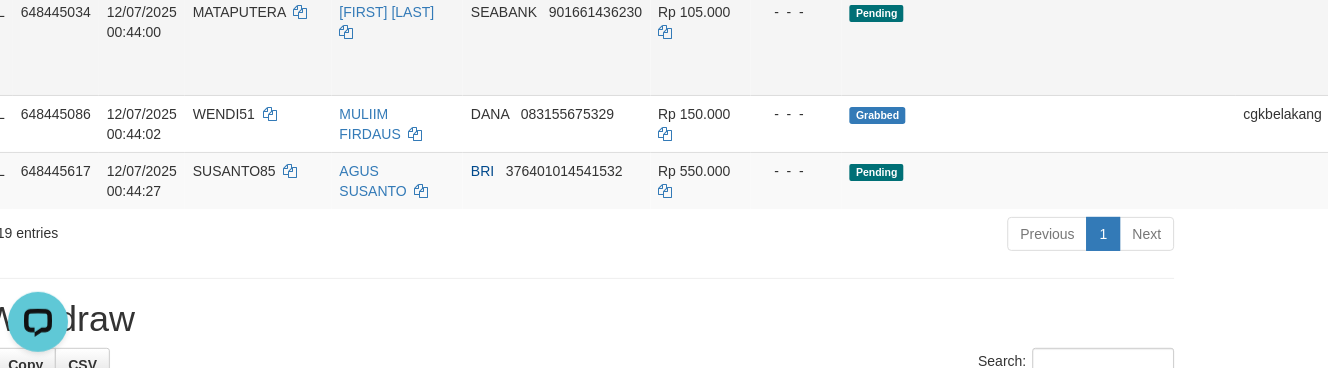 click on "Allow Grab" at bounding box center [1355, 22] 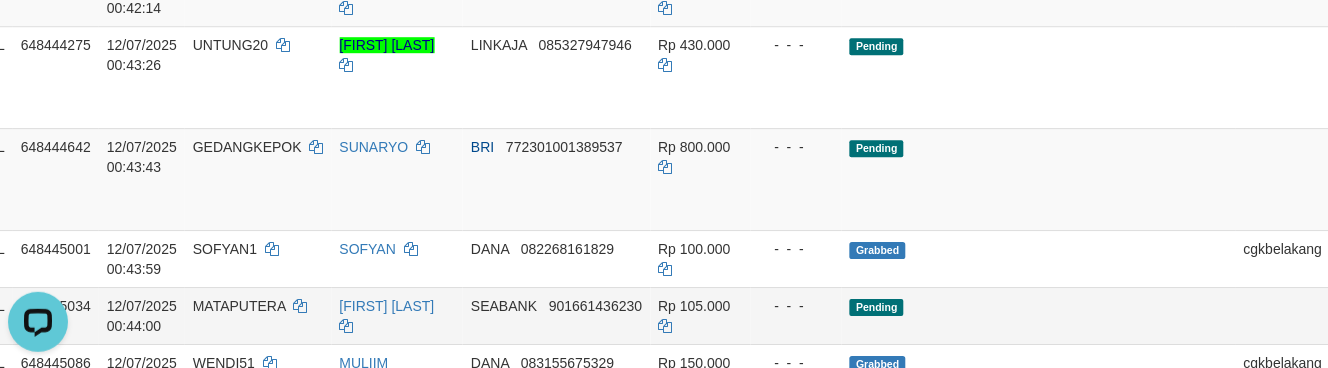 scroll, scrollTop: 1111, scrollLeft: 138, axis: both 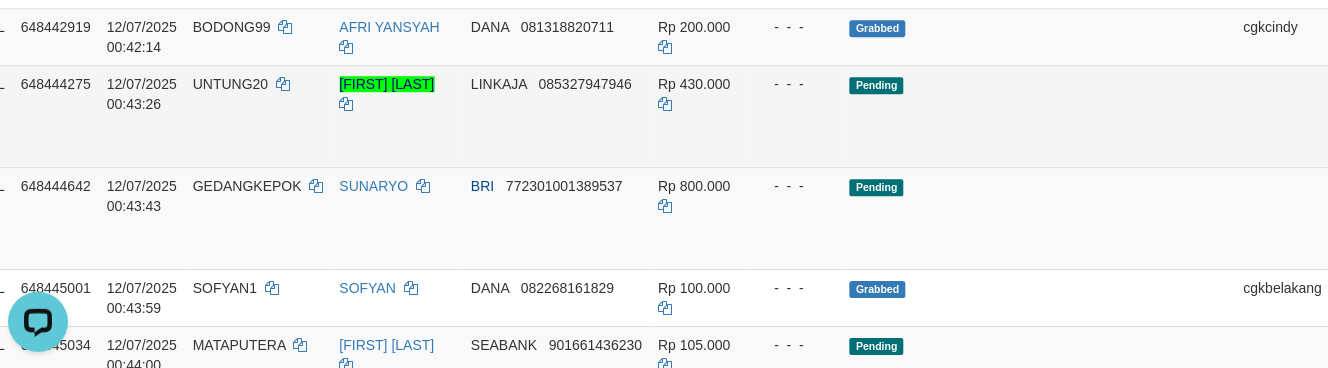 click on "Allow Grab" at bounding box center (1355, 94) 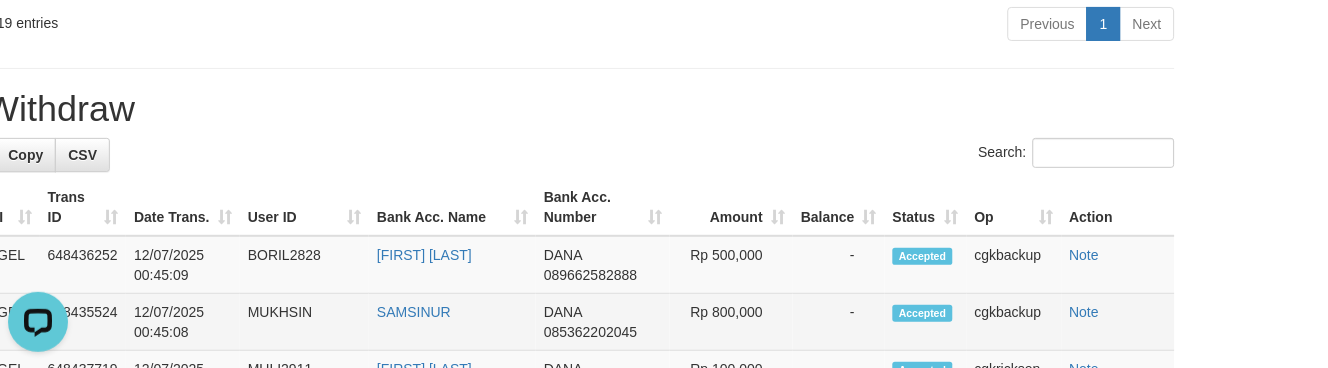 scroll, scrollTop: 1555, scrollLeft: 138, axis: both 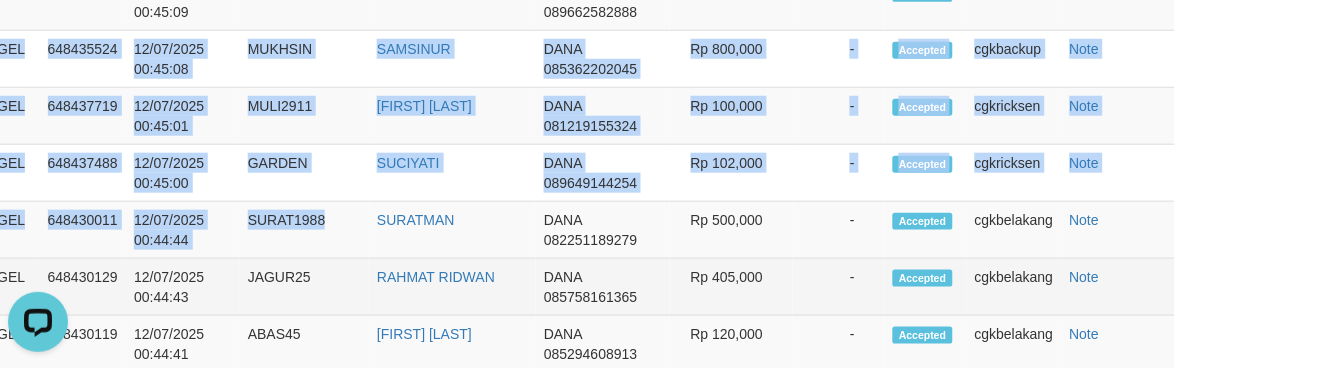 drag, startPoint x: 1173, startPoint y: 367, endPoint x: 380, endPoint y: 367, distance: 793 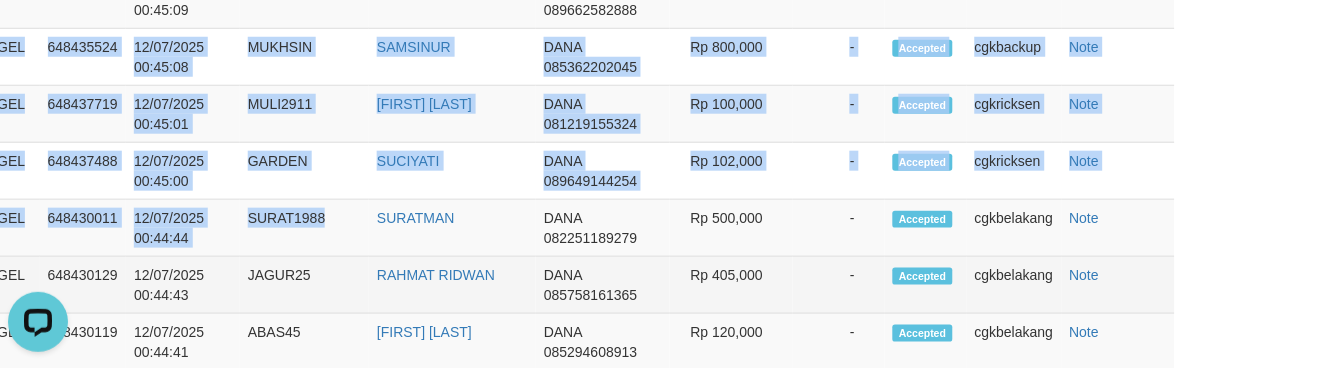click on "1
PARISTOGEL
648436252
12/07/2025 00:45:09
BORIL2828
ARIF BUDIONO
DANA
089662582888
-" at bounding box center [526, 684] 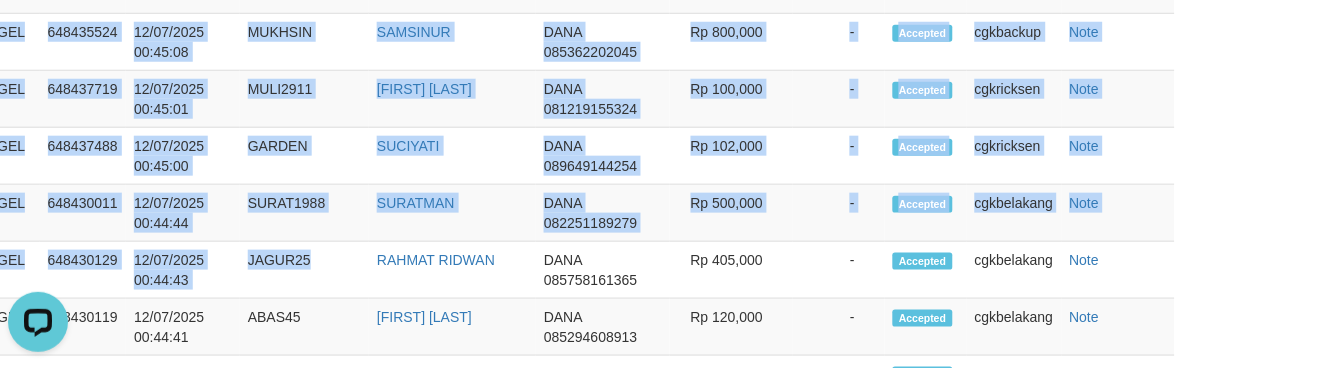 scroll, scrollTop: 1844, scrollLeft: 71, axis: both 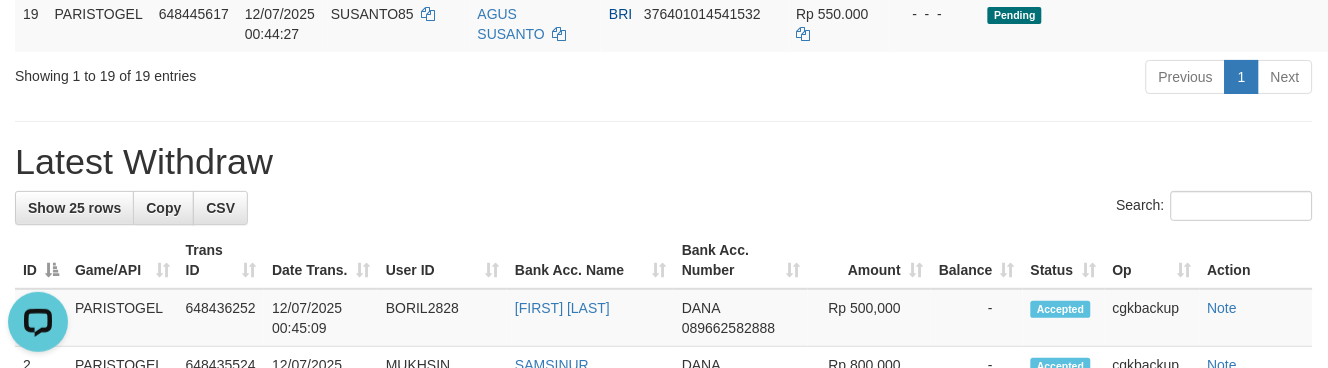 click on "**********" at bounding box center [664, 194] 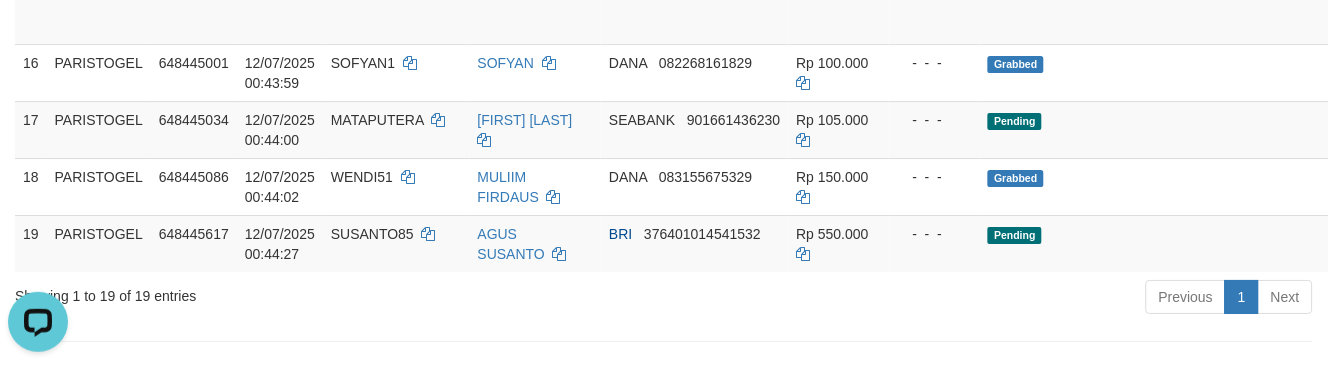 scroll, scrollTop: 1288, scrollLeft: 0, axis: vertical 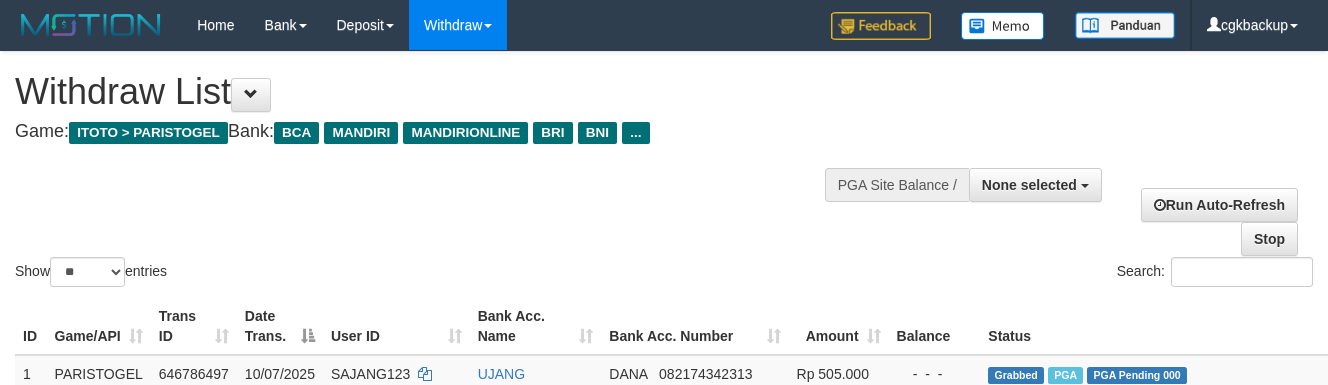 select 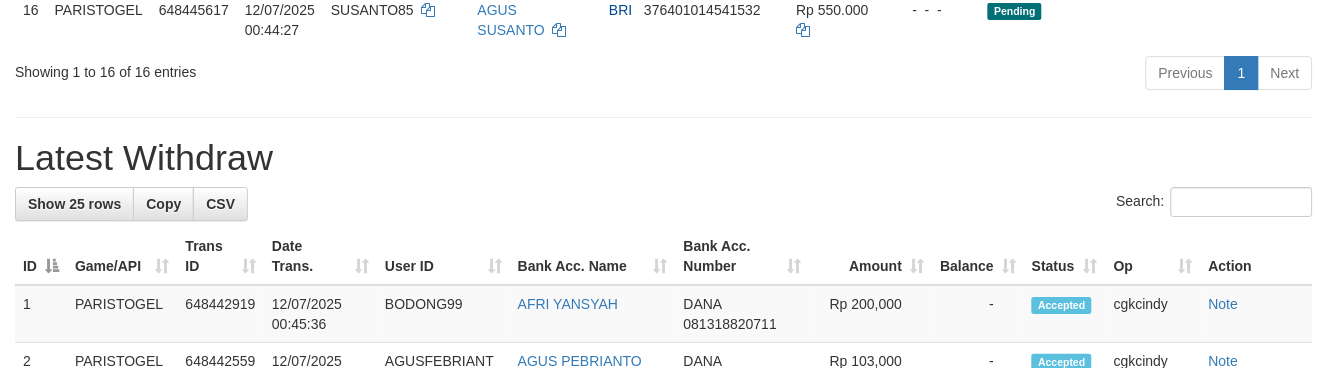 scroll, scrollTop: 1288, scrollLeft: 0, axis: vertical 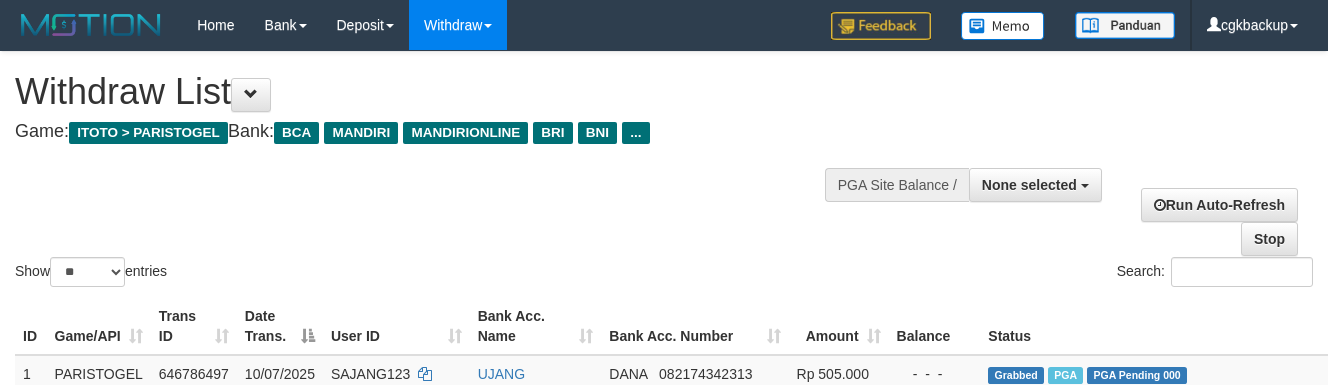 select 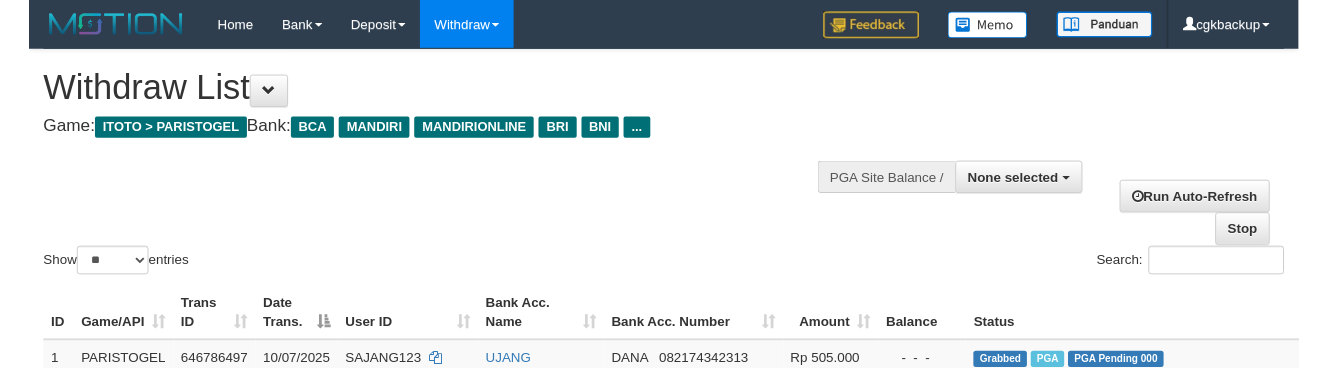 scroll, scrollTop: 288, scrollLeft: 138, axis: both 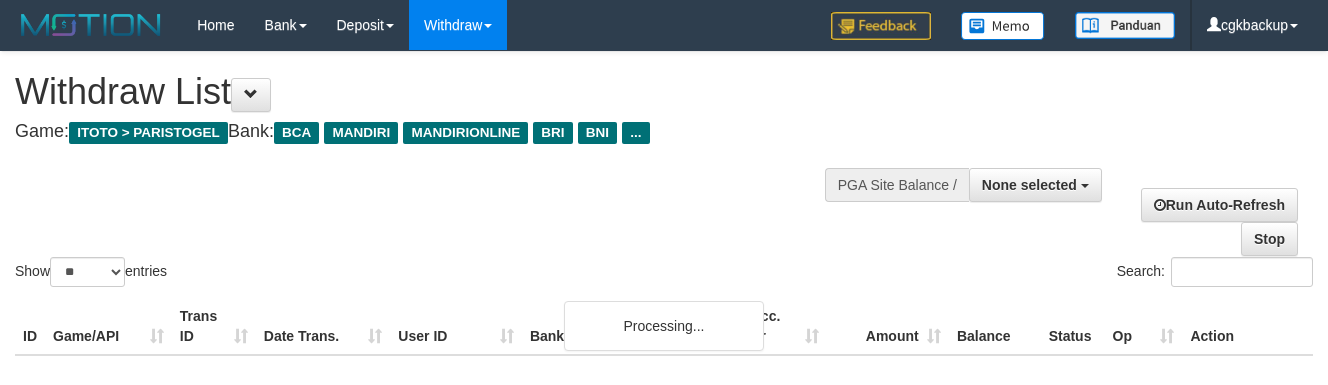select 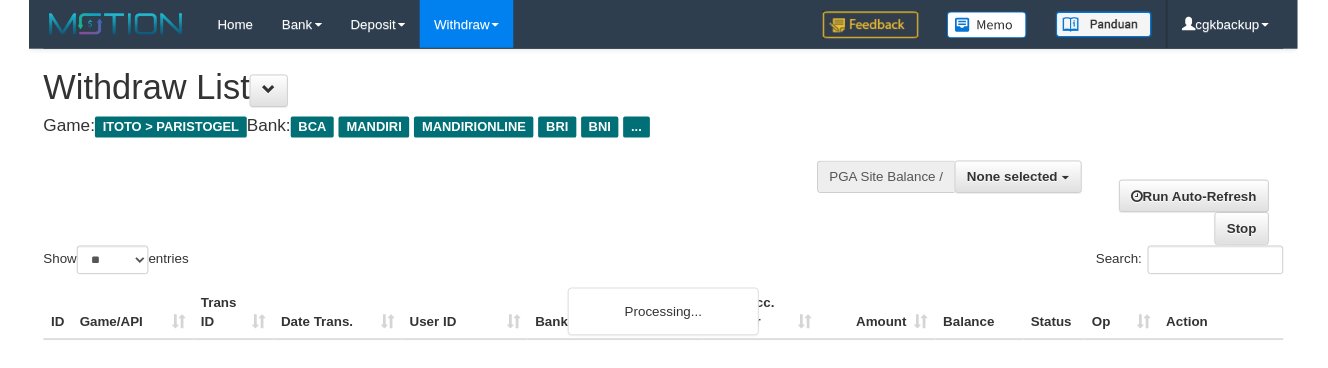 scroll, scrollTop: 288, scrollLeft: 138, axis: both 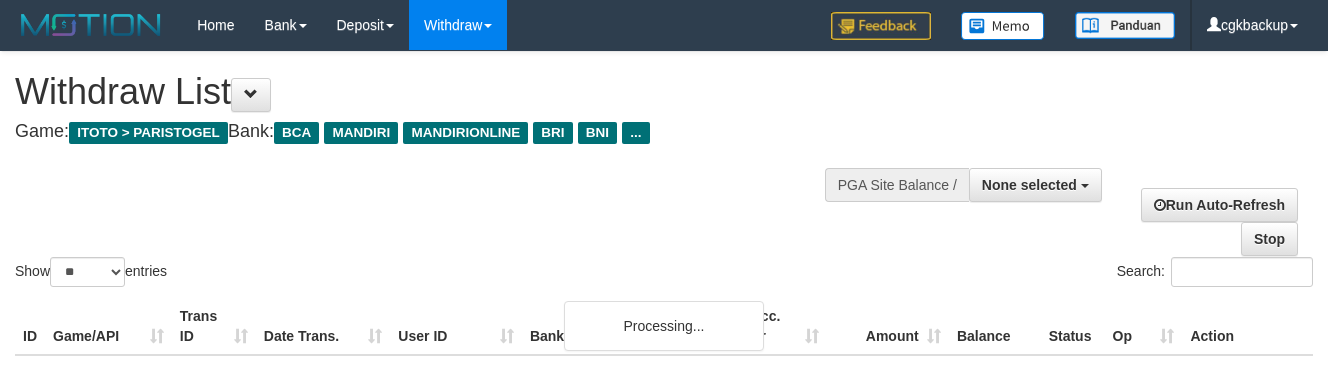 select 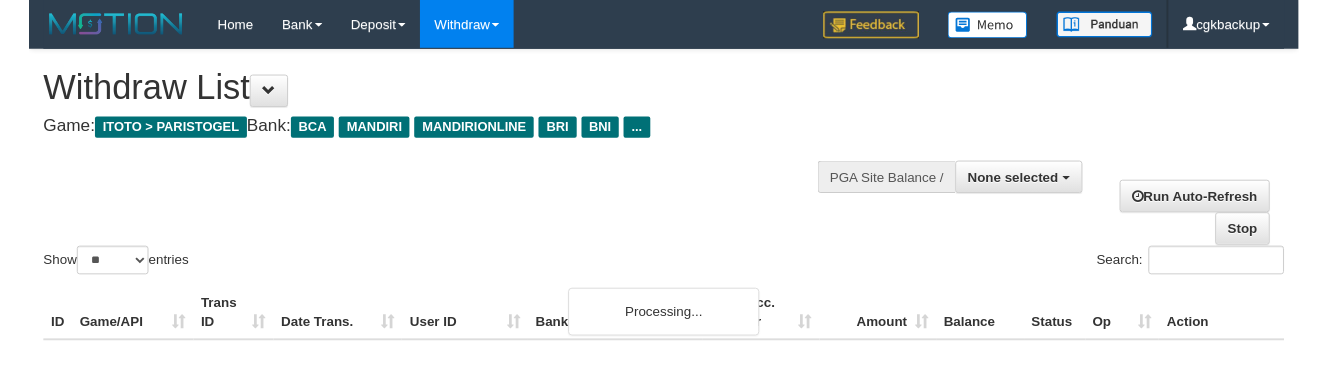 scroll, scrollTop: 288, scrollLeft: 138, axis: both 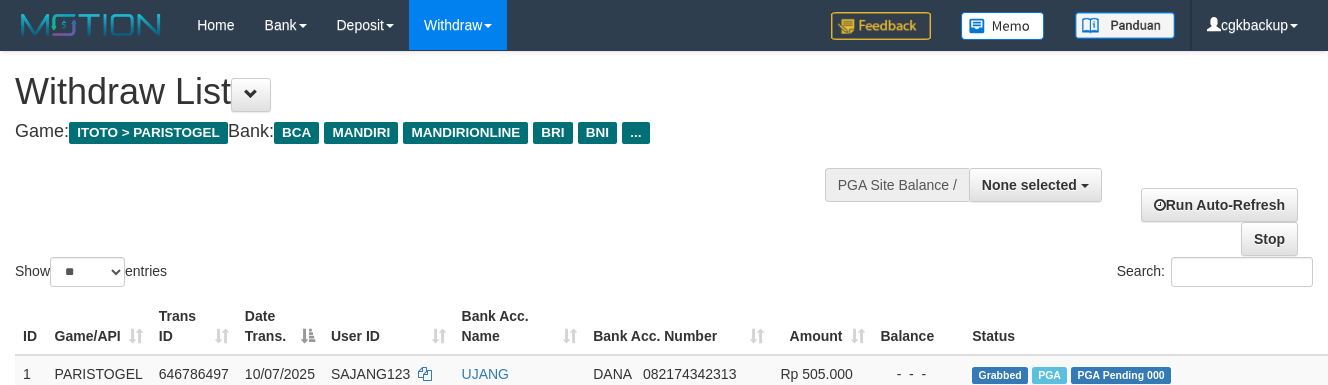select 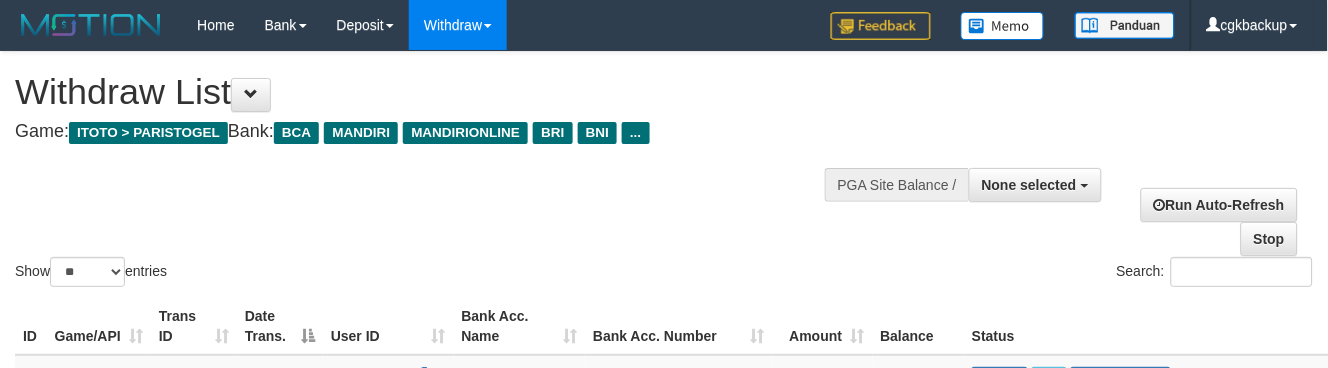 scroll, scrollTop: 288, scrollLeft: 122, axis: both 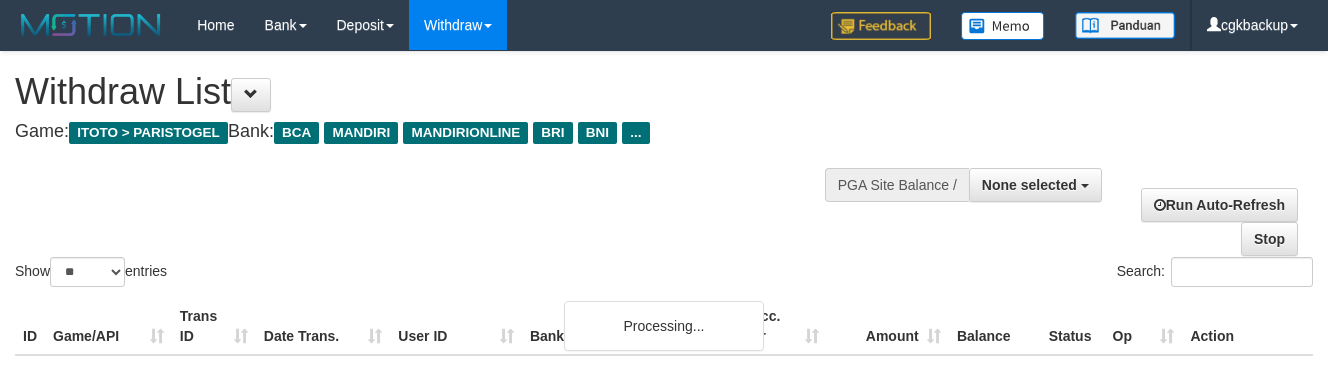 select 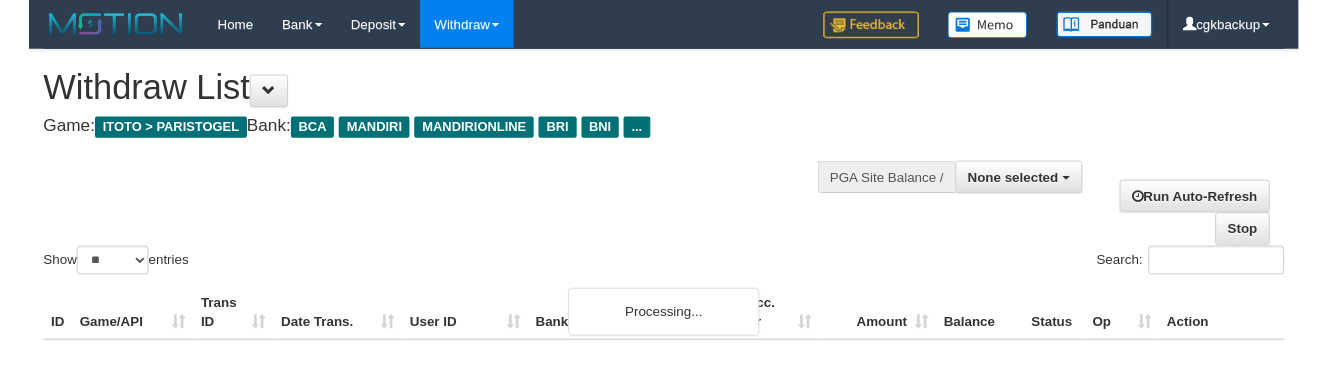 scroll, scrollTop: 288, scrollLeft: 122, axis: both 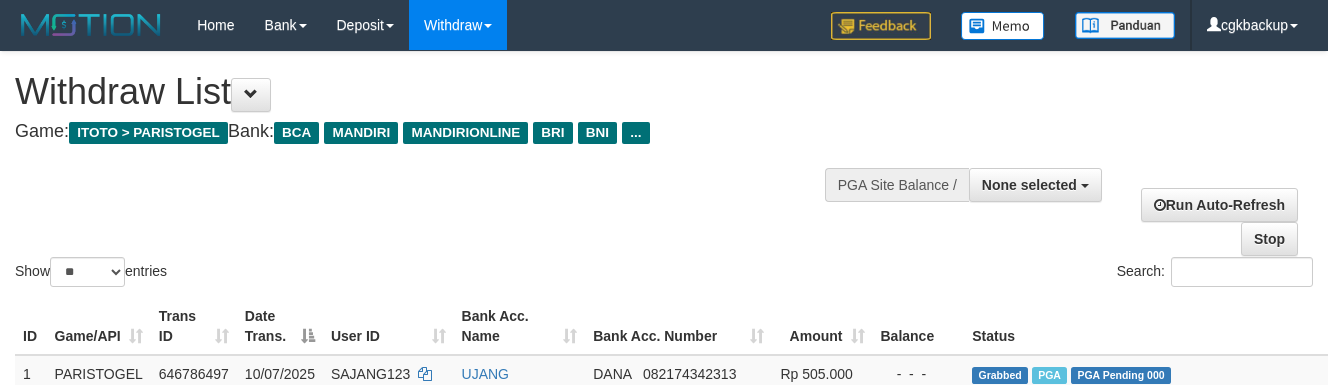select 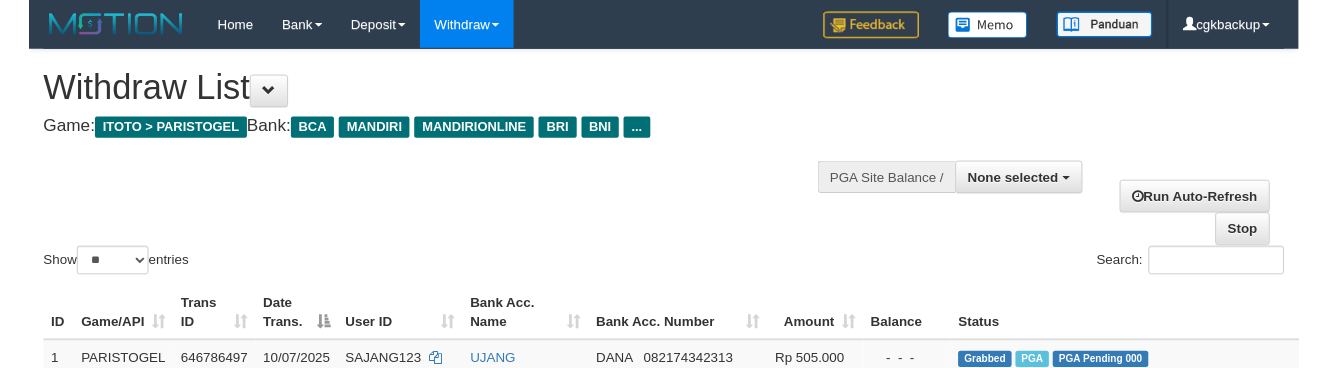 scroll, scrollTop: 288, scrollLeft: 122, axis: both 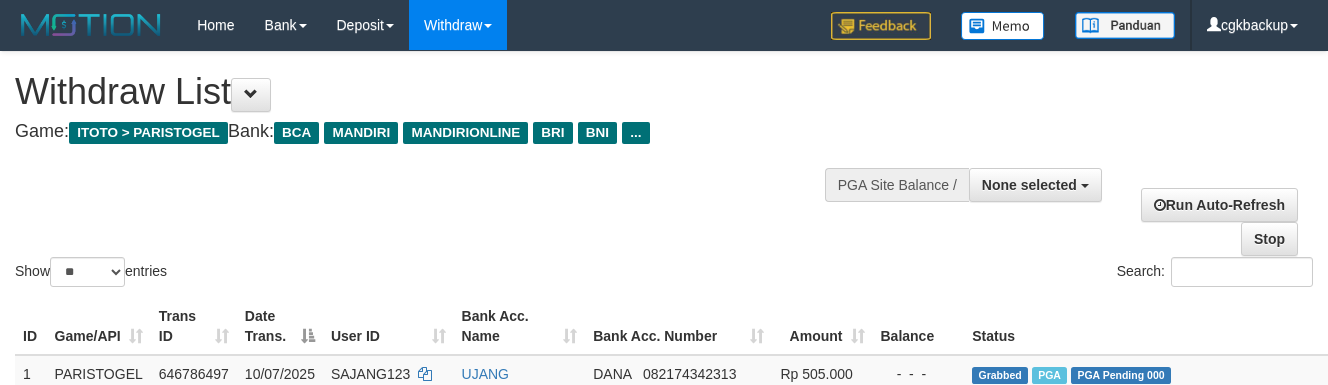 select 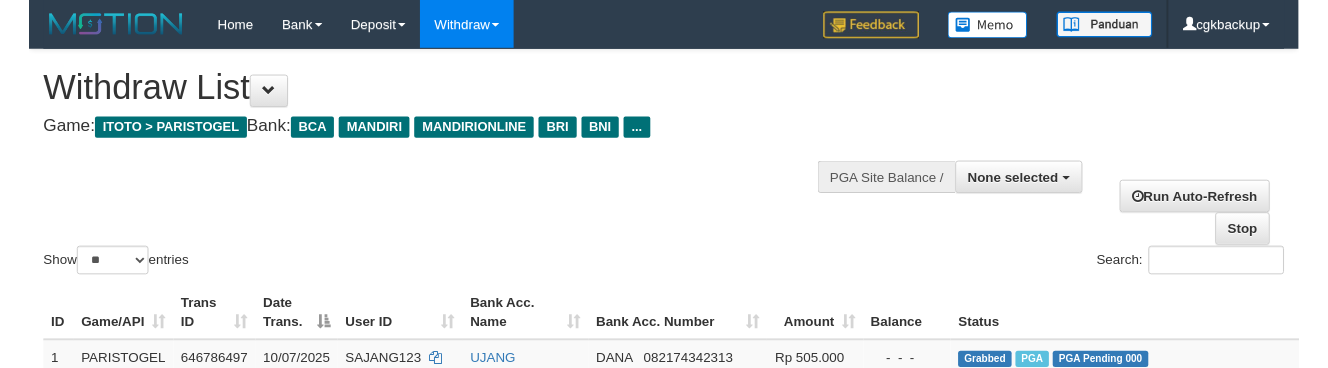 scroll, scrollTop: 288, scrollLeft: 122, axis: both 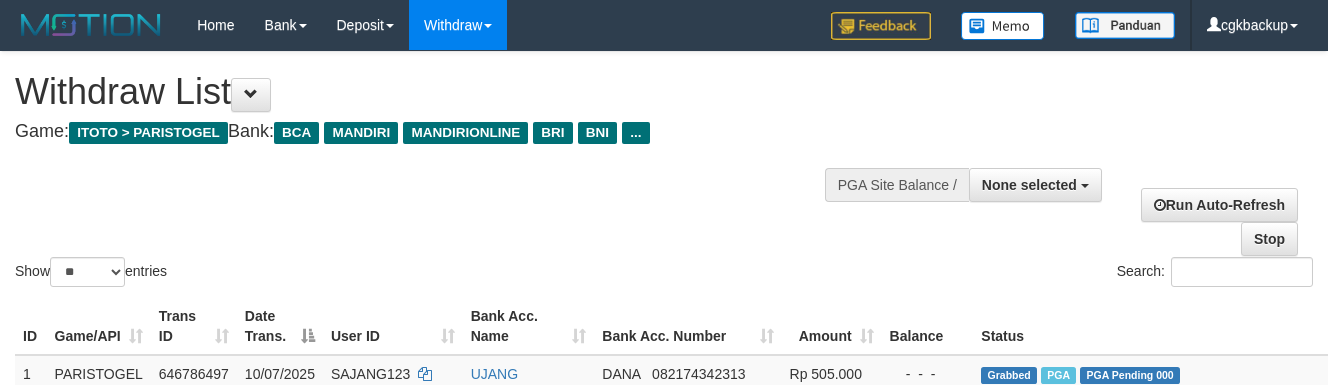 select 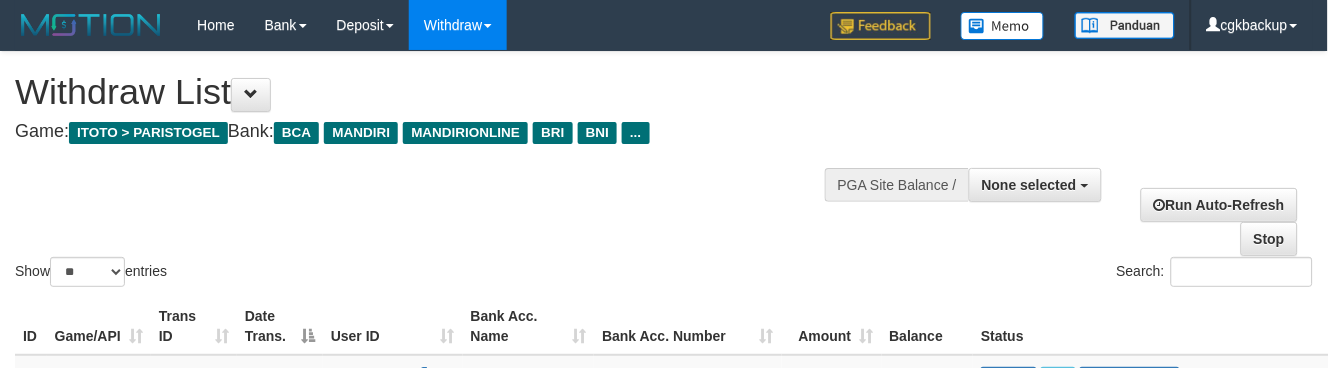 scroll, scrollTop: 288, scrollLeft: 118, axis: both 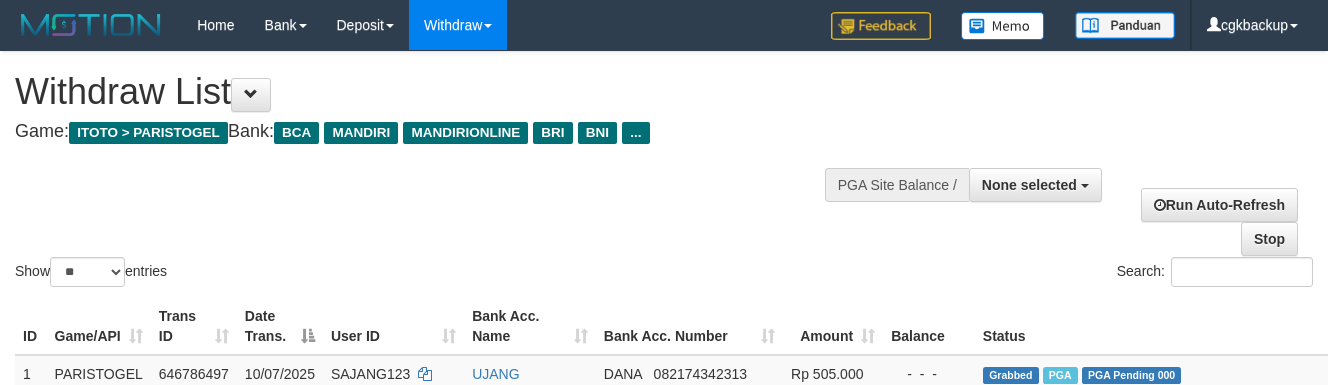 select 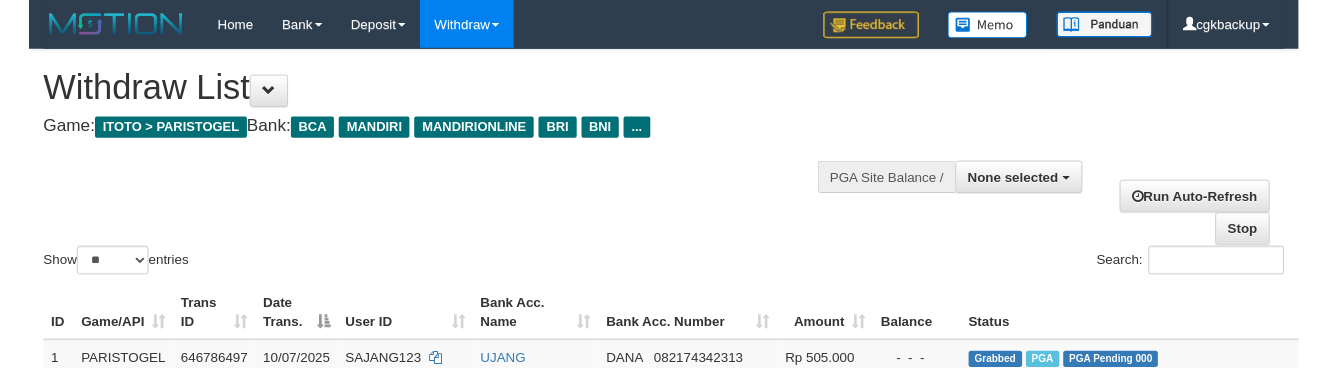 scroll, scrollTop: 288, scrollLeft: 118, axis: both 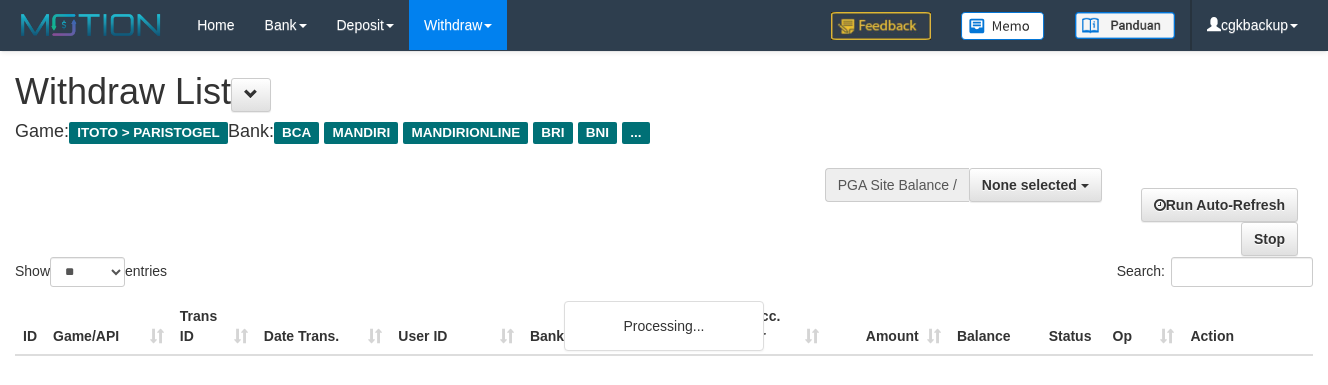 select 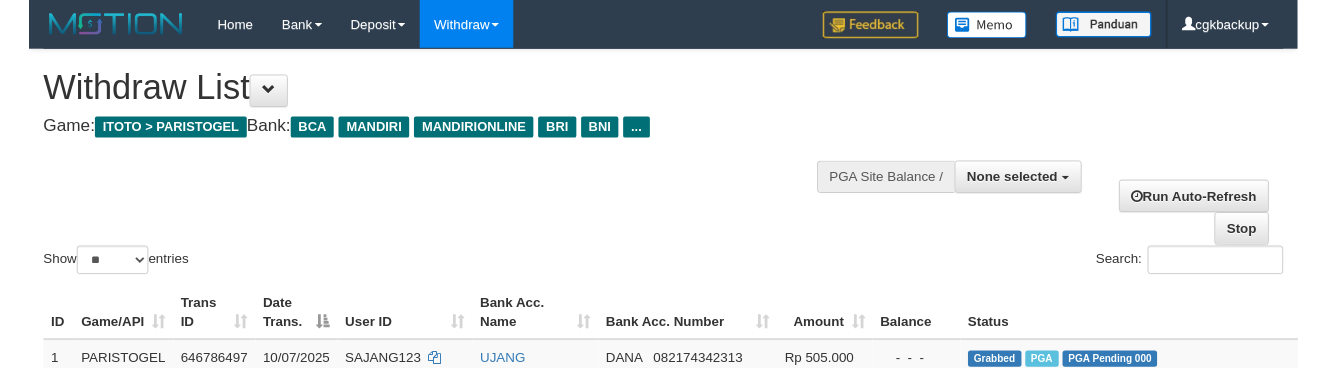 scroll, scrollTop: 288, scrollLeft: 118, axis: both 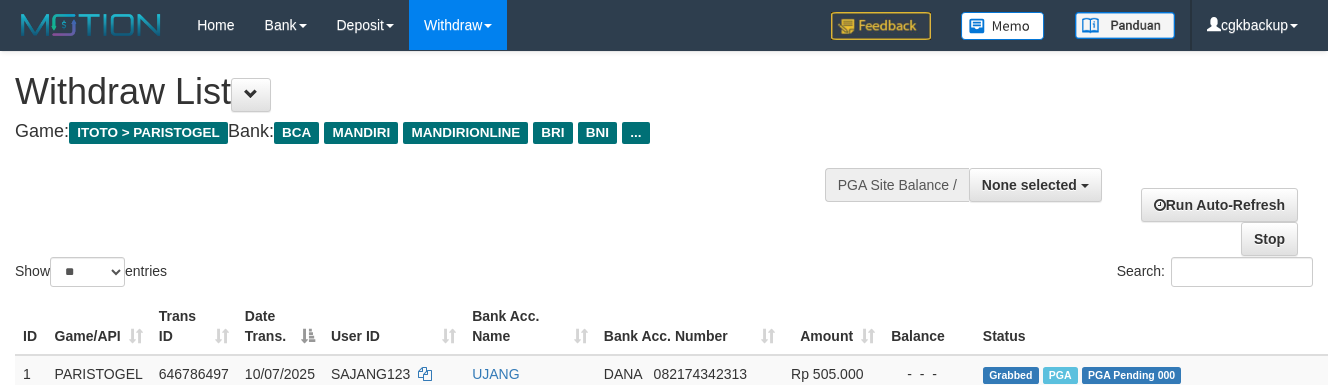select 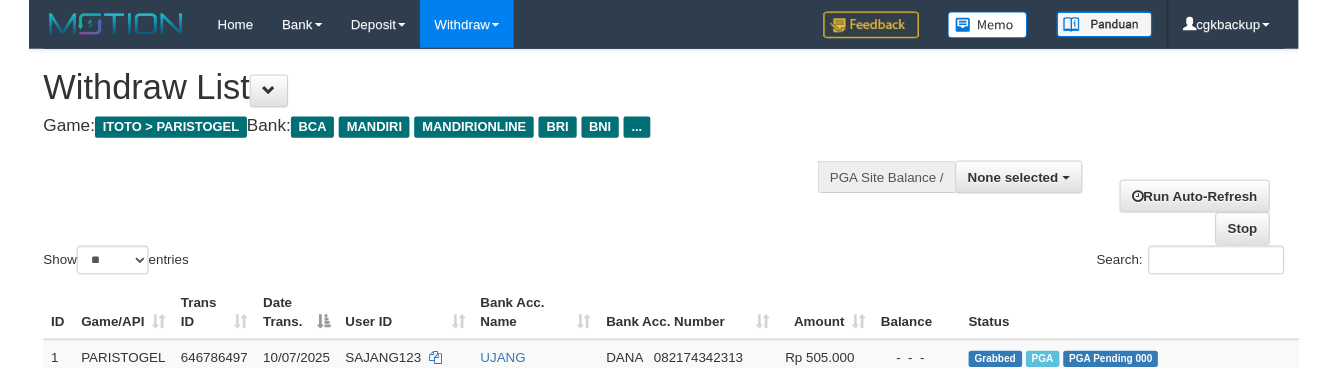 scroll, scrollTop: 288, scrollLeft: 118, axis: both 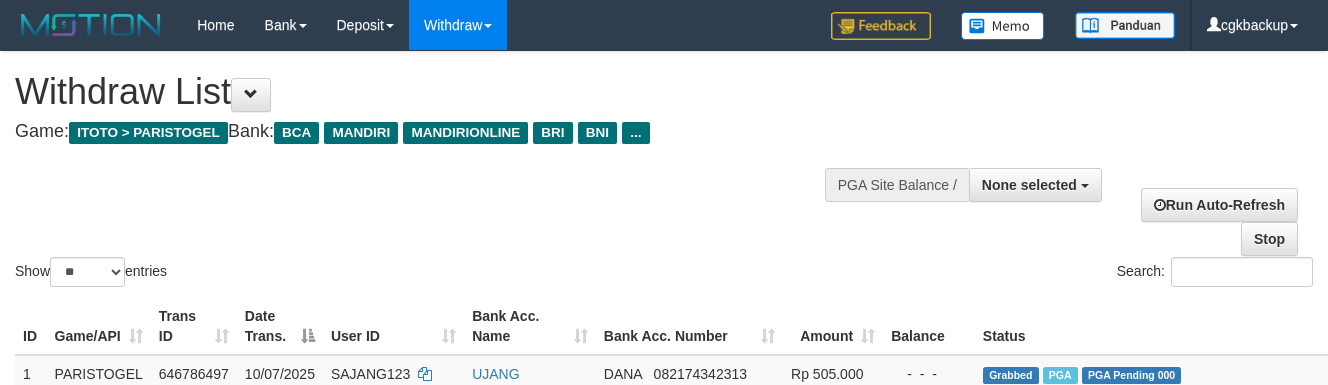 select 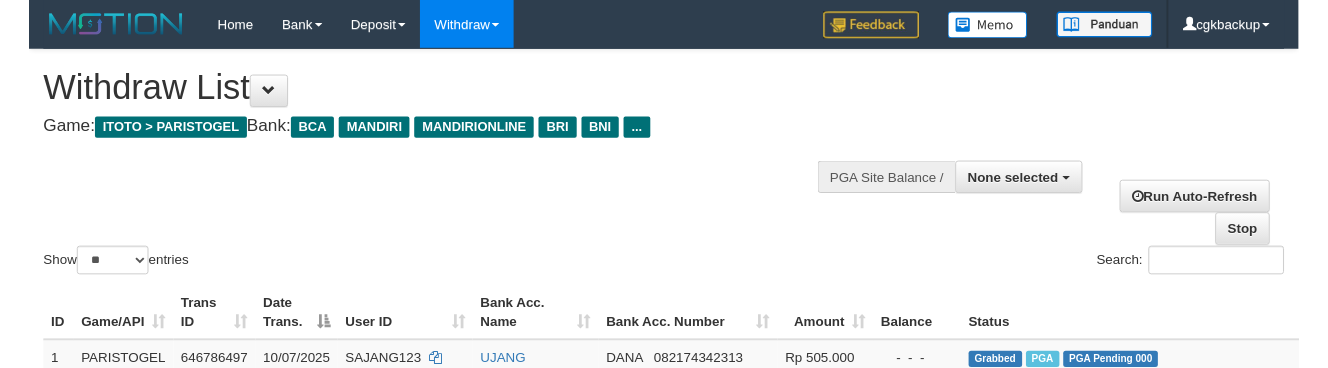 scroll, scrollTop: 288, scrollLeft: 118, axis: both 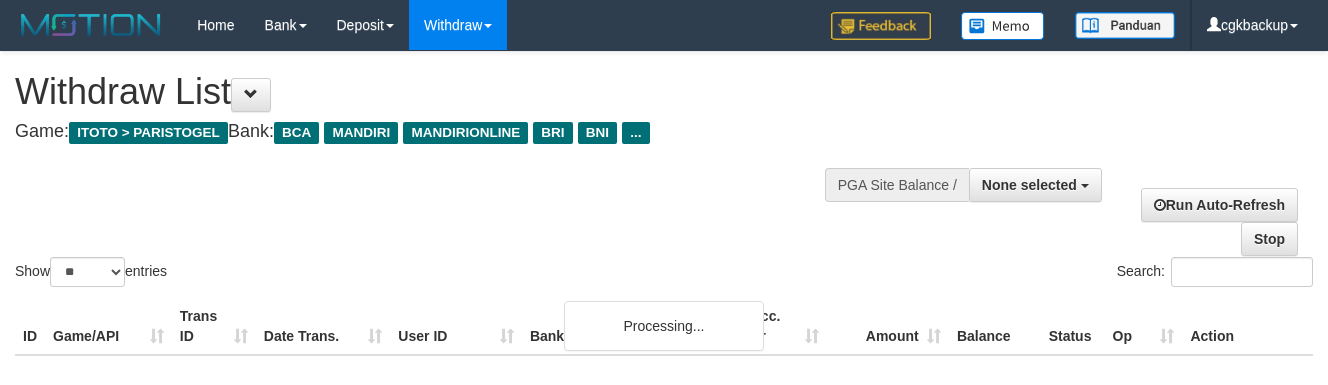 select 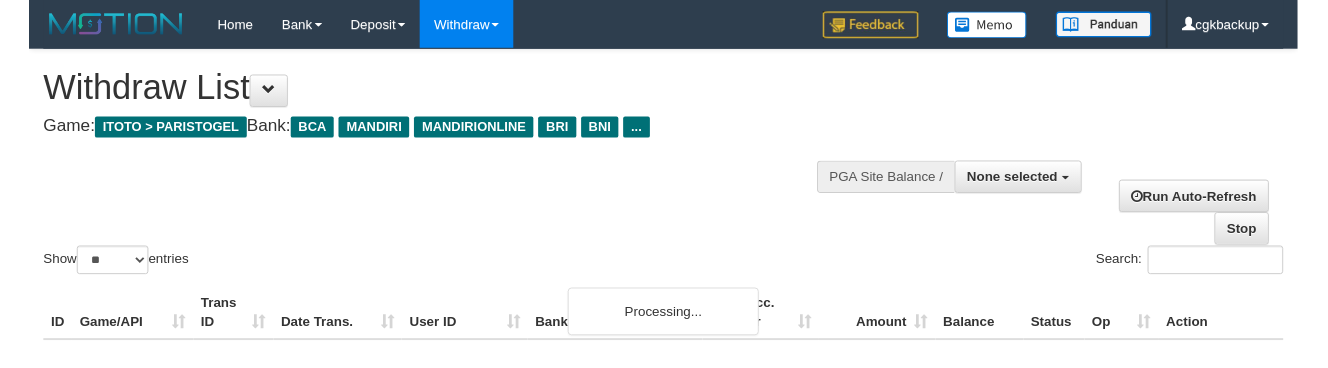 scroll, scrollTop: 288, scrollLeft: 118, axis: both 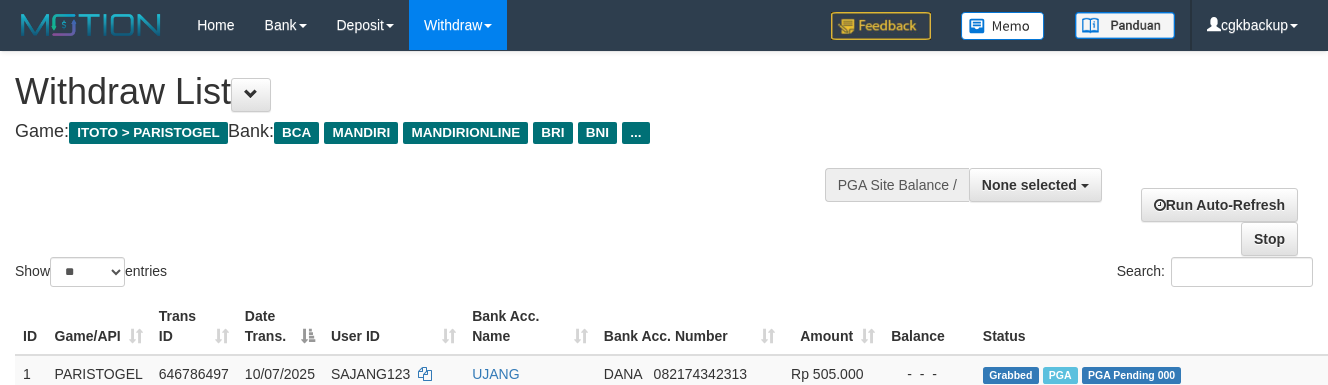 select 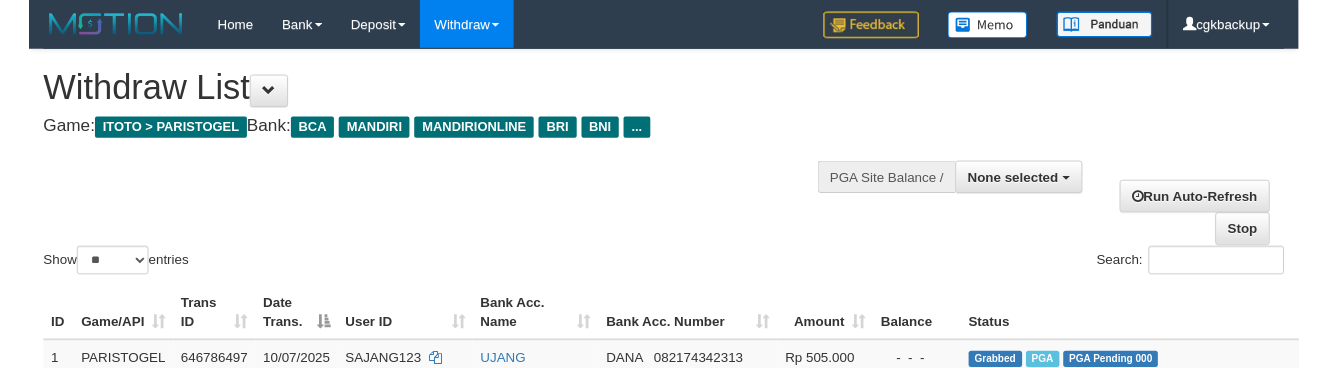 scroll, scrollTop: 288, scrollLeft: 118, axis: both 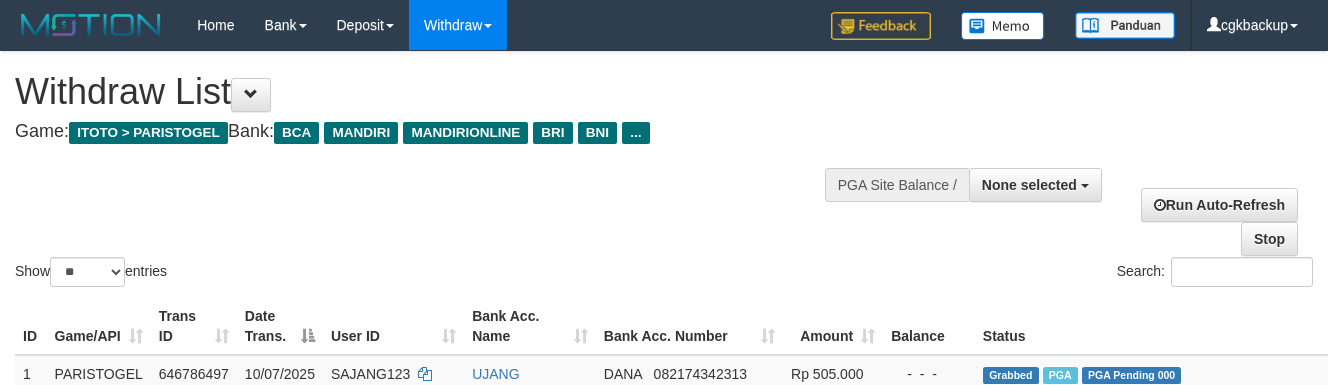 select 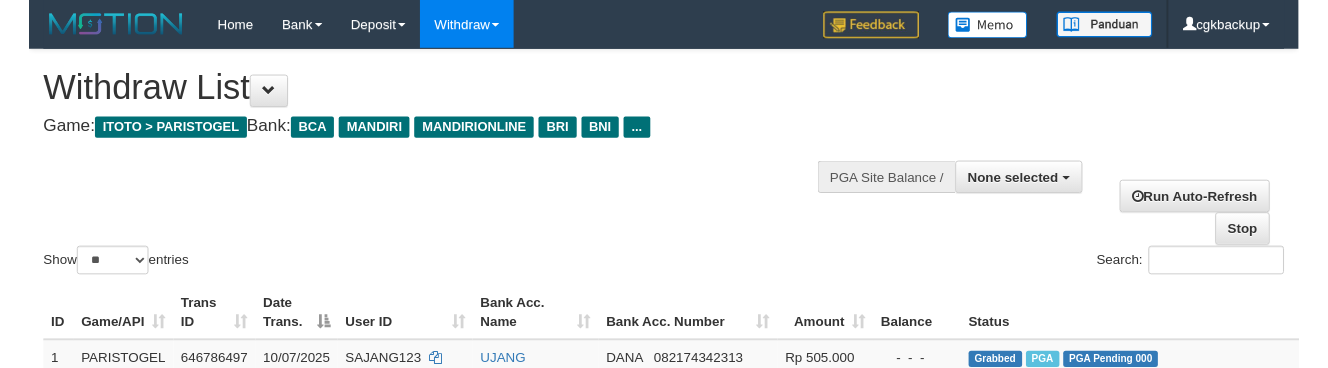 scroll, scrollTop: 288, scrollLeft: 118, axis: both 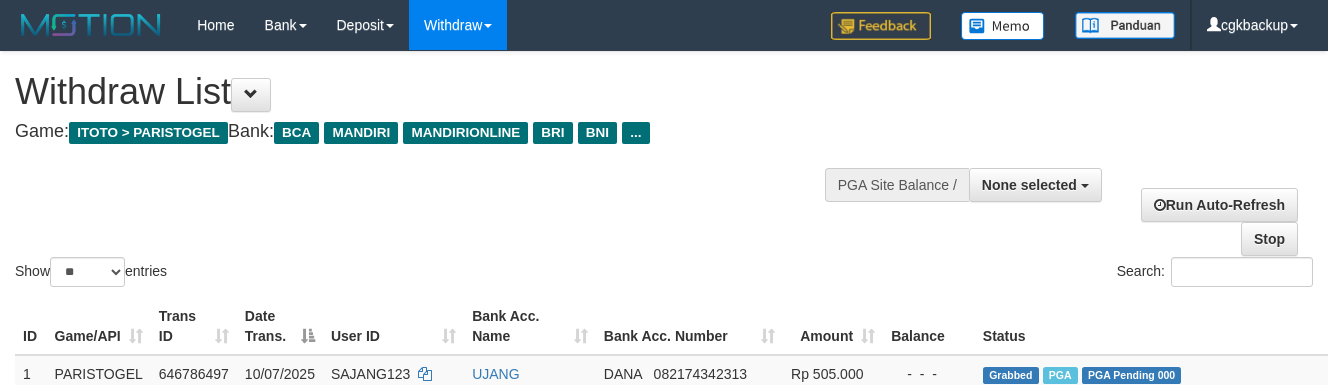 select 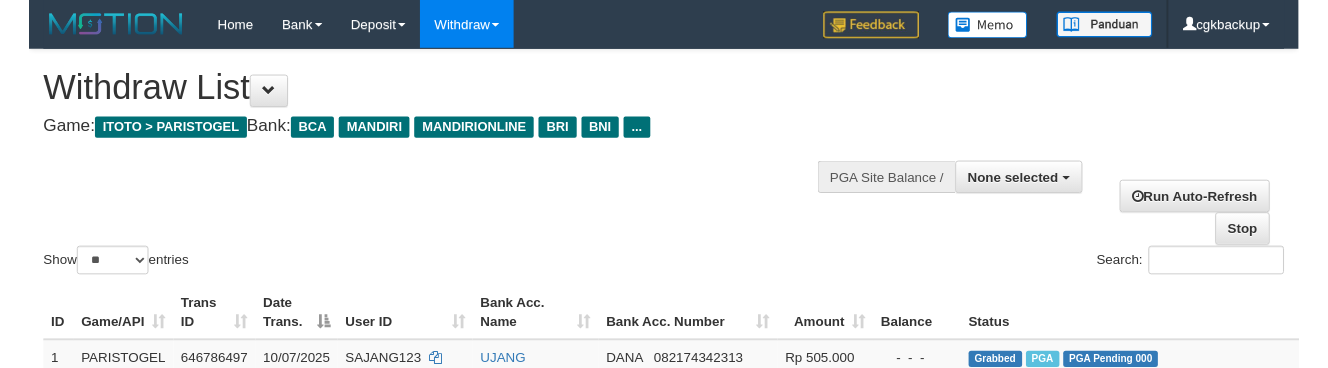 scroll, scrollTop: 288, scrollLeft: 118, axis: both 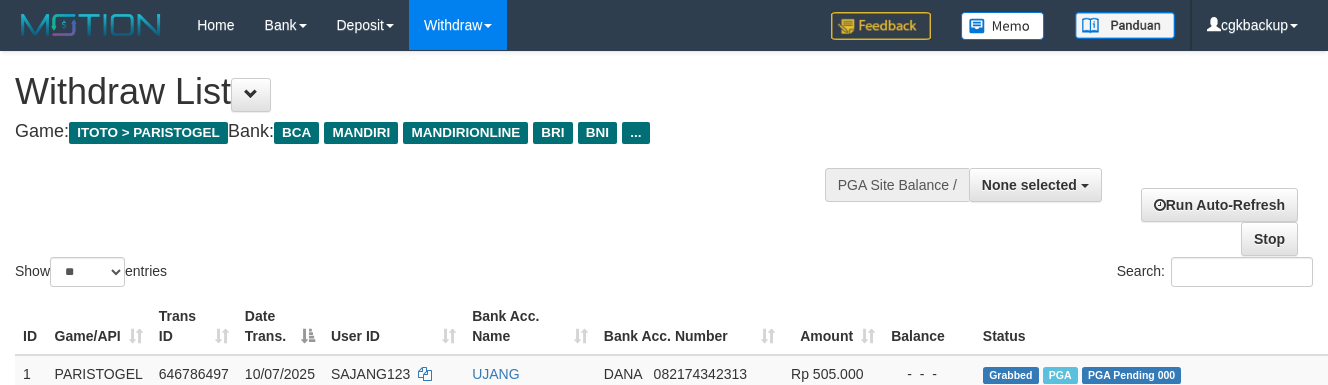 select 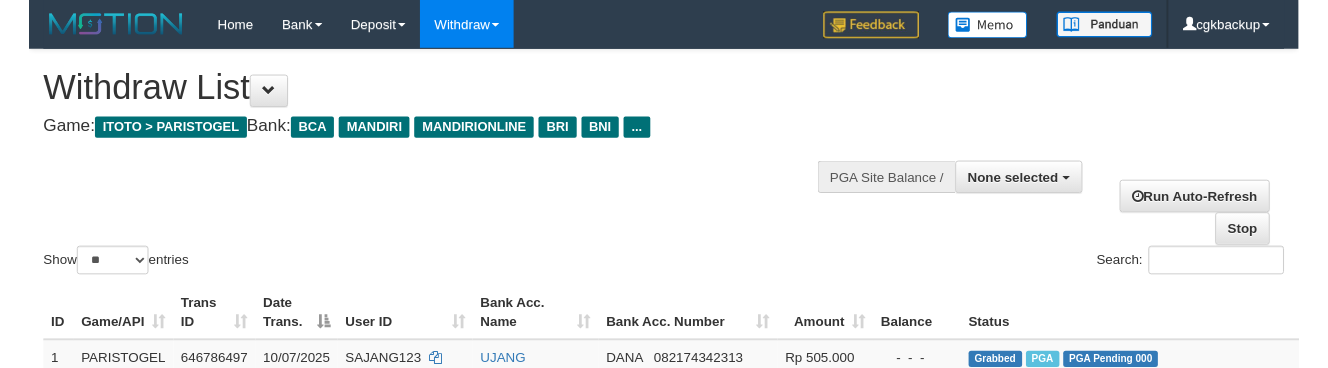 scroll, scrollTop: 288, scrollLeft: 118, axis: both 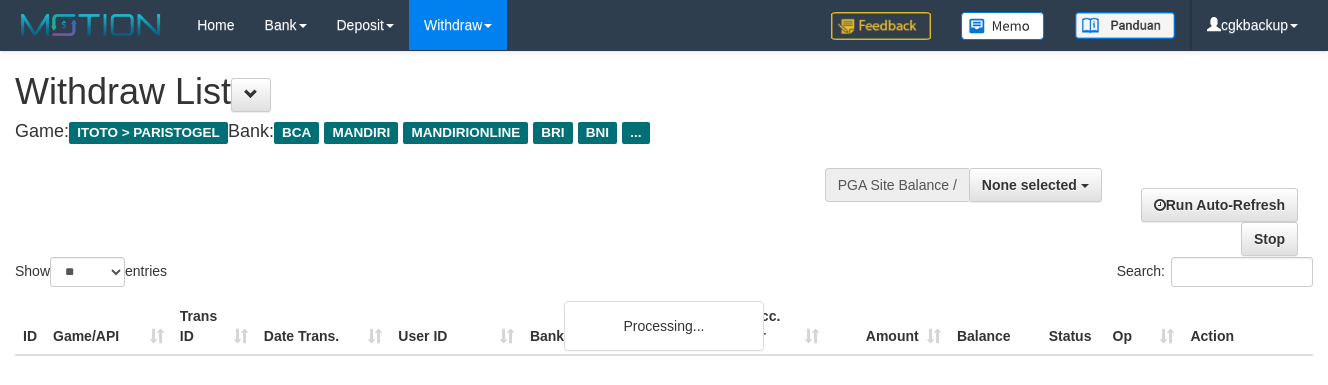 select 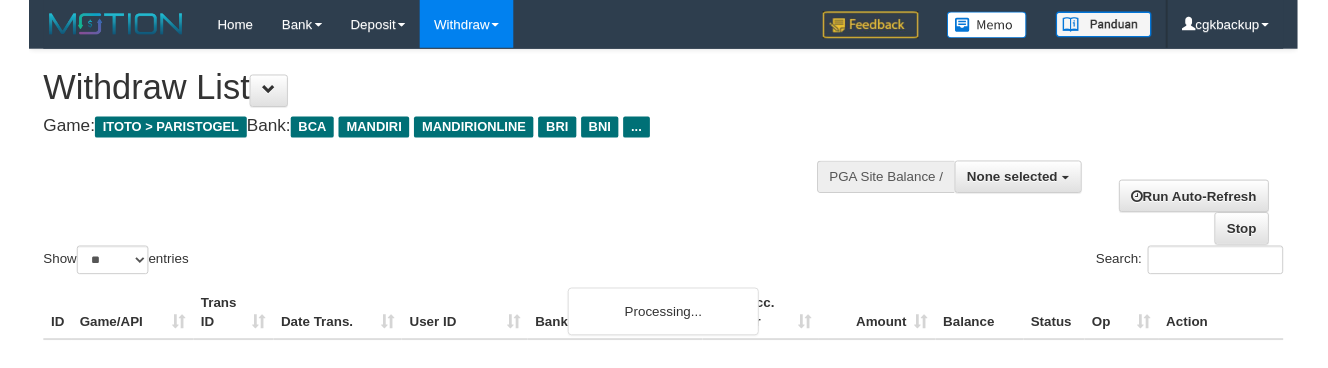 scroll, scrollTop: 288, scrollLeft: 0, axis: vertical 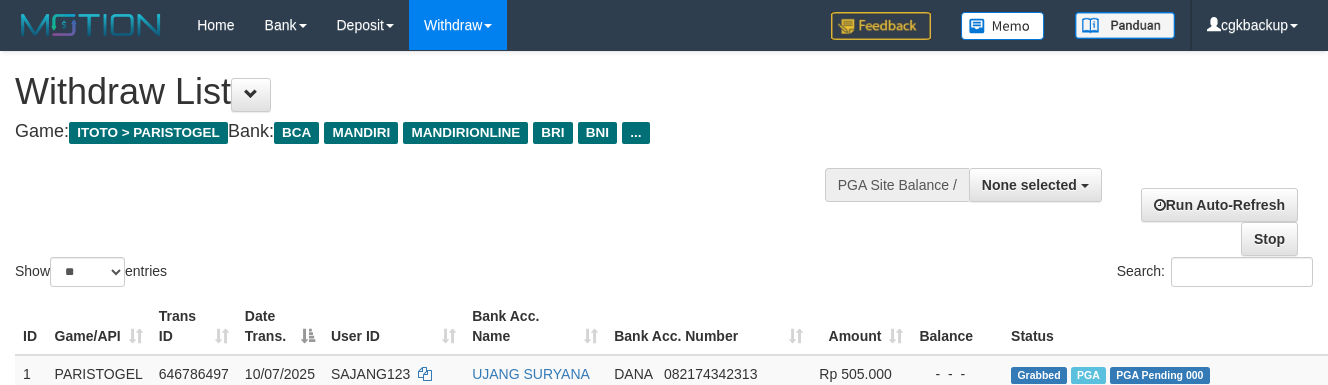 select 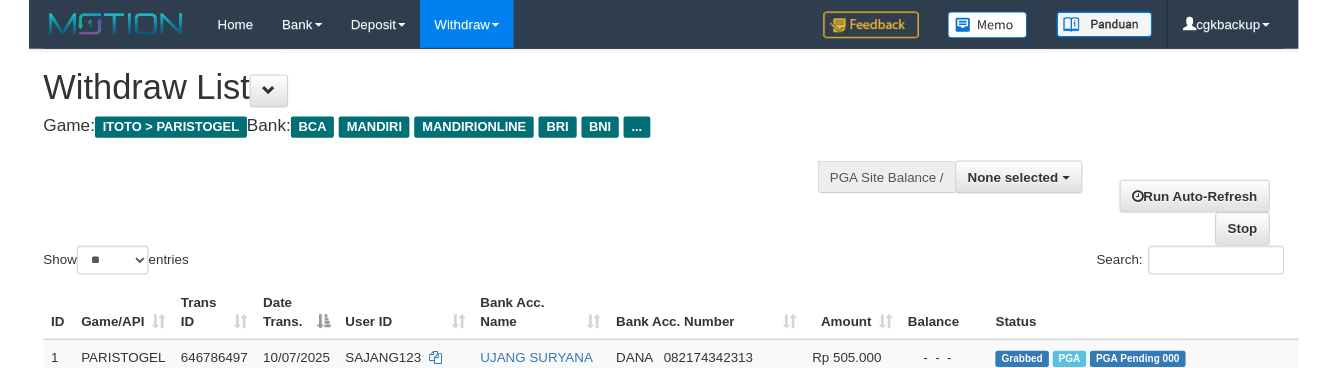 scroll, scrollTop: 288, scrollLeft: 0, axis: vertical 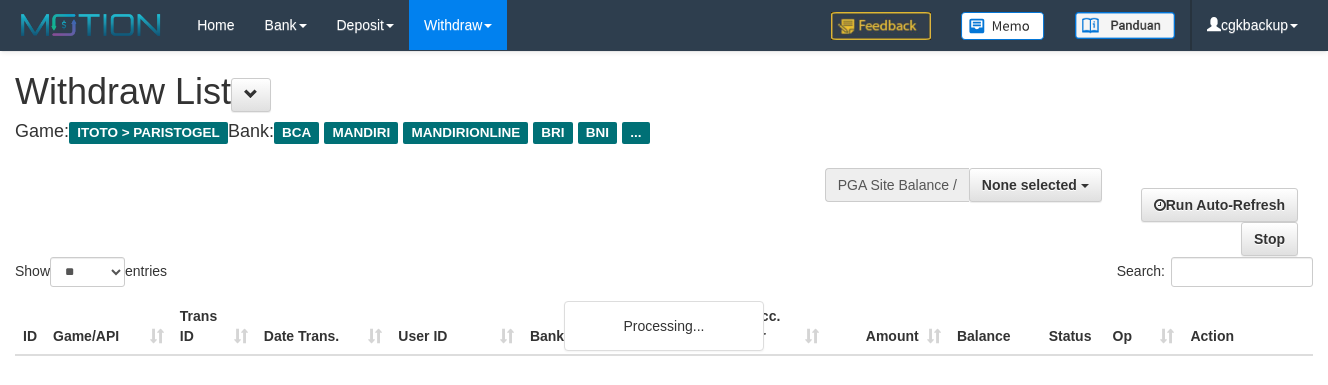 select 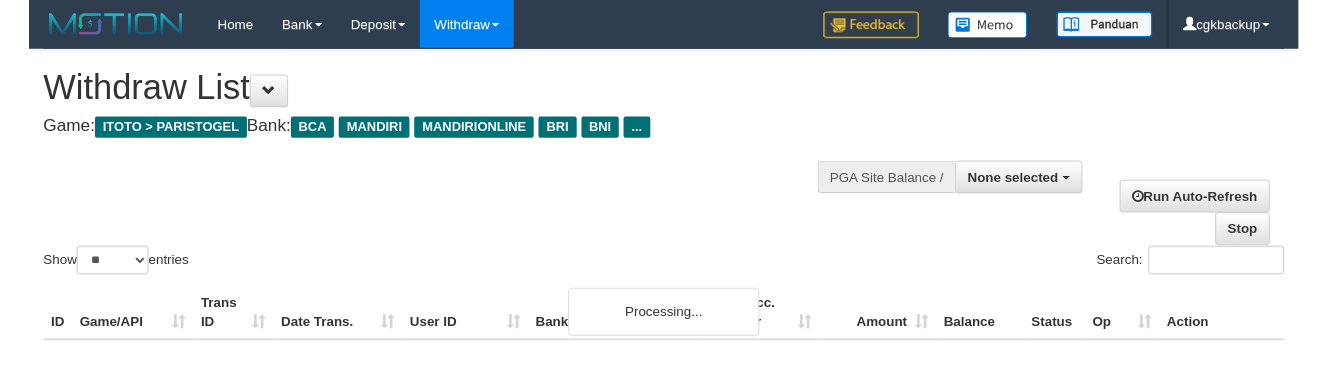 scroll, scrollTop: 288, scrollLeft: 0, axis: vertical 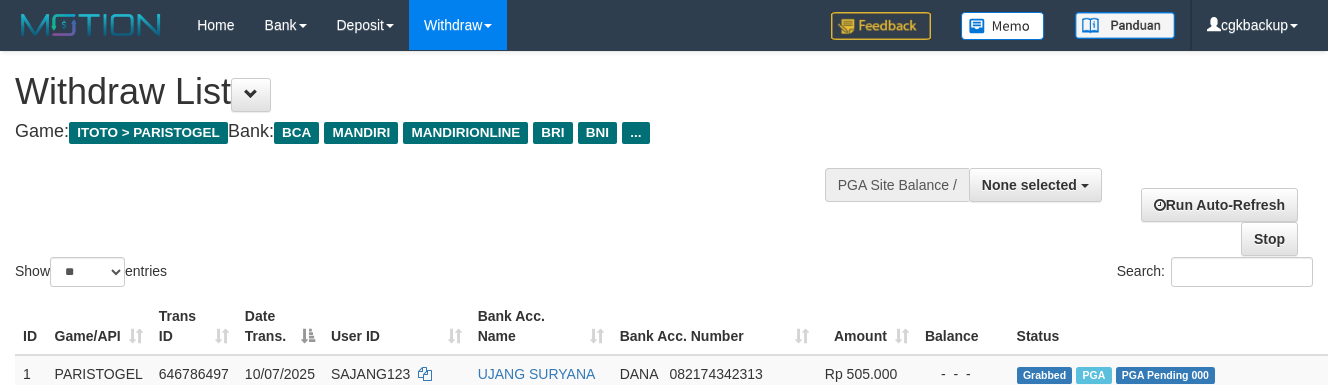 select 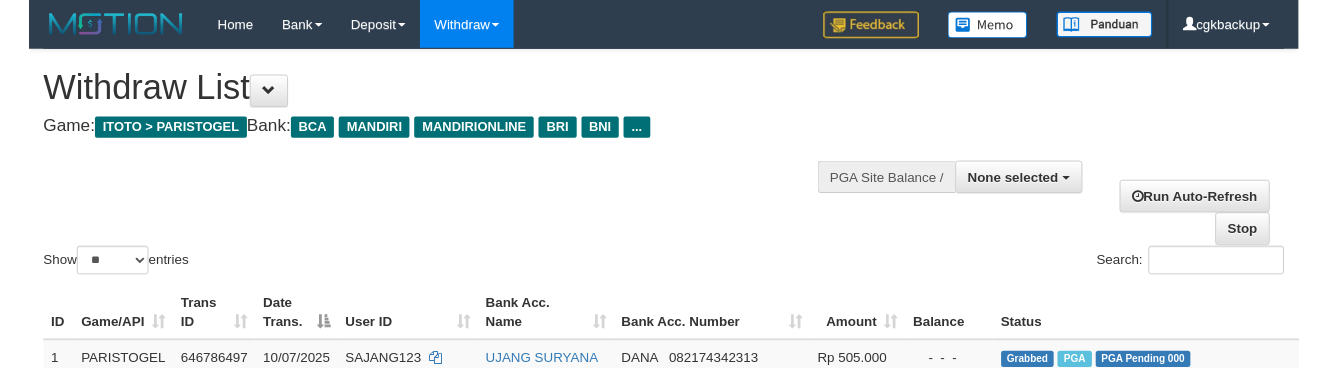 scroll, scrollTop: 288, scrollLeft: 0, axis: vertical 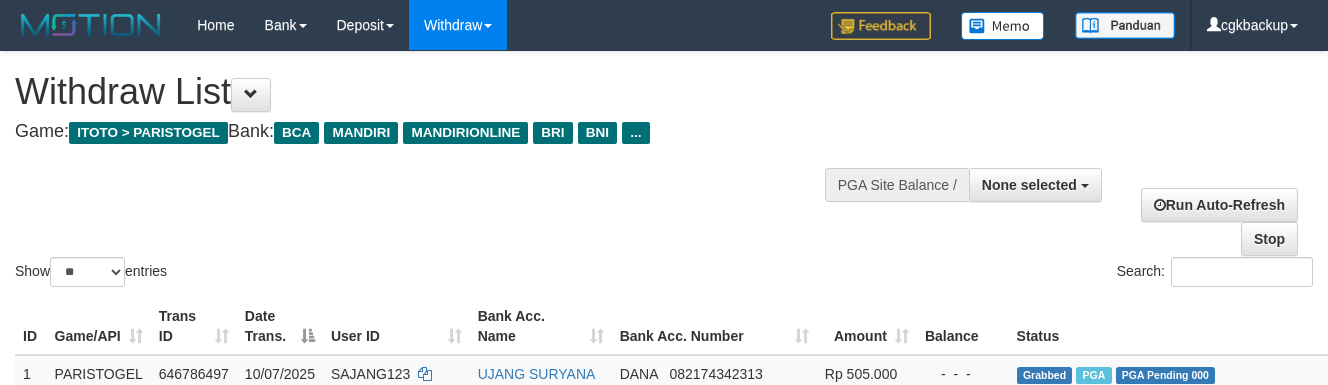 select 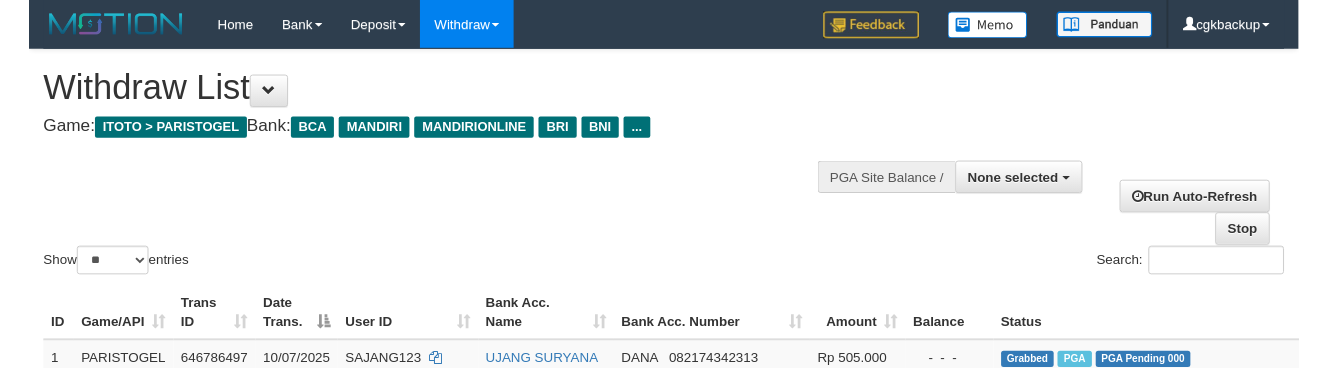 scroll, scrollTop: 288, scrollLeft: 0, axis: vertical 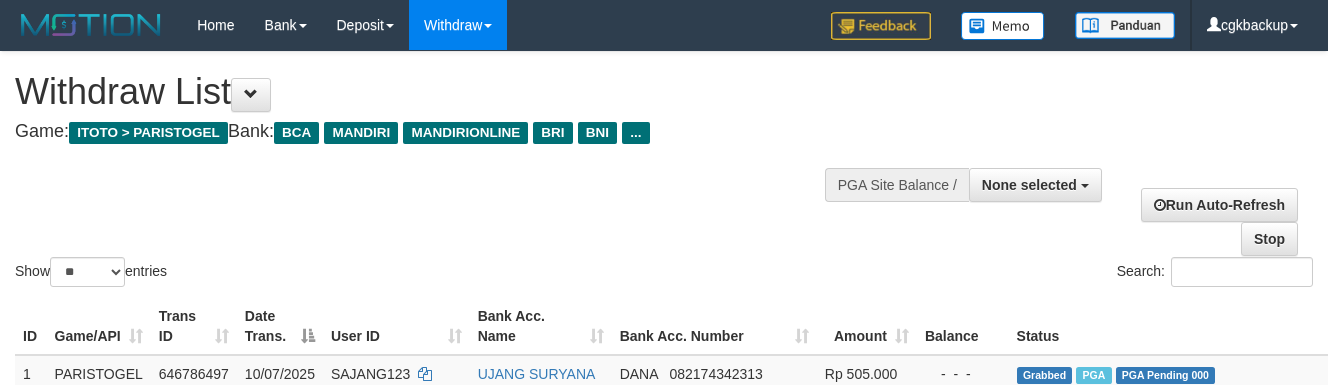 select 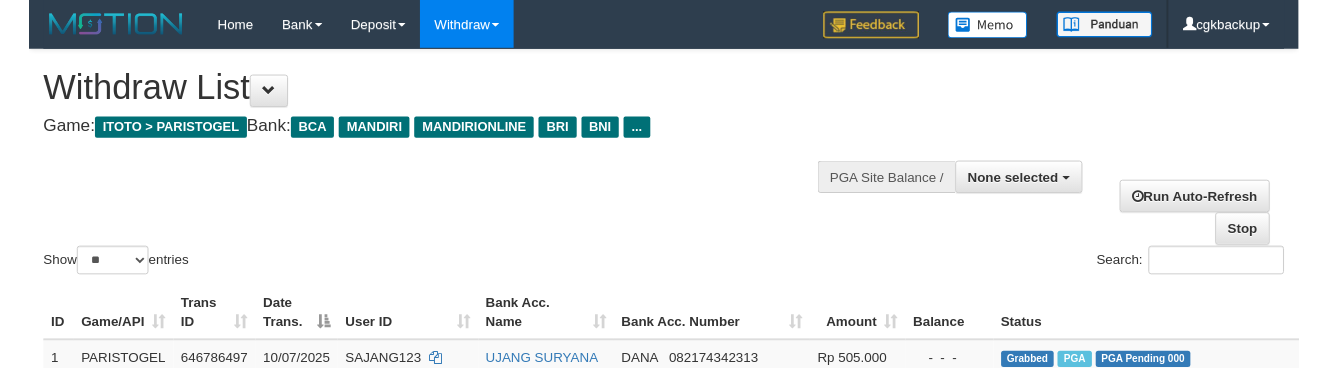 scroll, scrollTop: 288, scrollLeft: 0, axis: vertical 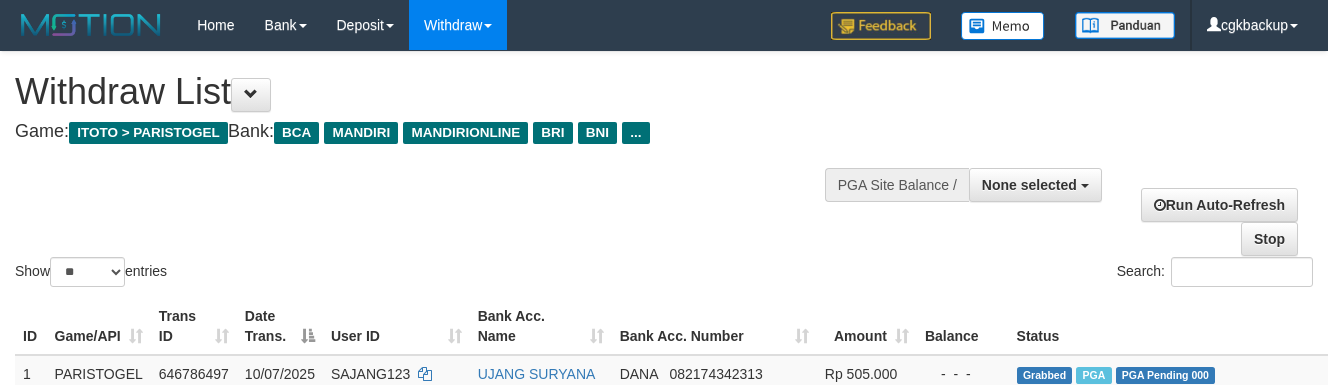 select 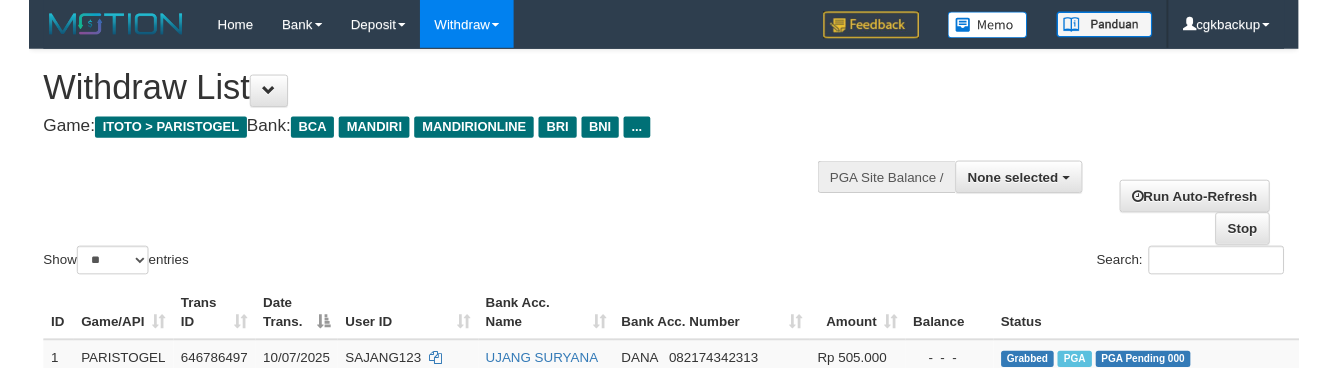 scroll, scrollTop: 288, scrollLeft: 0, axis: vertical 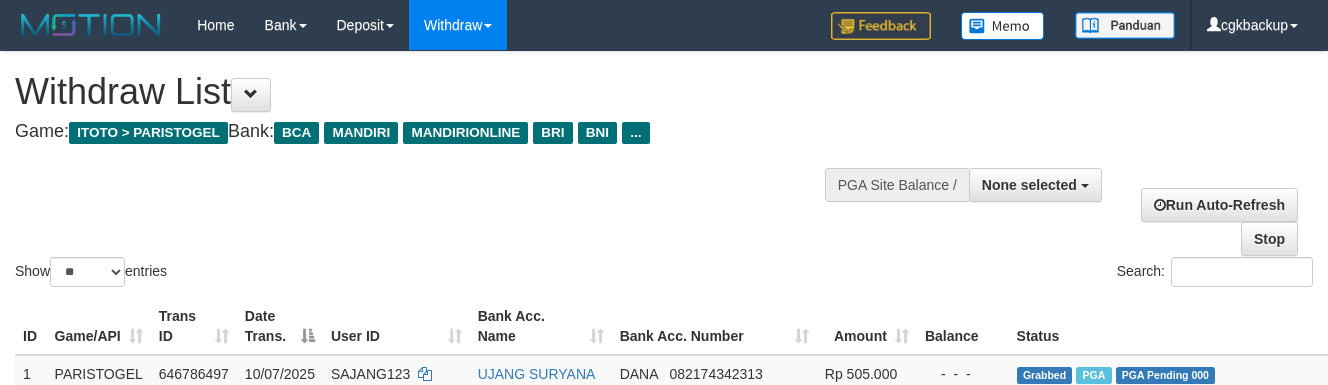 select 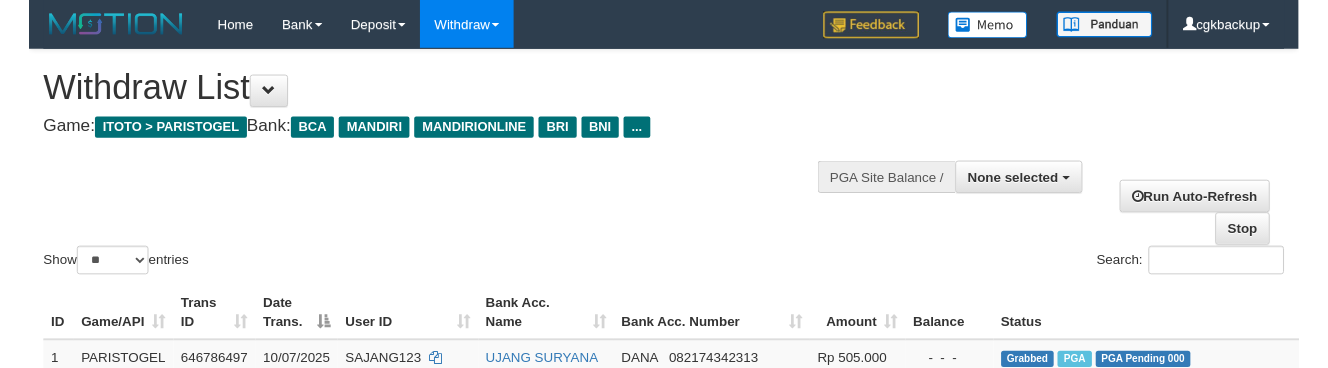scroll, scrollTop: 288, scrollLeft: 0, axis: vertical 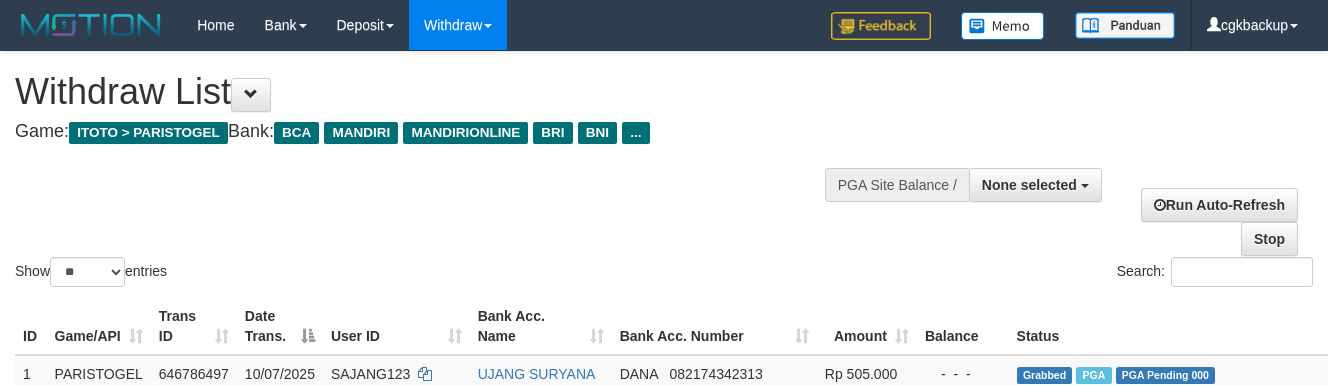 select 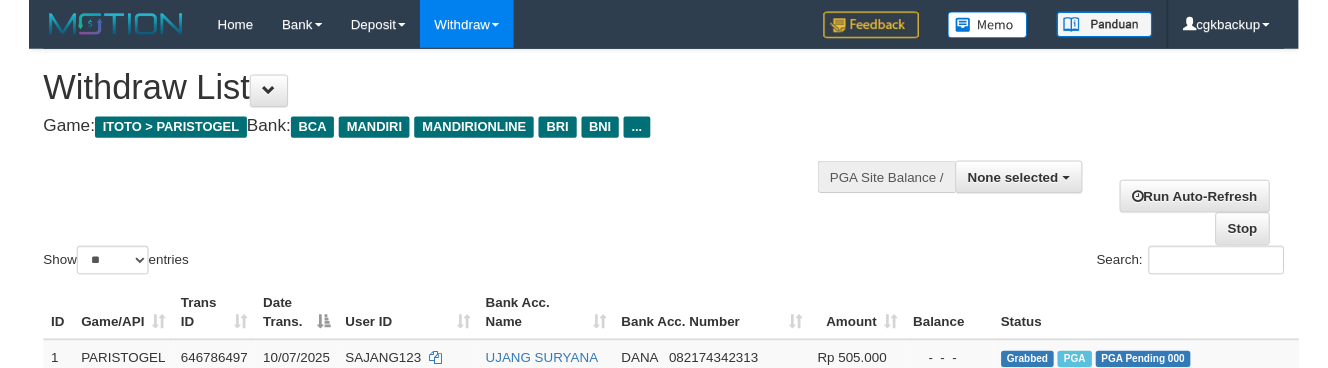 scroll, scrollTop: 288, scrollLeft: 0, axis: vertical 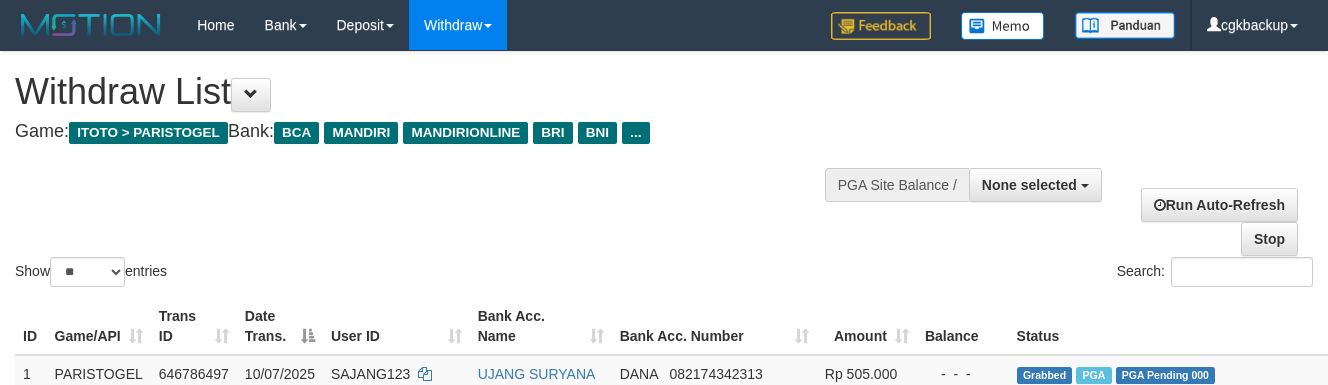 select 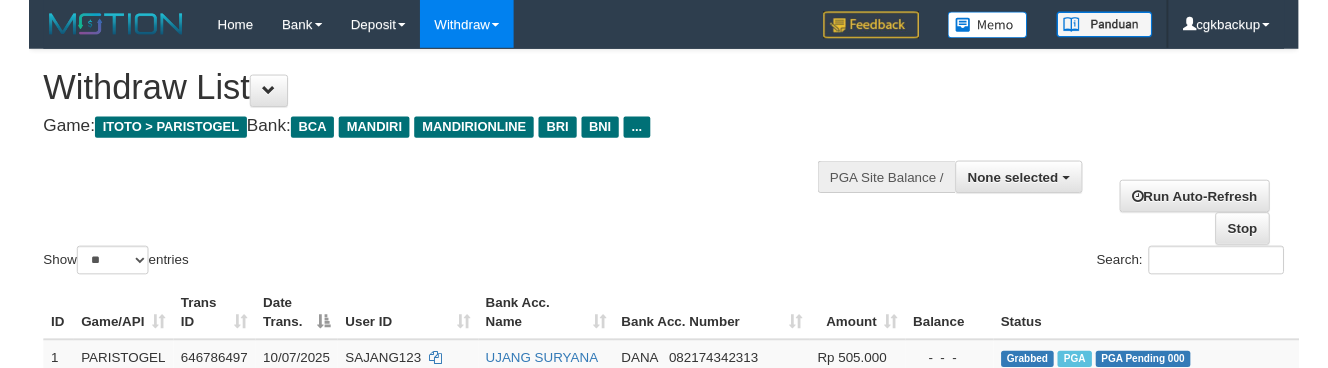 scroll, scrollTop: 288, scrollLeft: 0, axis: vertical 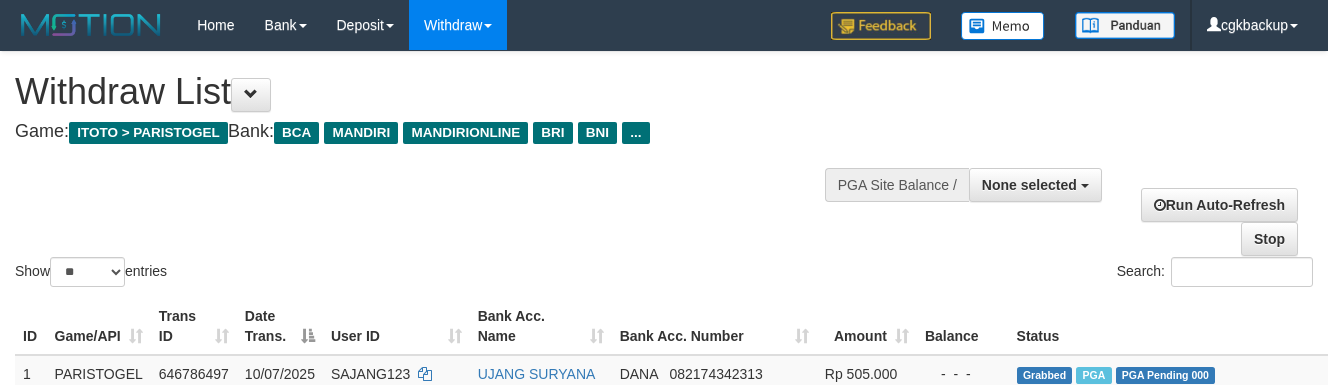 select 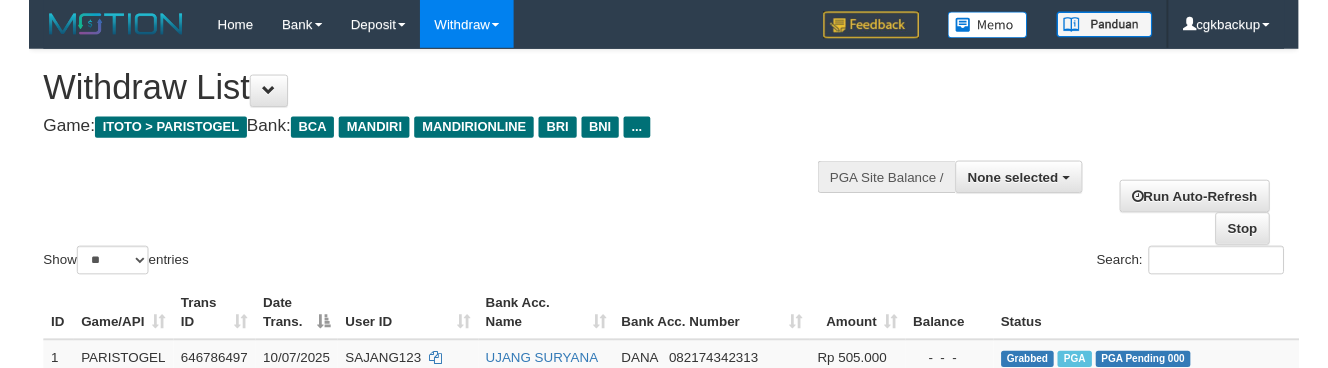 scroll, scrollTop: 288, scrollLeft: 0, axis: vertical 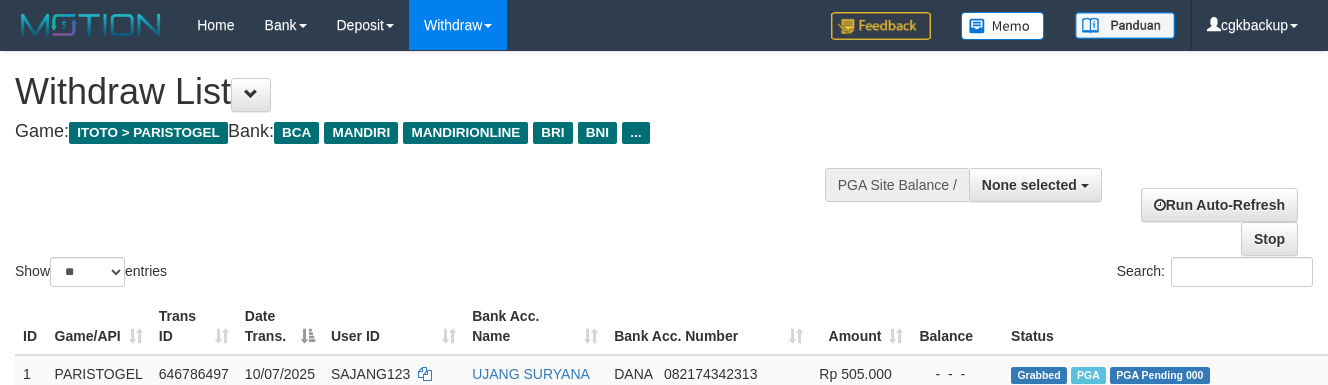 select 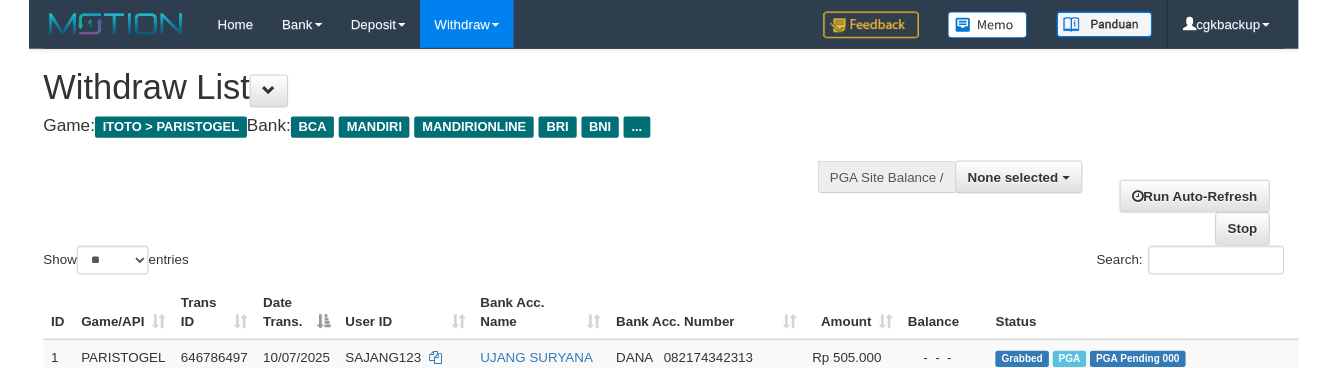 scroll, scrollTop: 288, scrollLeft: 0, axis: vertical 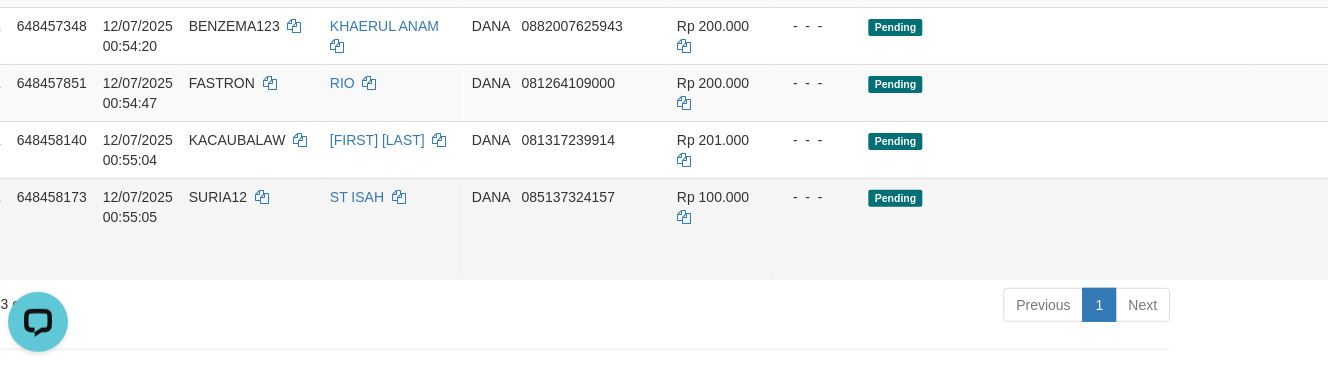 click on "Allow Grab   ·    Reject Send PGA     ·    Note" at bounding box center (1387, 229) 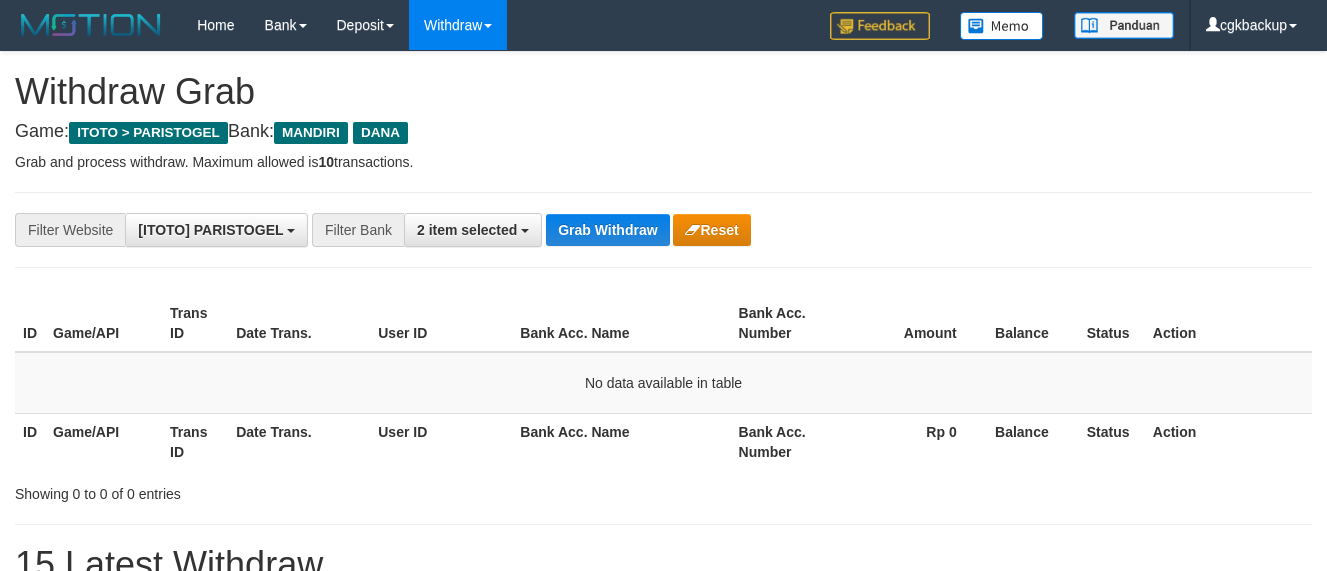scroll, scrollTop: 0, scrollLeft: 0, axis: both 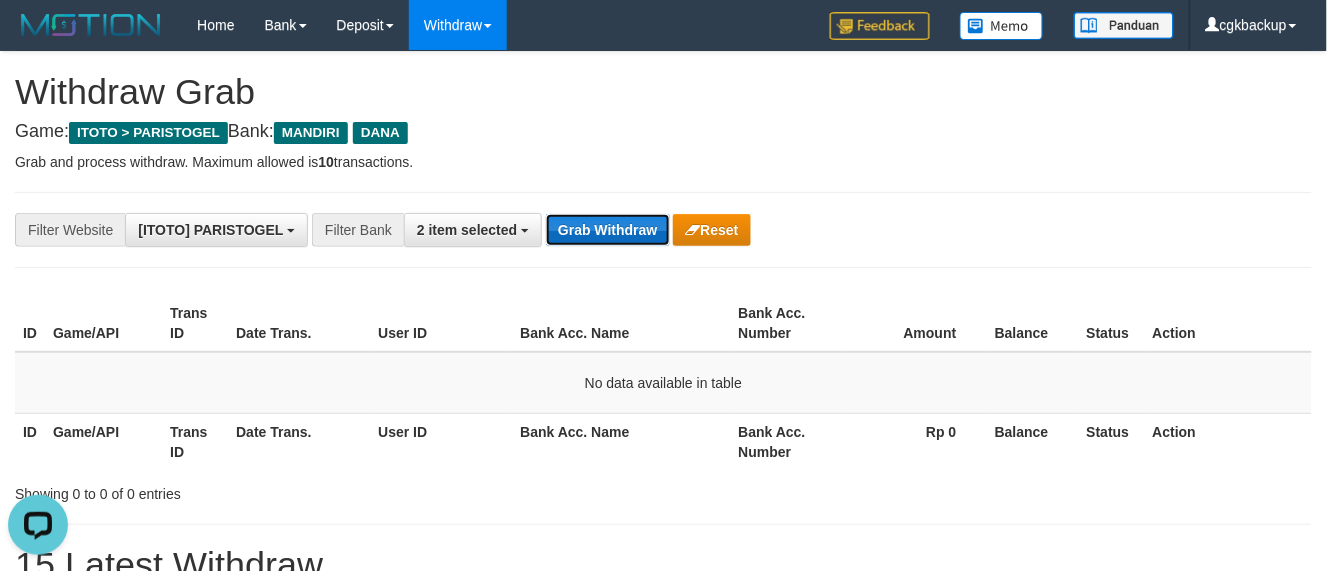 click on "Grab Withdraw" at bounding box center (607, 230) 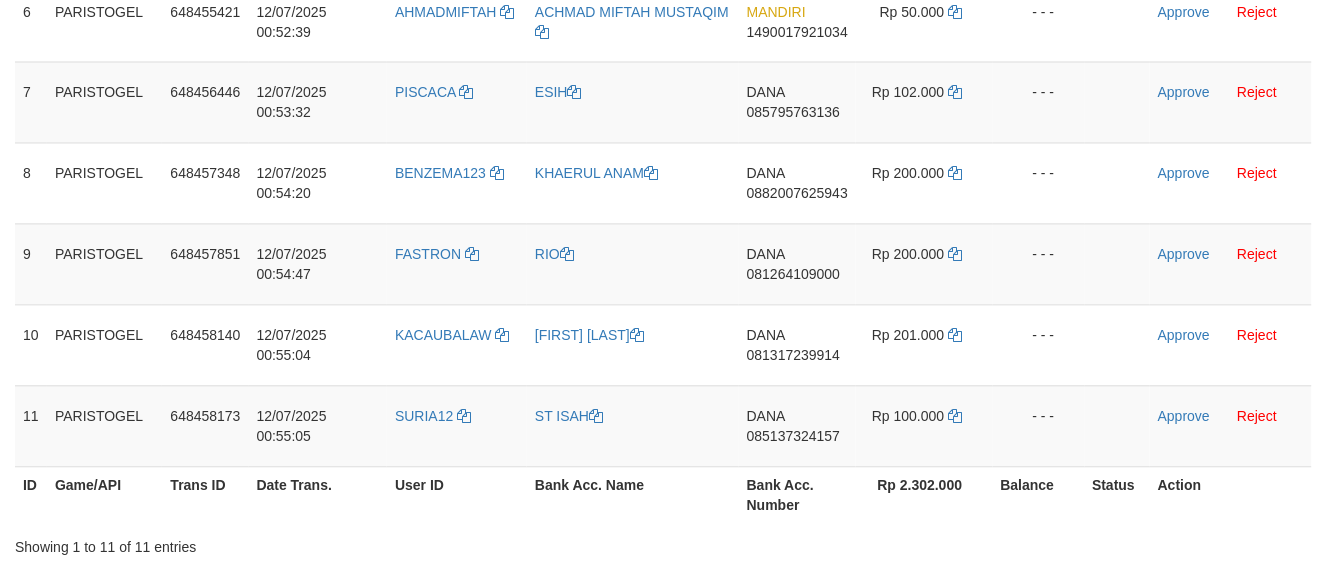 scroll, scrollTop: 777, scrollLeft: 0, axis: vertical 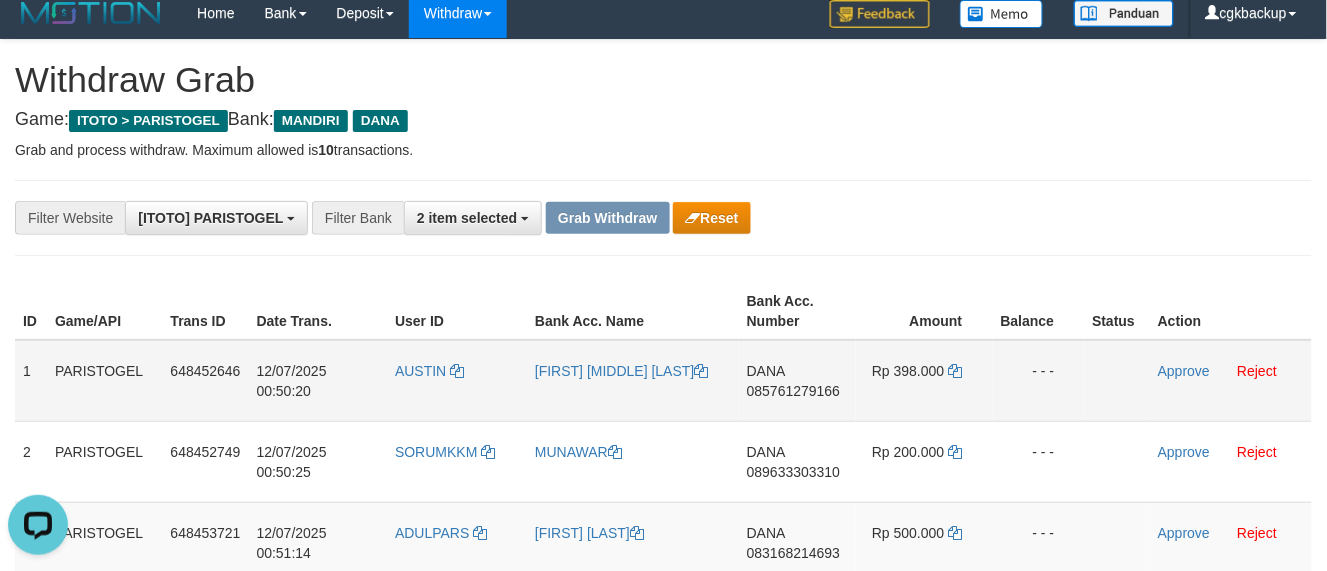 click on "AUSTIN" at bounding box center [457, 381] 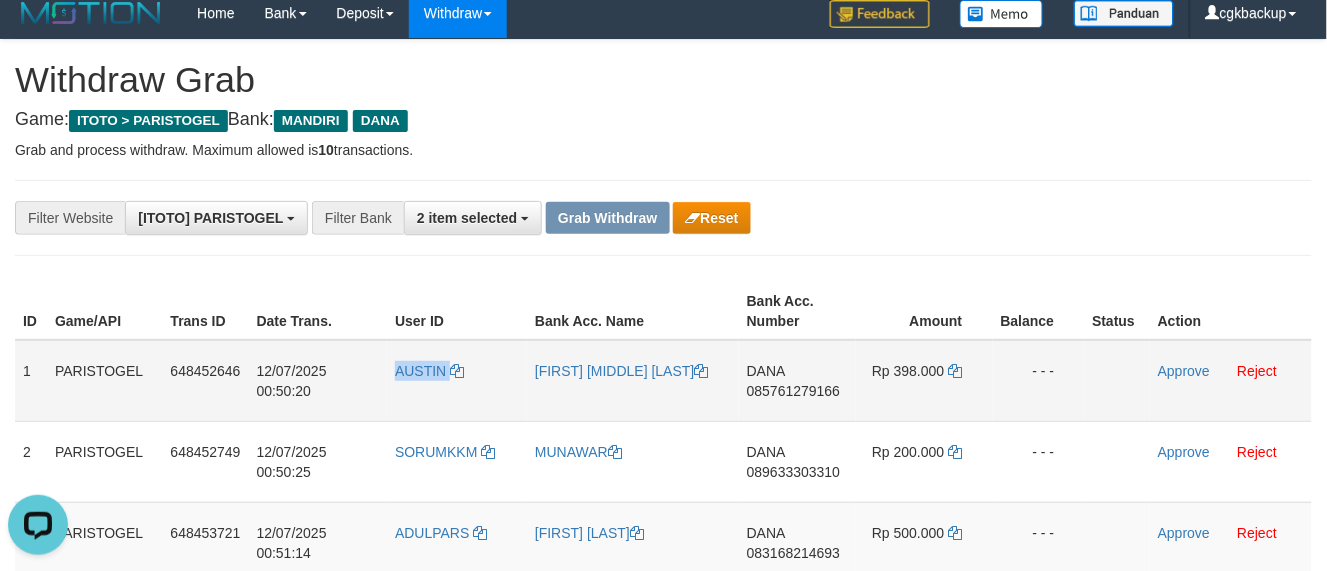 click on "AUSTIN" at bounding box center (457, 381) 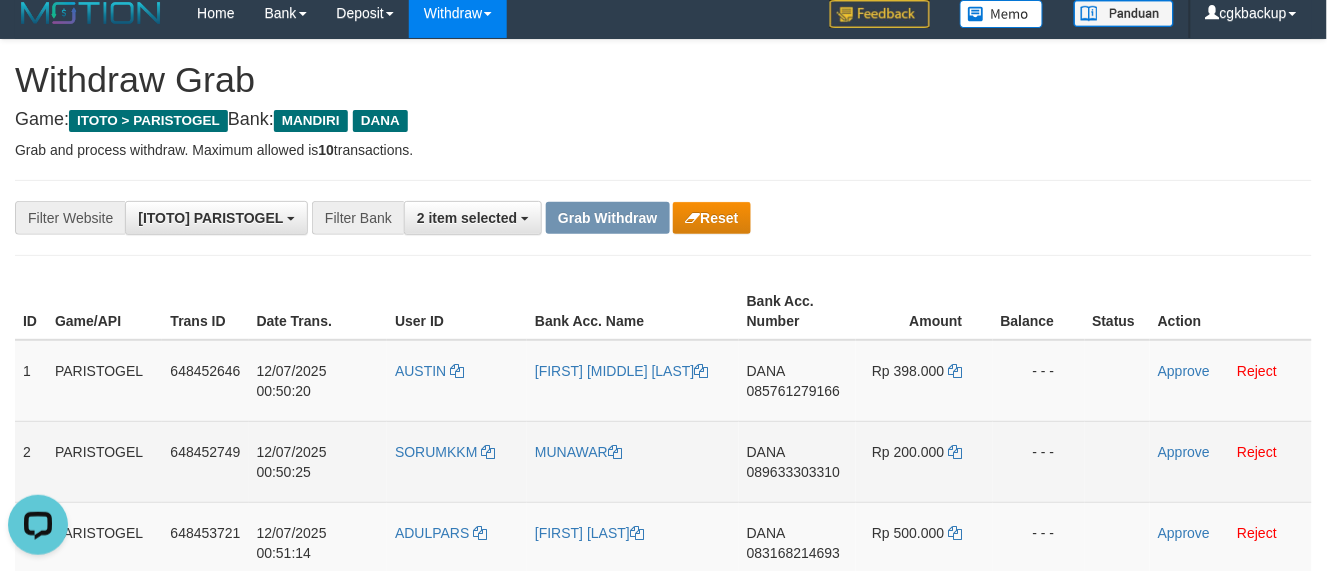 click on "SORUMKKM" at bounding box center (457, 461) 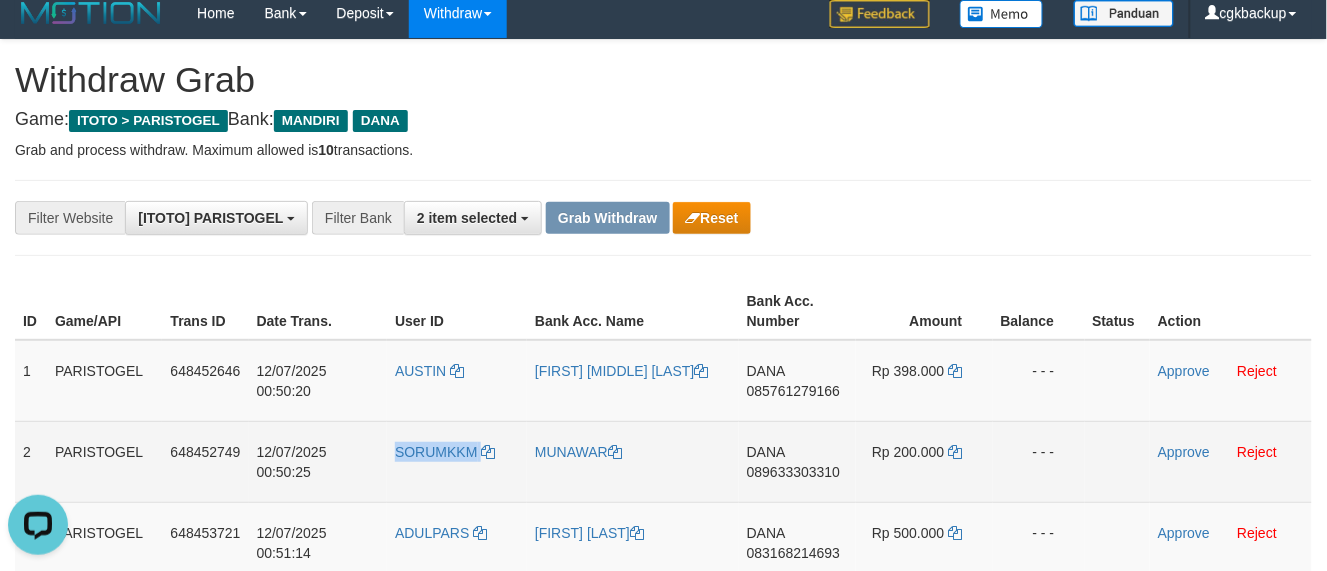 click on "SORUMKKM" at bounding box center (457, 461) 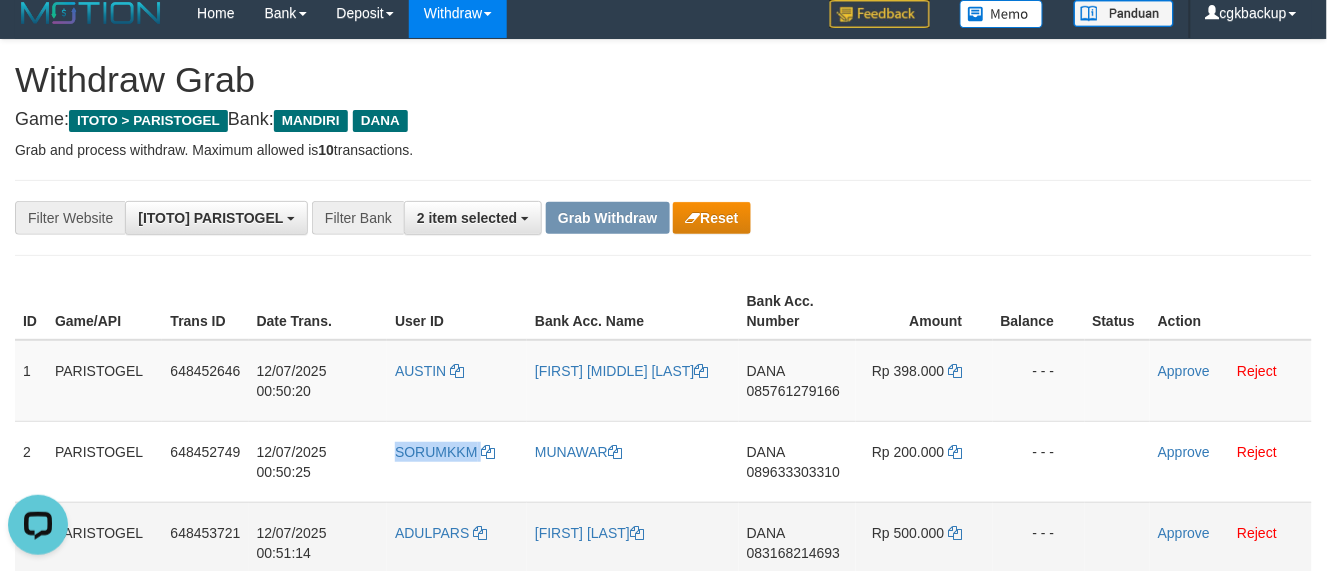 copy on "SORUMKKM" 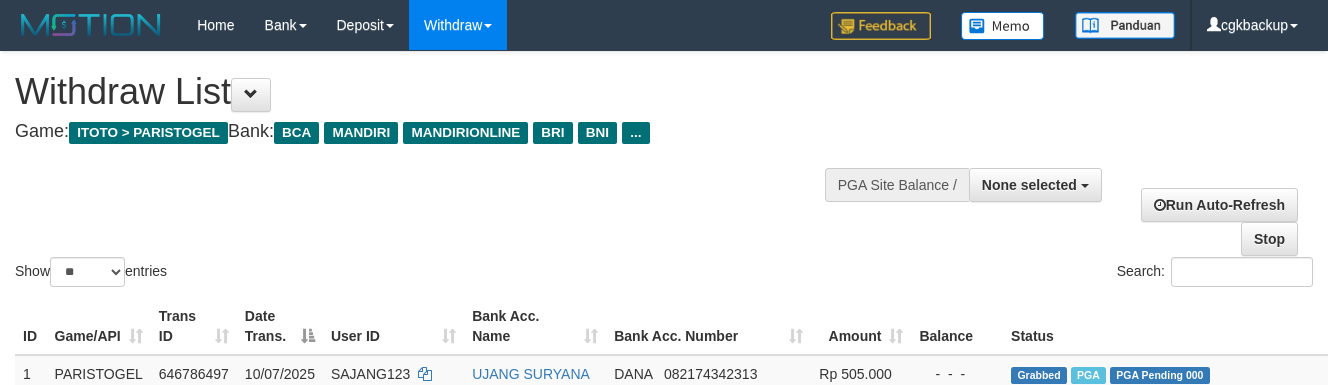 select 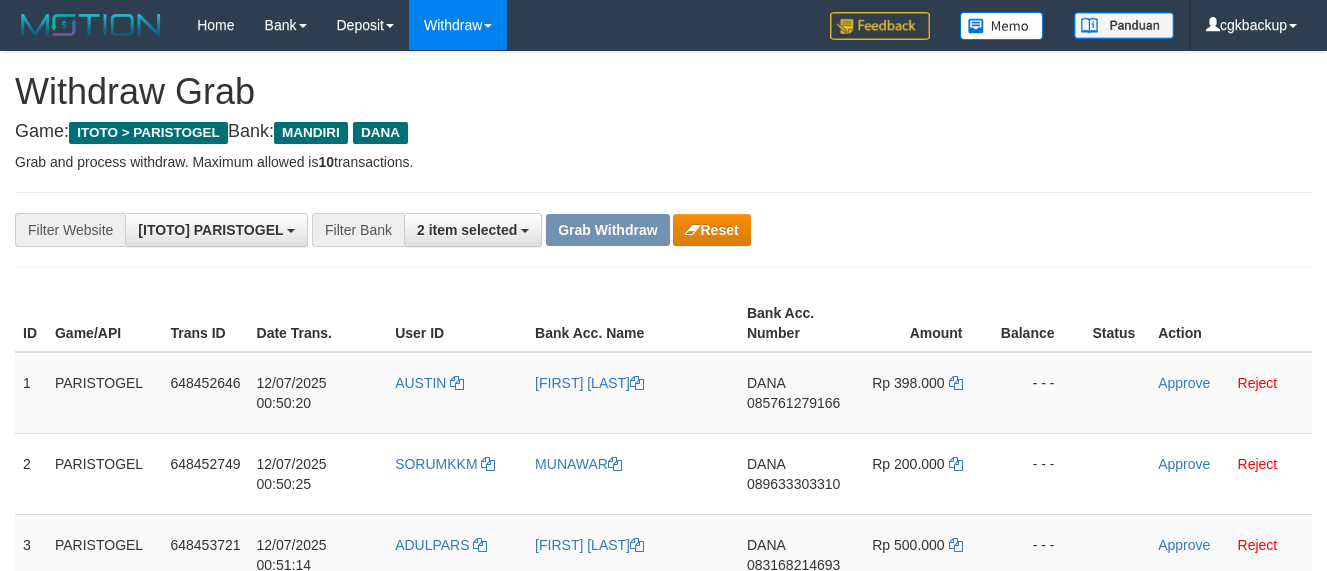 scroll, scrollTop: 12, scrollLeft: 0, axis: vertical 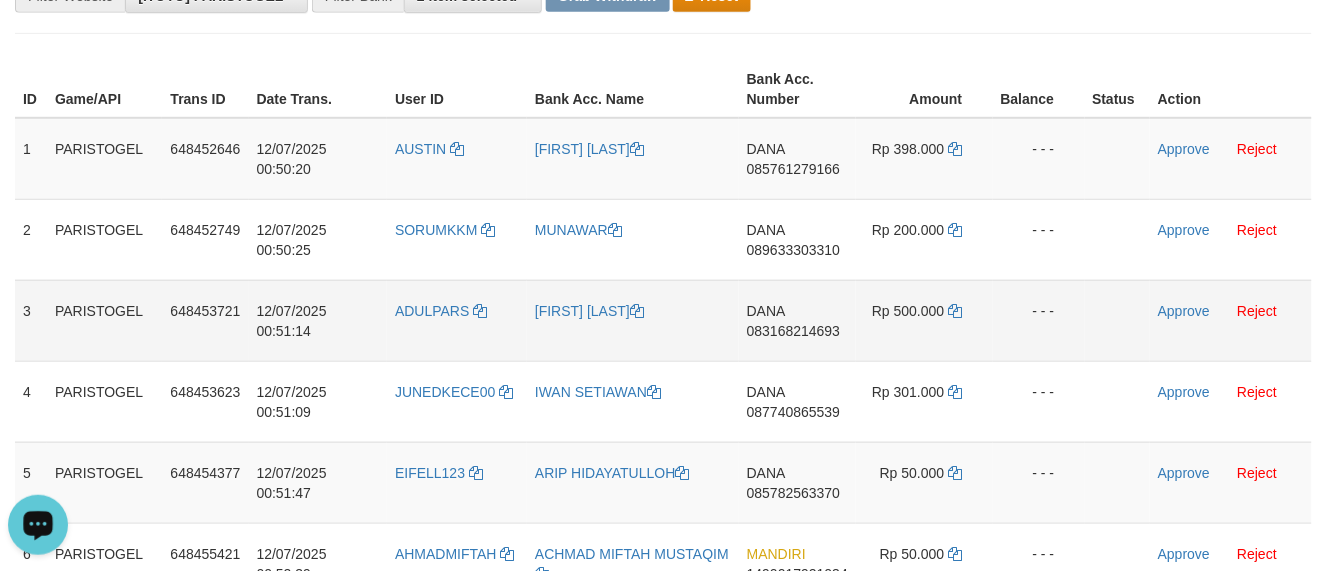 click on "ADULPARS" at bounding box center [457, 320] 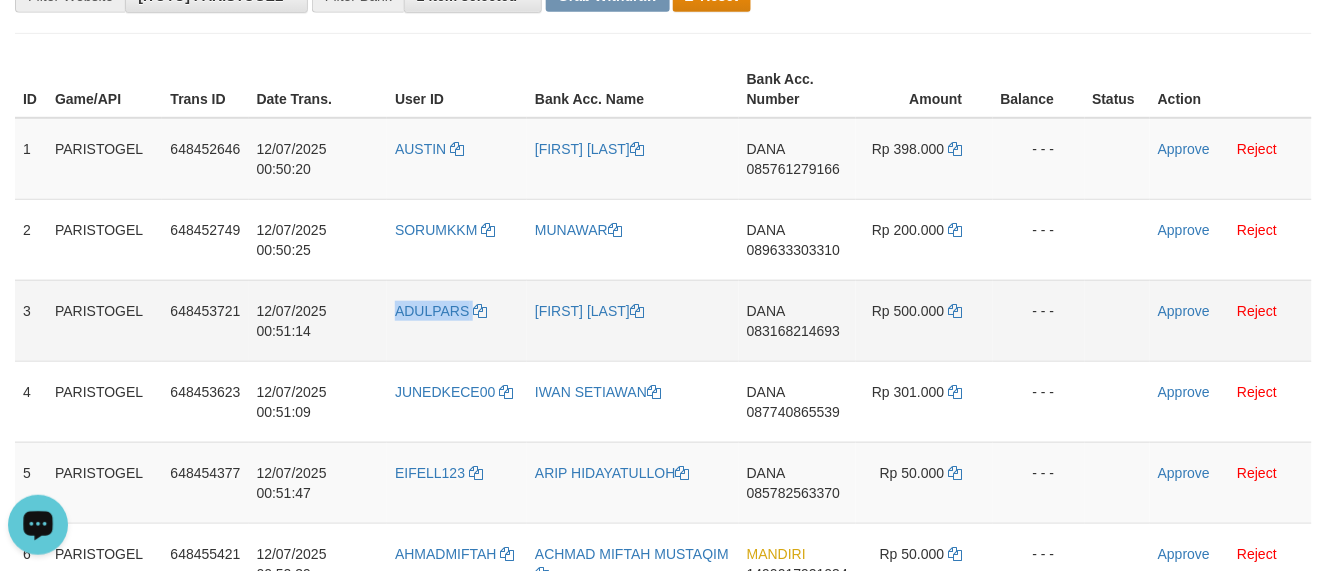 click on "ADULPARS" at bounding box center [457, 320] 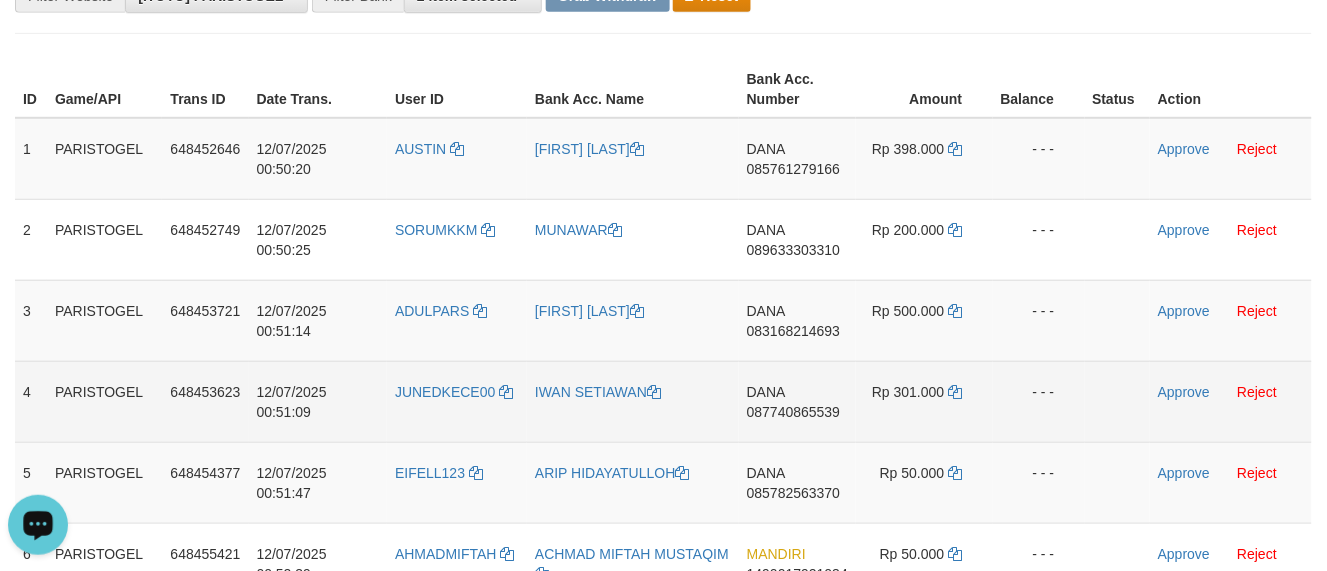 click on "JUNEDKECE00" at bounding box center [457, 401] 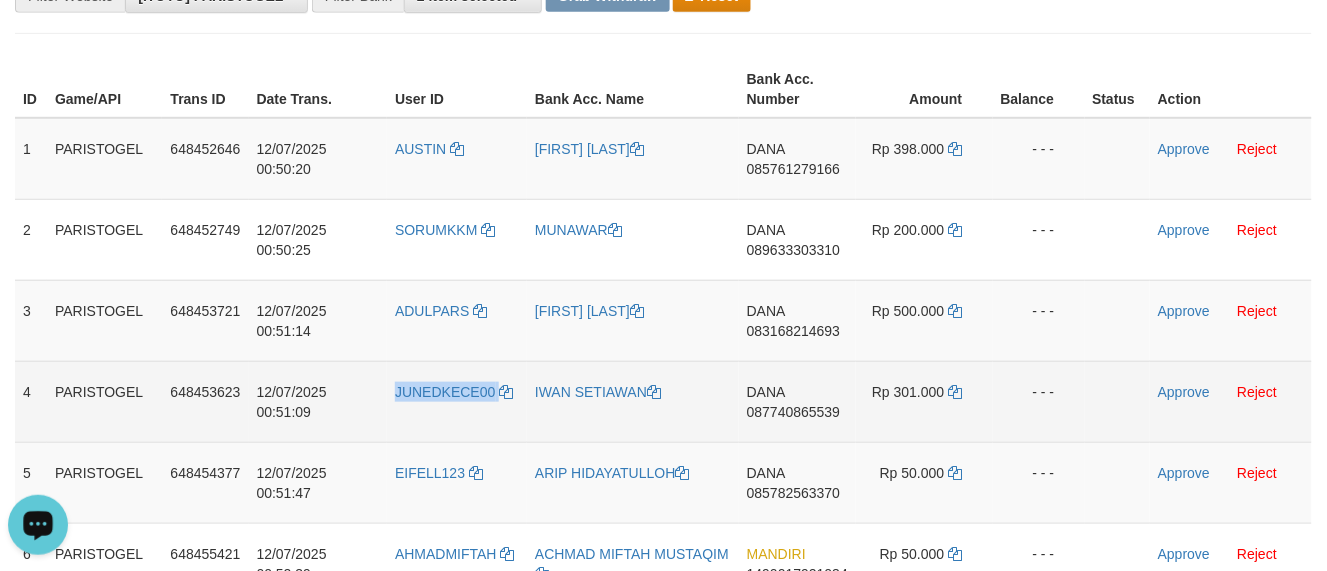 click on "JUNEDKECE00" at bounding box center (457, 401) 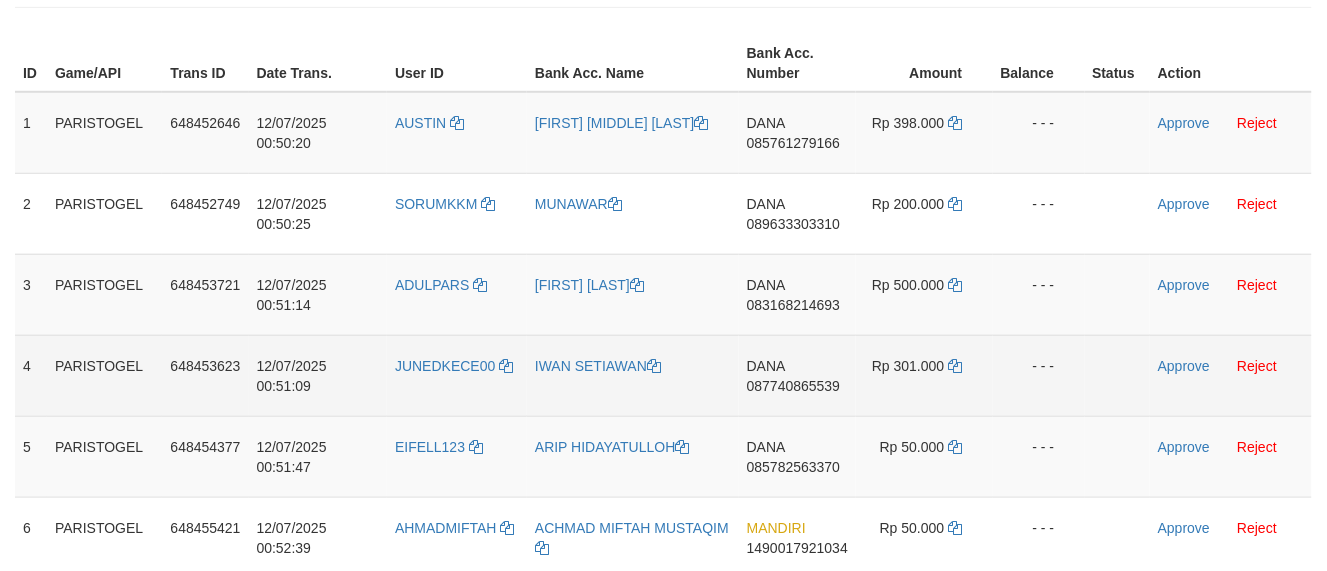 scroll, scrollTop: 257, scrollLeft: 0, axis: vertical 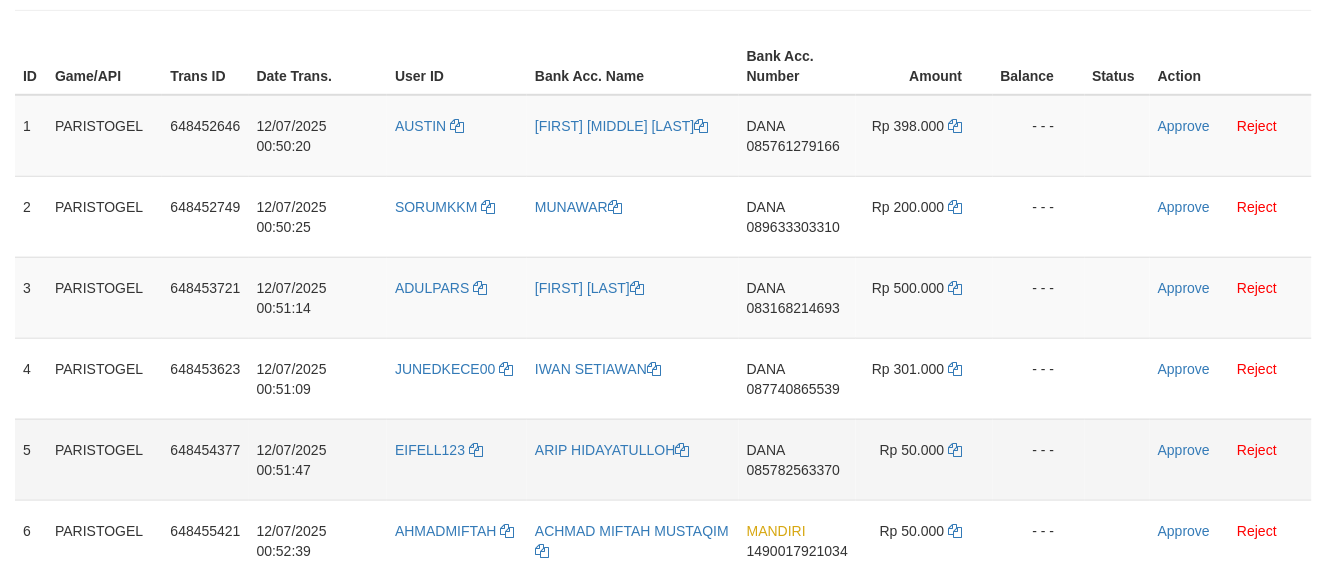 click on "EIFELL123" at bounding box center [457, 459] 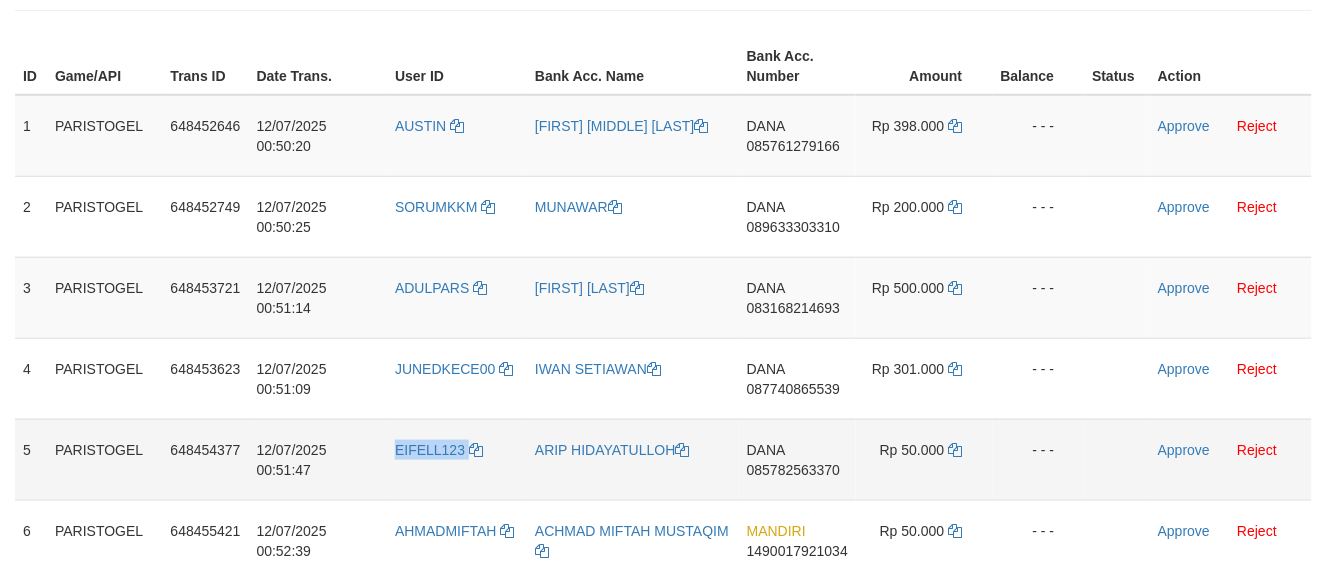 click on "EIFELL123" at bounding box center (457, 459) 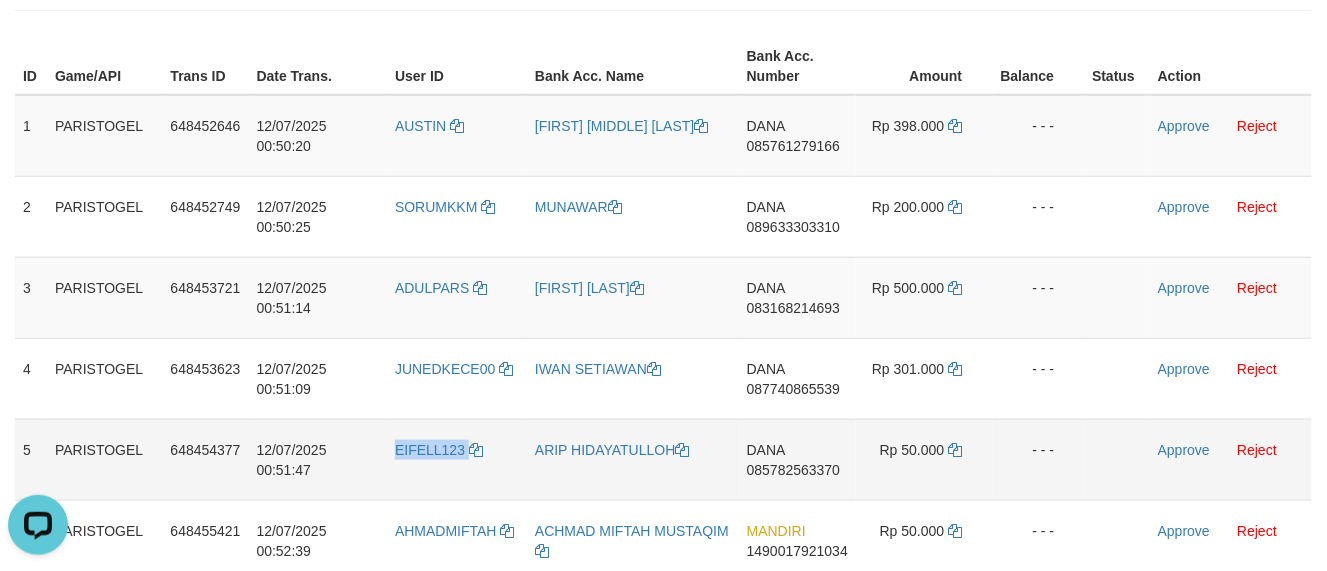 scroll, scrollTop: 0, scrollLeft: 0, axis: both 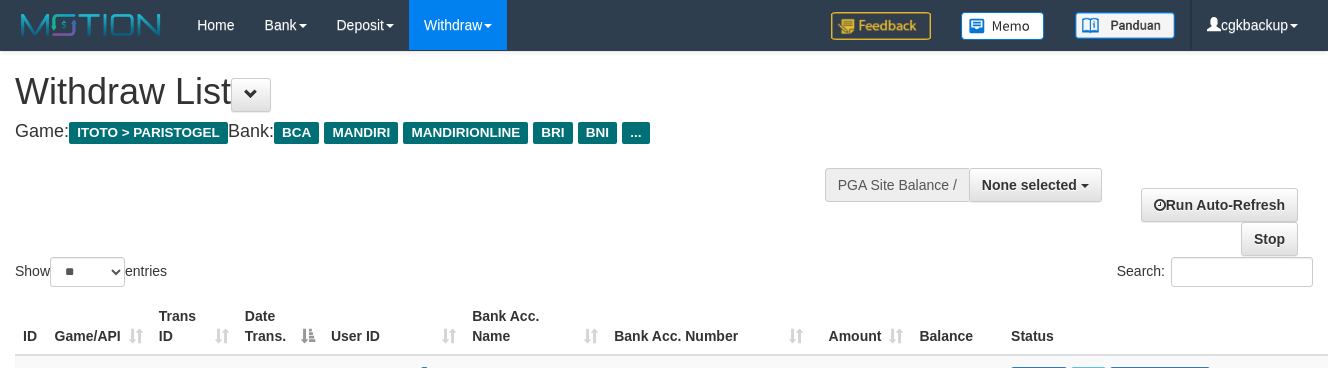 select 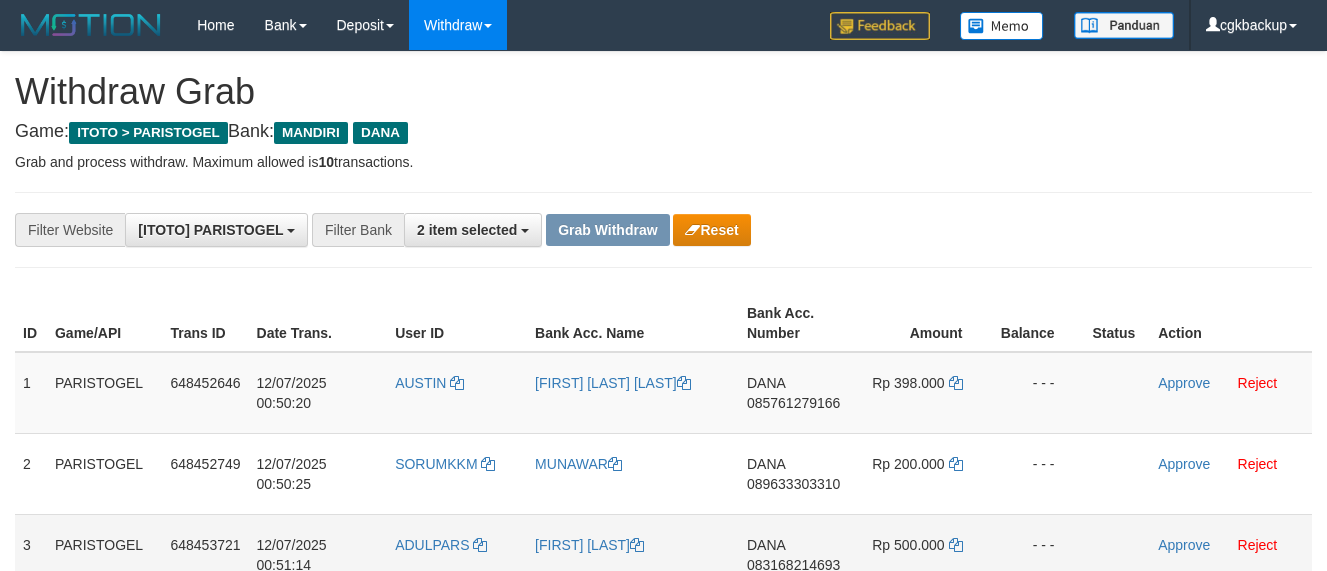 scroll, scrollTop: 257, scrollLeft: 0, axis: vertical 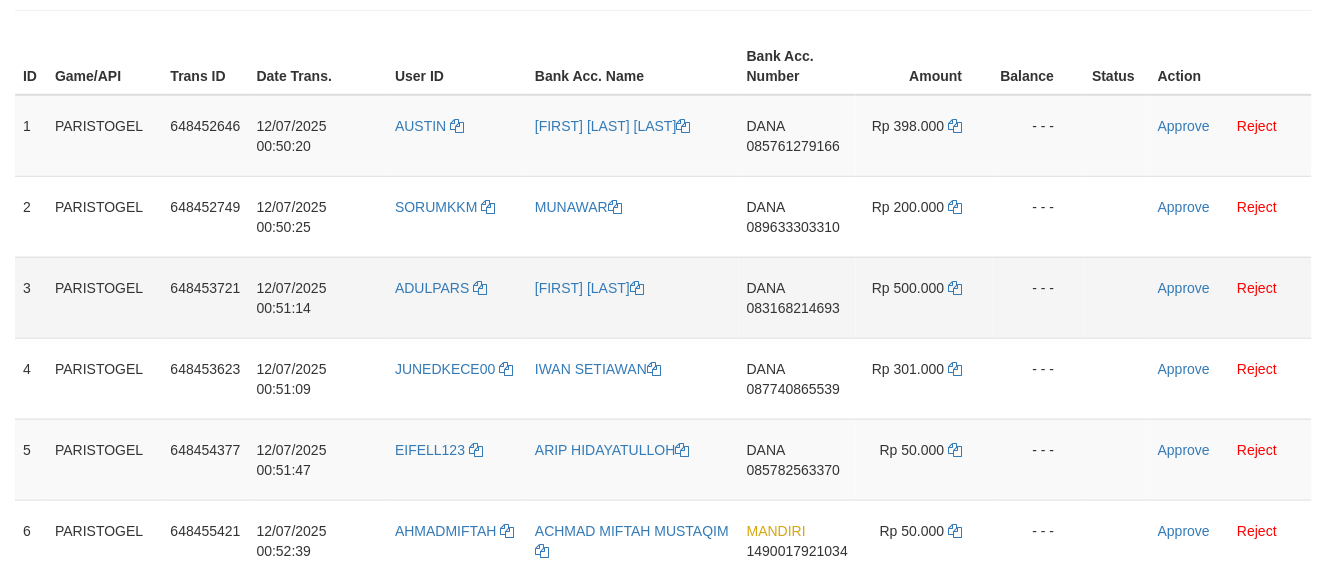 click on "- - -" at bounding box center (1039, 297) 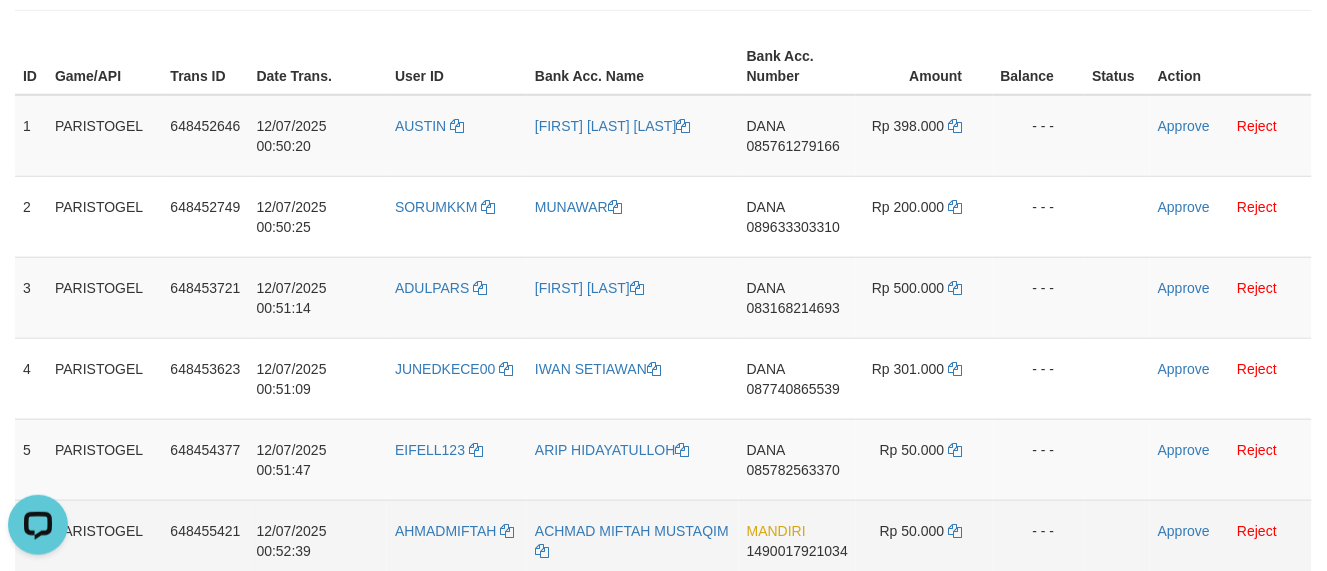 scroll, scrollTop: 0, scrollLeft: 0, axis: both 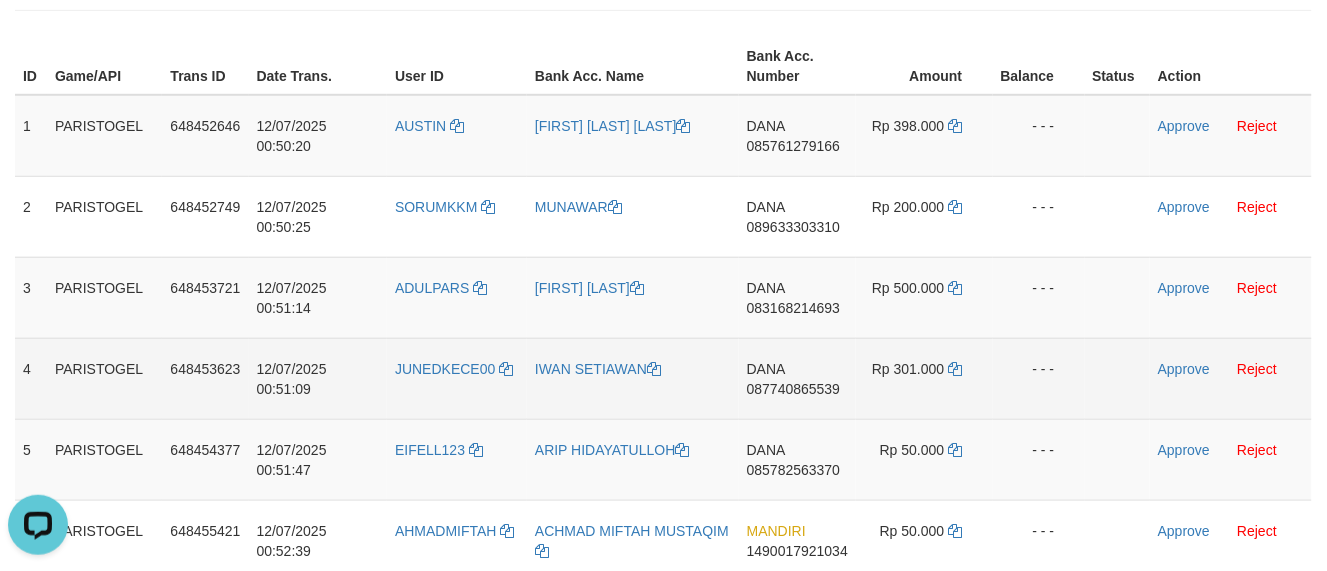 click on "- - -" at bounding box center (1039, 378) 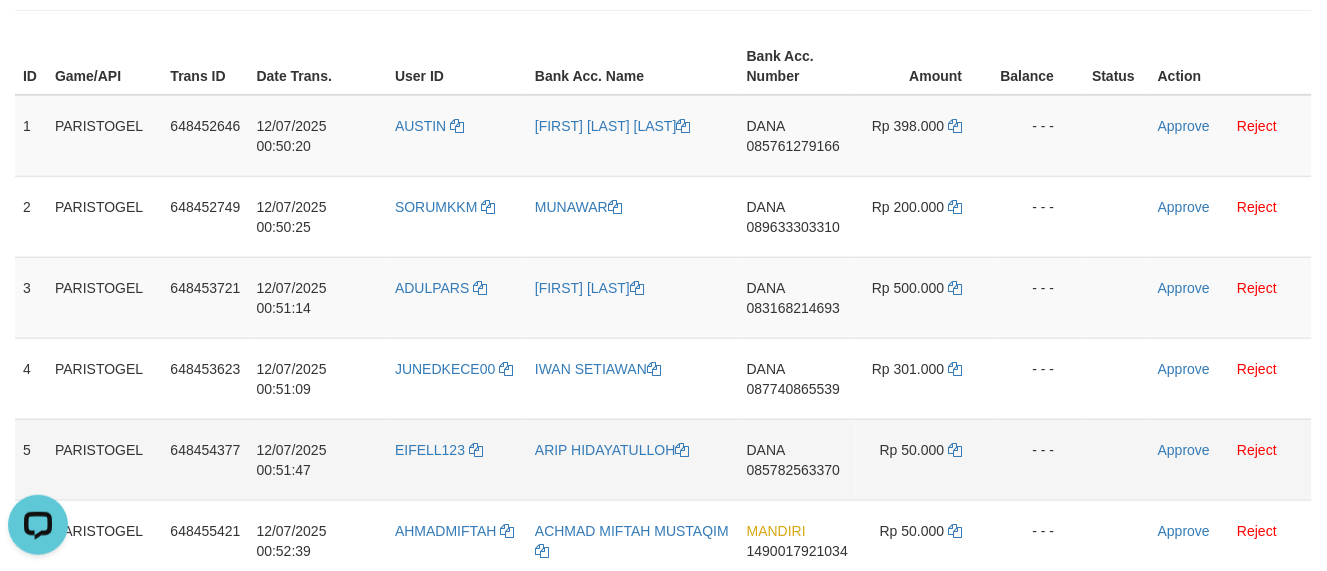 click on "Approve
Reject" at bounding box center (1231, 459) 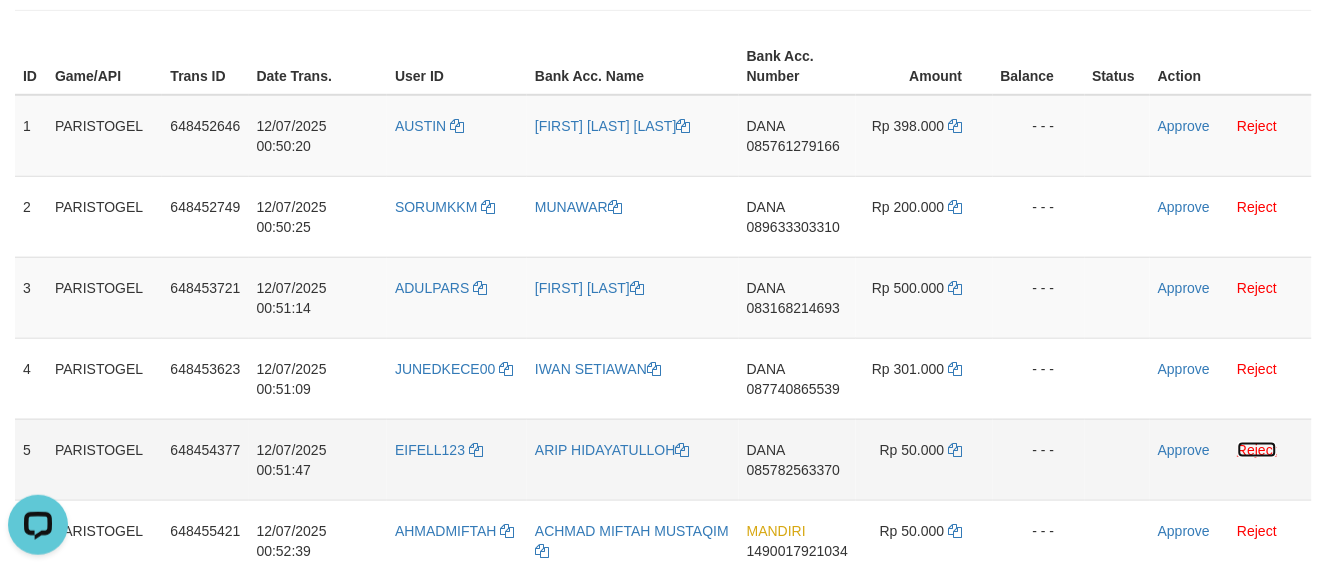click on "Reject" at bounding box center [1258, 450] 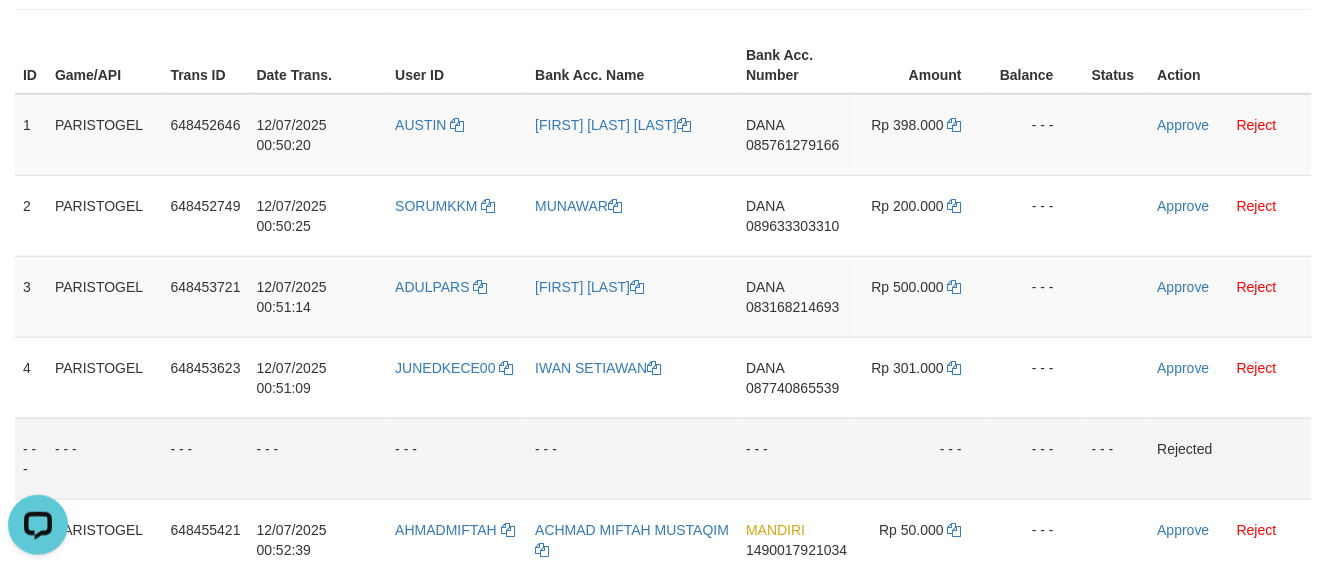 scroll, scrollTop: 368, scrollLeft: 0, axis: vertical 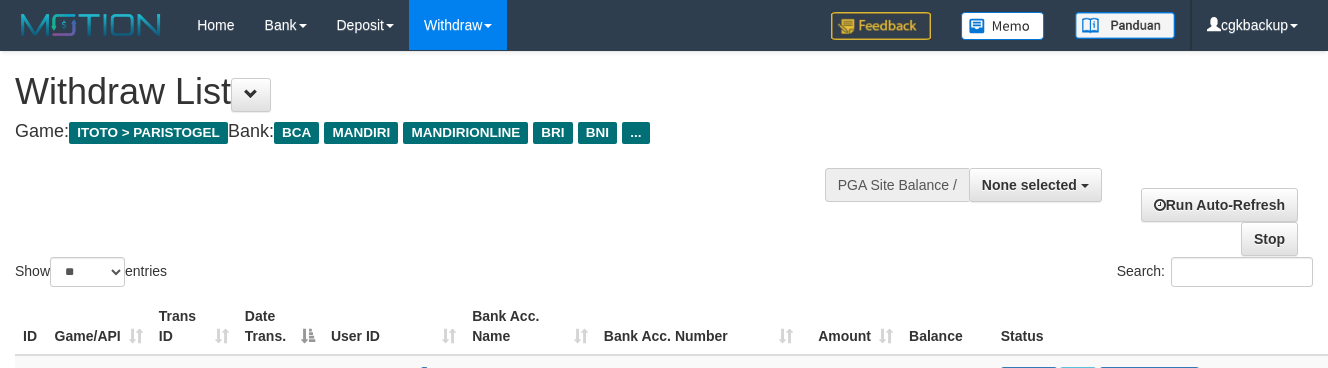 select 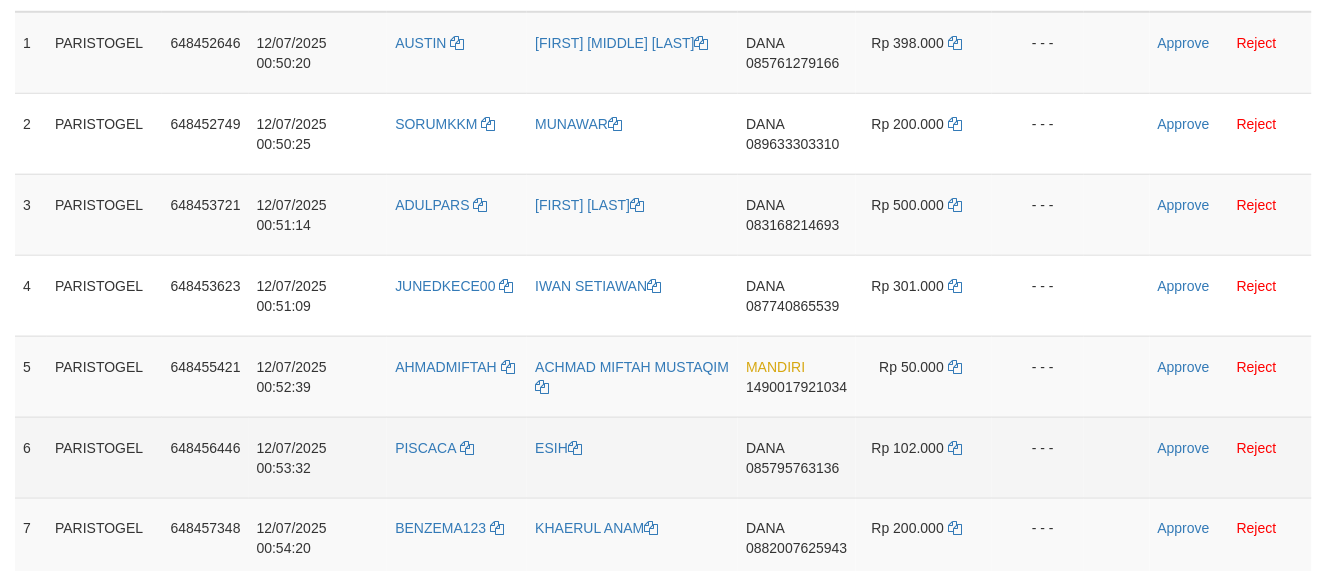 scroll, scrollTop: 368, scrollLeft: 0, axis: vertical 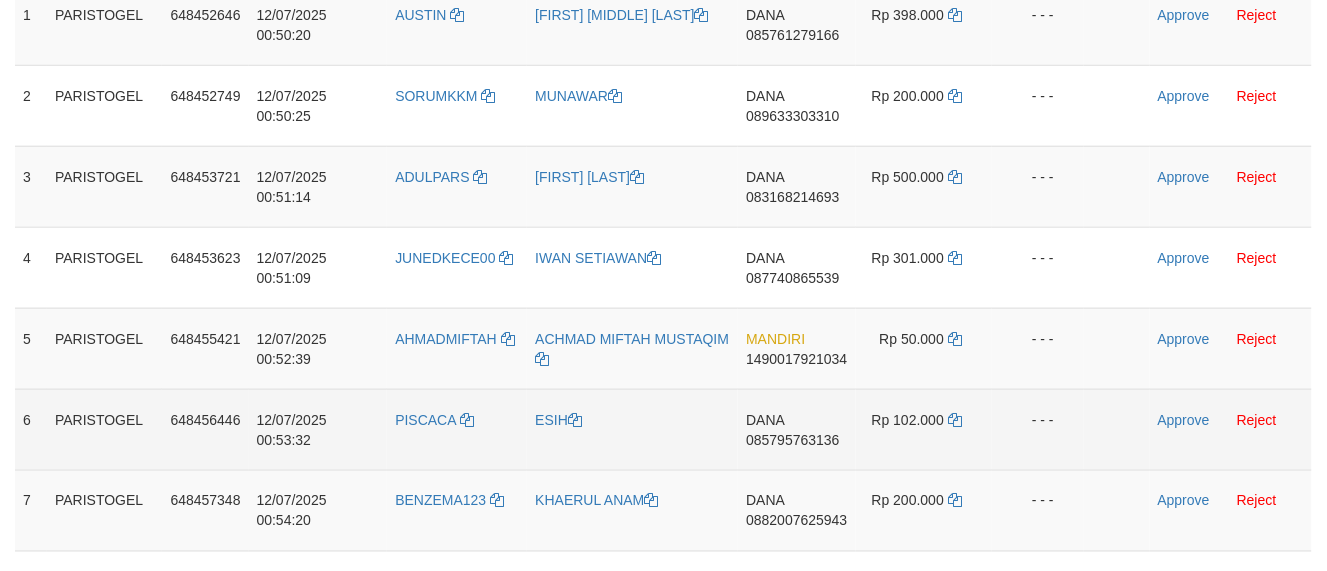 click on "PISCACA" at bounding box center [457, 429] 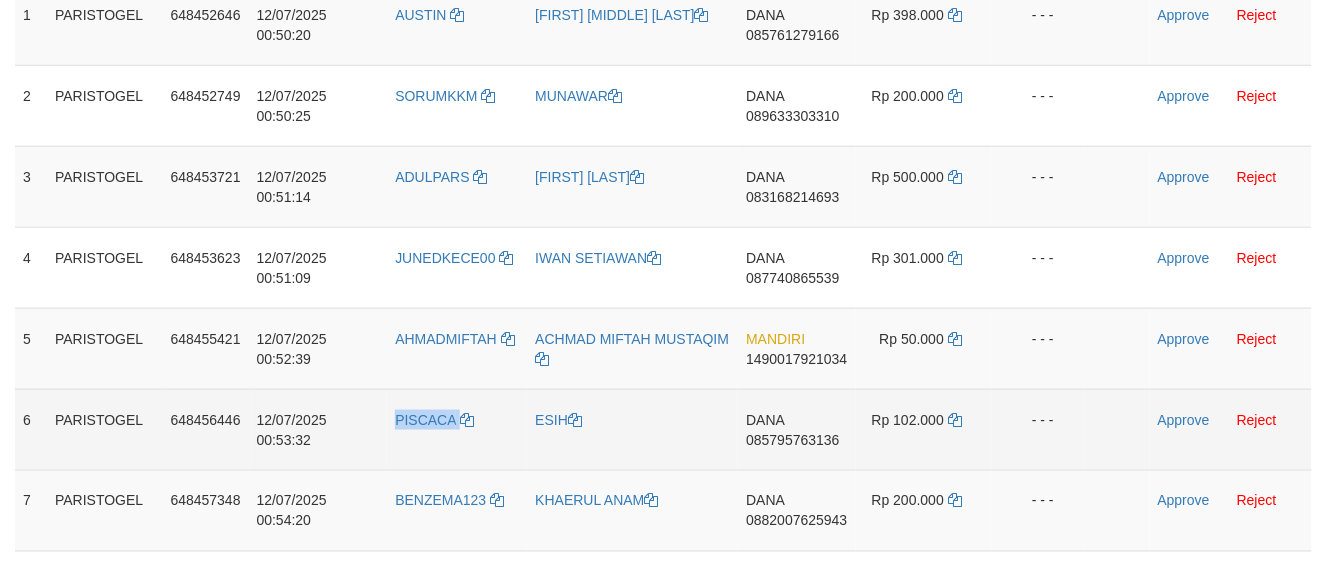 click on "PISCACA" at bounding box center [457, 429] 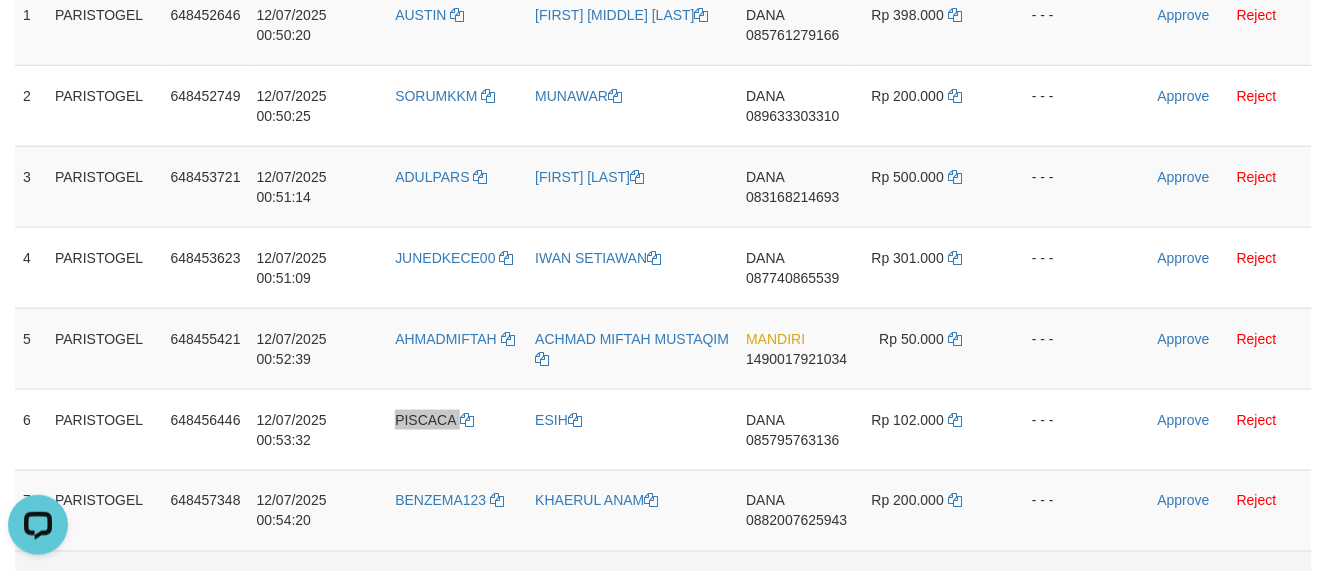 scroll, scrollTop: 0, scrollLeft: 0, axis: both 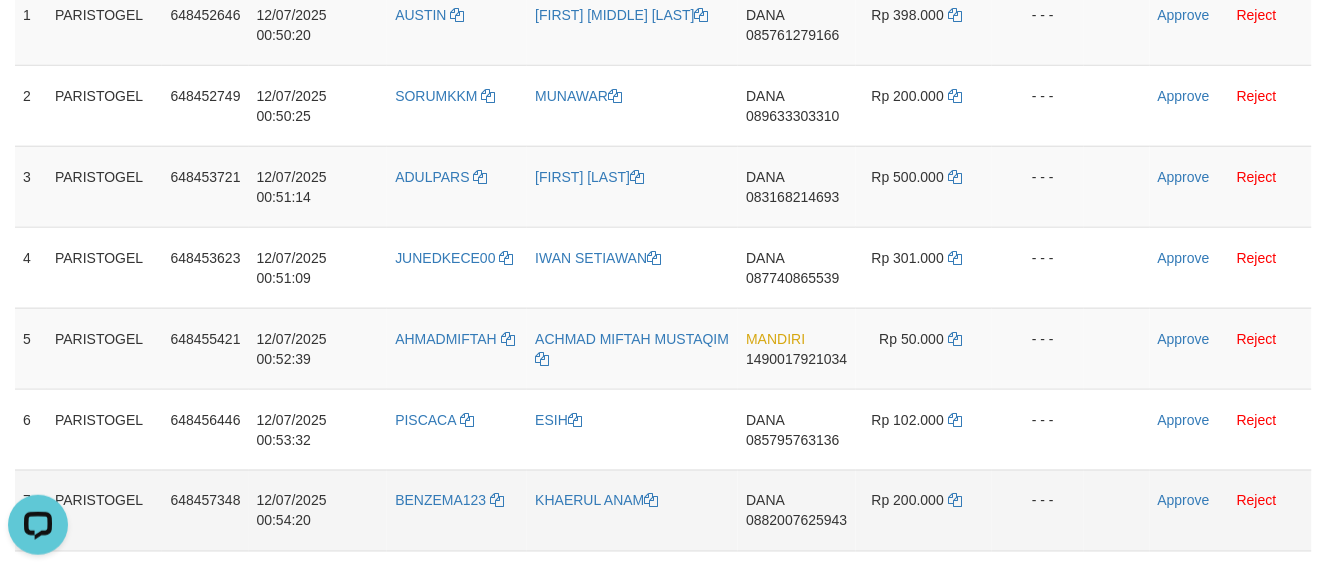 click on "BENZEMA123" at bounding box center [457, 510] 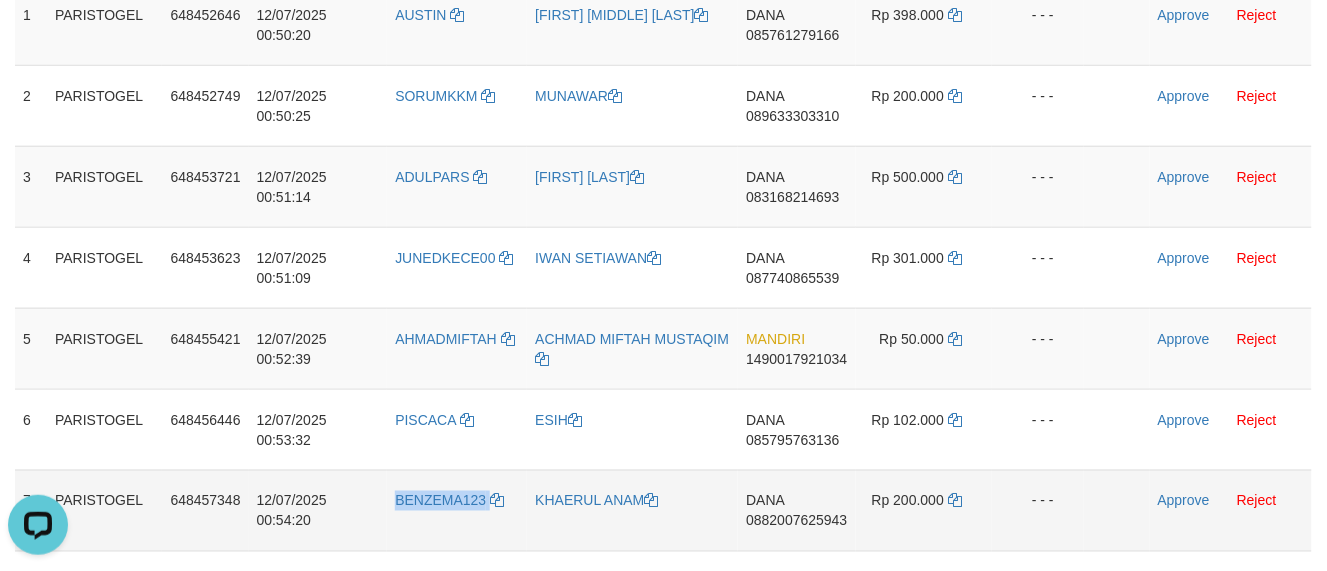 click on "BENZEMA123" at bounding box center (457, 510) 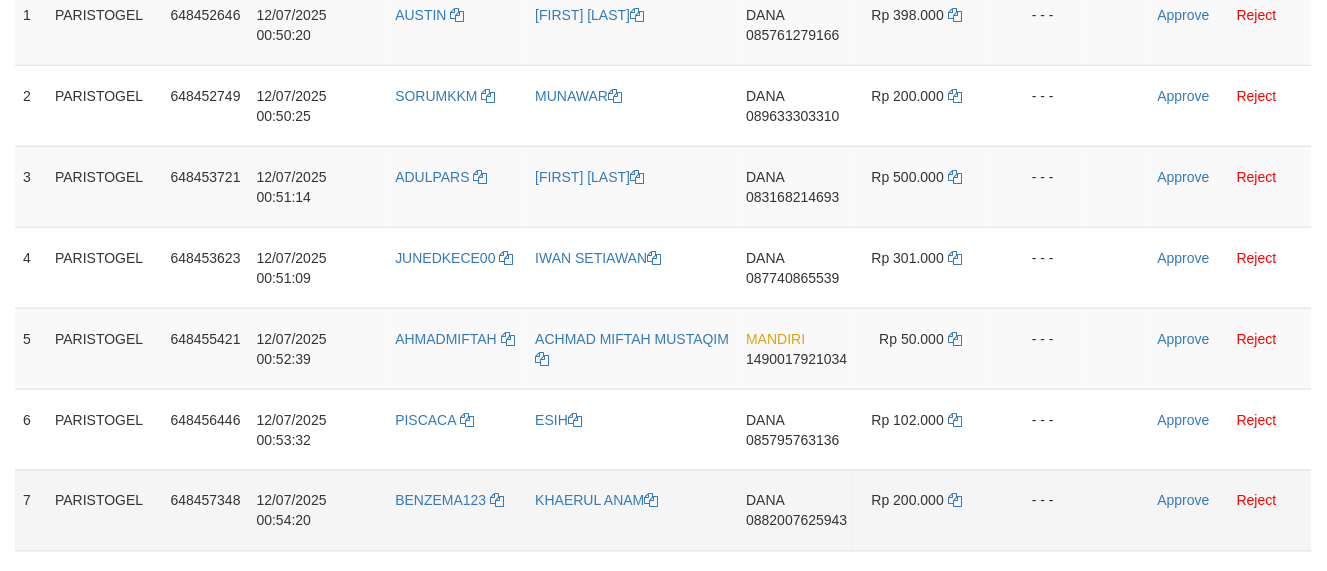 scroll, scrollTop: 480, scrollLeft: 0, axis: vertical 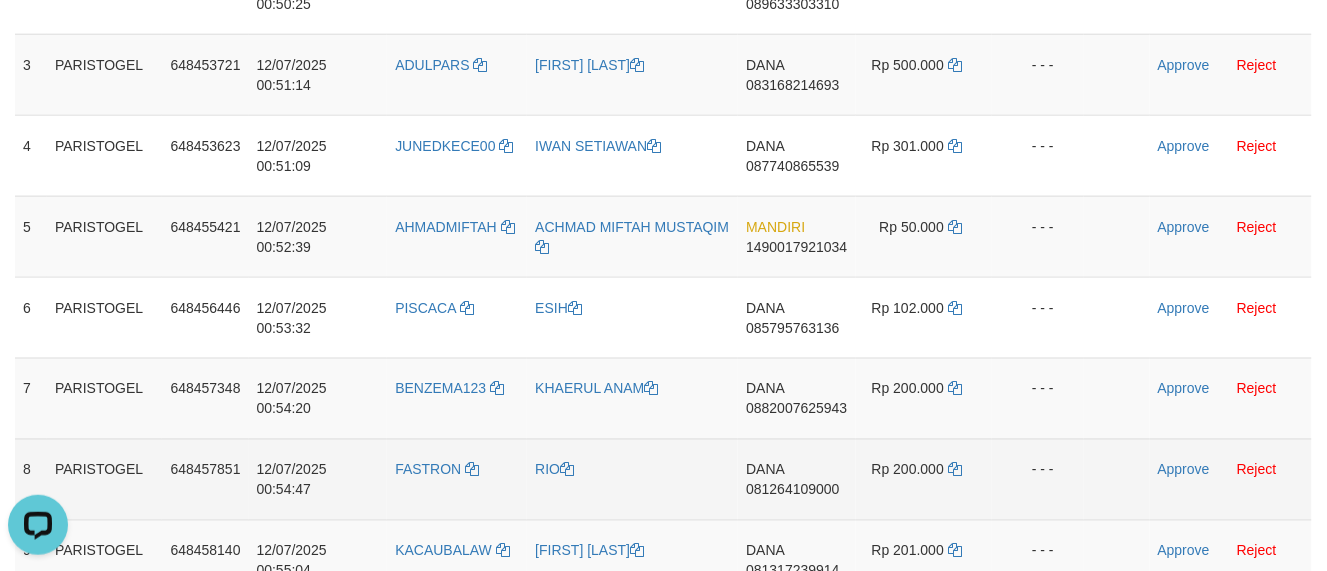 click on "FASTRON" at bounding box center (457, 479) 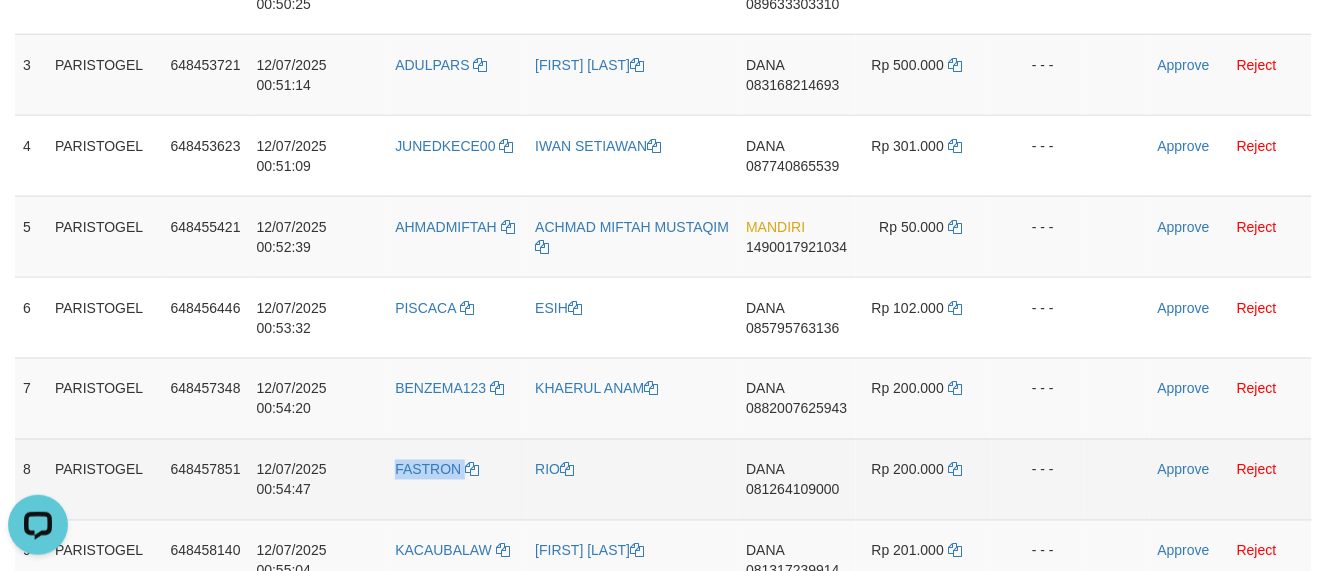 click on "FASTRON" at bounding box center [457, 479] 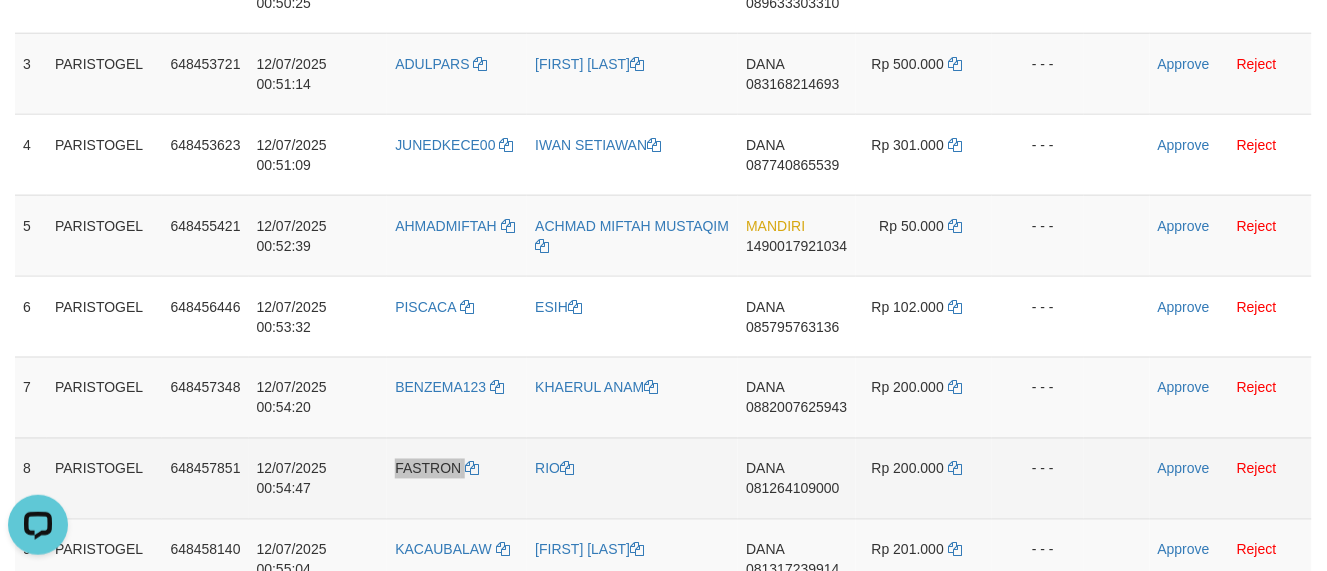 scroll, scrollTop: 591, scrollLeft: 0, axis: vertical 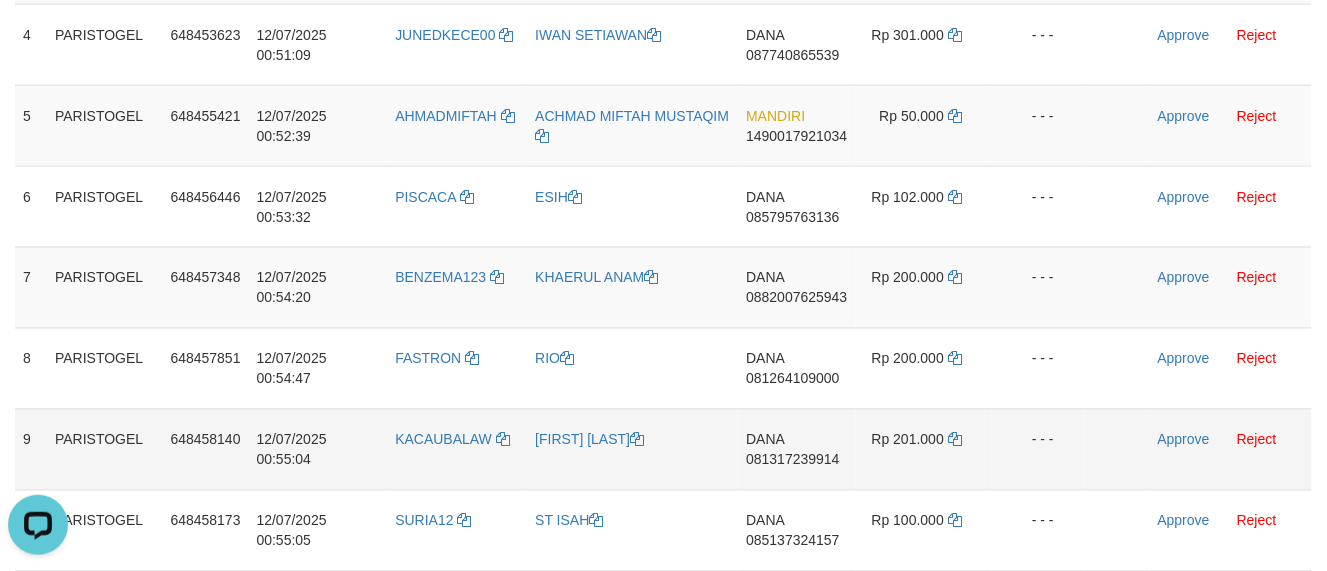 click on "KACAUBALAW" at bounding box center (457, 449) 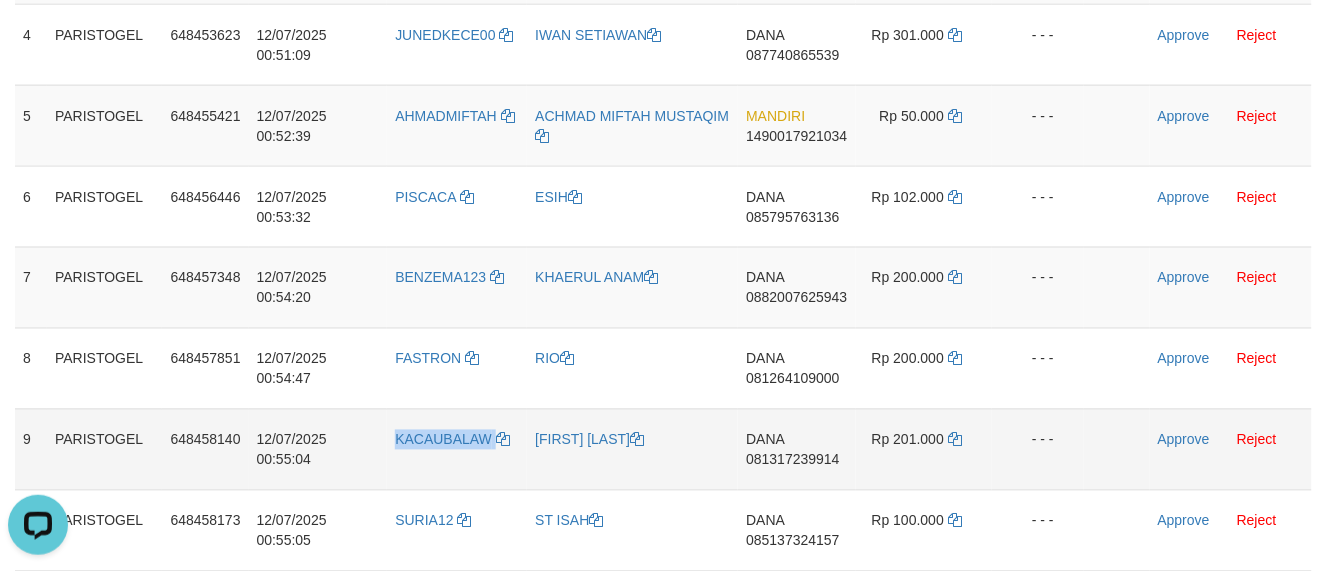 click on "KACAUBALAW" at bounding box center [457, 449] 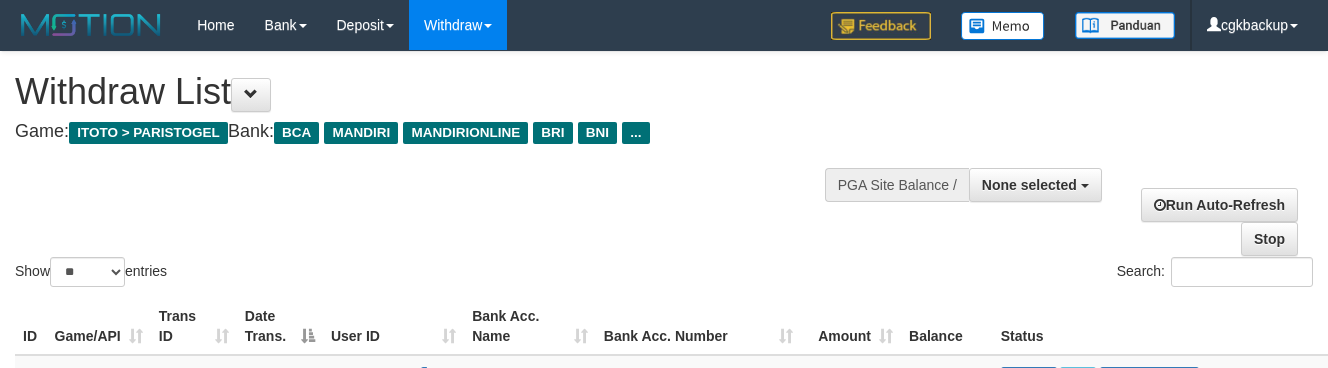 select 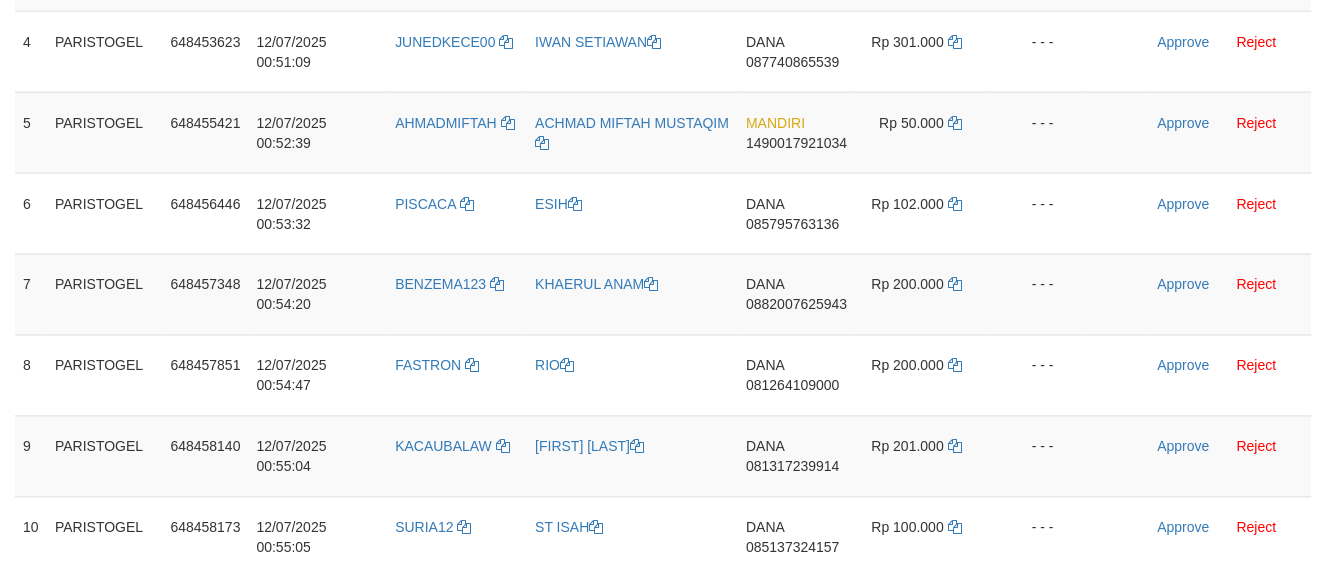 scroll, scrollTop: 591, scrollLeft: 0, axis: vertical 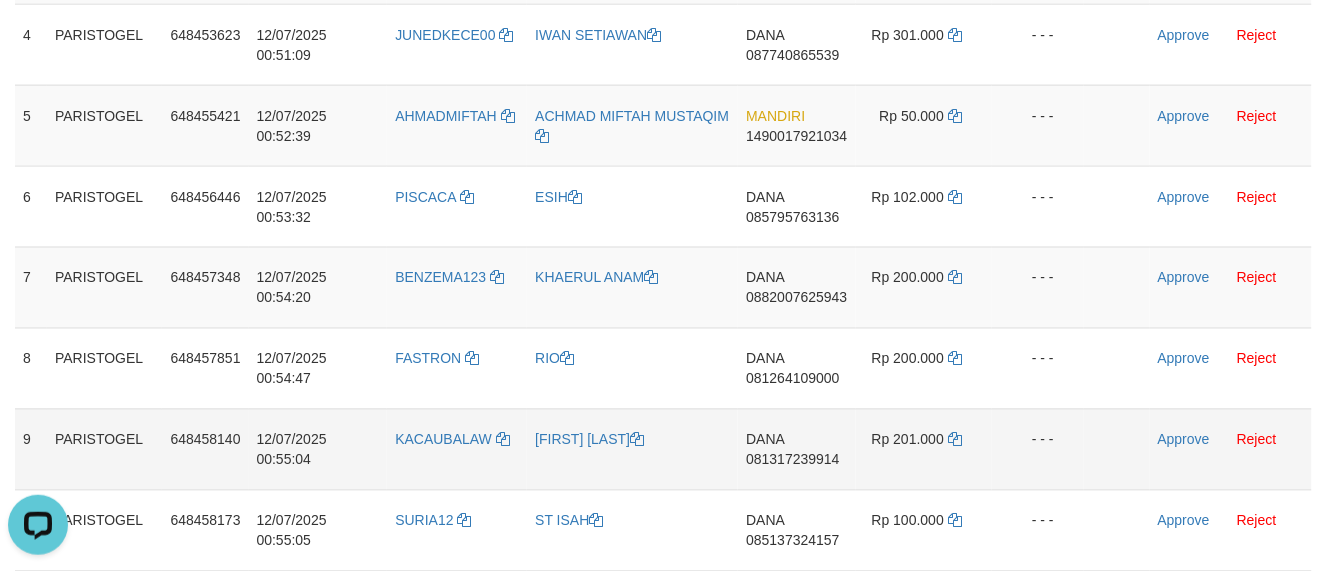 click on "Rp 201.000" at bounding box center [924, 449] 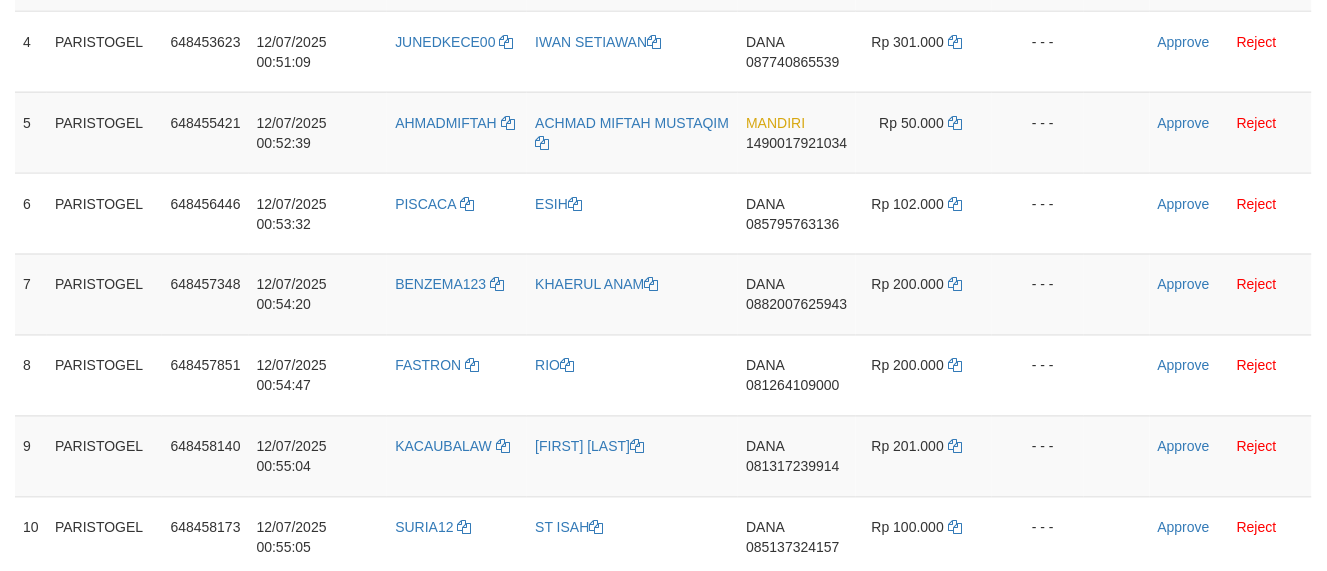 scroll, scrollTop: 591, scrollLeft: 0, axis: vertical 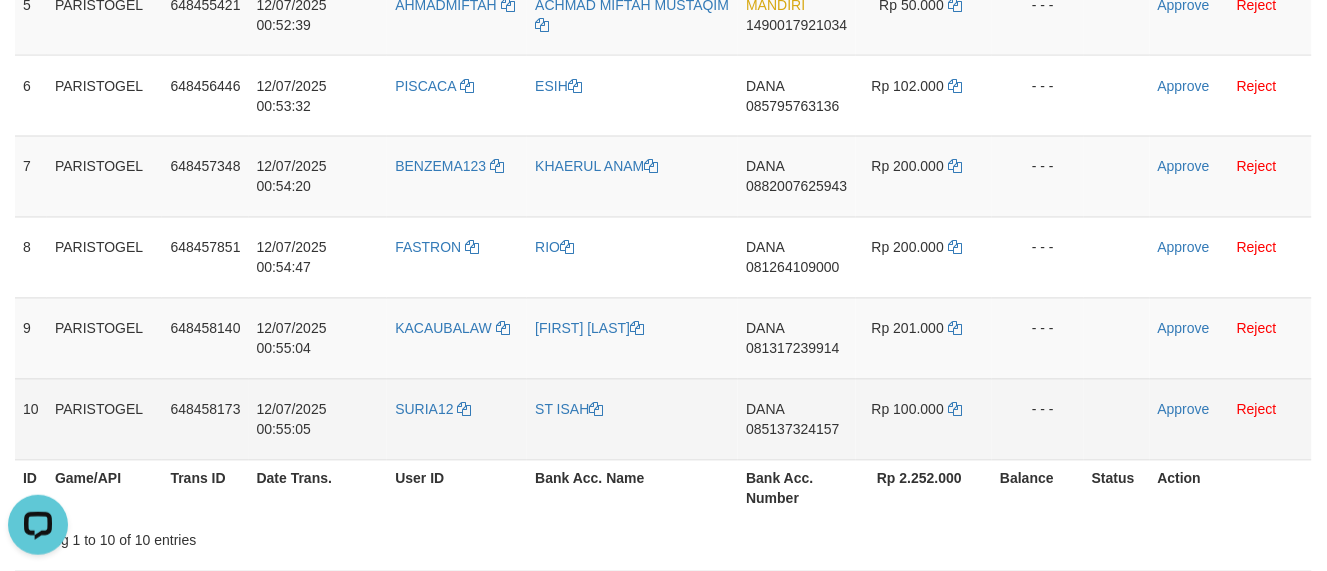 click on "SURIA12" at bounding box center [457, 419] 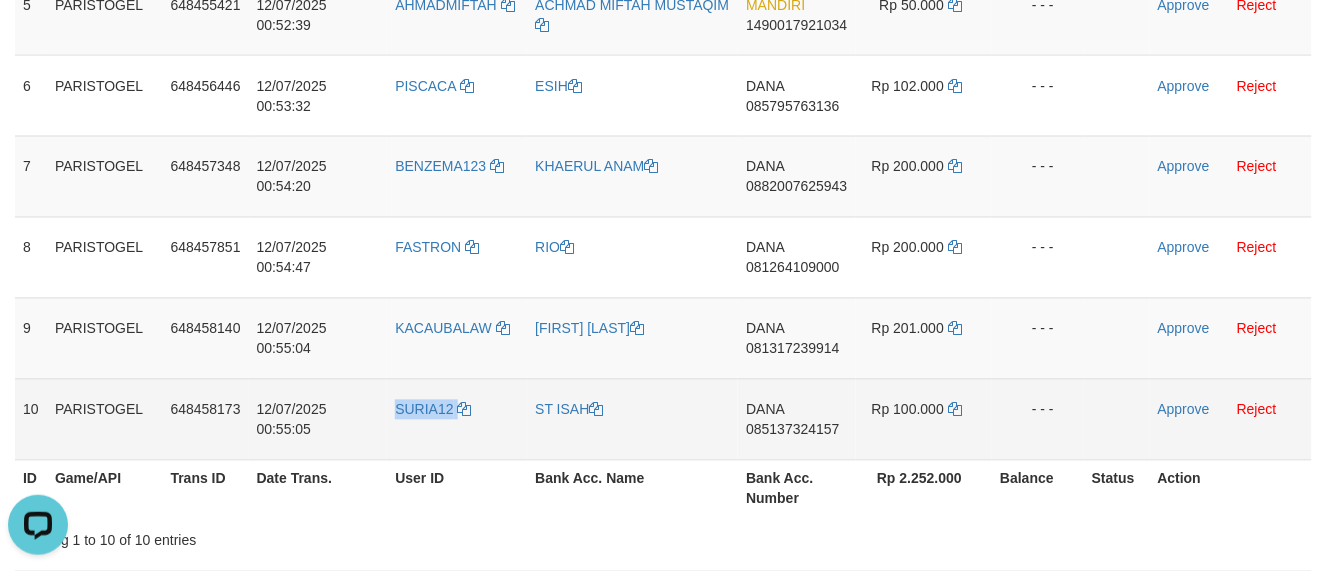click on "SURIA12" at bounding box center (457, 419) 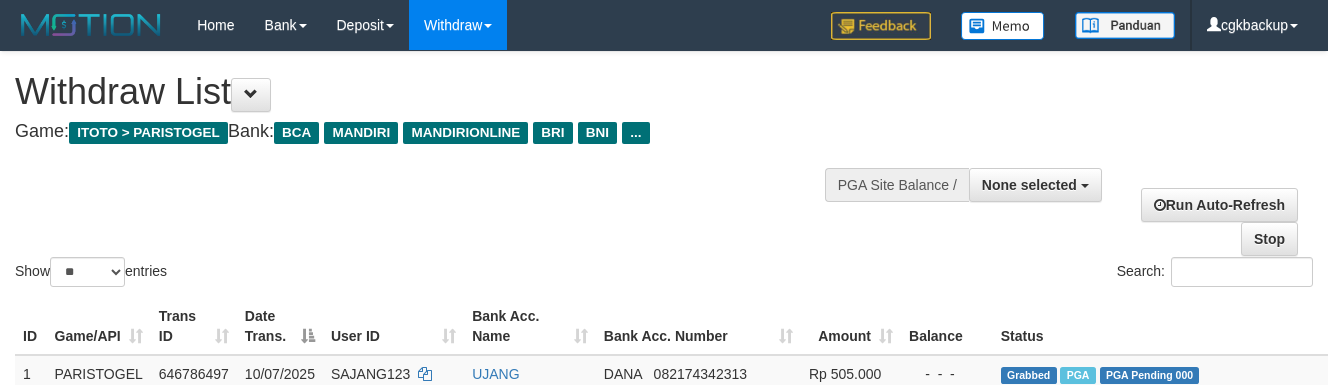 select 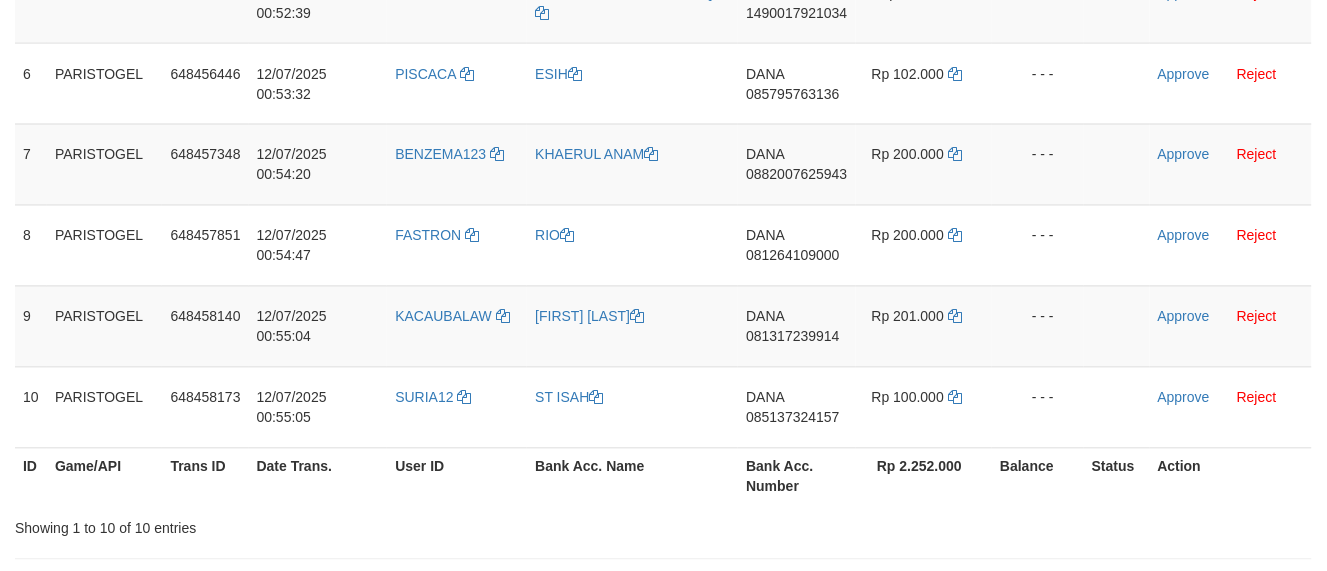 scroll, scrollTop: 702, scrollLeft: 0, axis: vertical 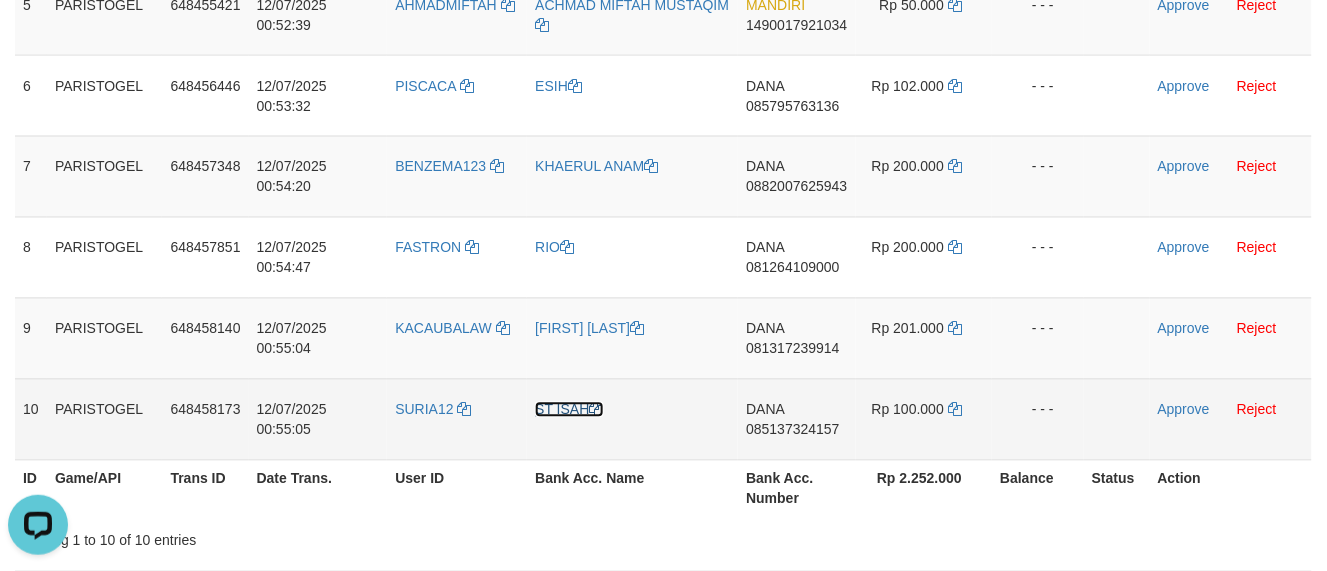 drag, startPoint x: 573, startPoint y: 406, endPoint x: 35, endPoint y: 411, distance: 538.02325 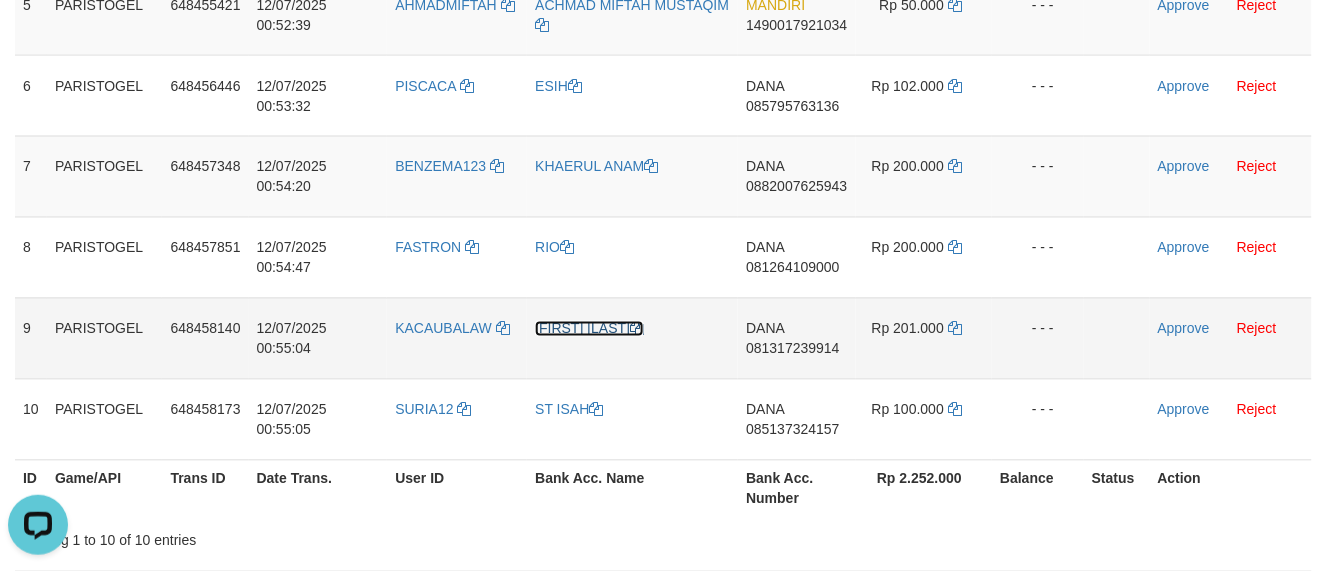 click on "[FIRST] [LAST]" at bounding box center [589, 329] 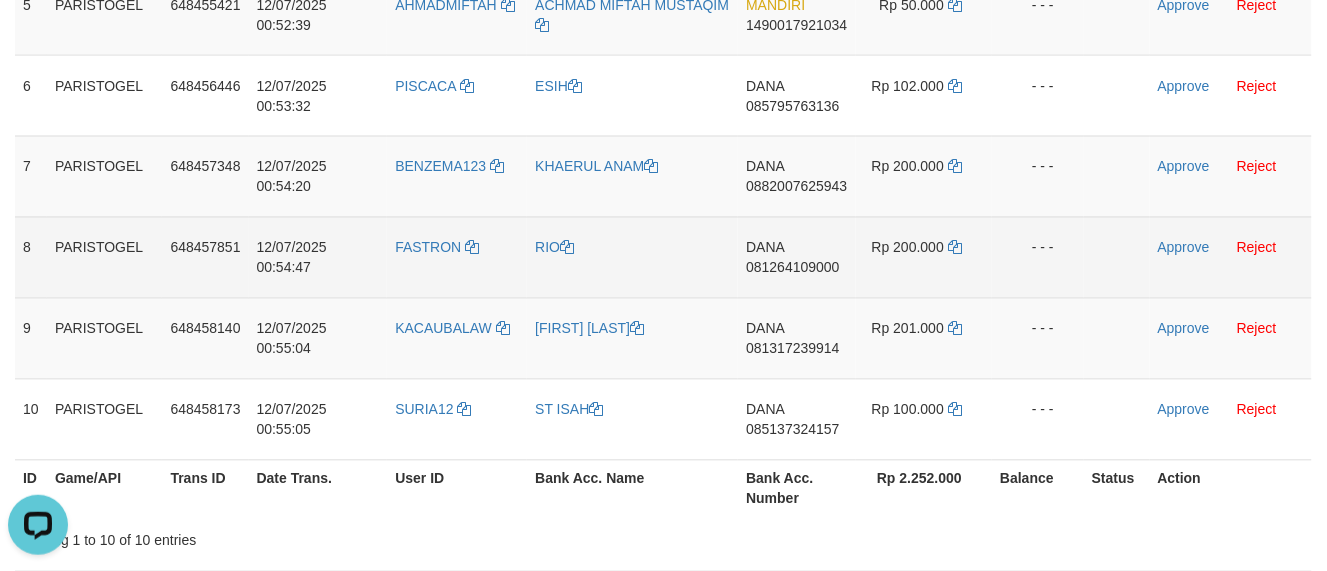 click on "RIO" at bounding box center (632, 257) 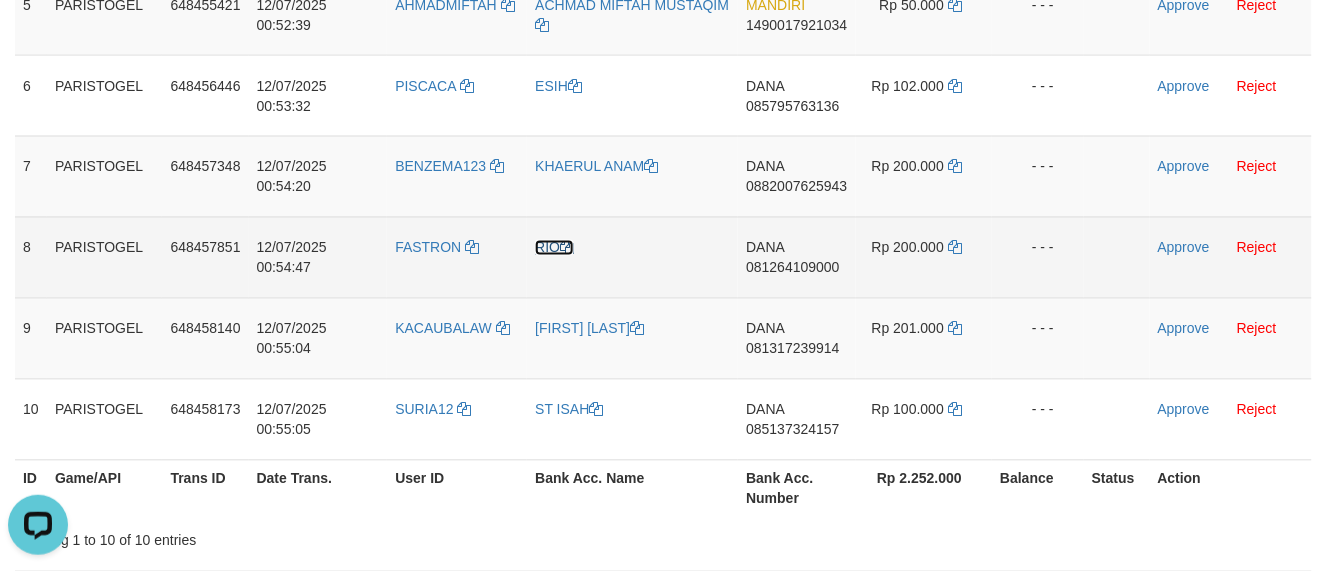 click on "RIO" at bounding box center [554, 248] 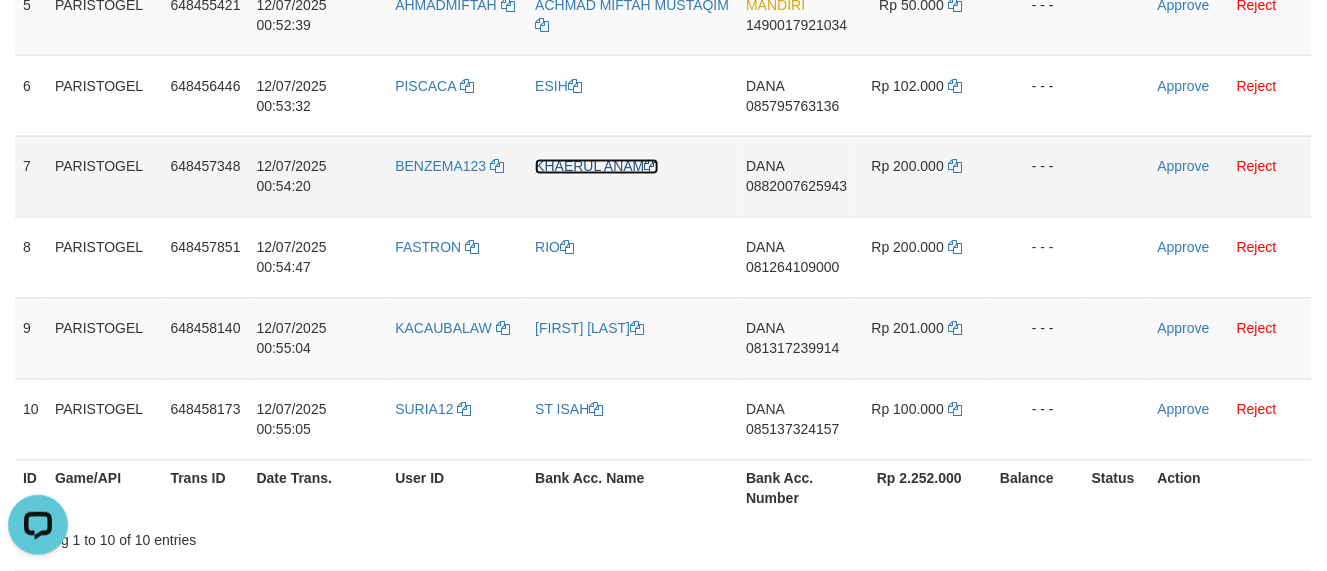 click on "KHAERUL ANAM" at bounding box center [596, 167] 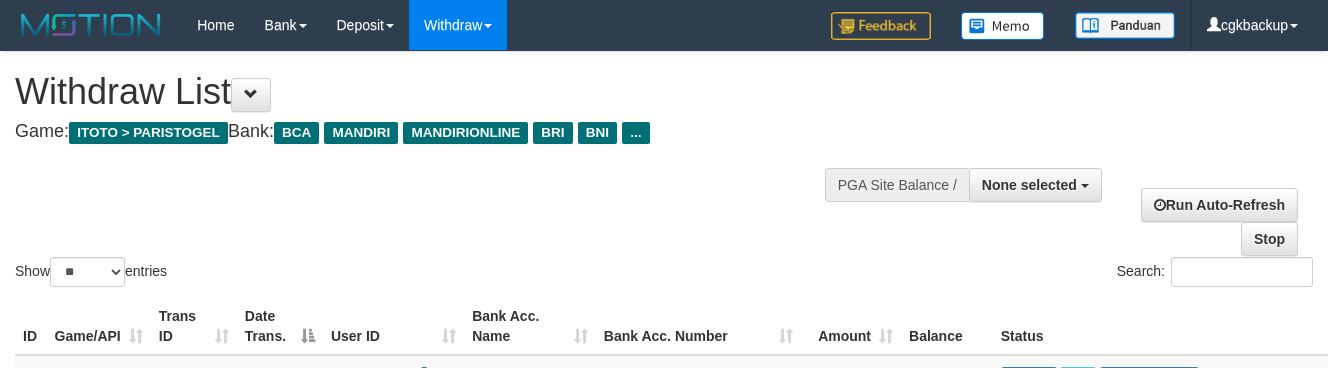 select 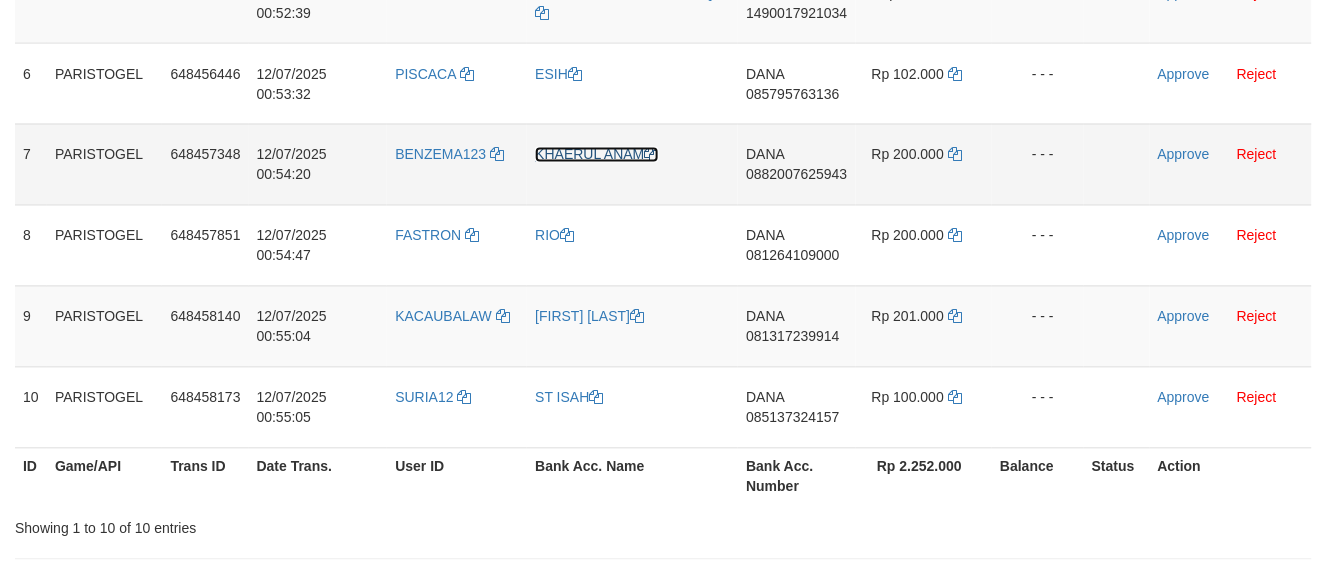 scroll, scrollTop: 702, scrollLeft: 0, axis: vertical 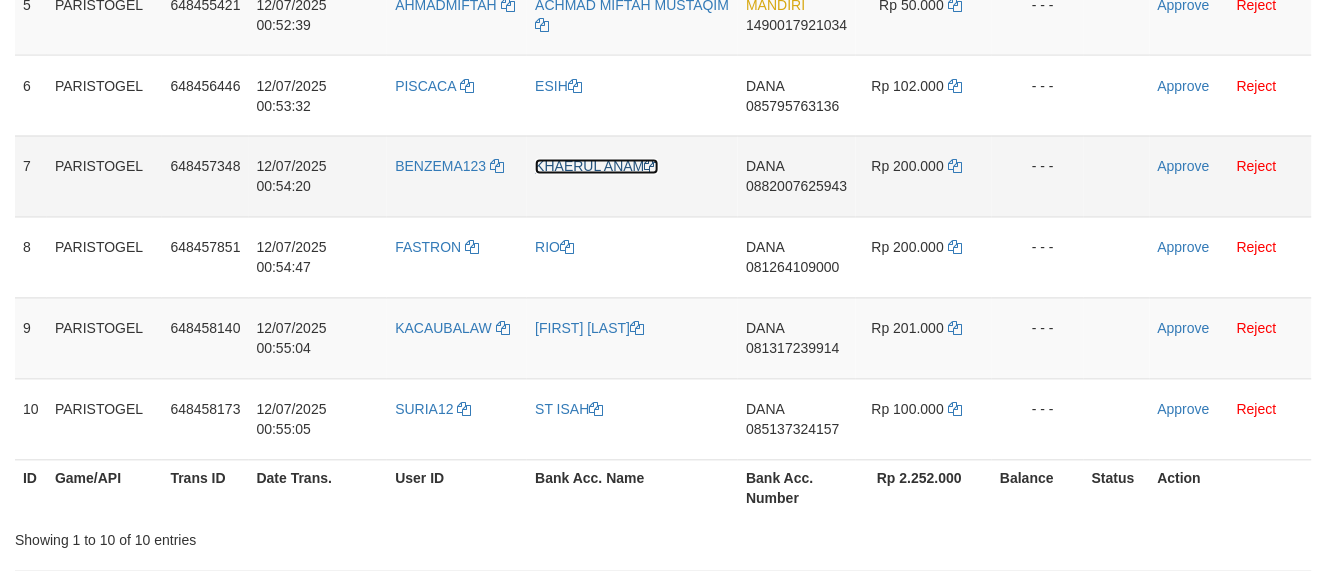 click on "KHAERUL ANAM" at bounding box center [596, 167] 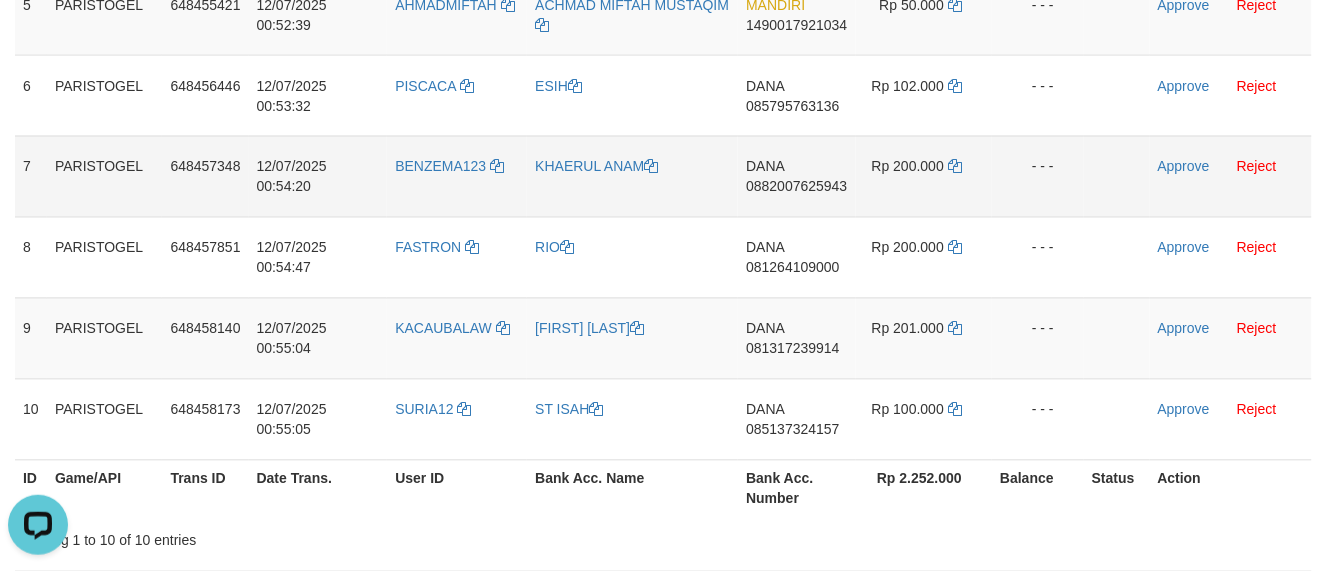 scroll, scrollTop: 0, scrollLeft: 0, axis: both 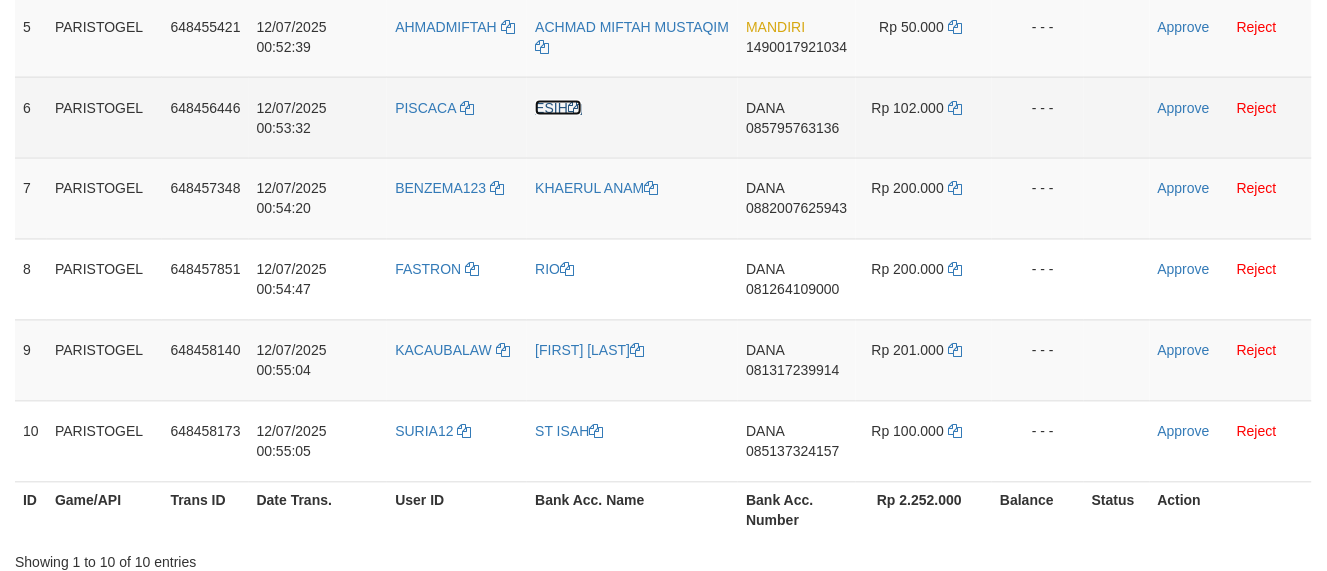 click on "1
PARISTOGEL
648452646
12/07/2025 00:50:20
AUSTIN
AUSTINE MANUEL SIRAIT
DANA
085761279166
Rp 398.000
- - -
Approve
Reject
2
PARISTOGEL
648452749
12/07/2025 00:50:25
SORUMKKM
MUNAWAR
DANA
089633303310
Rp 200.000
- - -
Approve
Reject
3
4" at bounding box center (663, 77) 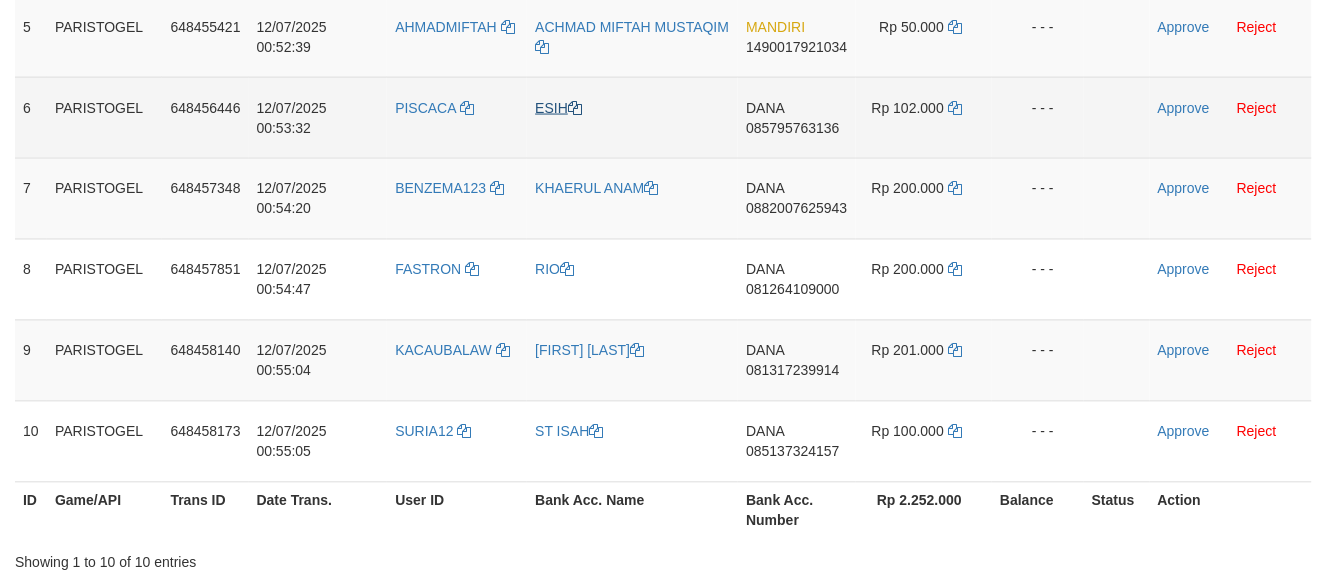 click on "ACHMAD MIFTAH MUSTAQIM" at bounding box center [632, 36] 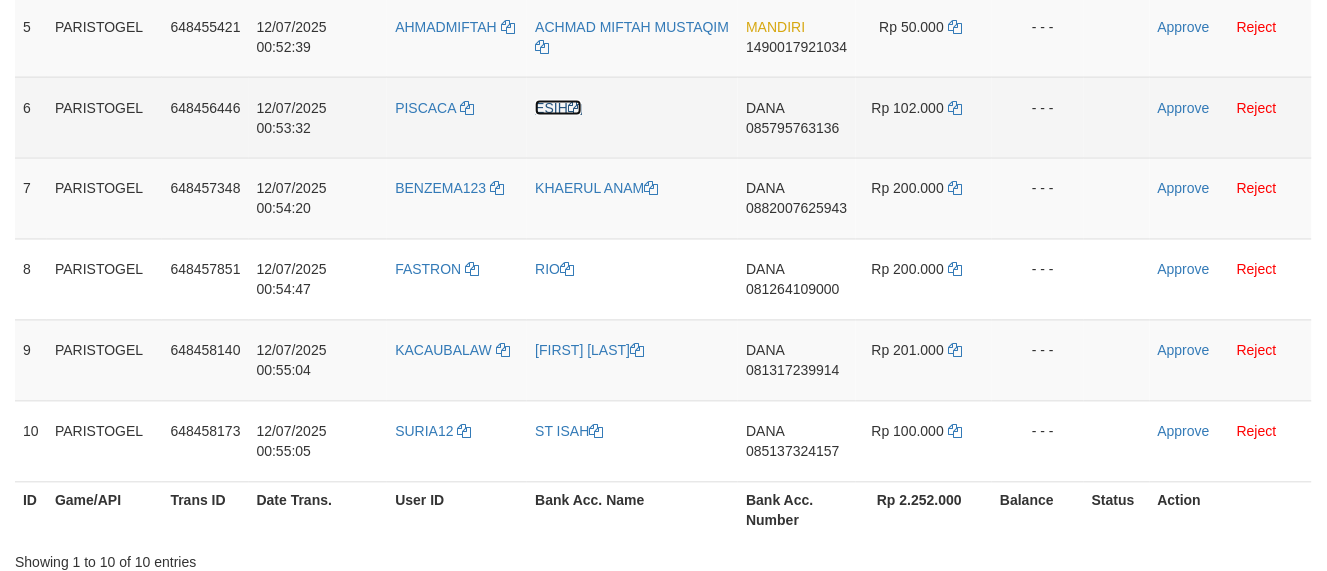 click on "ESIH" at bounding box center (558, 108) 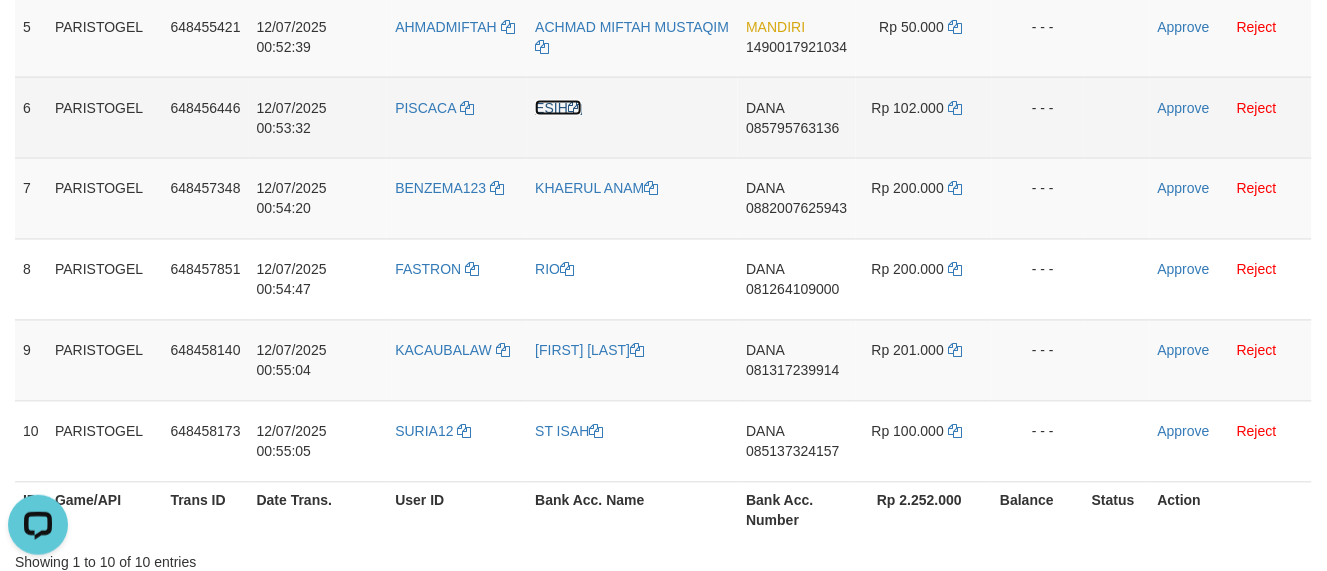 scroll, scrollTop: 0, scrollLeft: 0, axis: both 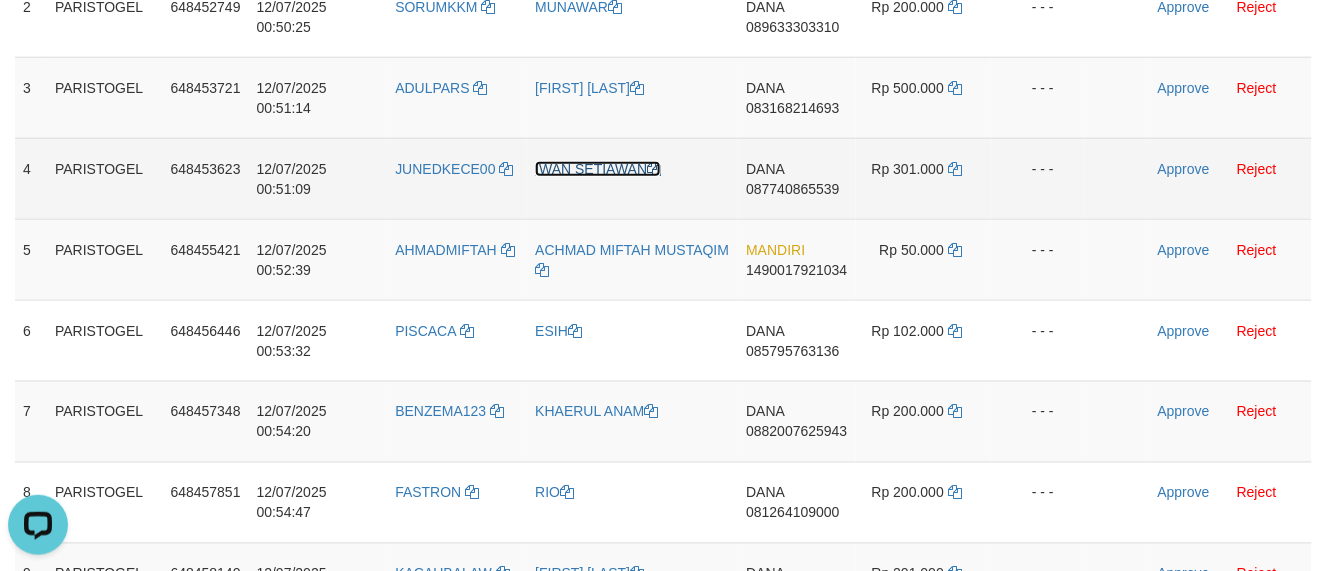 click on "IWAN SETIAWAN" at bounding box center (598, 169) 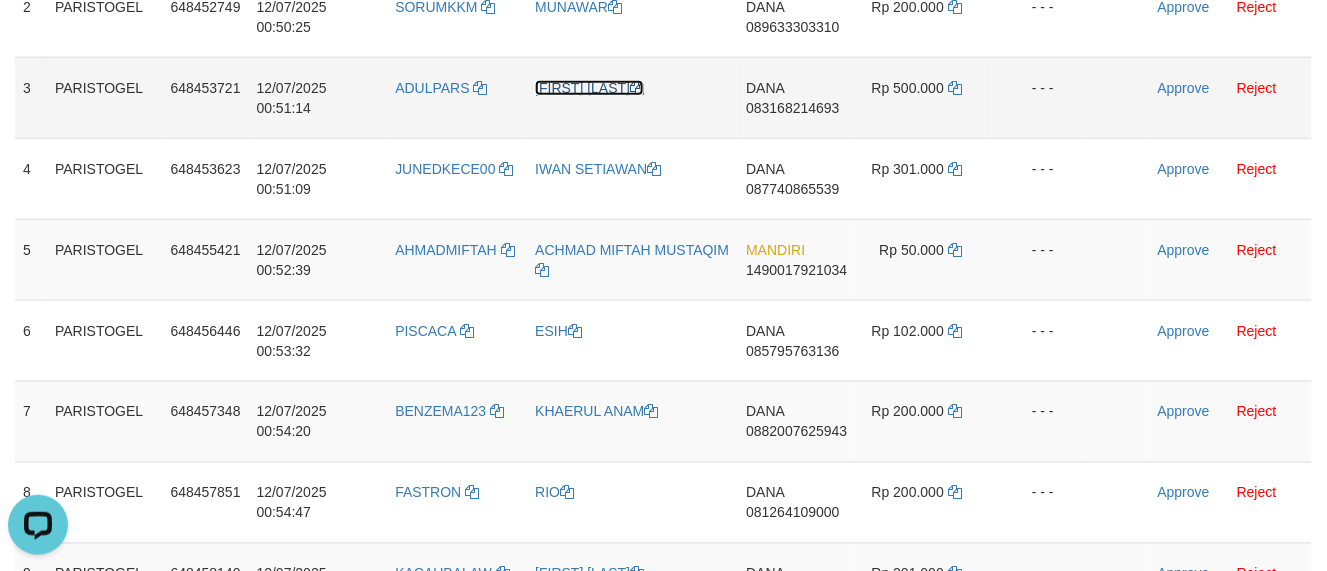 click on "[FIRST] [LAST]" at bounding box center [589, 88] 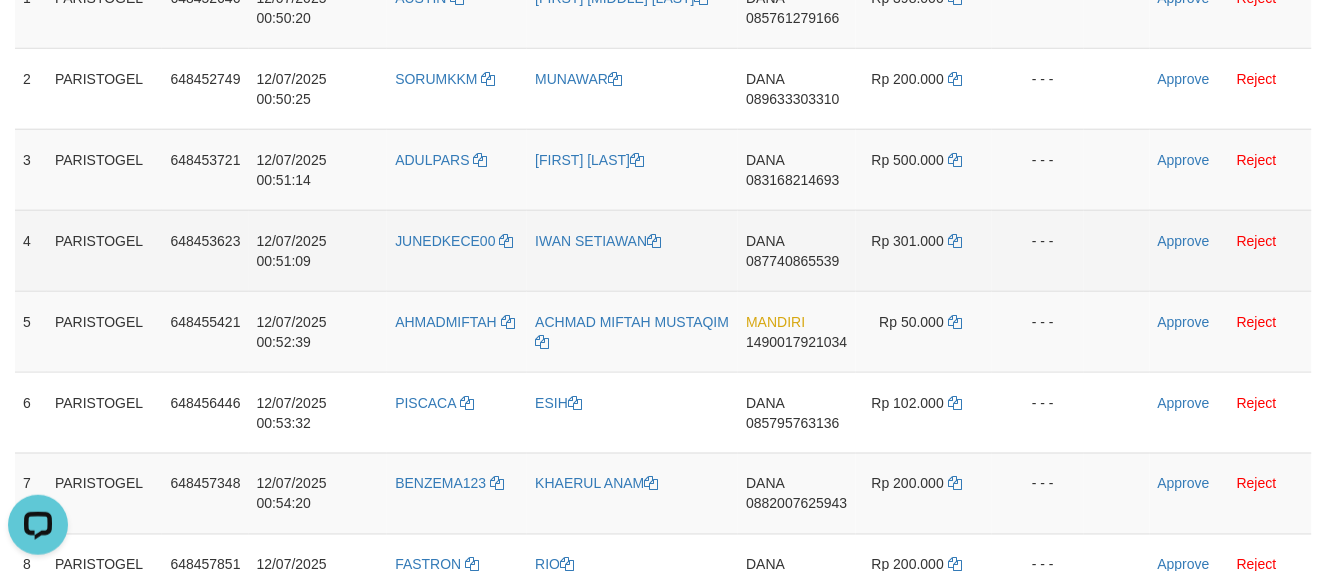 scroll, scrollTop: 346, scrollLeft: 0, axis: vertical 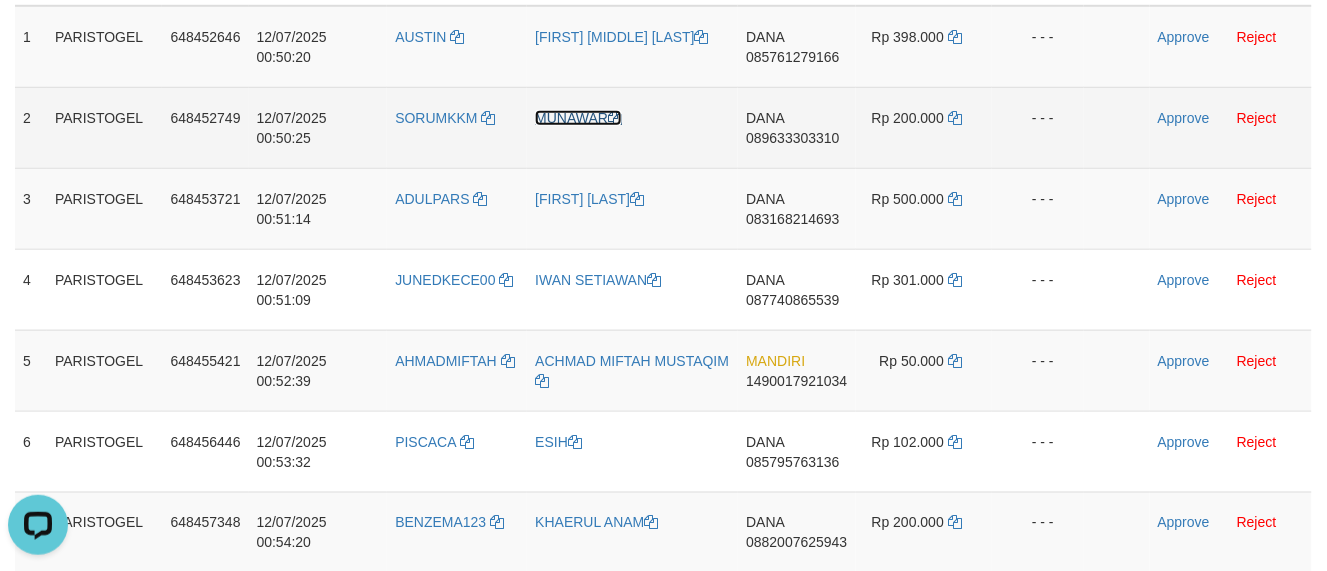 click on "MUNAWAR" at bounding box center [578, 118] 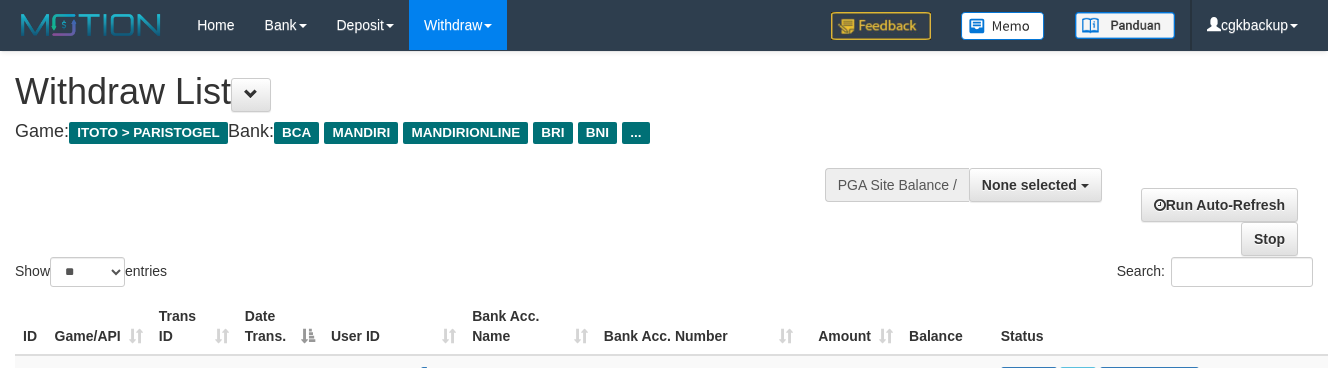 select 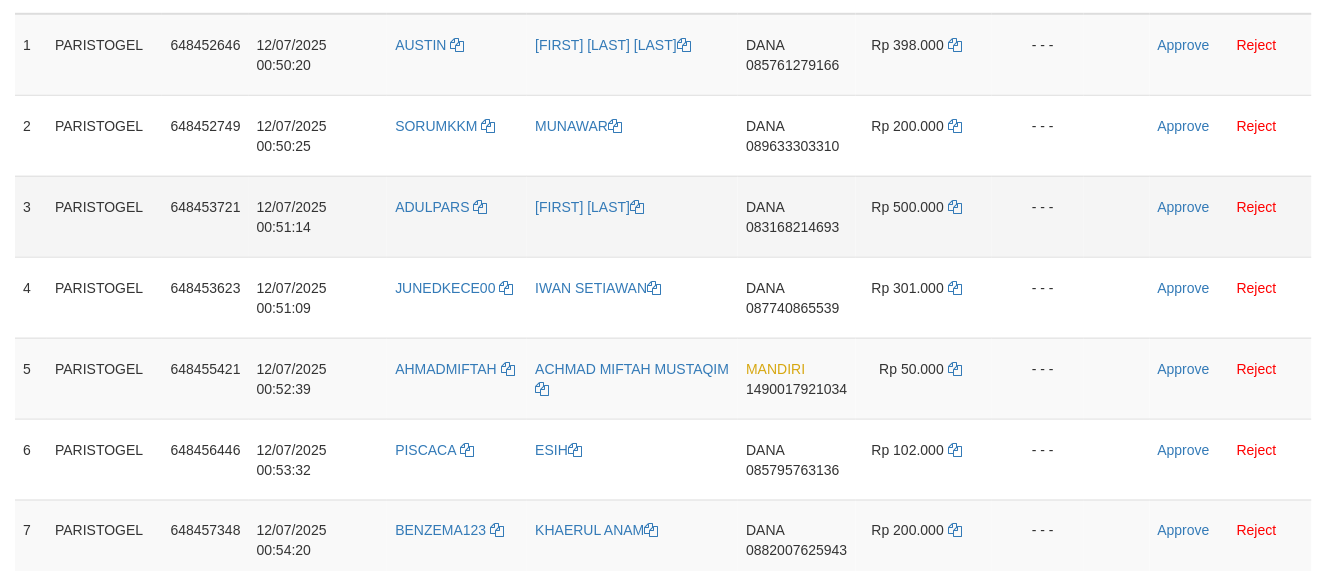 scroll, scrollTop: 346, scrollLeft: 0, axis: vertical 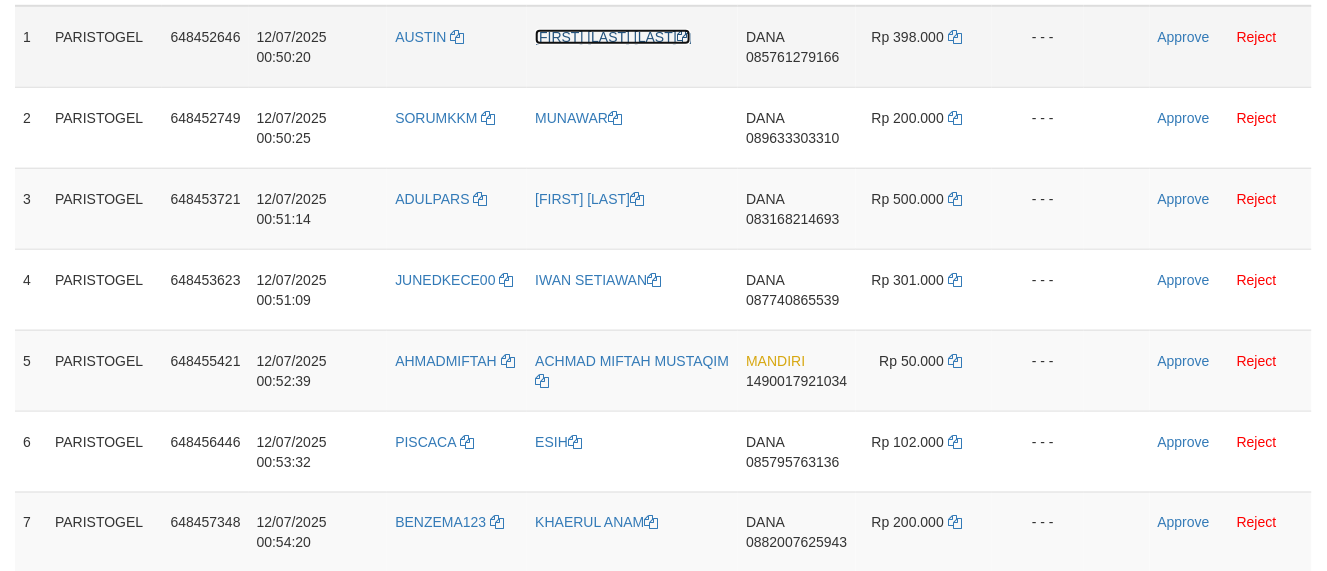 click on "[FIRST] [LAST]" at bounding box center (613, 37) 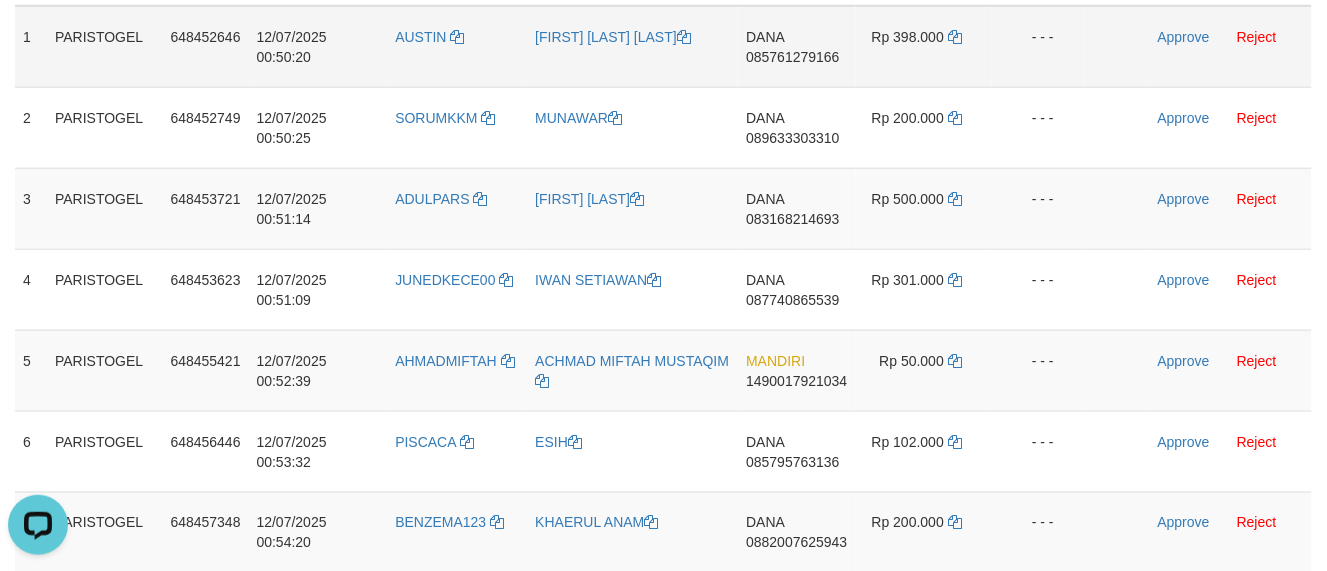 scroll, scrollTop: 0, scrollLeft: 0, axis: both 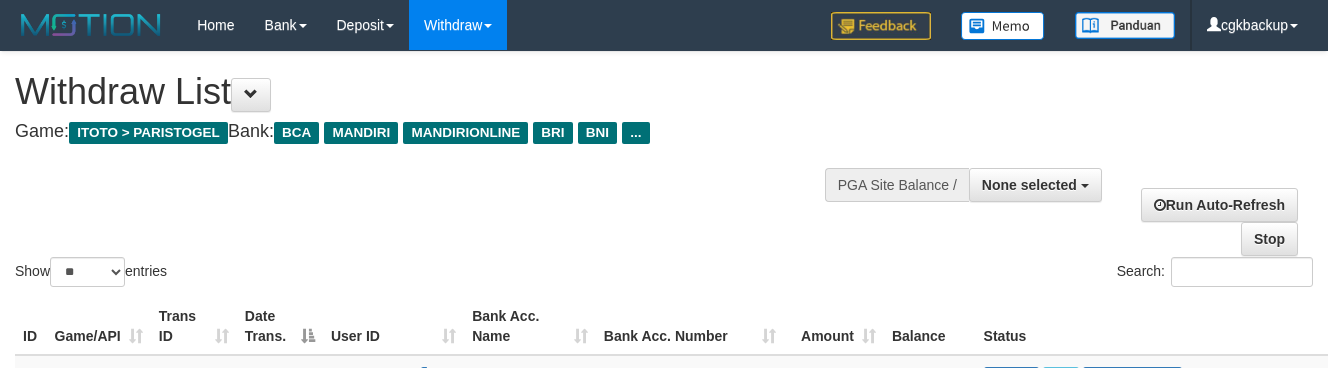 select 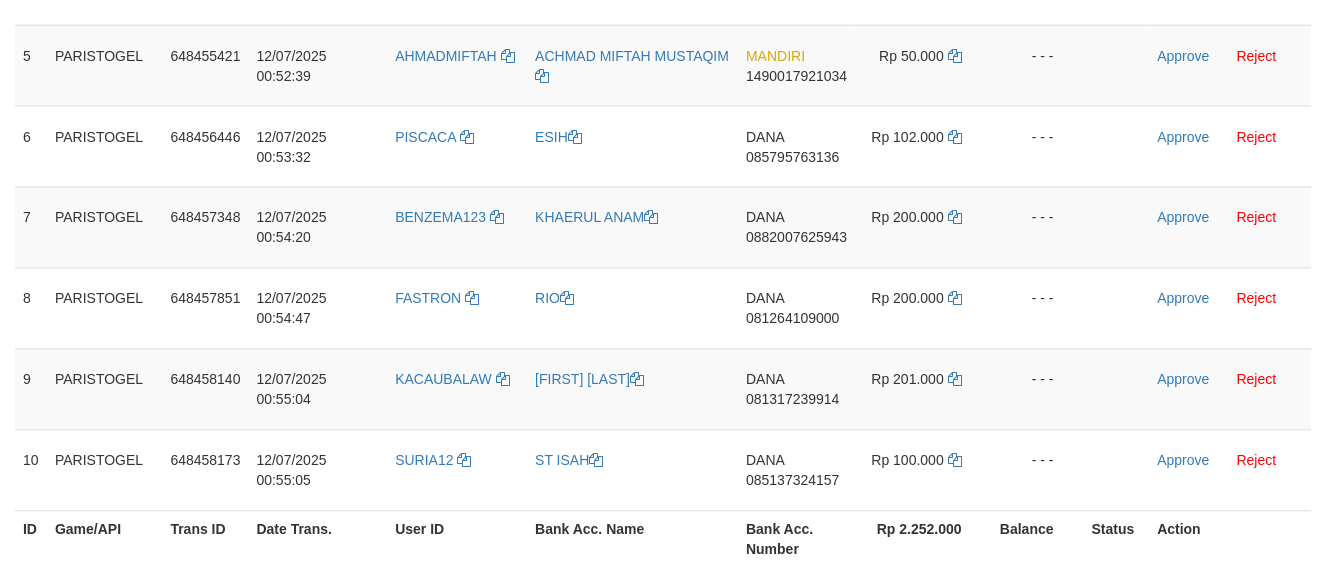 scroll, scrollTop: 680, scrollLeft: 0, axis: vertical 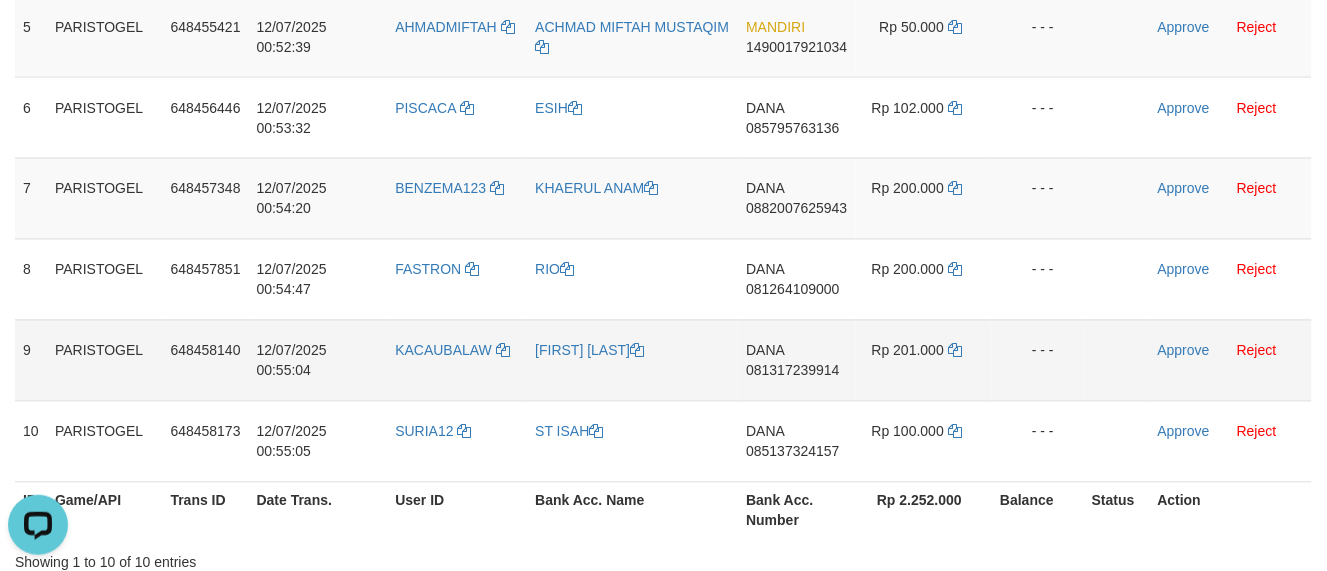 click on "- - -" at bounding box center (1038, 360) 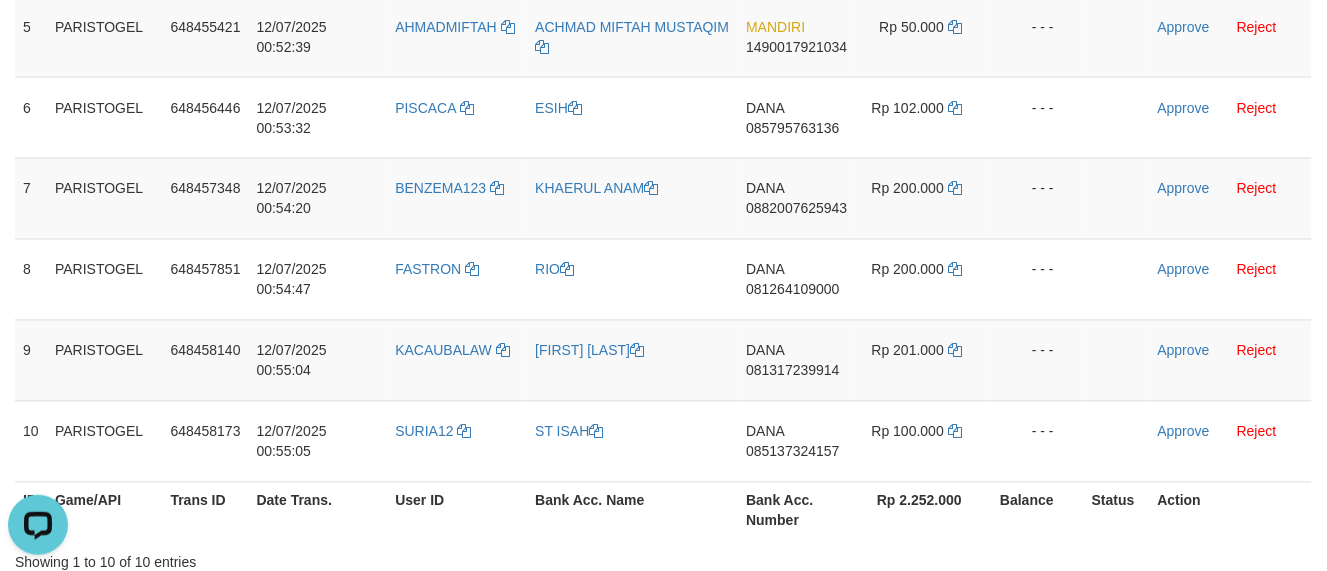 scroll, scrollTop: 96, scrollLeft: 0, axis: vertical 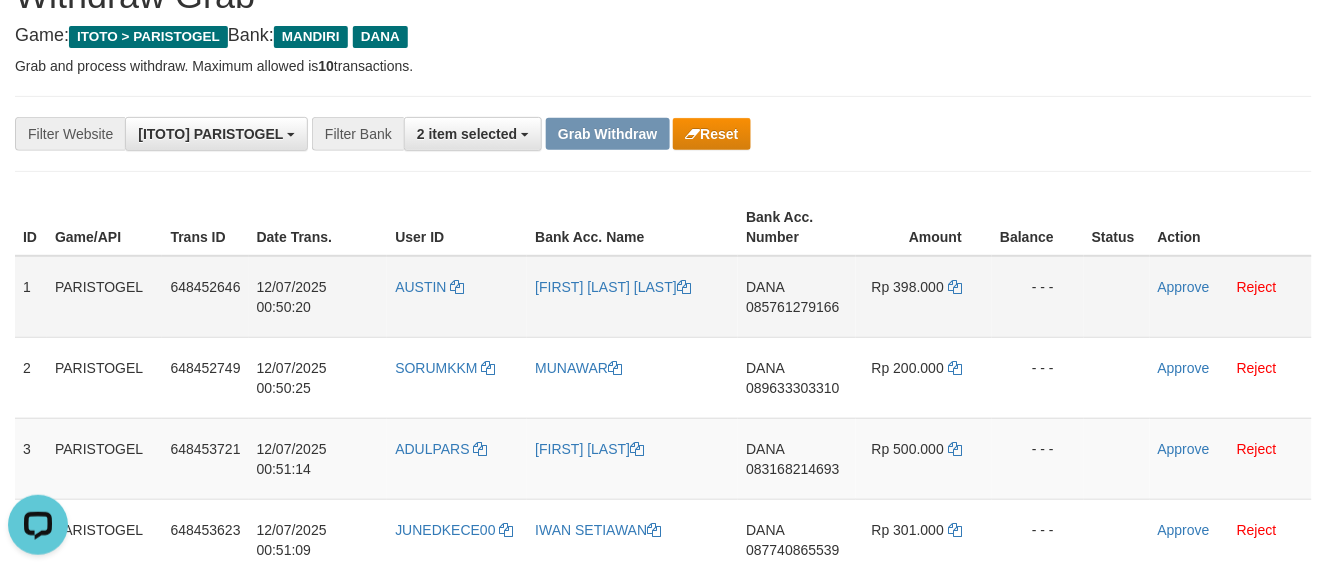 click on "DANA
085761279166" at bounding box center (796, 297) 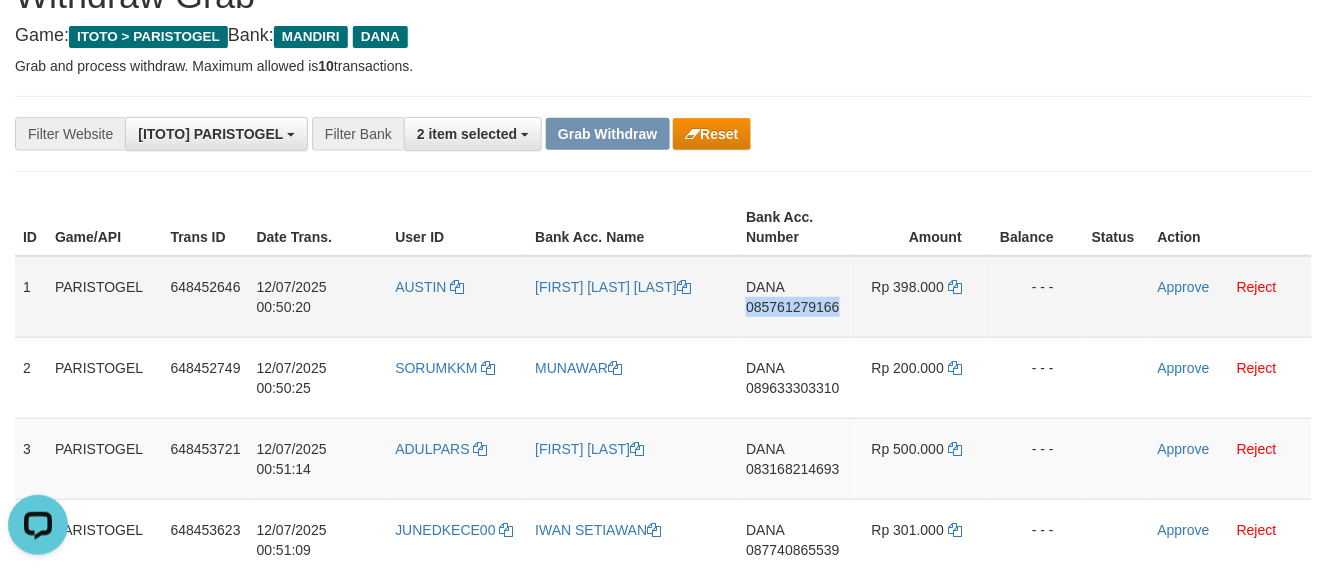 click on "DANA
085761279166" at bounding box center [796, 297] 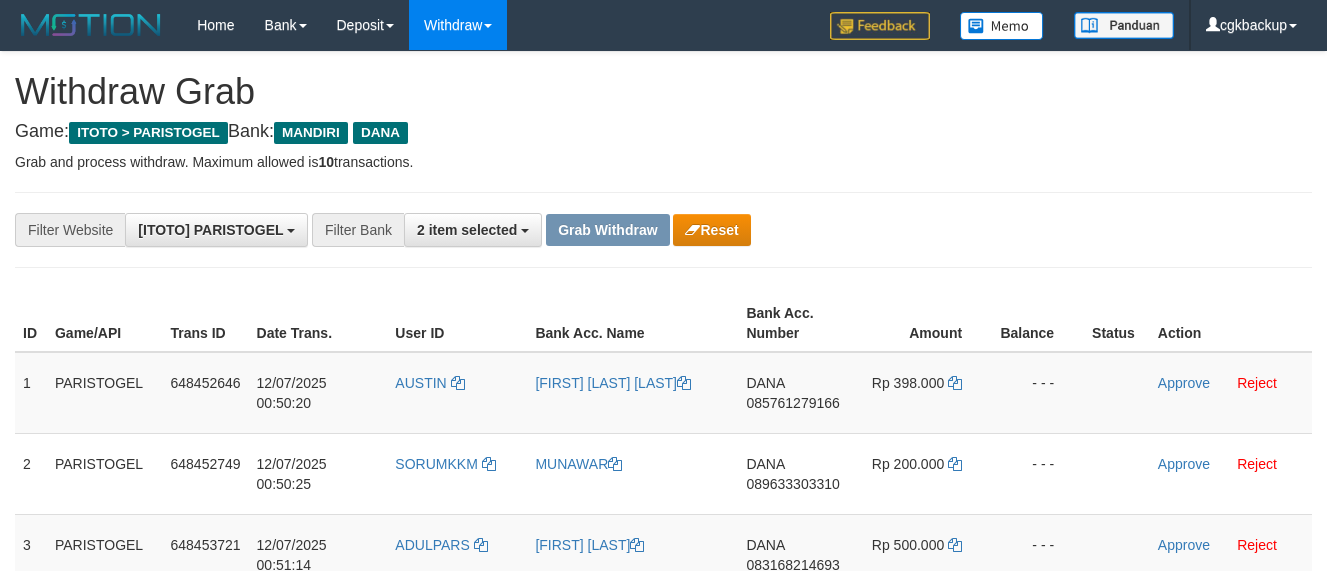 scroll, scrollTop: 97, scrollLeft: 0, axis: vertical 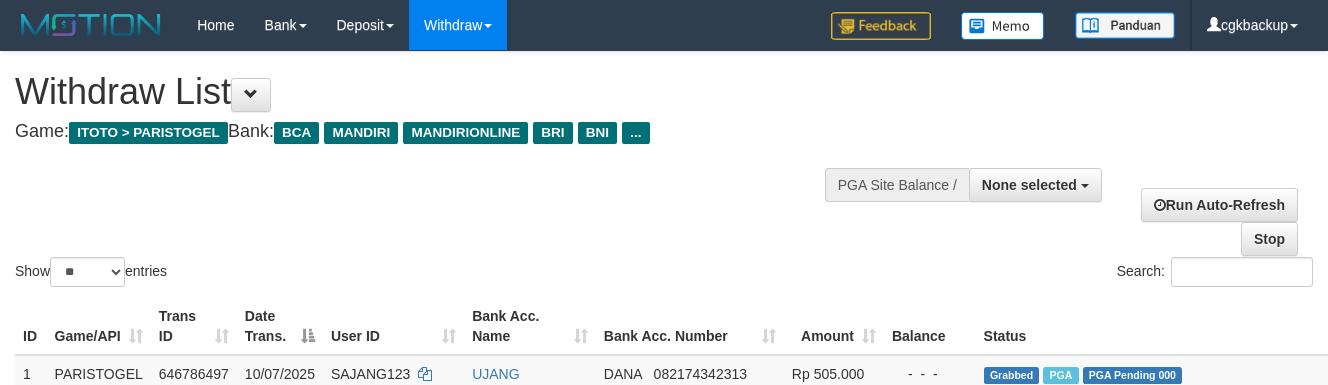 select 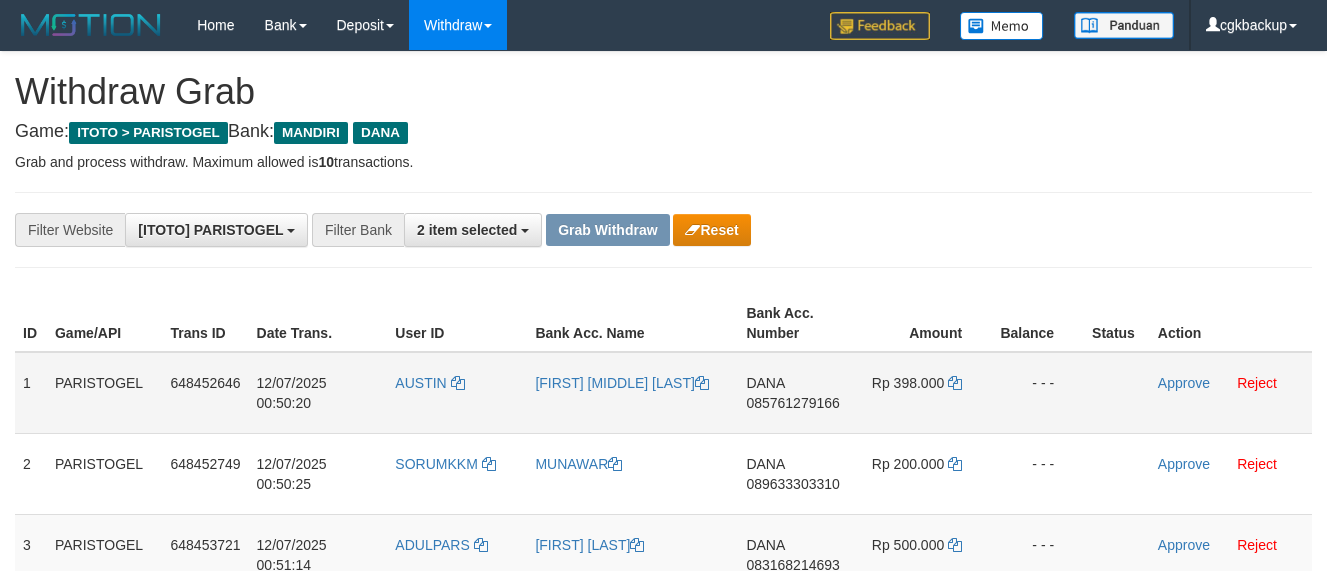 scroll, scrollTop: 98, scrollLeft: 0, axis: vertical 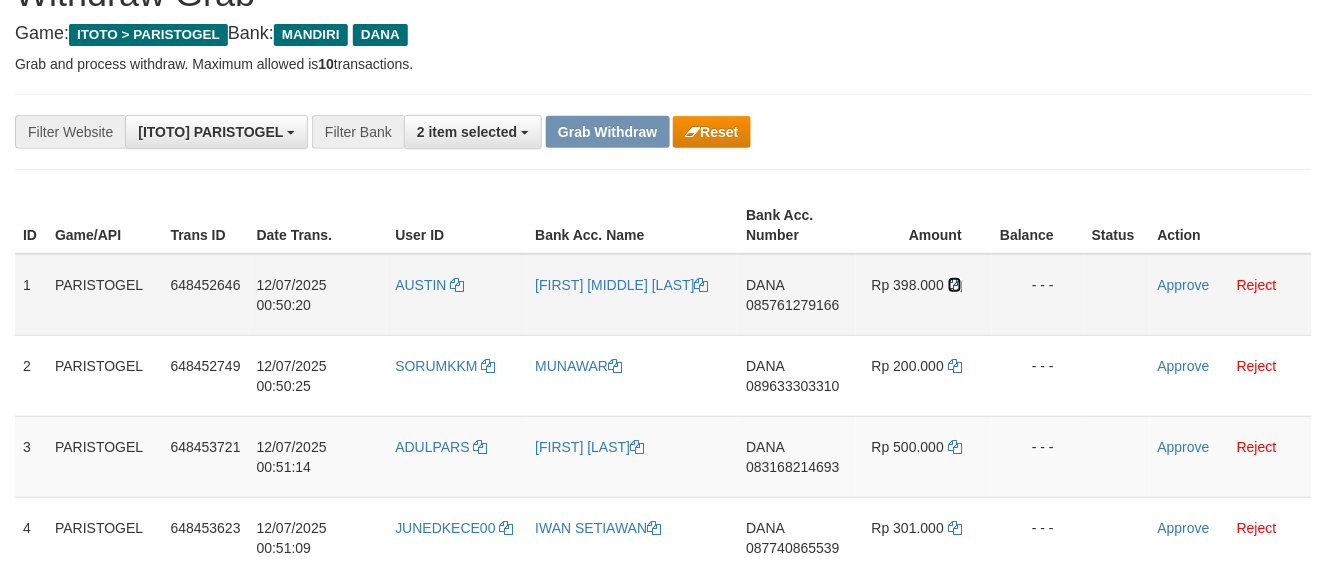 click at bounding box center (955, 285) 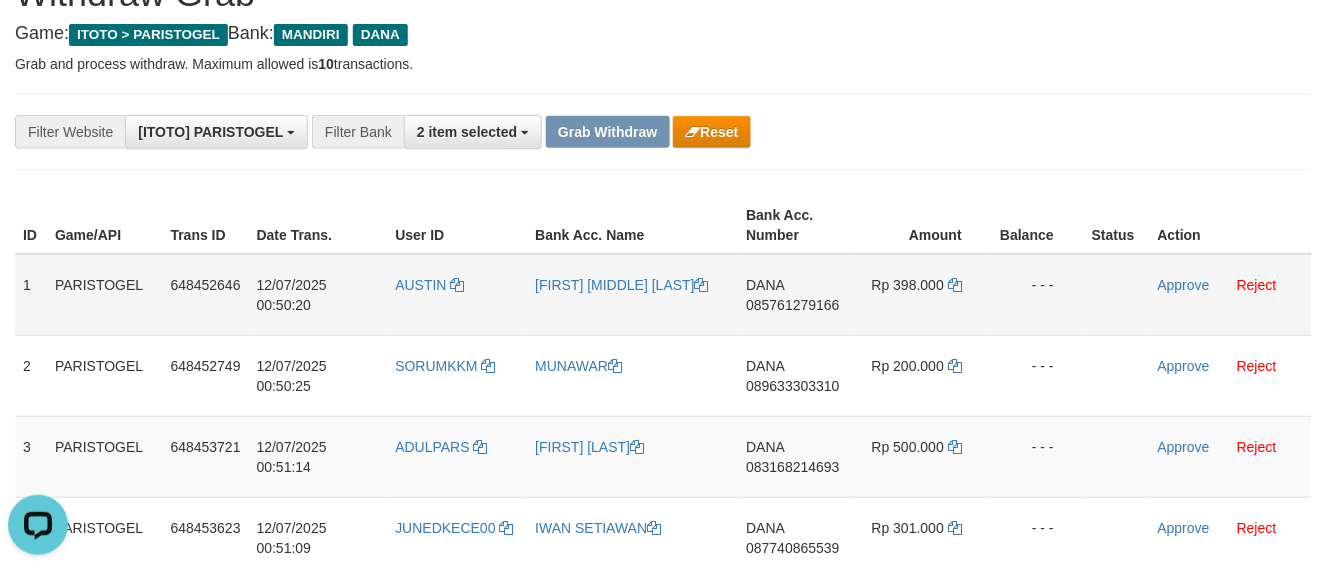 scroll, scrollTop: 0, scrollLeft: 0, axis: both 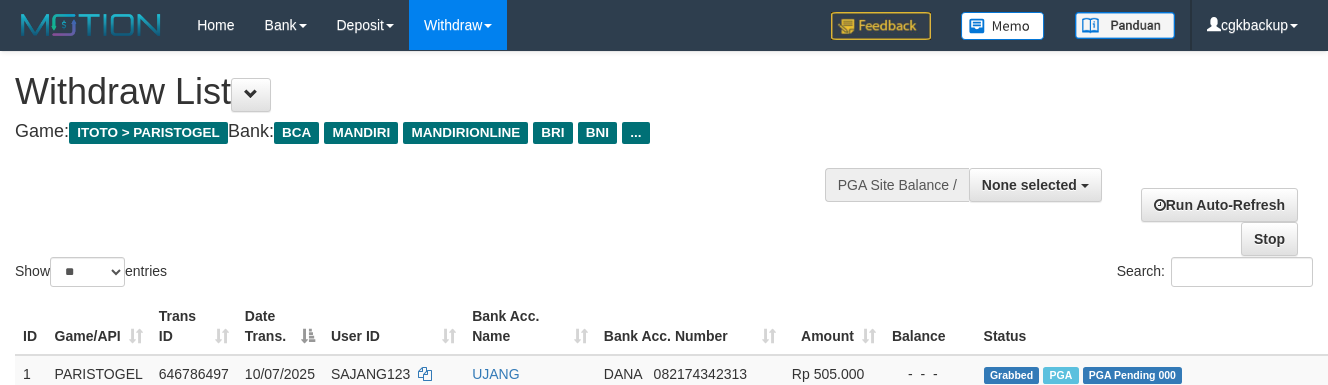 select 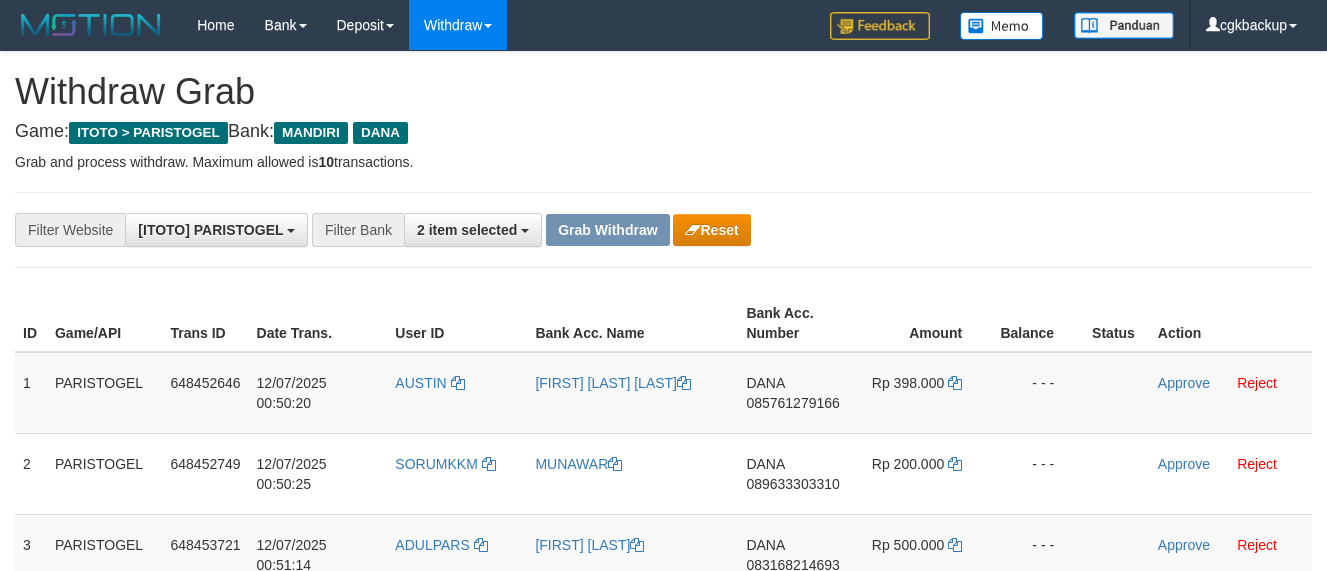 scroll, scrollTop: 100, scrollLeft: 0, axis: vertical 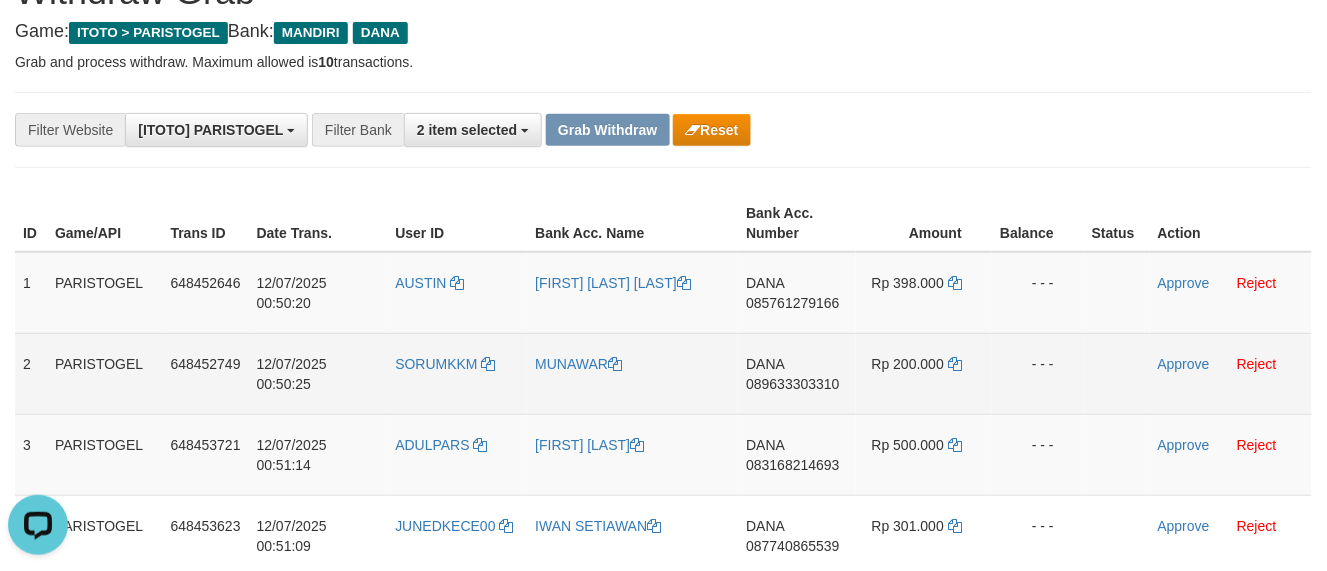 click at bounding box center (1117, 373) 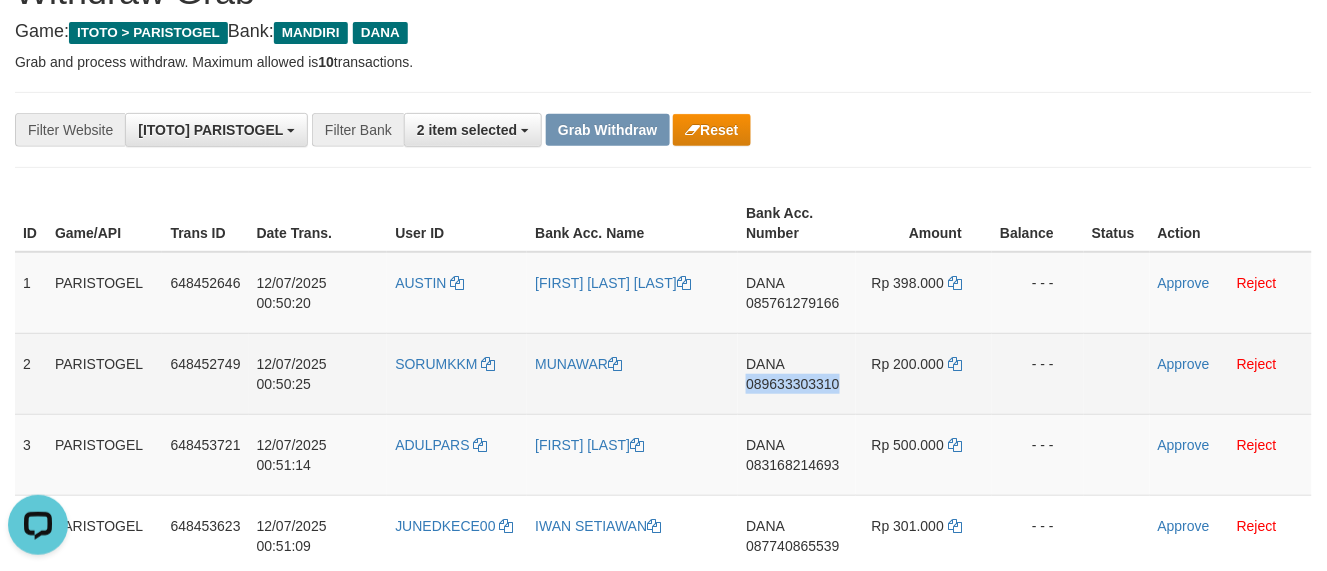 click on "DANA
089633303310" at bounding box center [796, 373] 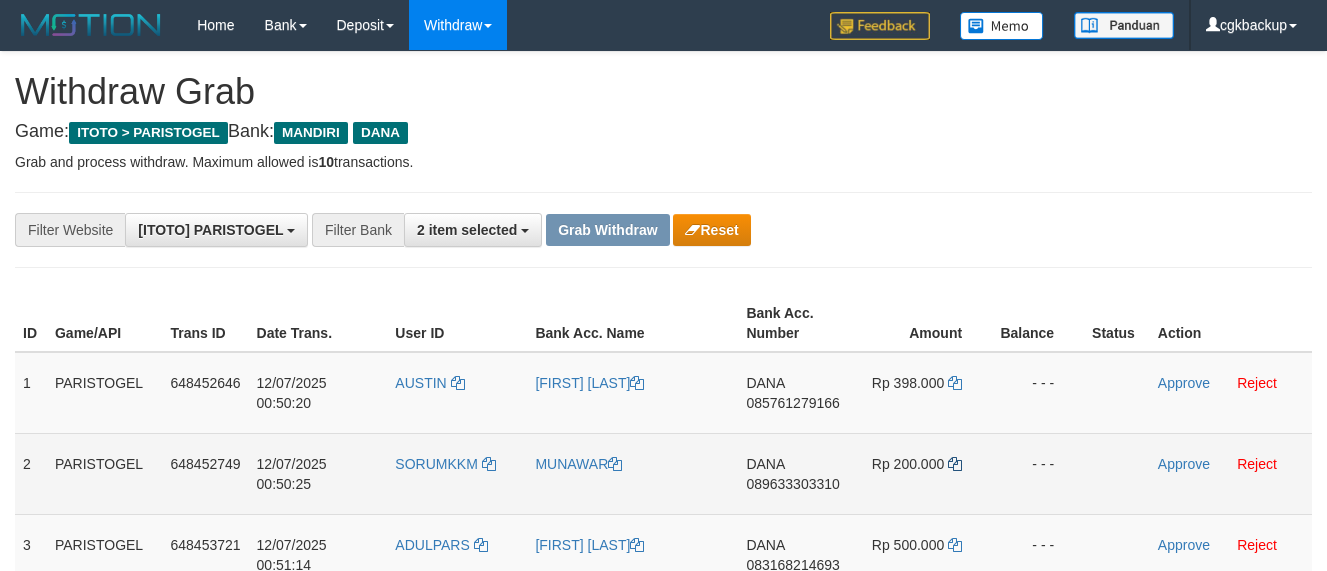 scroll, scrollTop: 101, scrollLeft: 0, axis: vertical 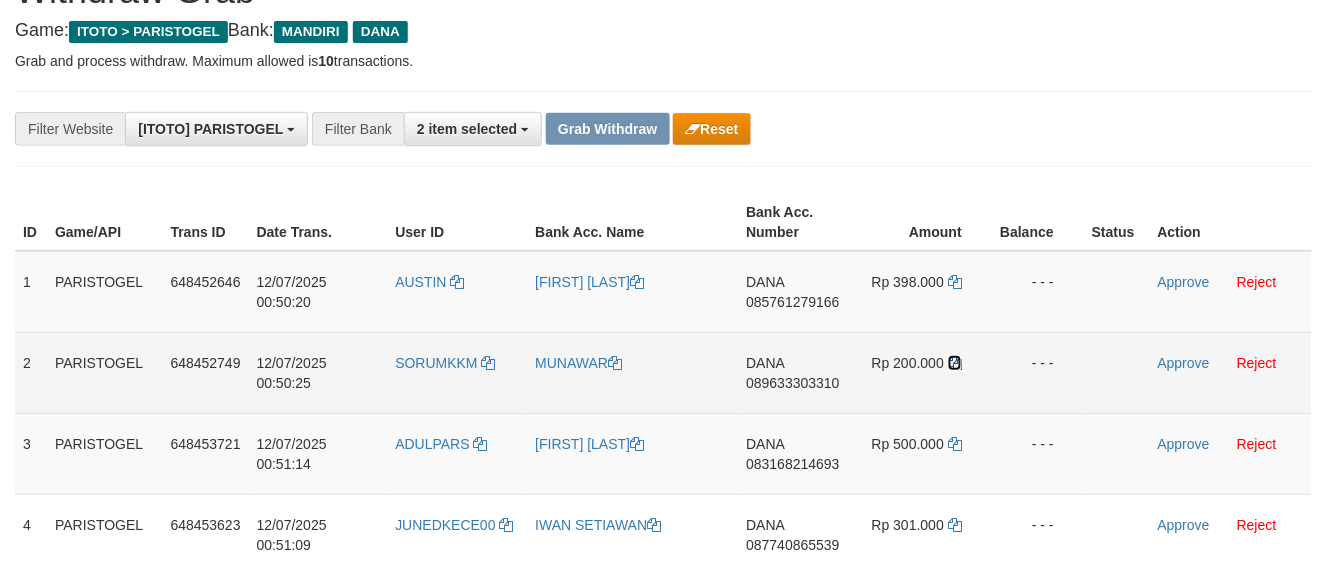 click at bounding box center [955, 363] 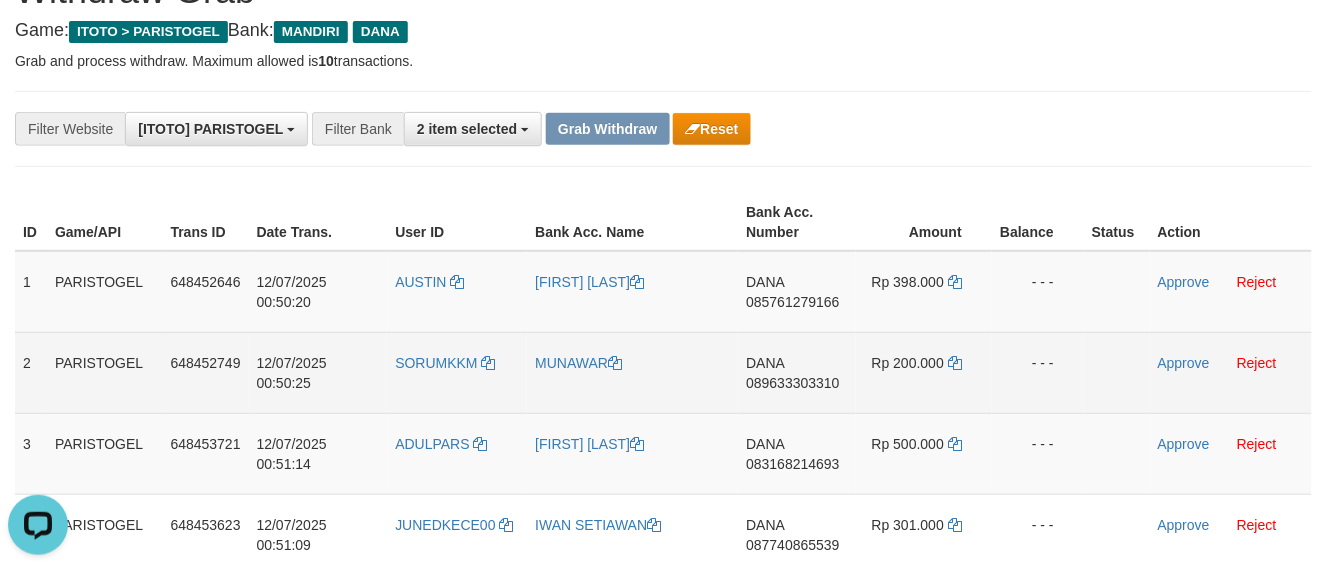 scroll, scrollTop: 0, scrollLeft: 0, axis: both 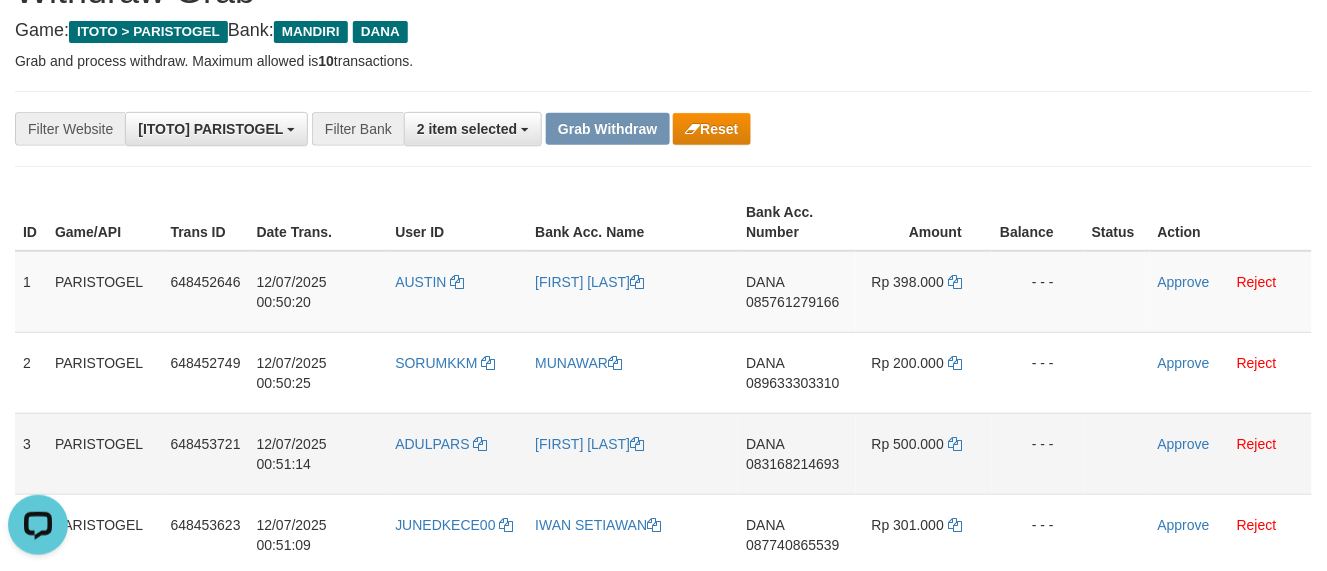 click on "DANA
083168214693" at bounding box center (796, 453) 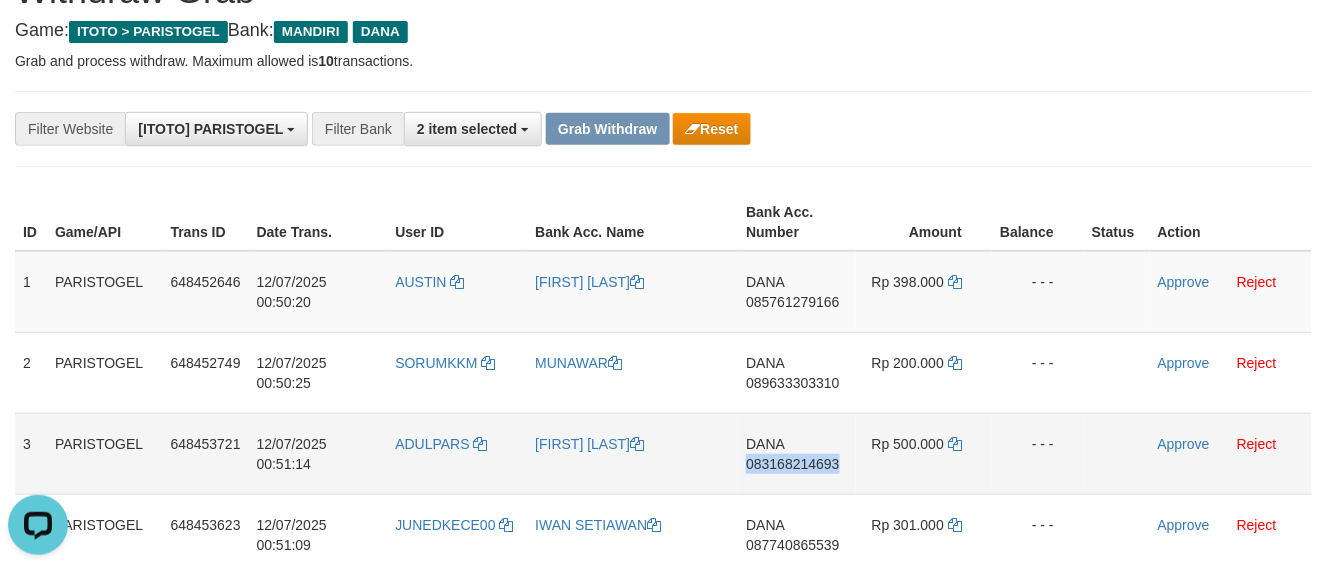 click on "DANA
083168214693" at bounding box center (796, 453) 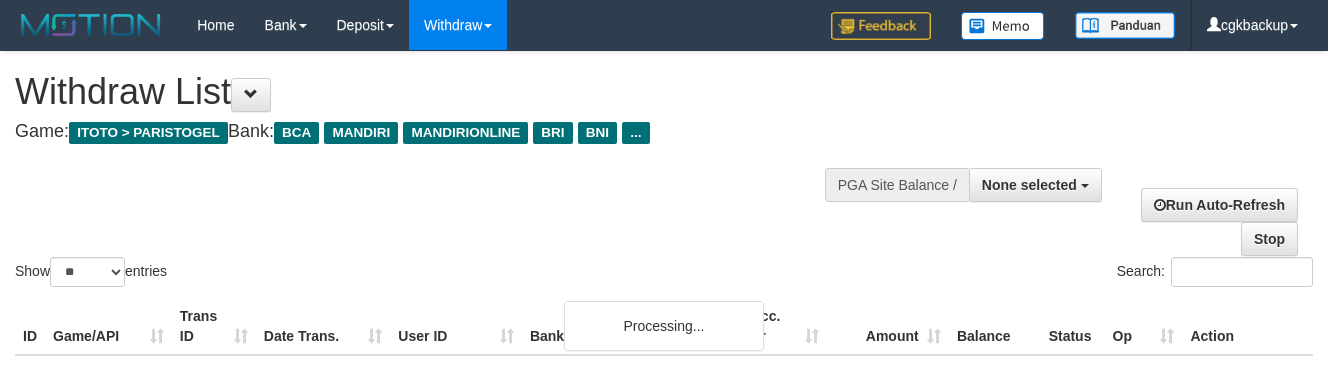select 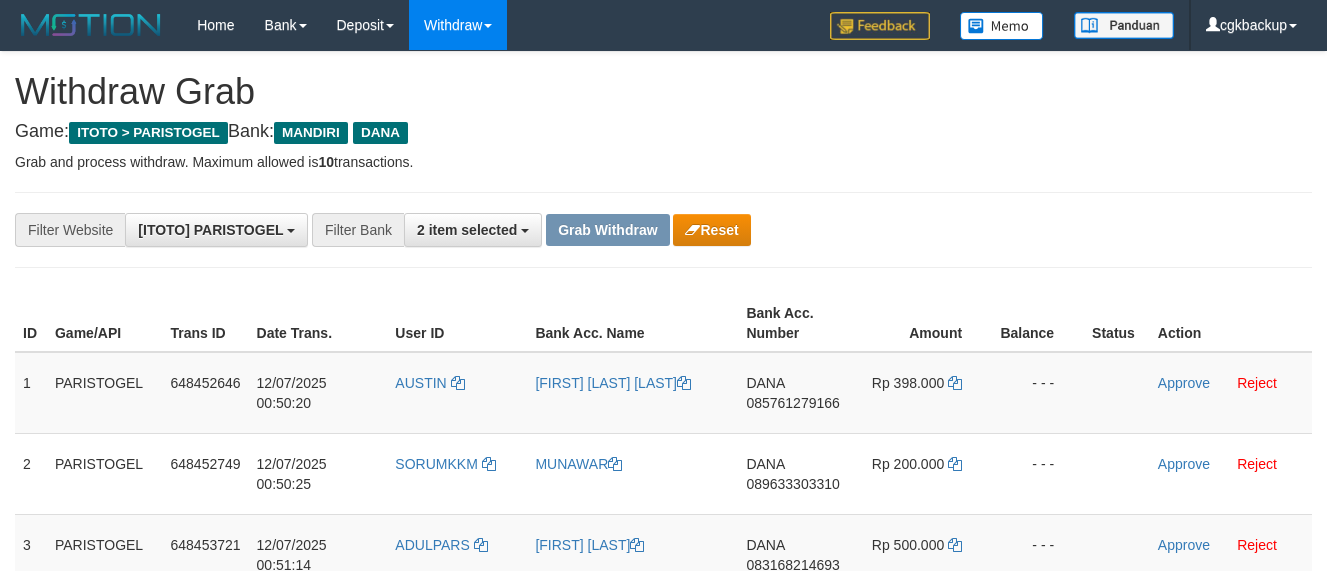 scroll, scrollTop: 102, scrollLeft: 0, axis: vertical 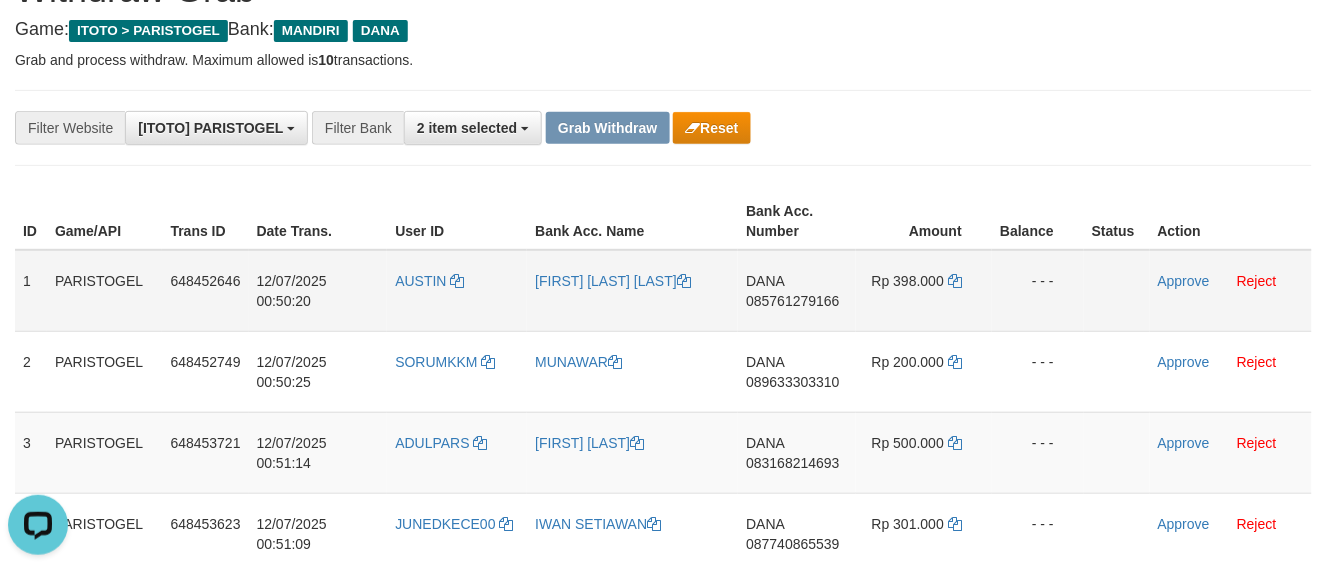 click on "- - -" at bounding box center [1038, 291] 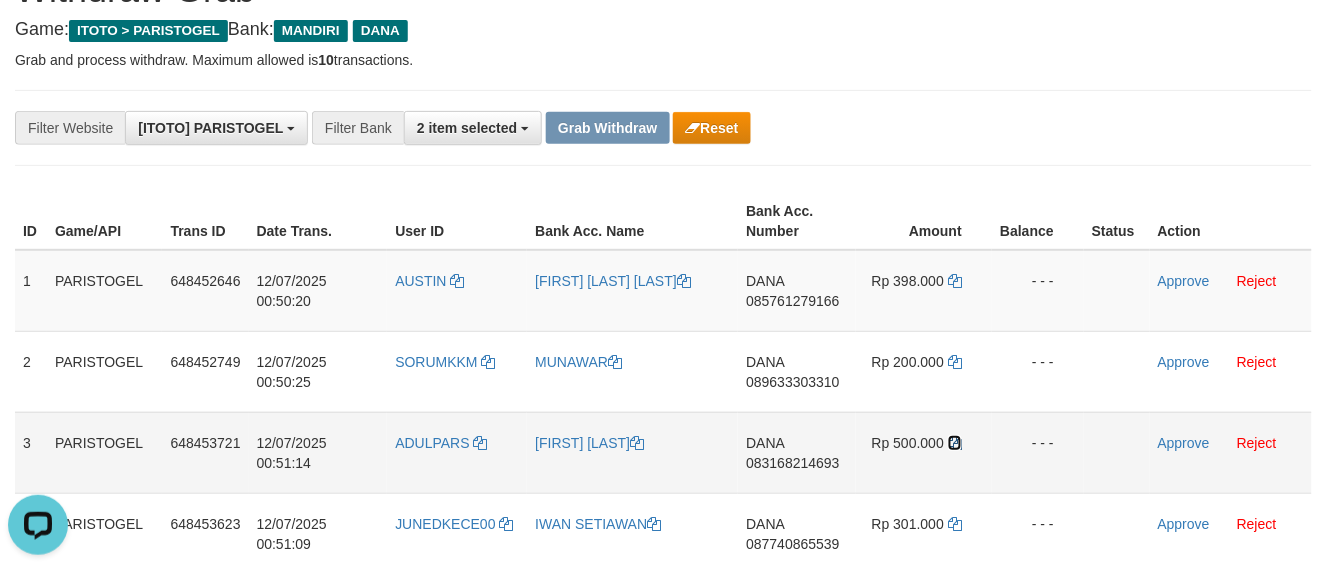 click at bounding box center [955, 443] 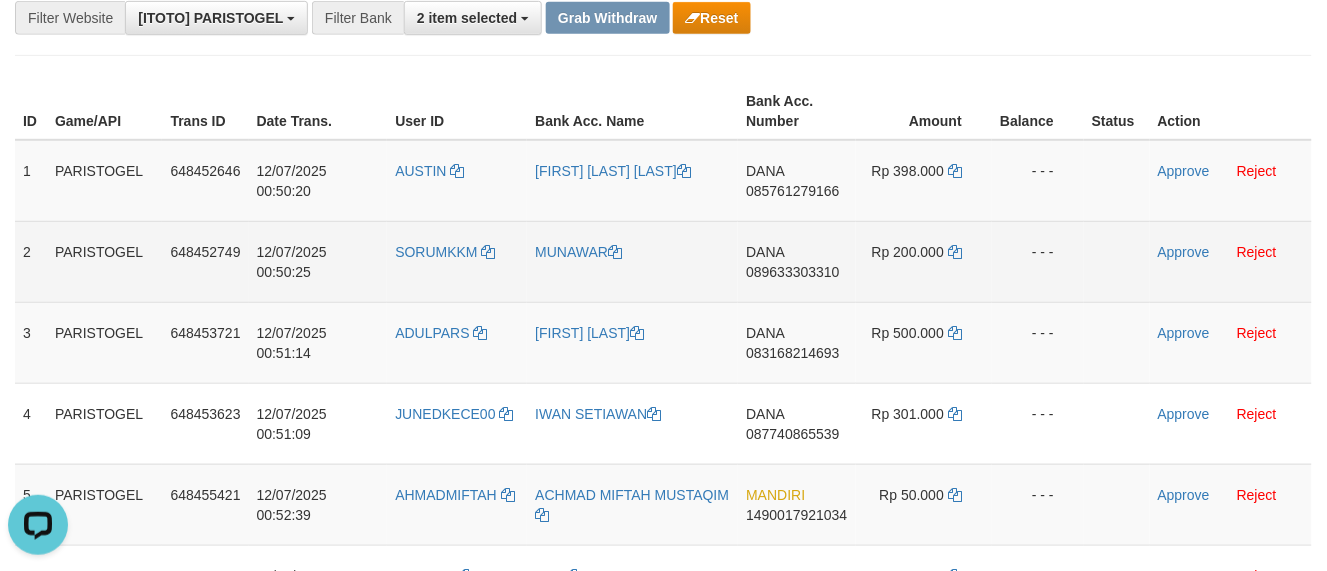 scroll, scrollTop: 213, scrollLeft: 0, axis: vertical 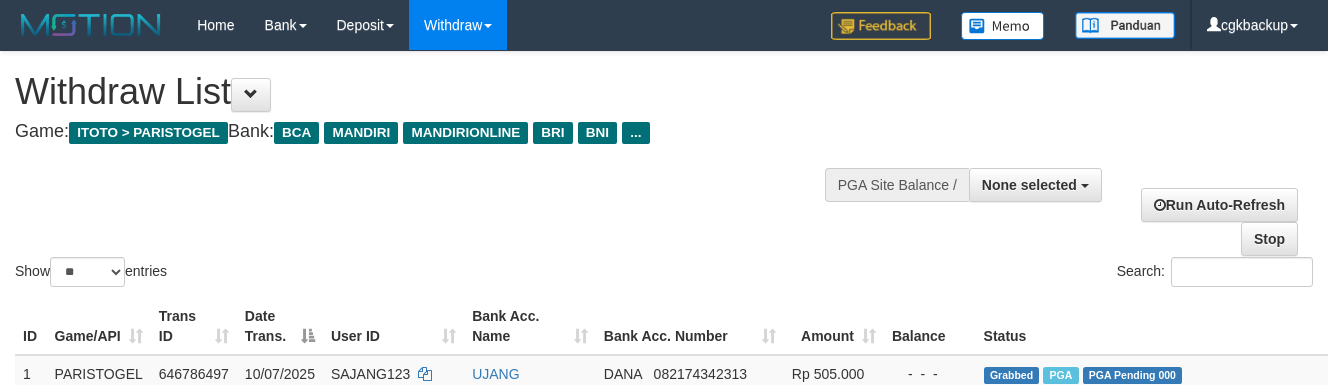 select 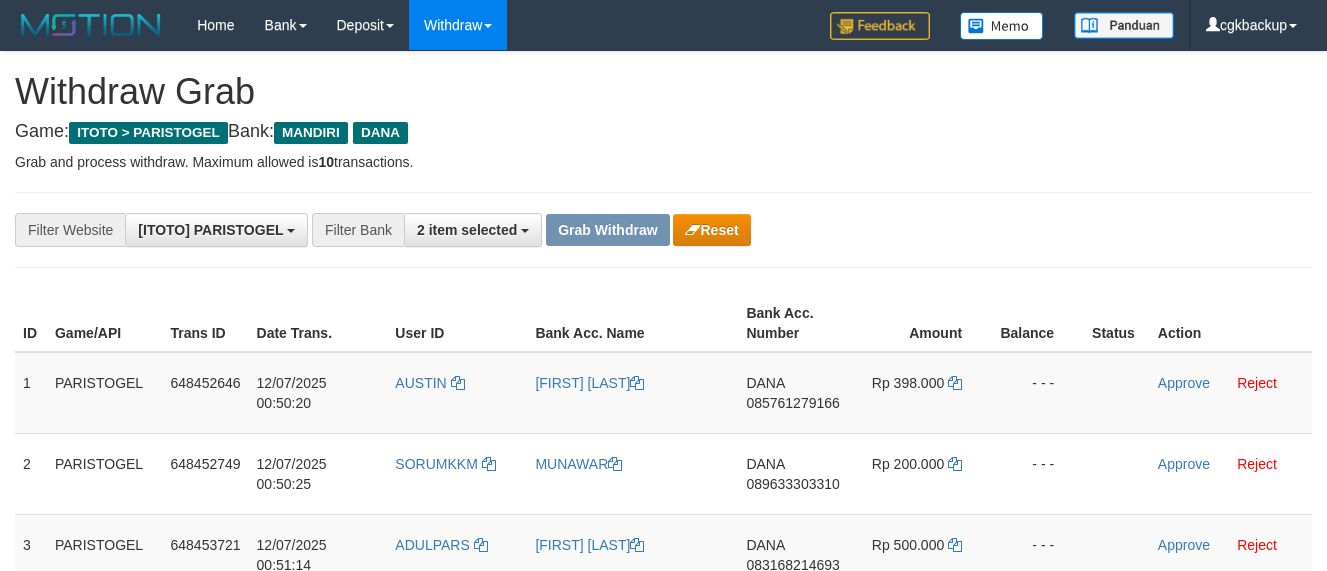 scroll, scrollTop: 253, scrollLeft: 0, axis: vertical 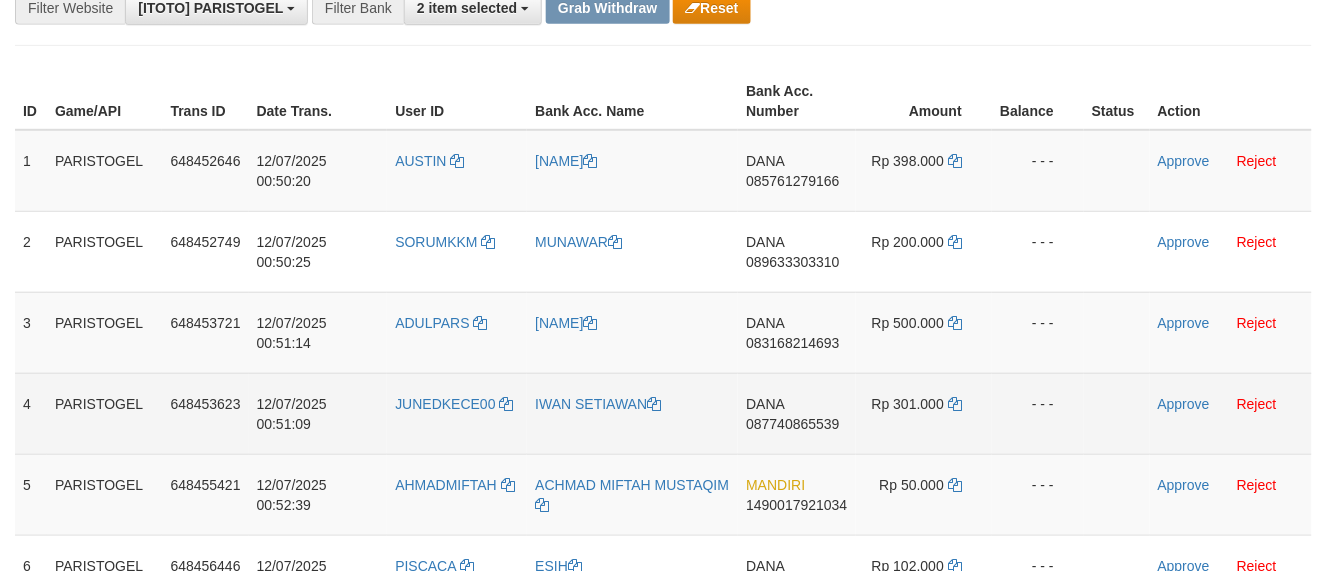 click on "JUNEDKECE00" at bounding box center (457, 413) 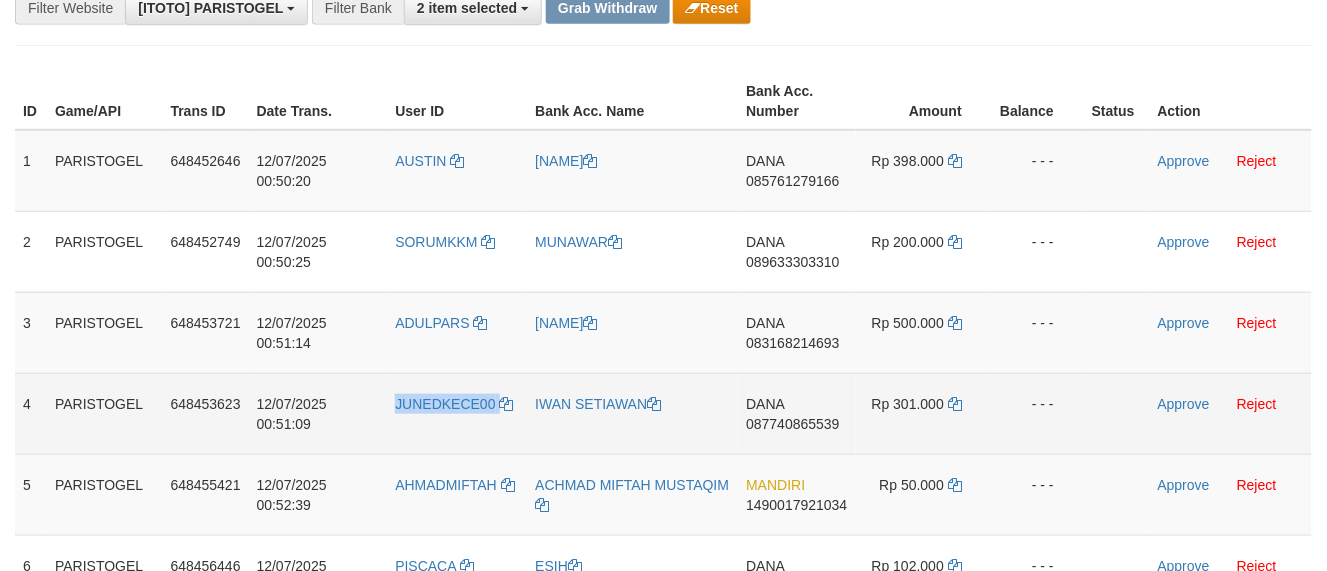 click on "JUNEDKECE00" at bounding box center [457, 413] 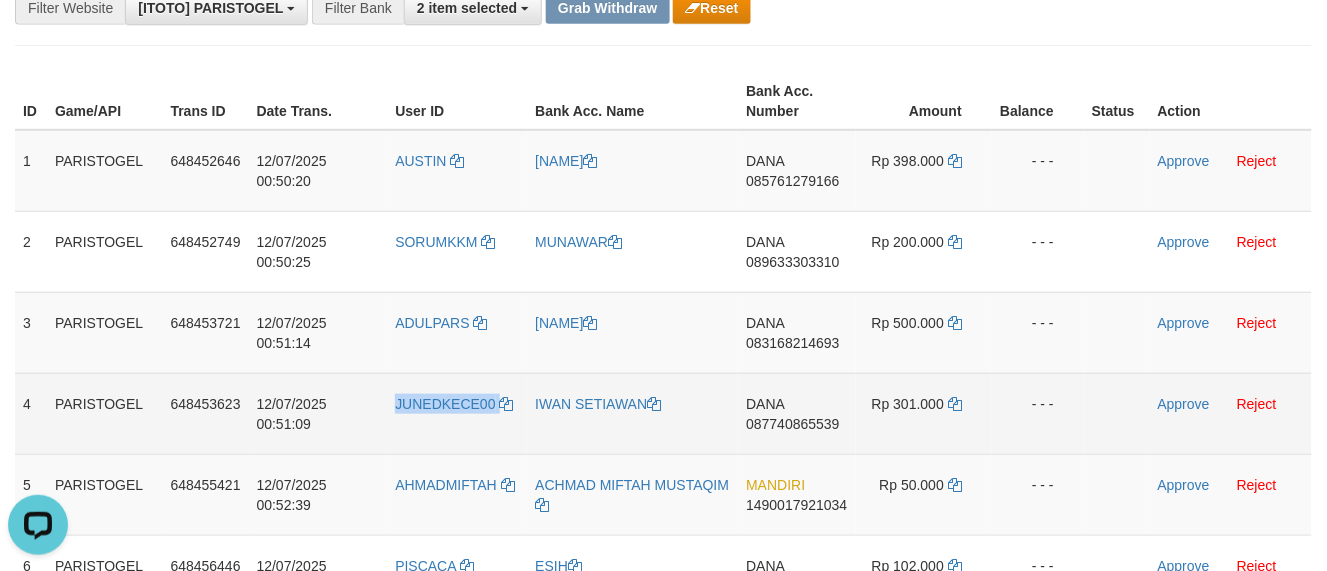 scroll, scrollTop: 0, scrollLeft: 0, axis: both 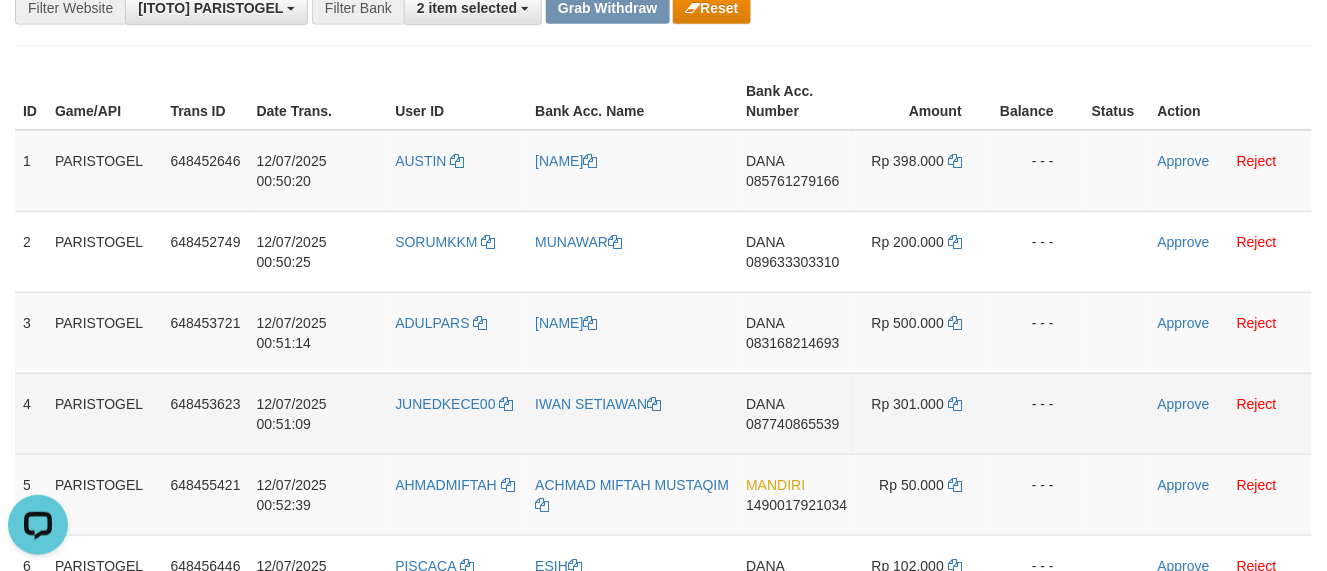 click on "- - -" at bounding box center (1038, 413) 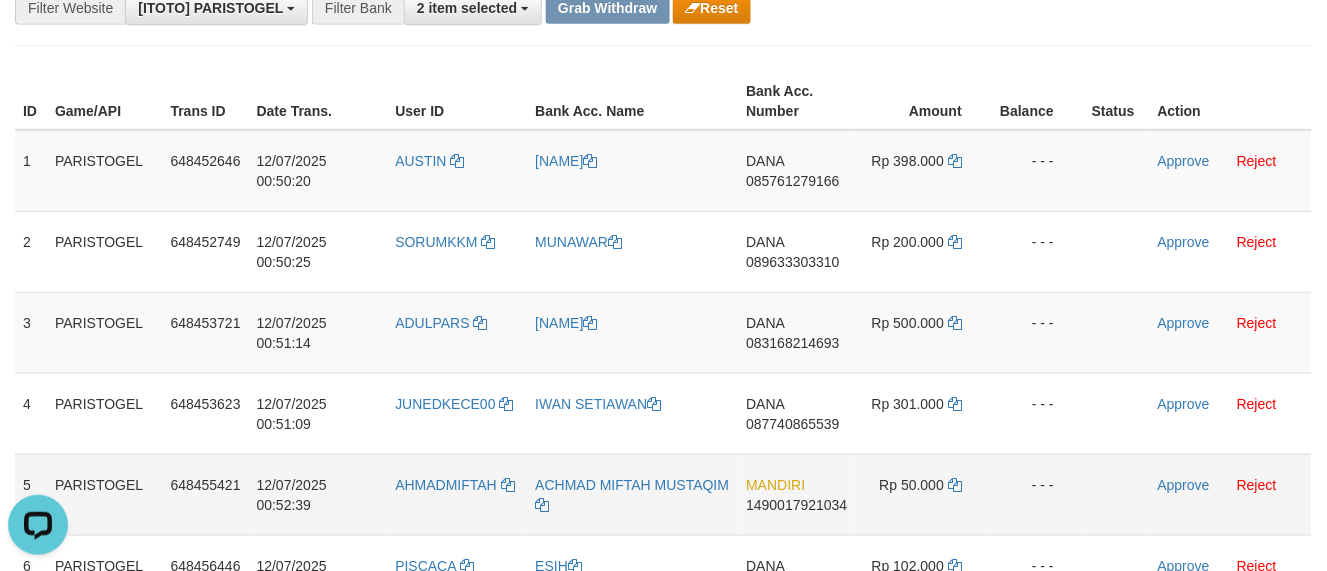 click on "MANDIRI
1490017921034" at bounding box center [796, 494] 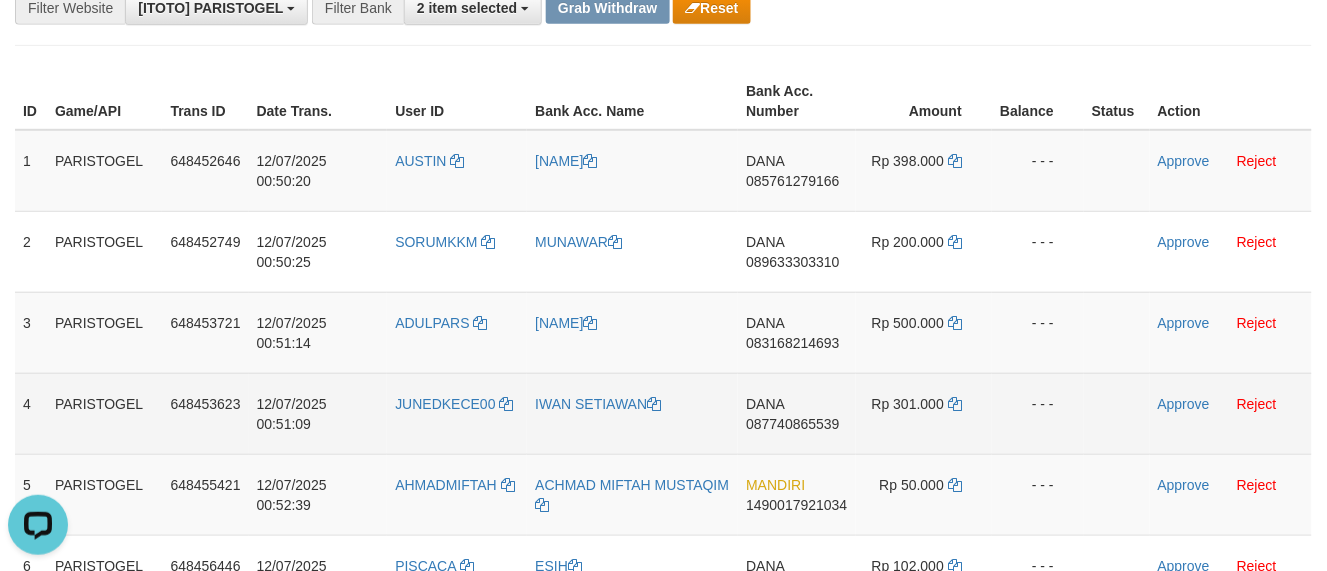 click on "DANA
087740865539" at bounding box center (796, 413) 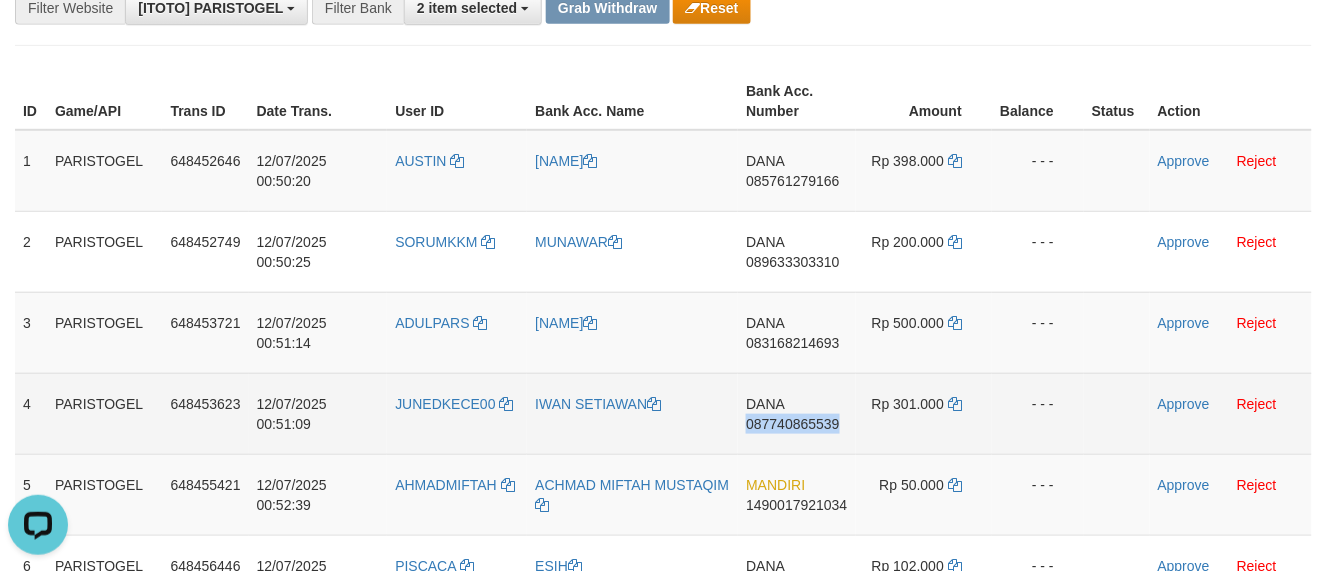 click on "DANA
087740865539" at bounding box center [796, 413] 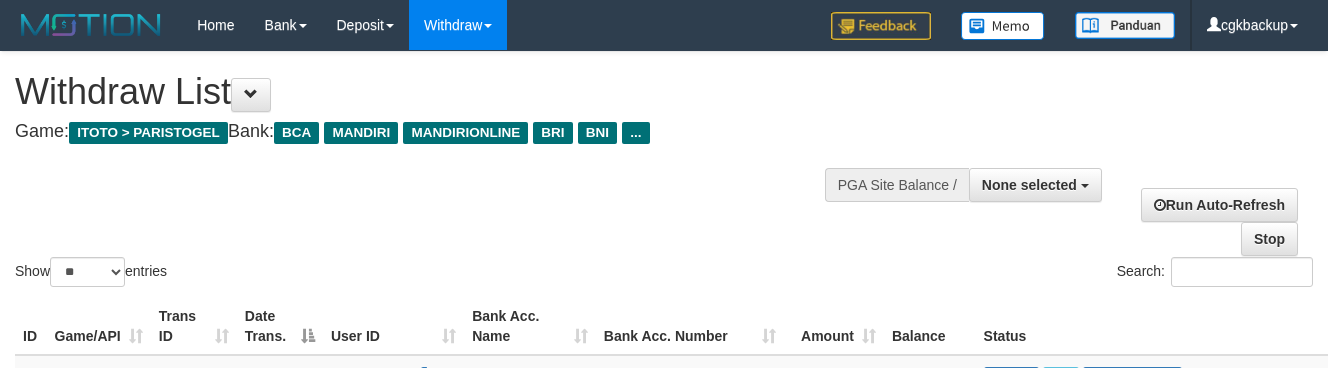 select 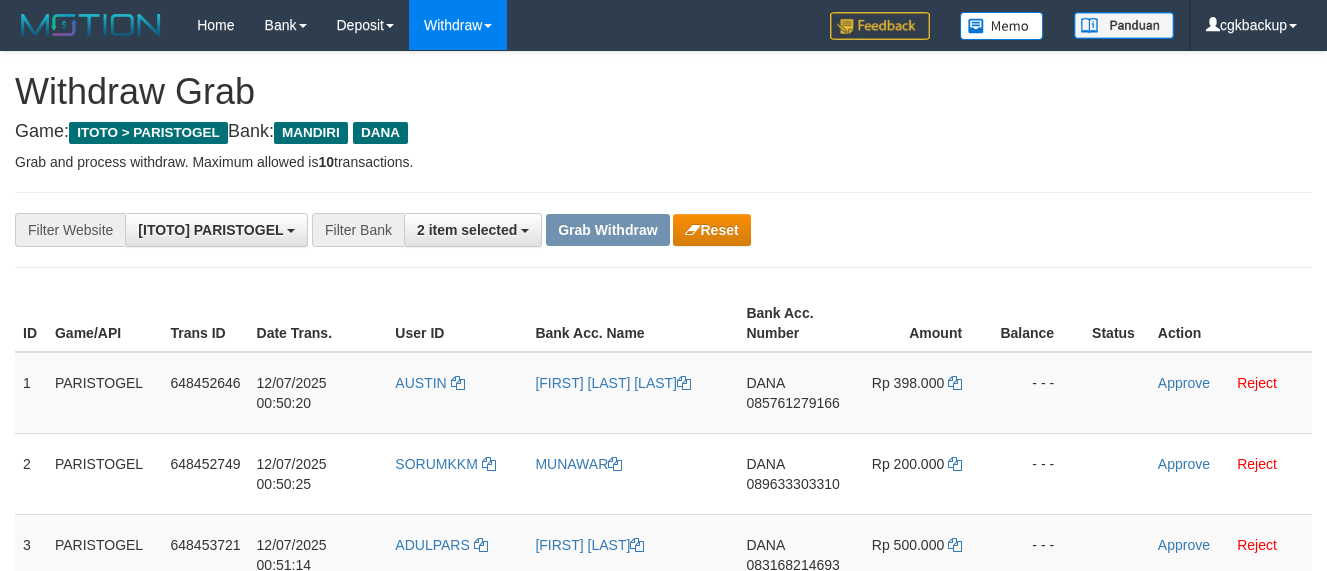 scroll, scrollTop: 134, scrollLeft: 0, axis: vertical 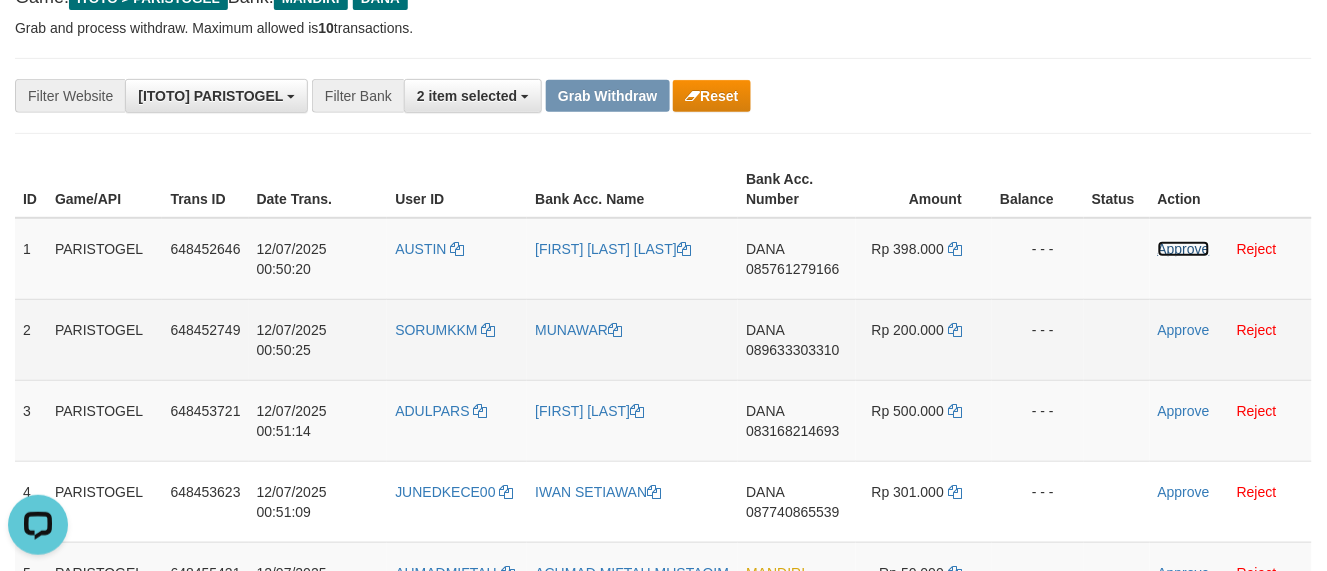 drag, startPoint x: 1177, startPoint y: 254, endPoint x: 1177, endPoint y: 306, distance: 52 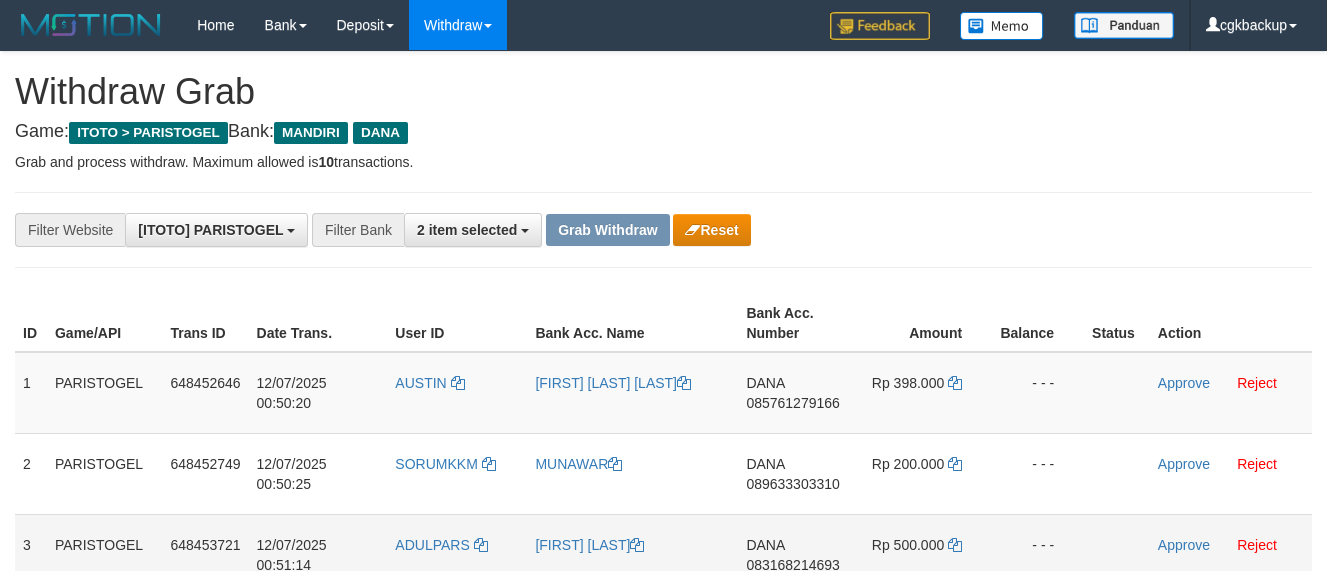 scroll, scrollTop: 135, scrollLeft: 0, axis: vertical 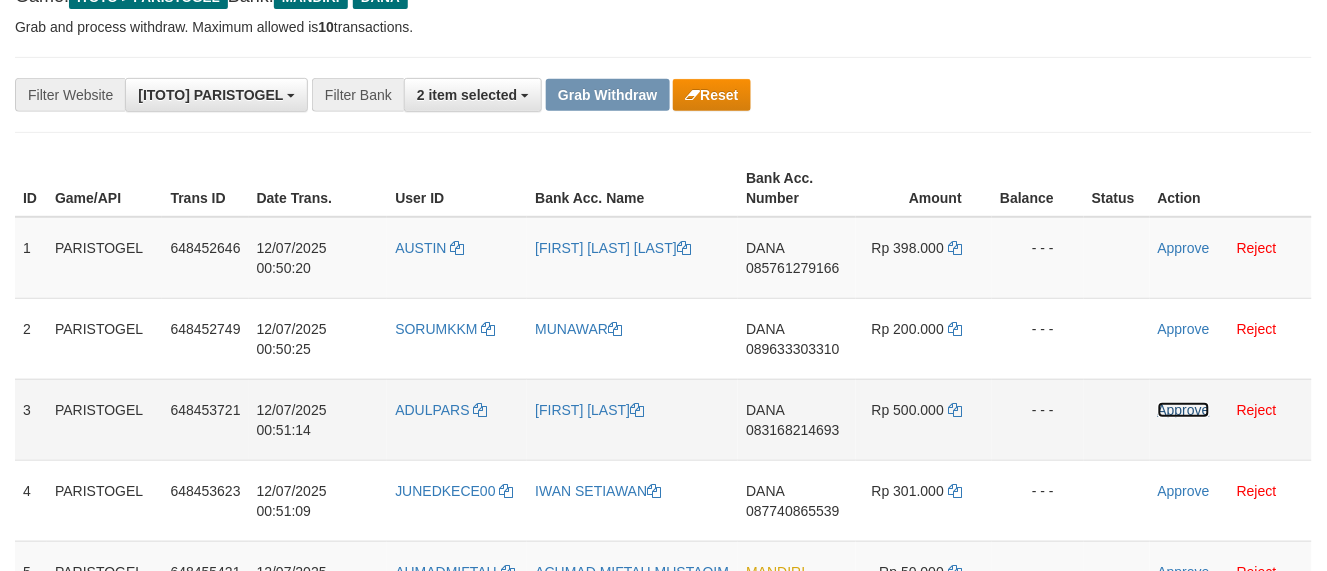 click on "Approve" at bounding box center [1184, 410] 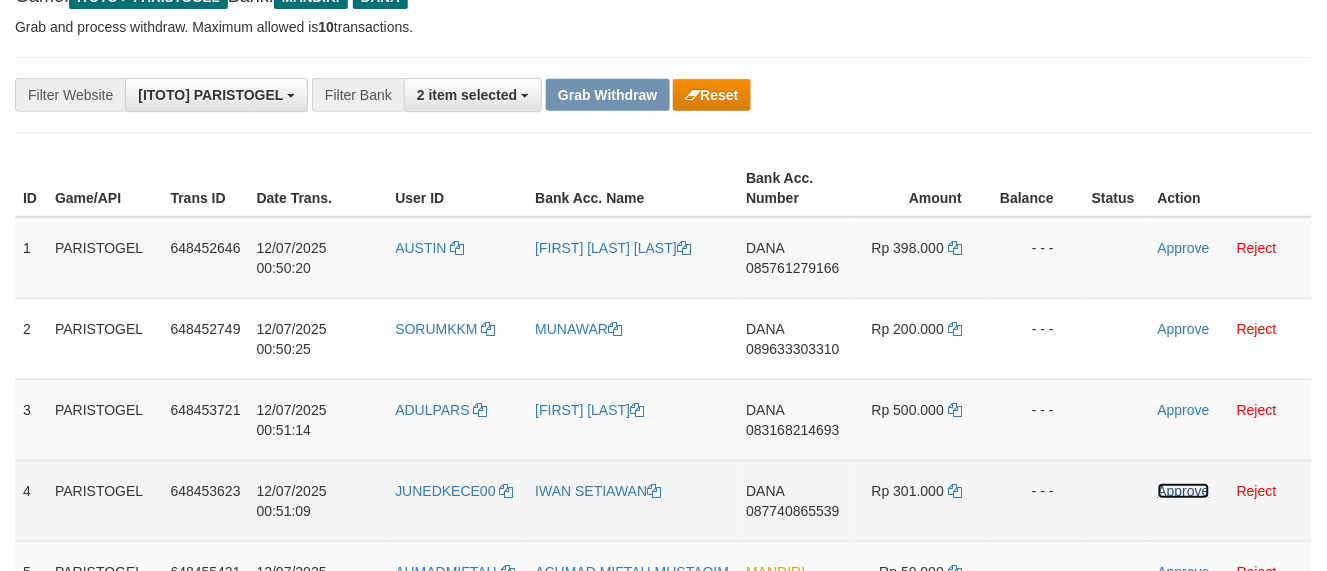 click on "Approve" at bounding box center (1184, 491) 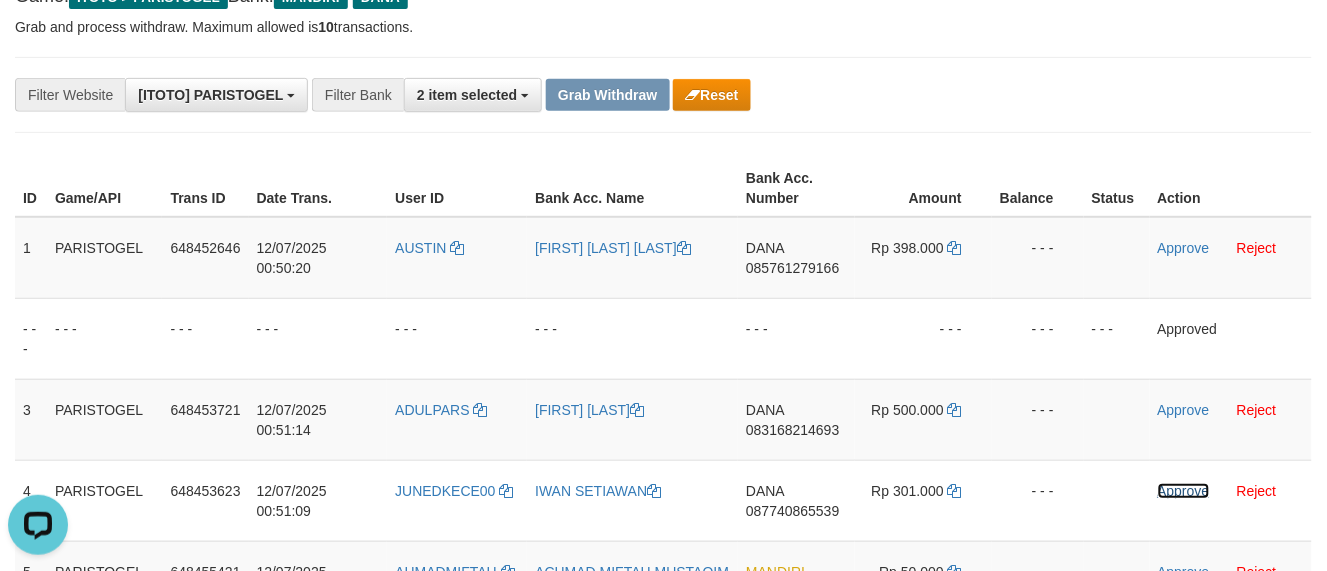 scroll, scrollTop: 0, scrollLeft: 0, axis: both 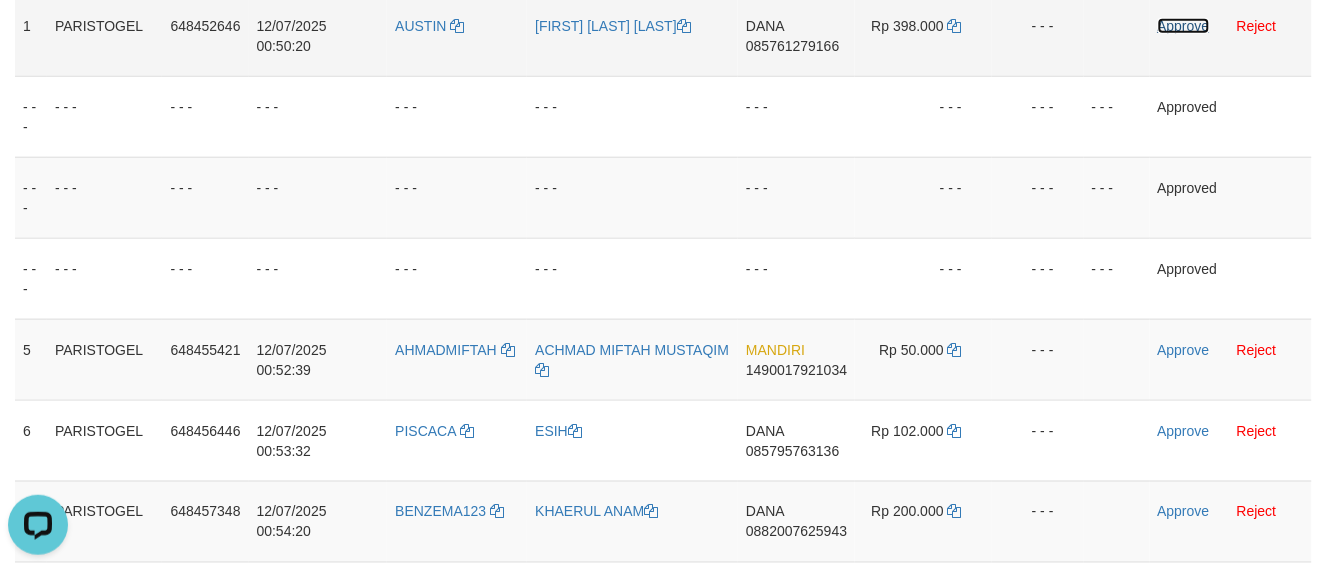 click on "Approve" at bounding box center [1184, 26] 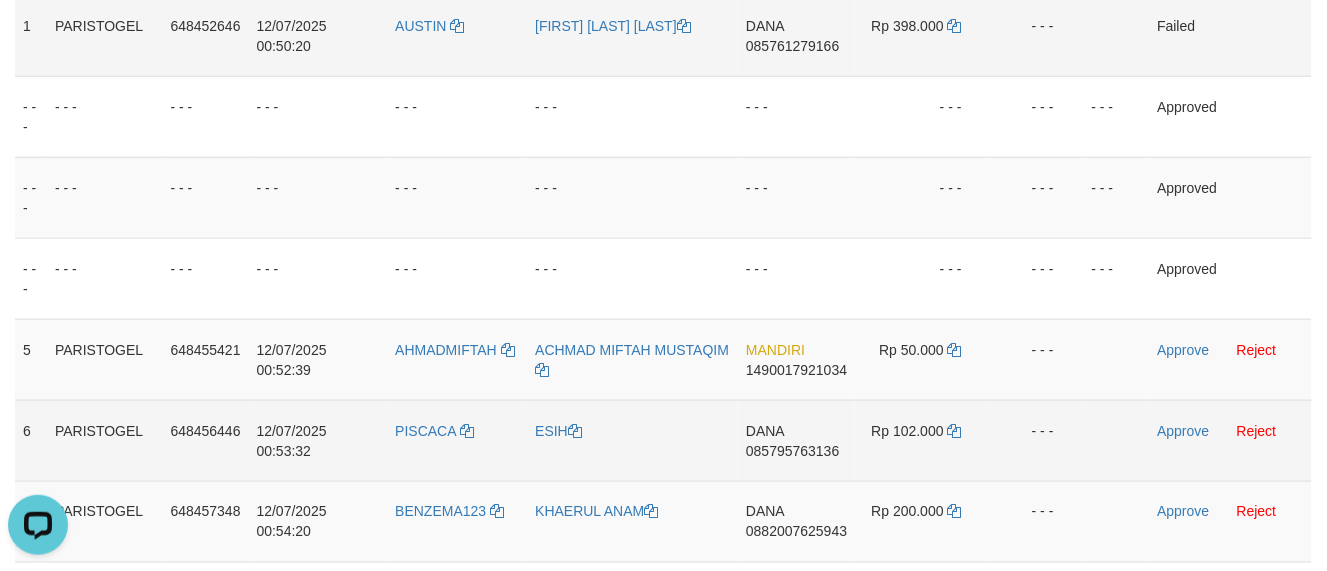 click on "PISCACA" at bounding box center (457, 440) 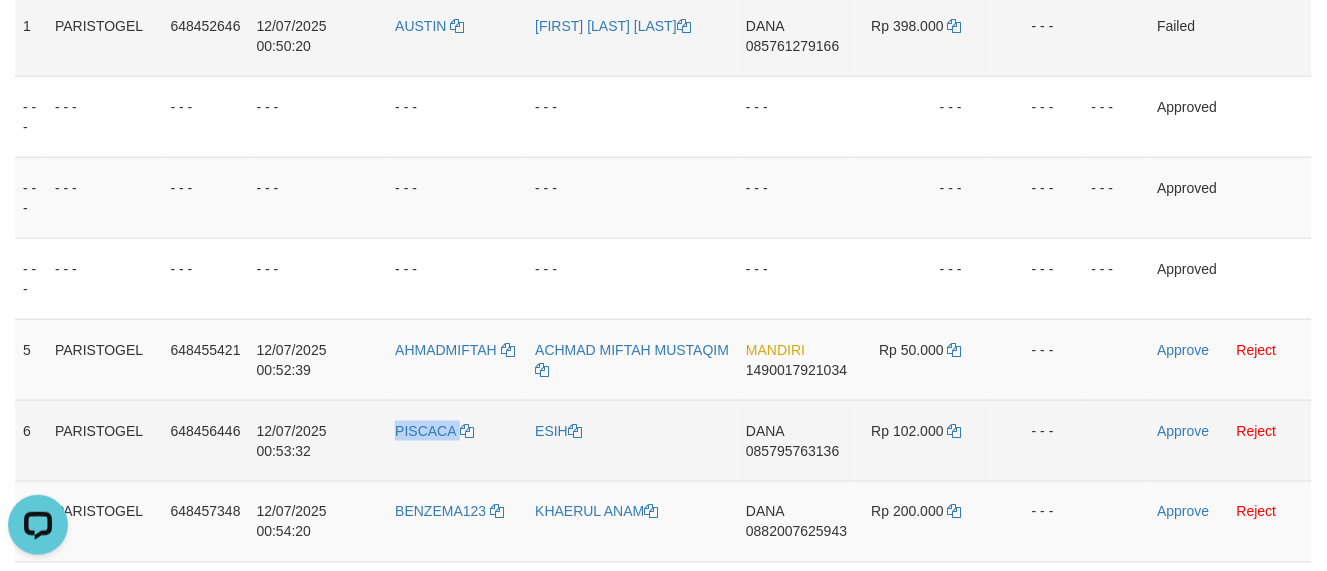 click on "PISCACA" at bounding box center (457, 440) 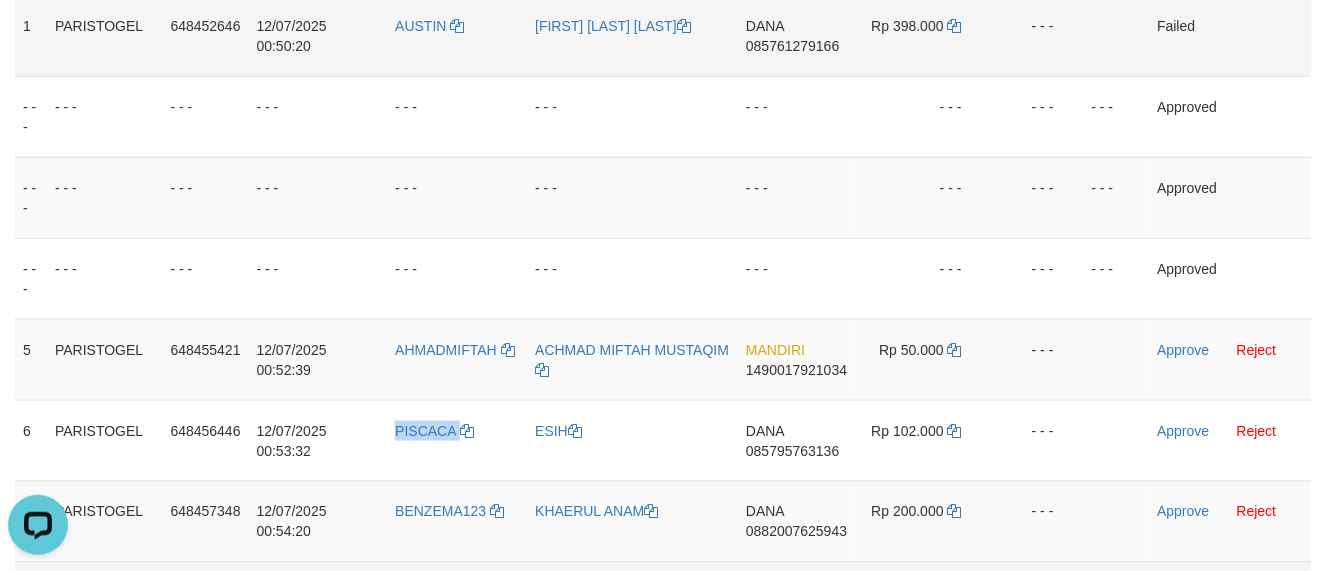 copy on "PISCACA" 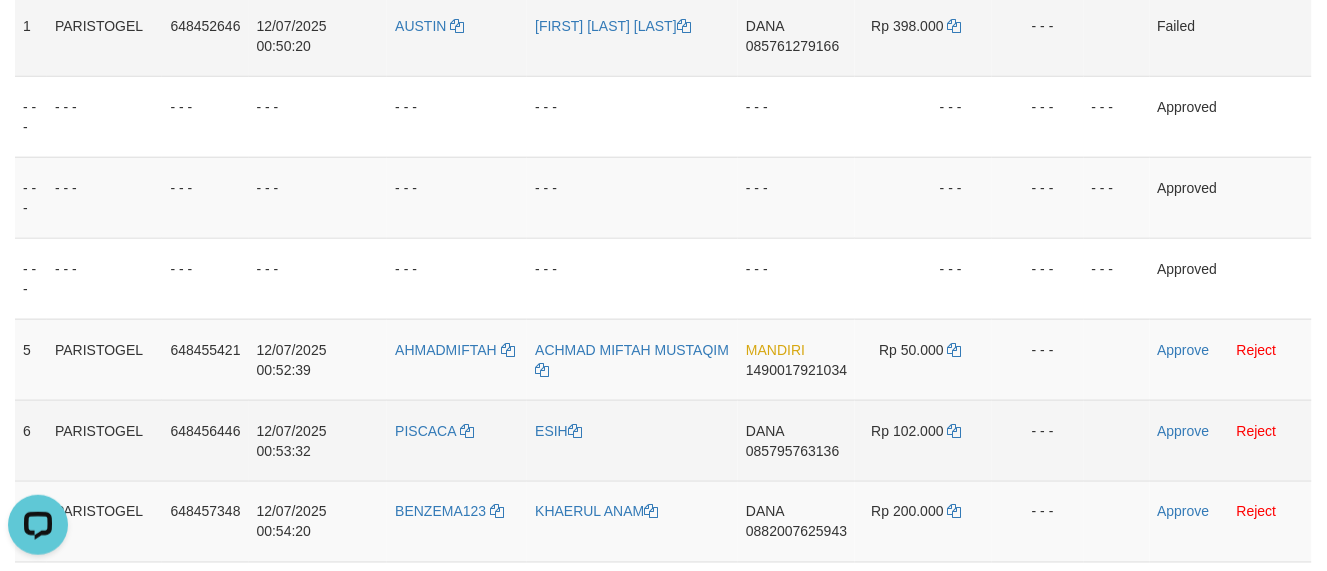 drag, startPoint x: 765, startPoint y: 482, endPoint x: 770, endPoint y: 466, distance: 16.763054 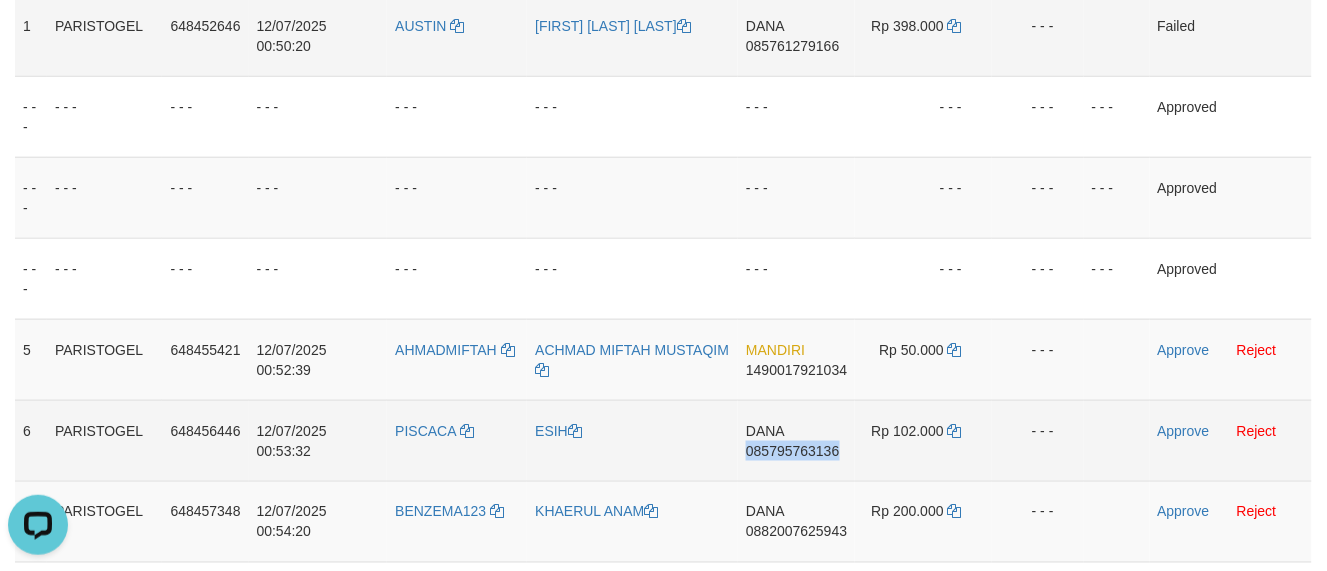 click on "DANA
085795763136" at bounding box center [796, 440] 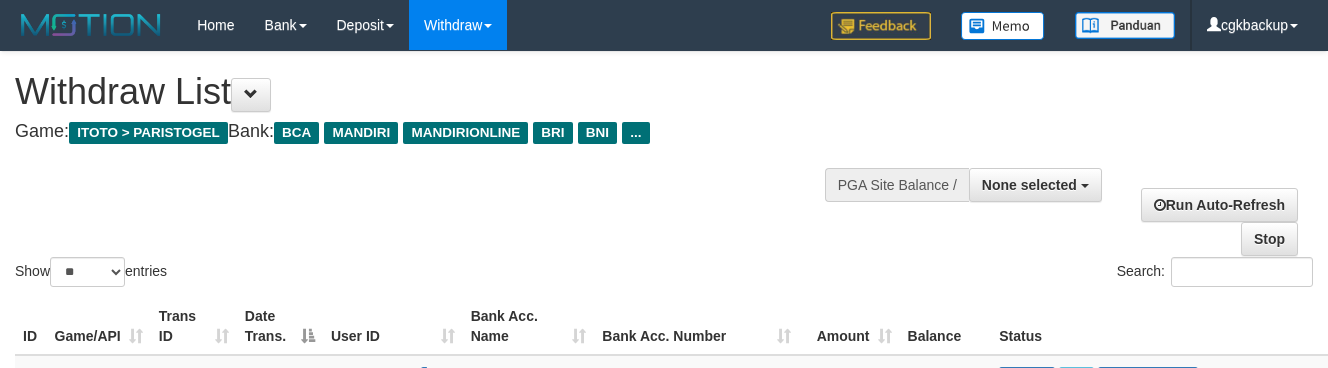 select 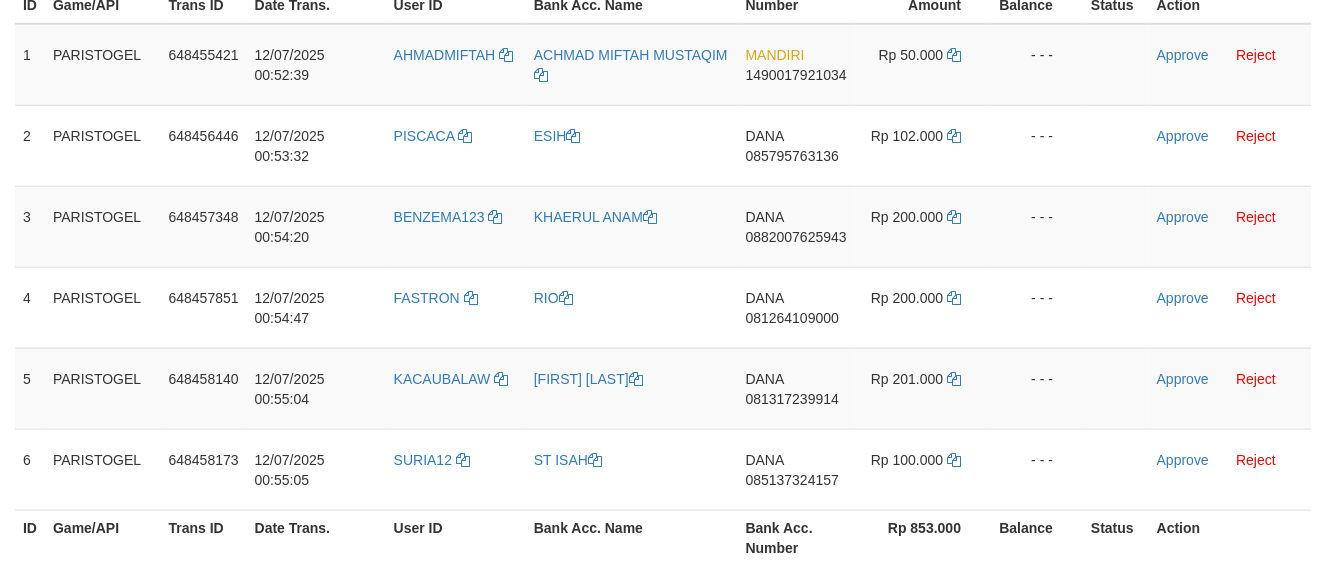 scroll, scrollTop: 357, scrollLeft: 0, axis: vertical 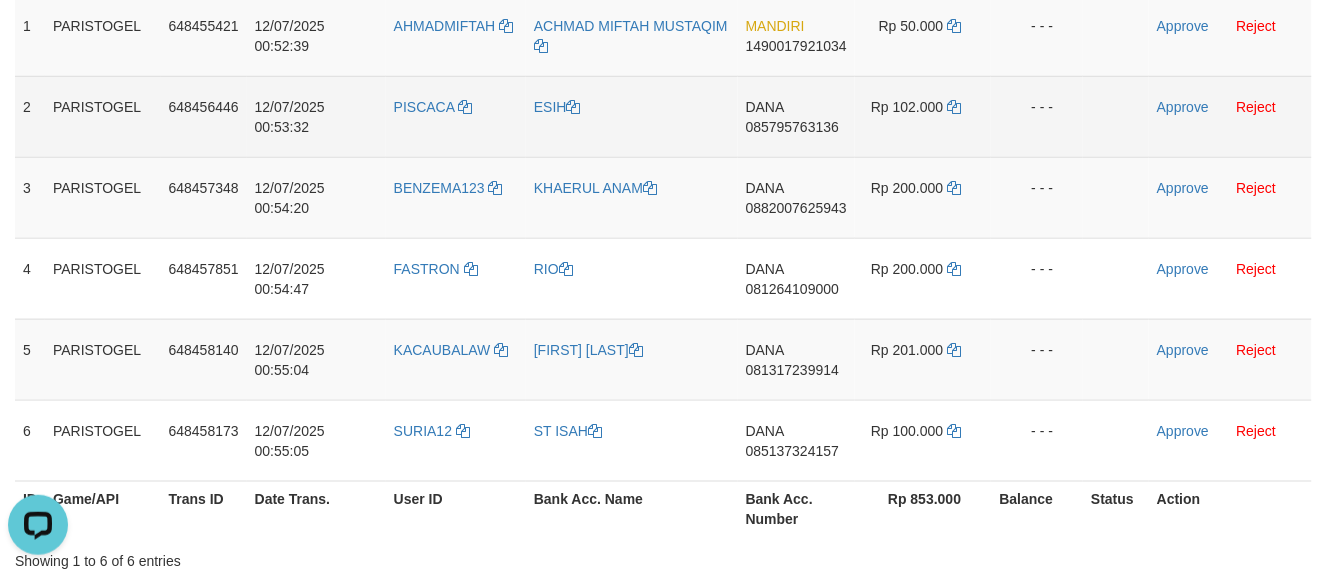click on "DANA
085795763136" at bounding box center [796, 116] 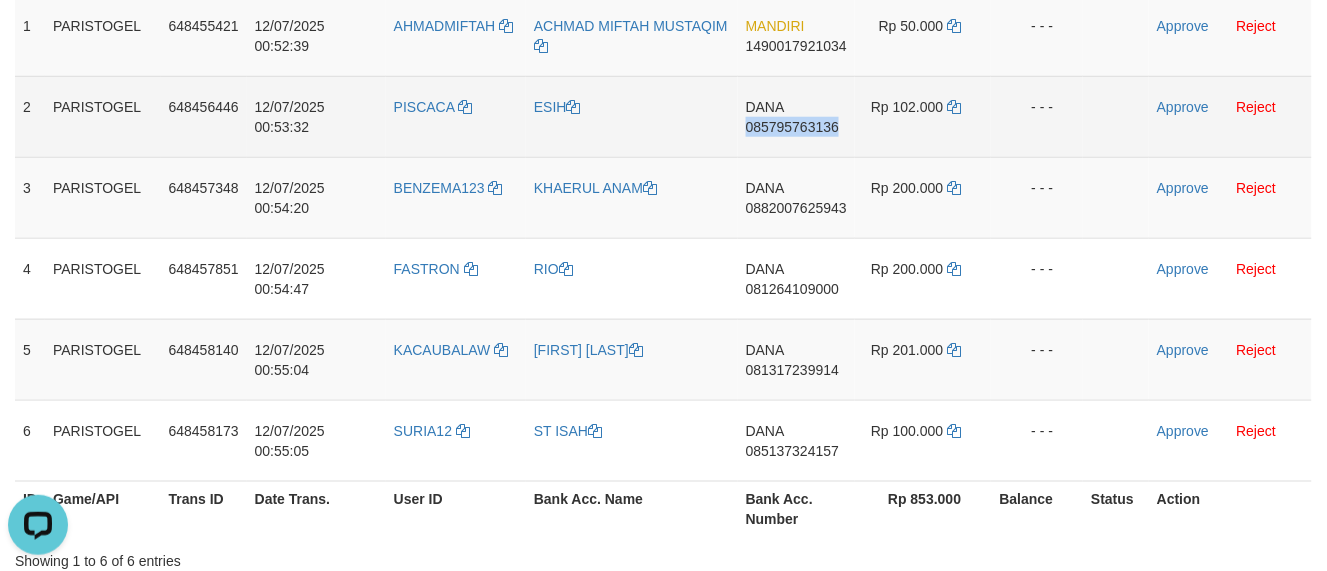 click on "DANA
085795763136" at bounding box center [796, 116] 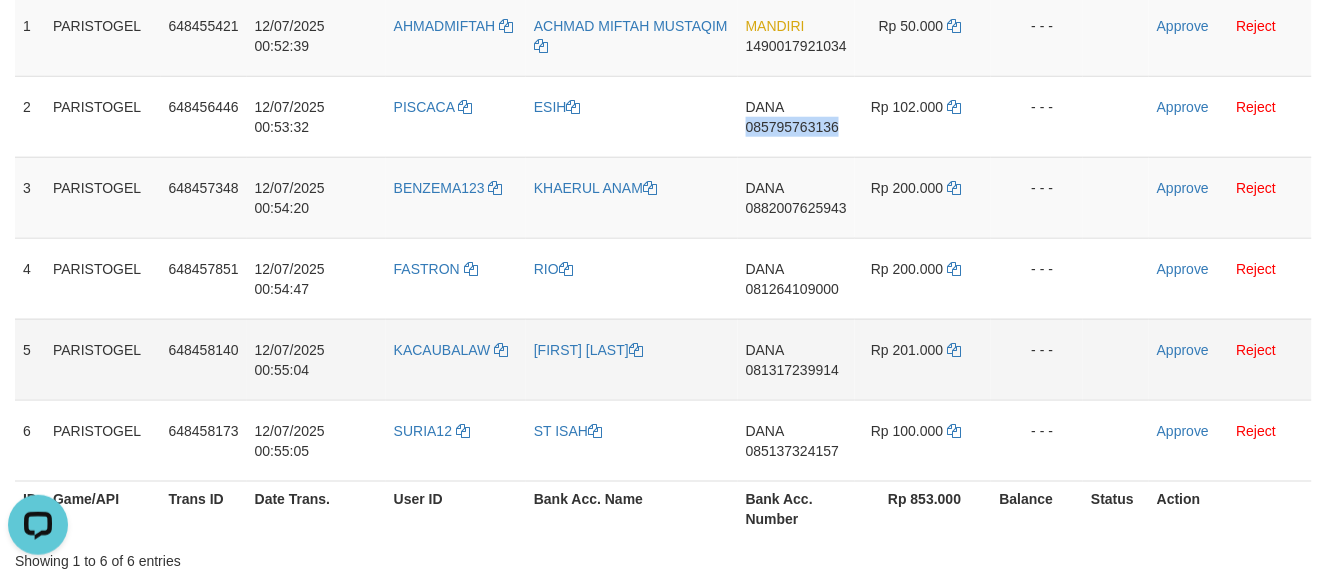 copy on "085795763136" 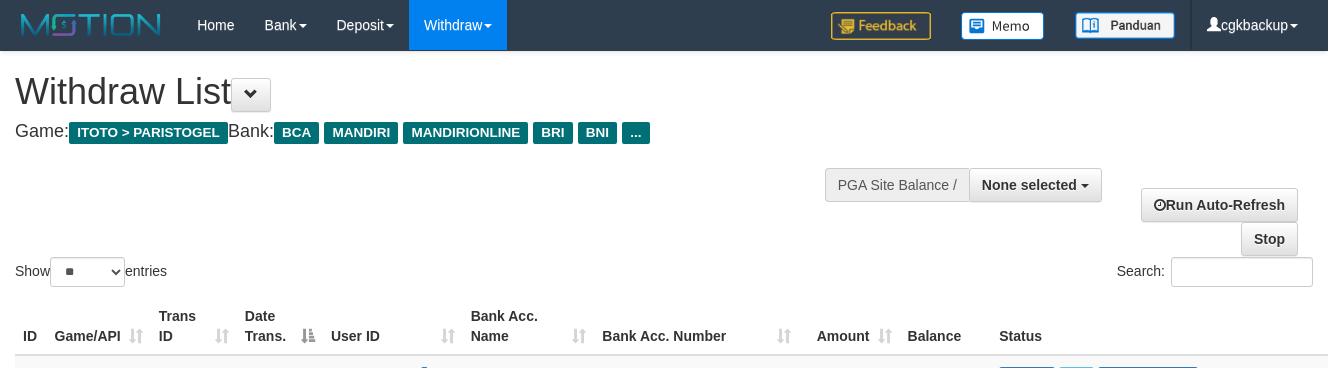 select 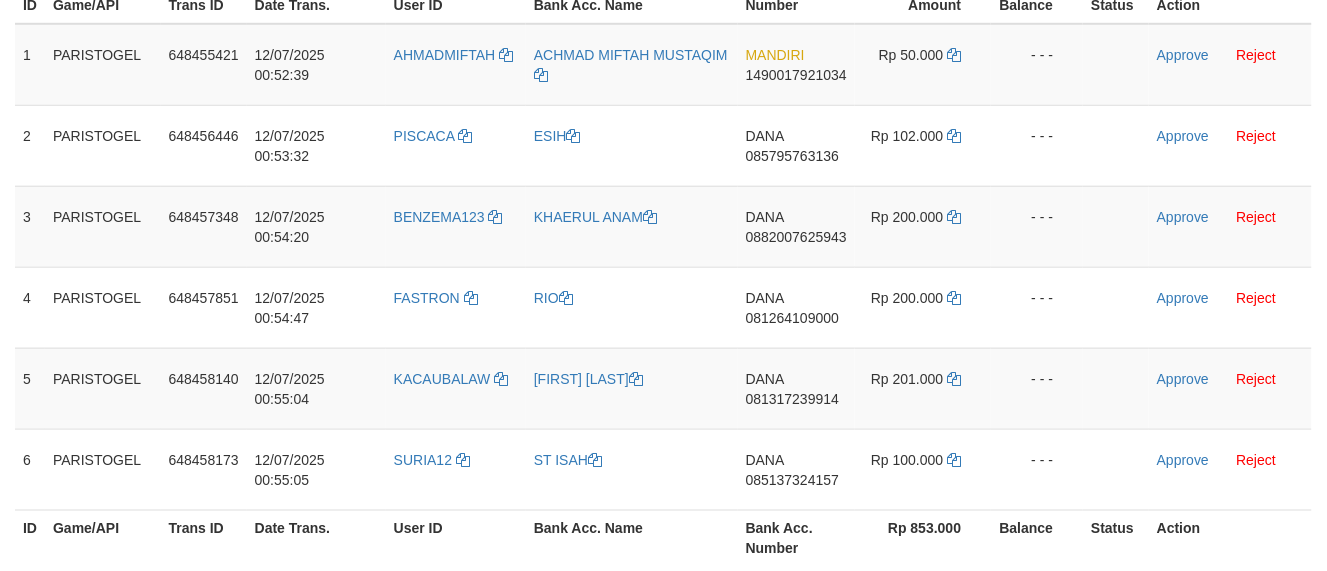 scroll, scrollTop: 357, scrollLeft: 0, axis: vertical 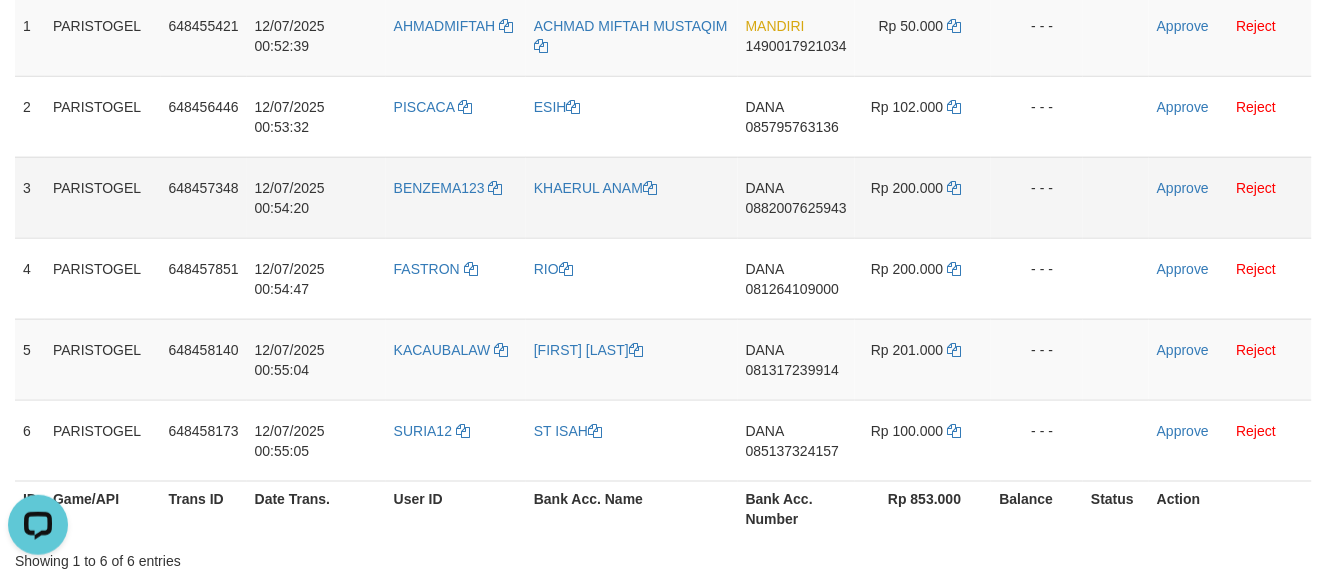 click on "DANA
0882007625943" at bounding box center (796, 197) 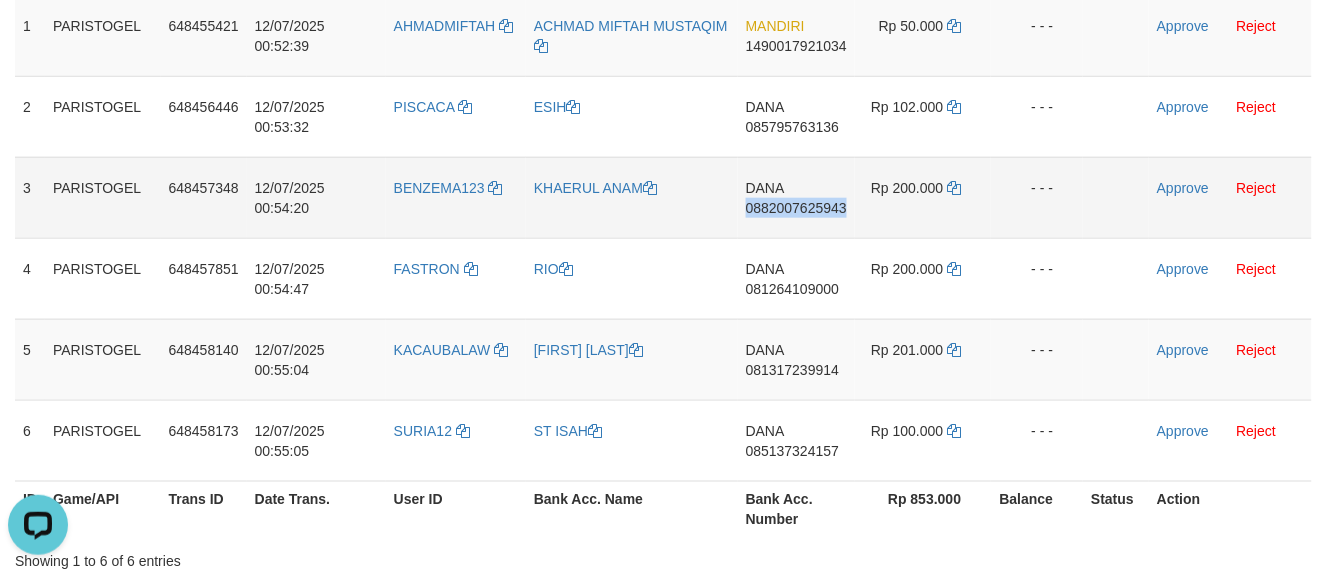 click on "DANA
0882007625943" at bounding box center (796, 197) 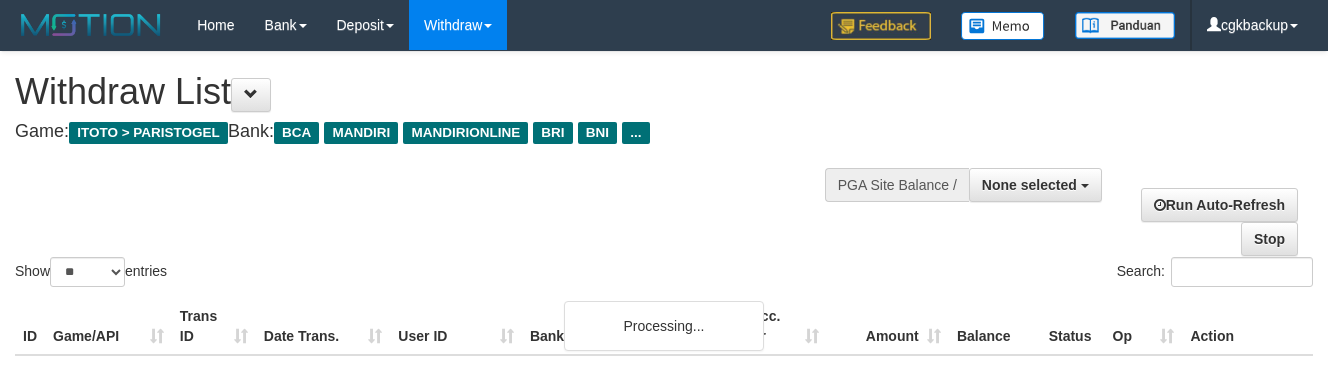 select 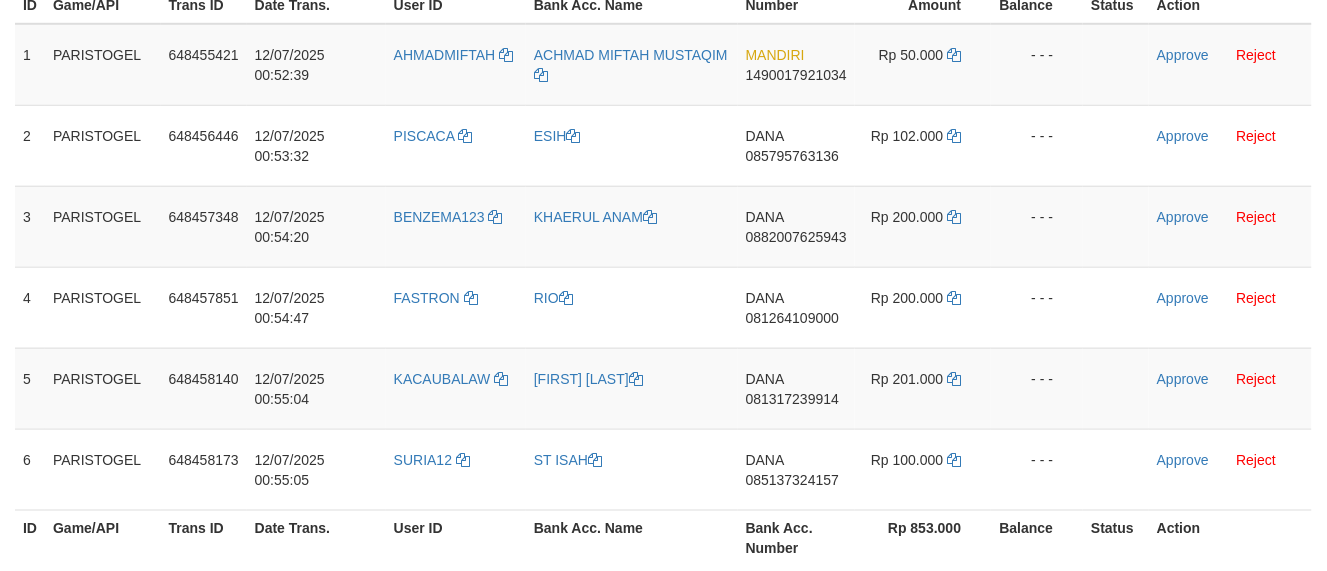 scroll, scrollTop: 357, scrollLeft: 0, axis: vertical 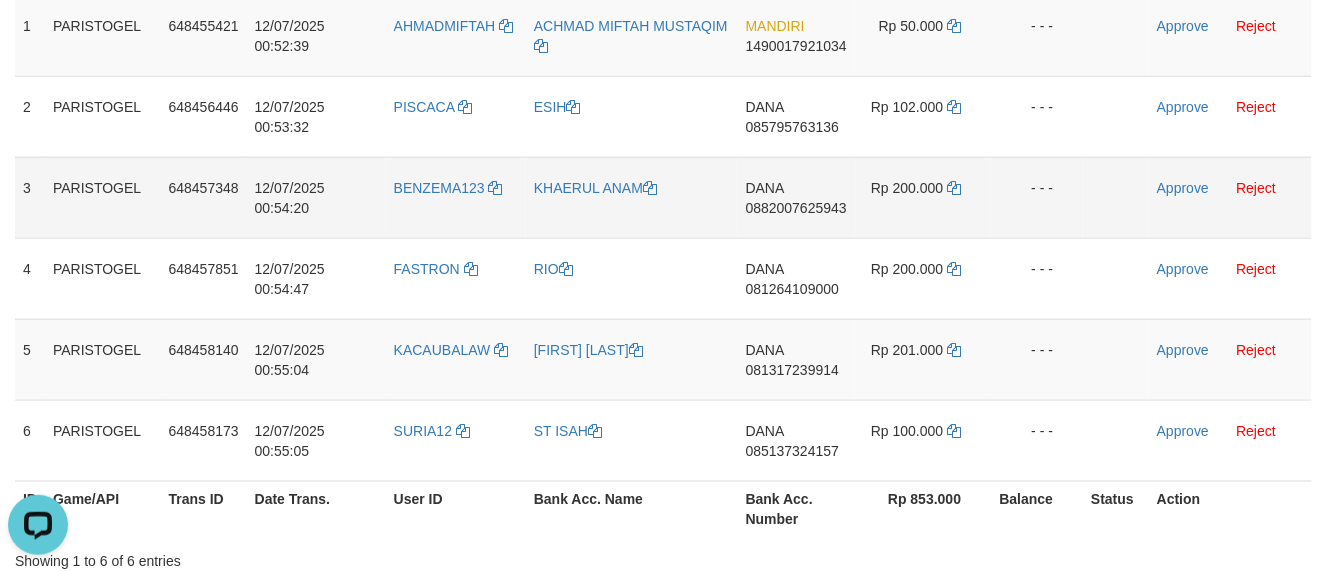 click on "KHAERUL ANAM" at bounding box center [632, 197] 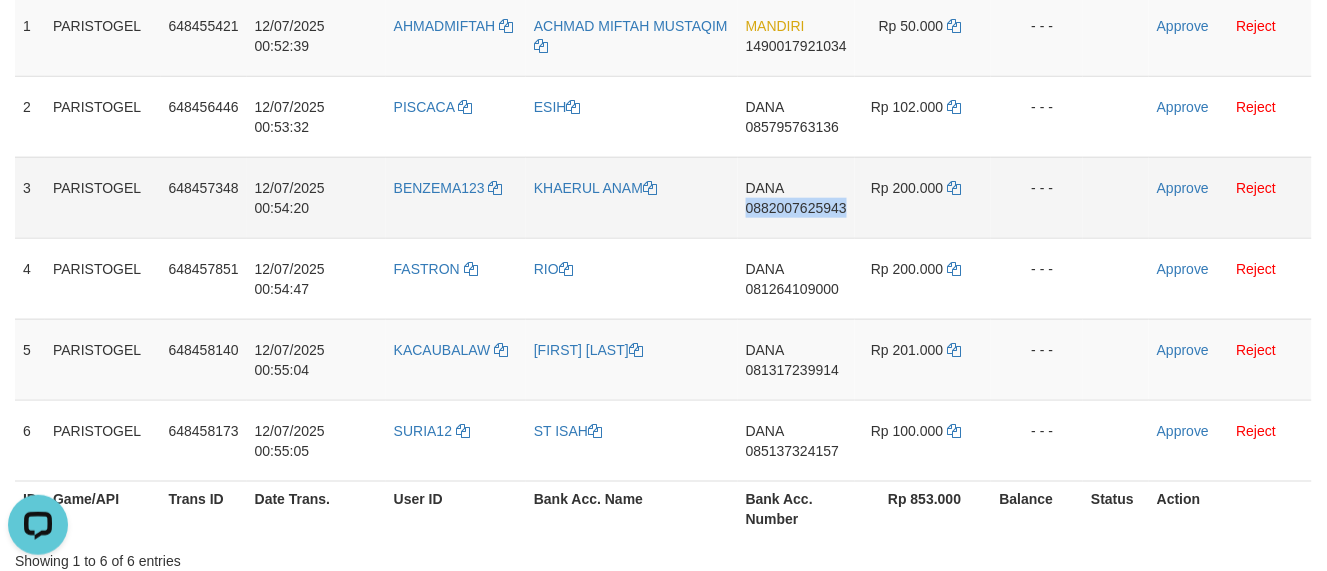 click on "DANA
0882007625943" at bounding box center [796, 197] 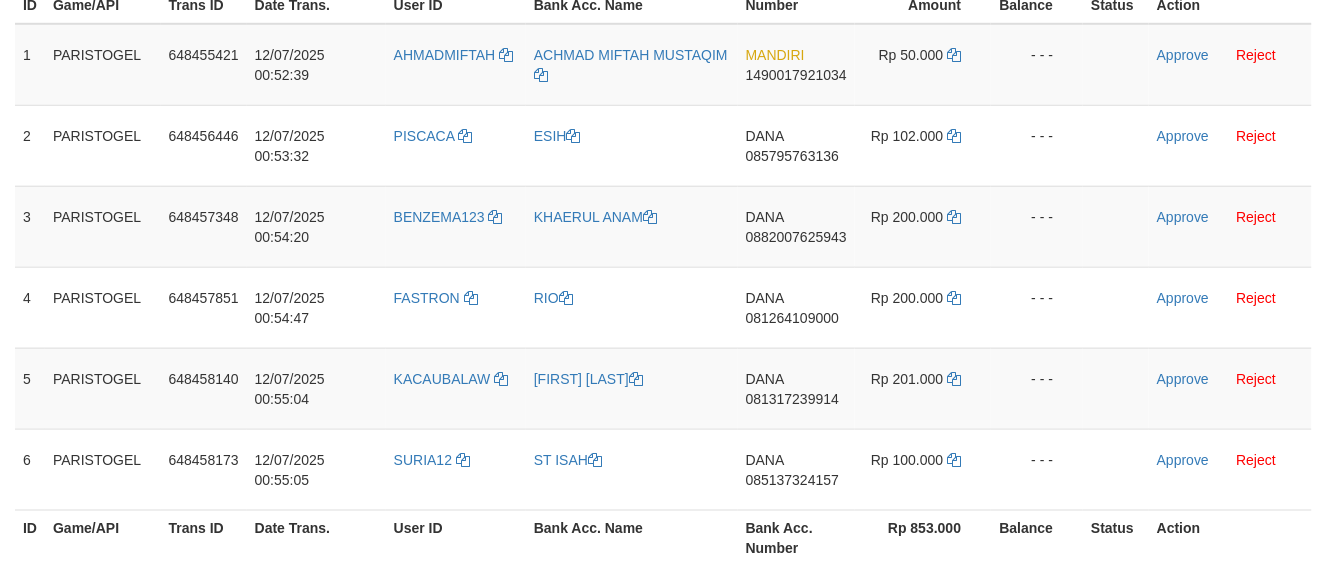 scroll, scrollTop: 357, scrollLeft: 0, axis: vertical 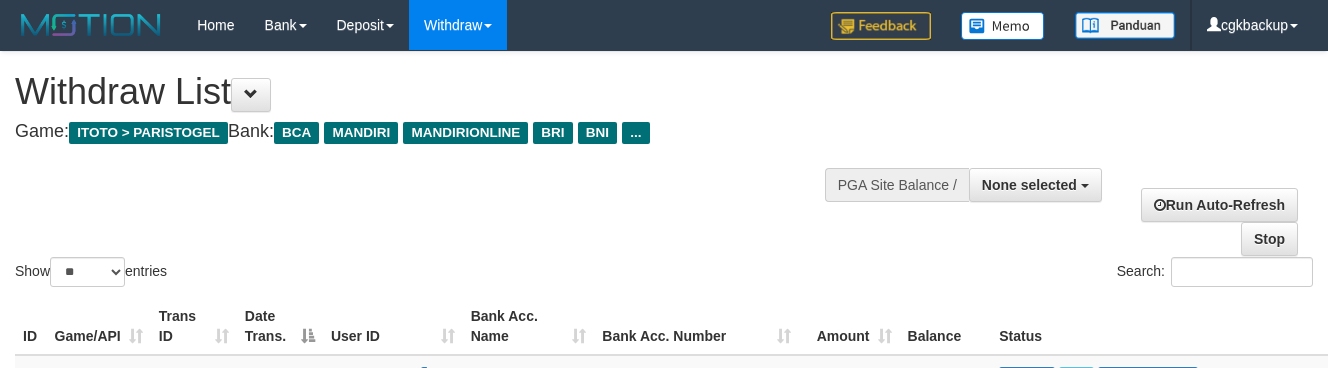 select 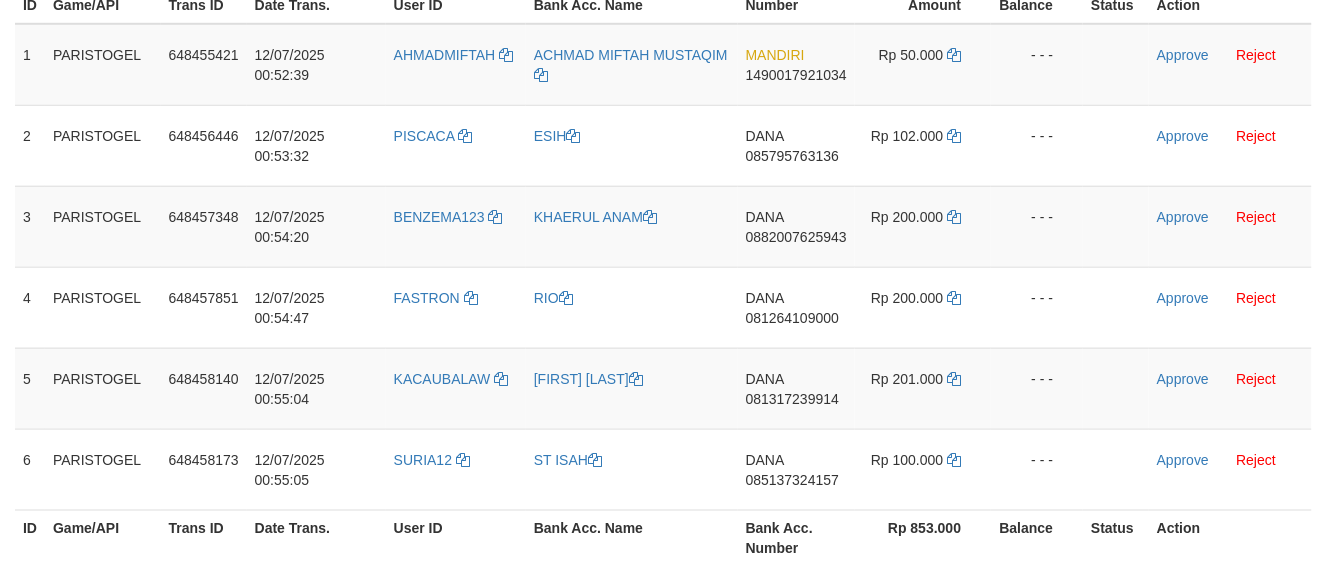 scroll, scrollTop: 357, scrollLeft: 0, axis: vertical 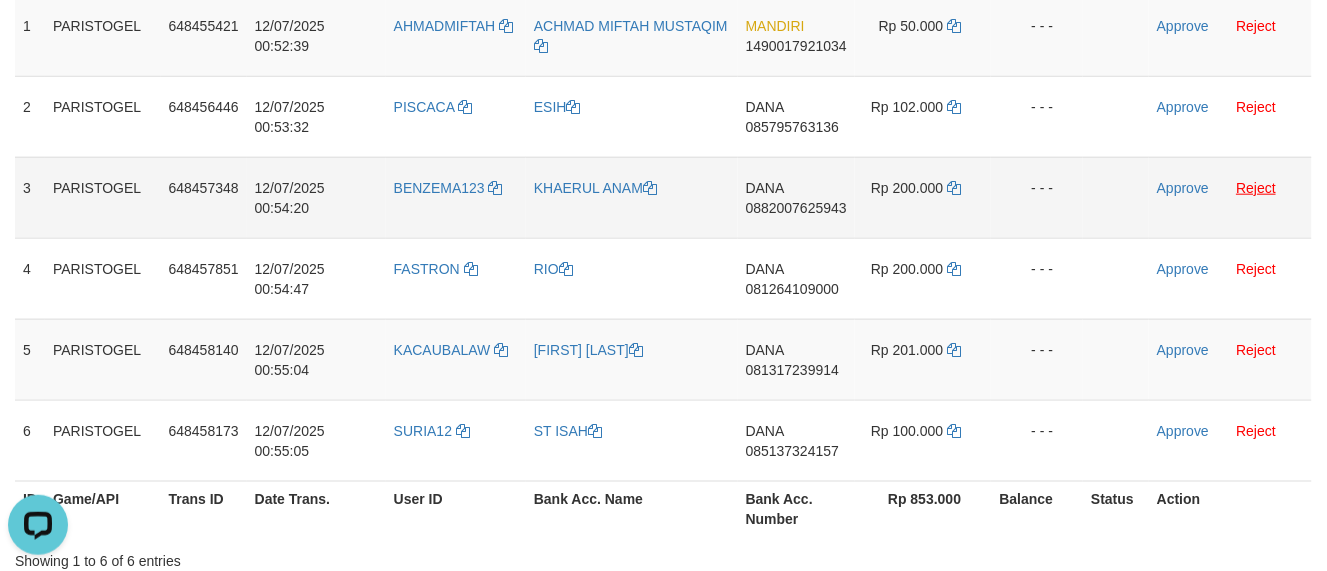 drag, startPoint x: 1288, startPoint y: 170, endPoint x: 1272, endPoint y: 176, distance: 17.088007 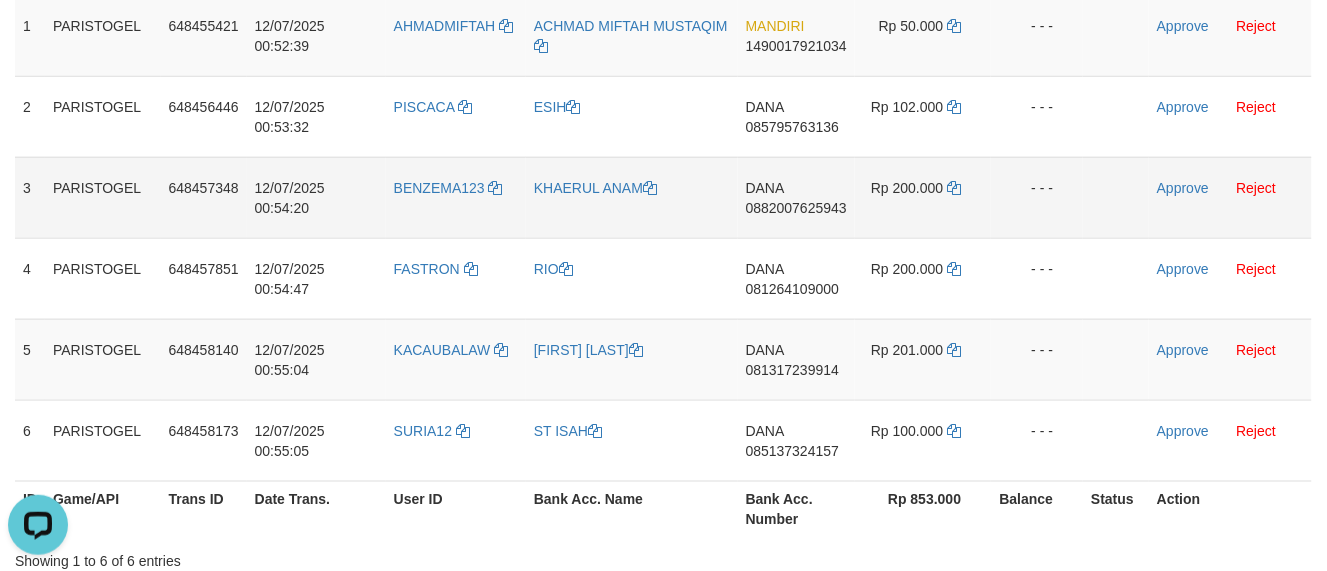 click at bounding box center (1116, 197) 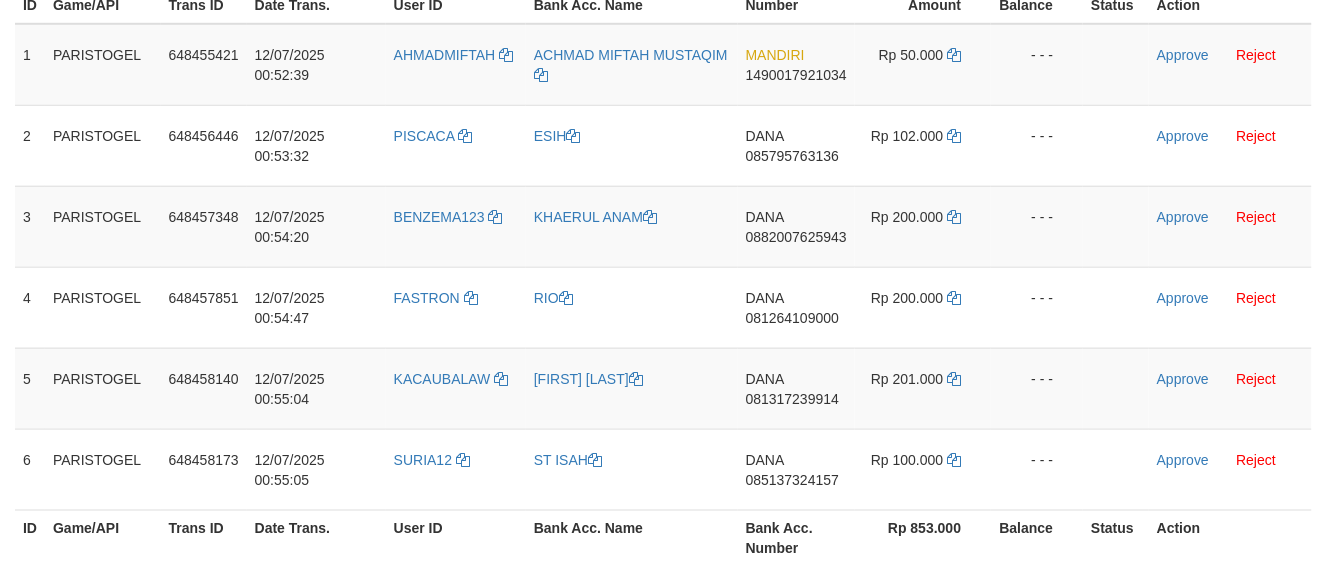 scroll, scrollTop: 357, scrollLeft: 0, axis: vertical 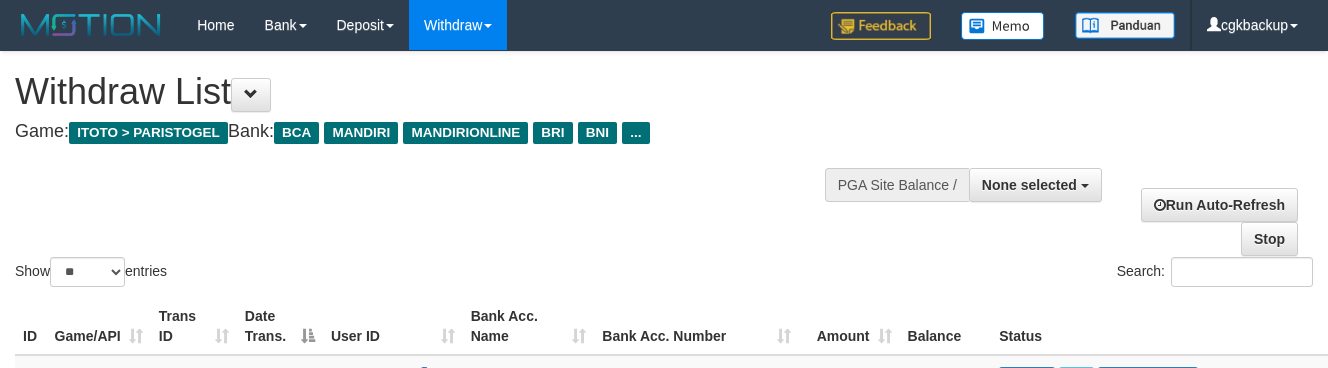 select 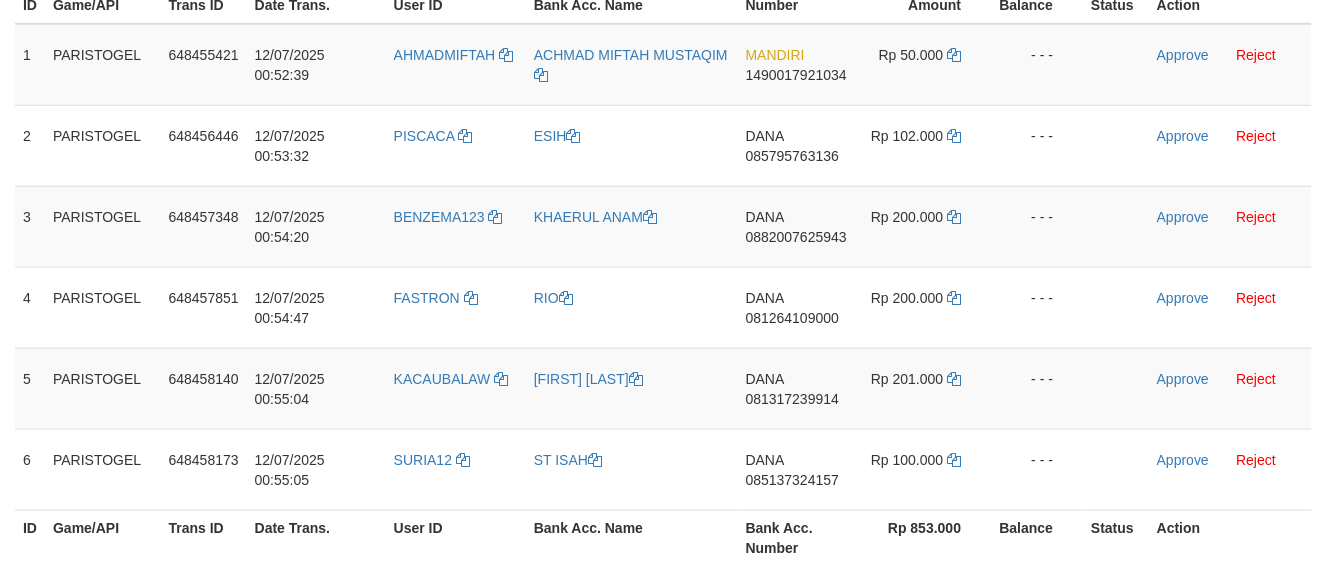 scroll, scrollTop: 357, scrollLeft: 0, axis: vertical 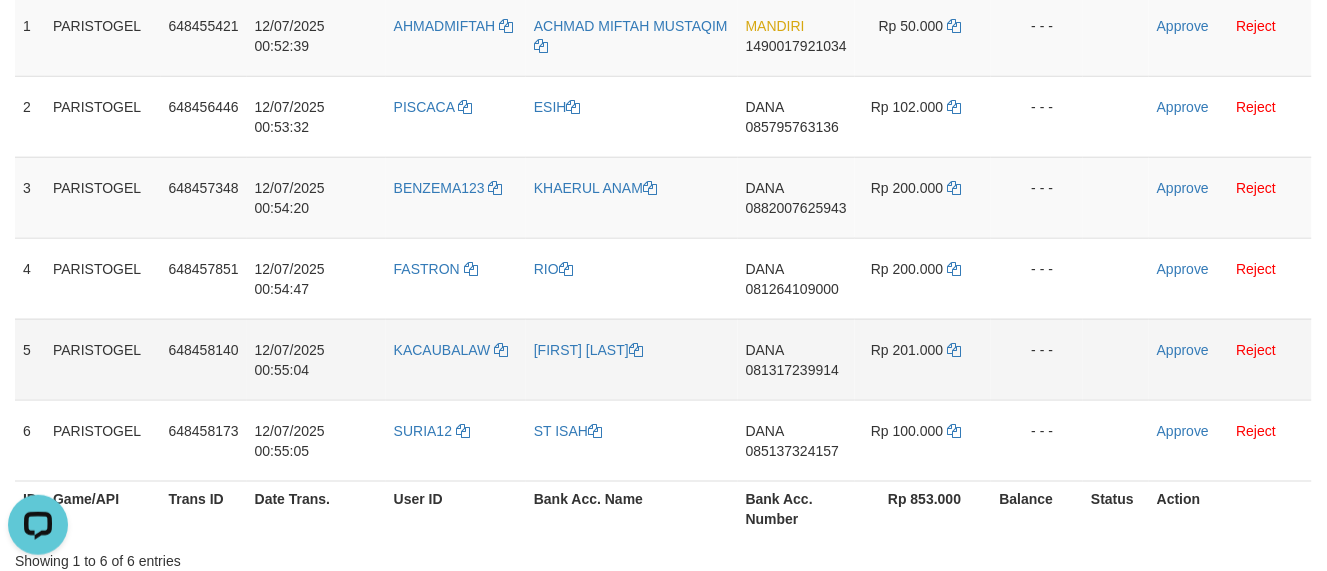 click at bounding box center [1116, 359] 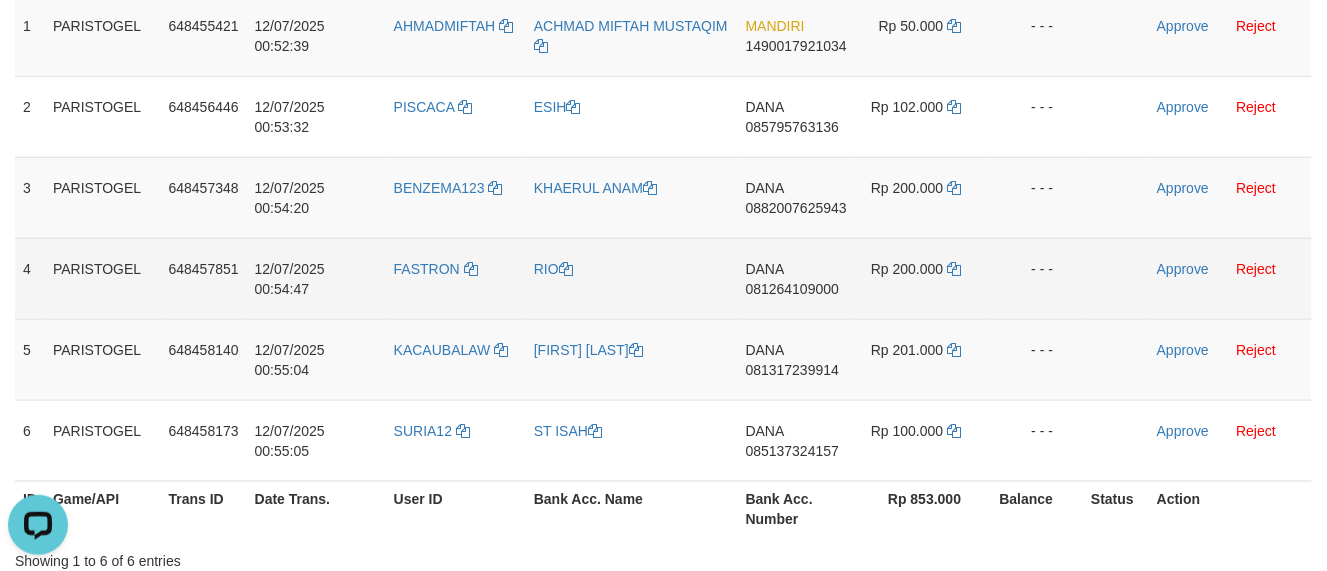 click on "DANA
081264109000" at bounding box center [796, 278] 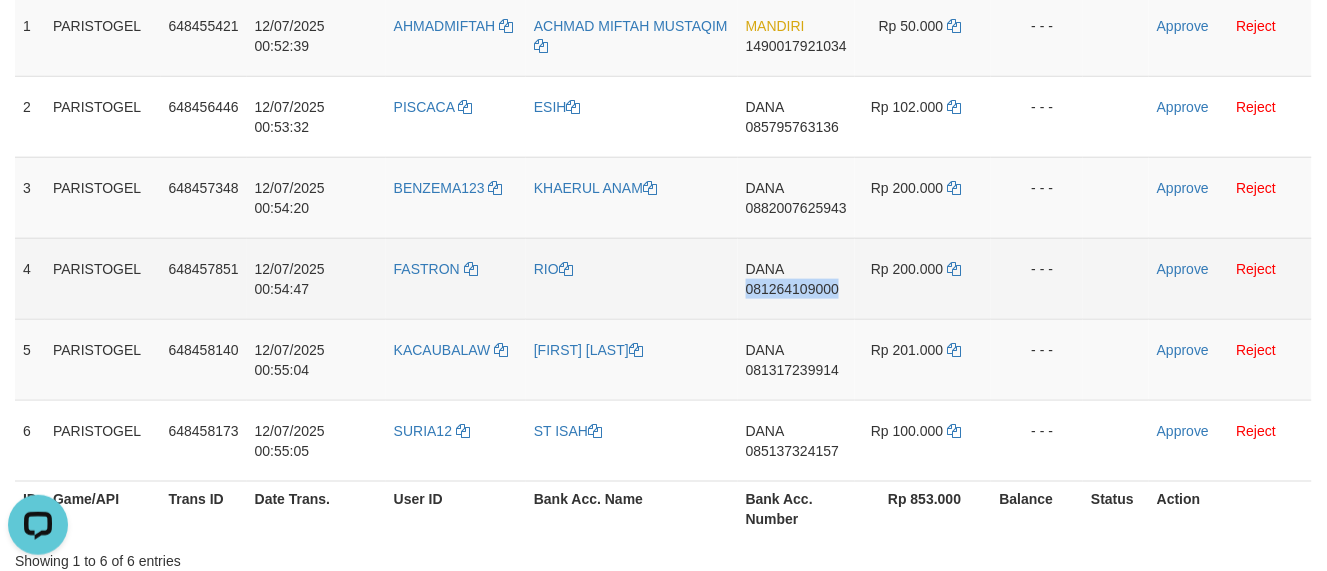 click on "DANA
081264109000" at bounding box center [796, 278] 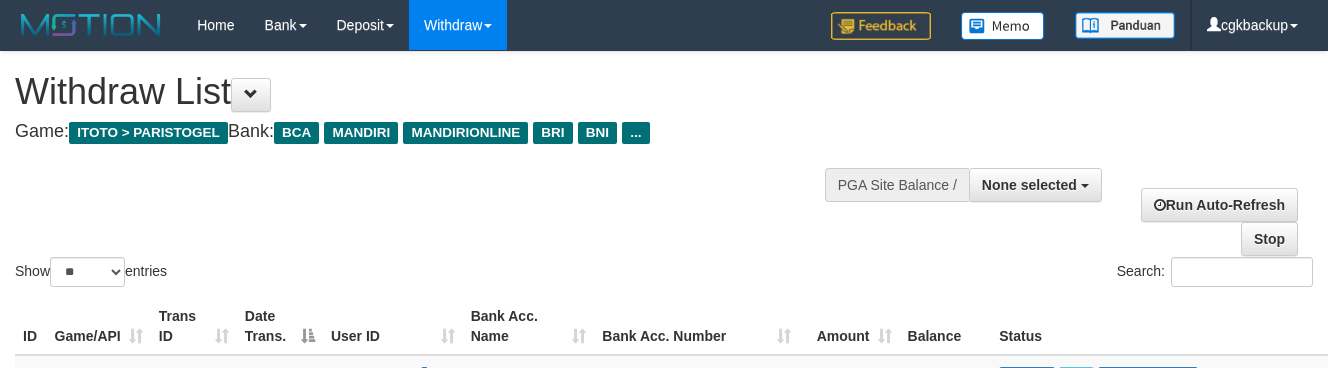 select 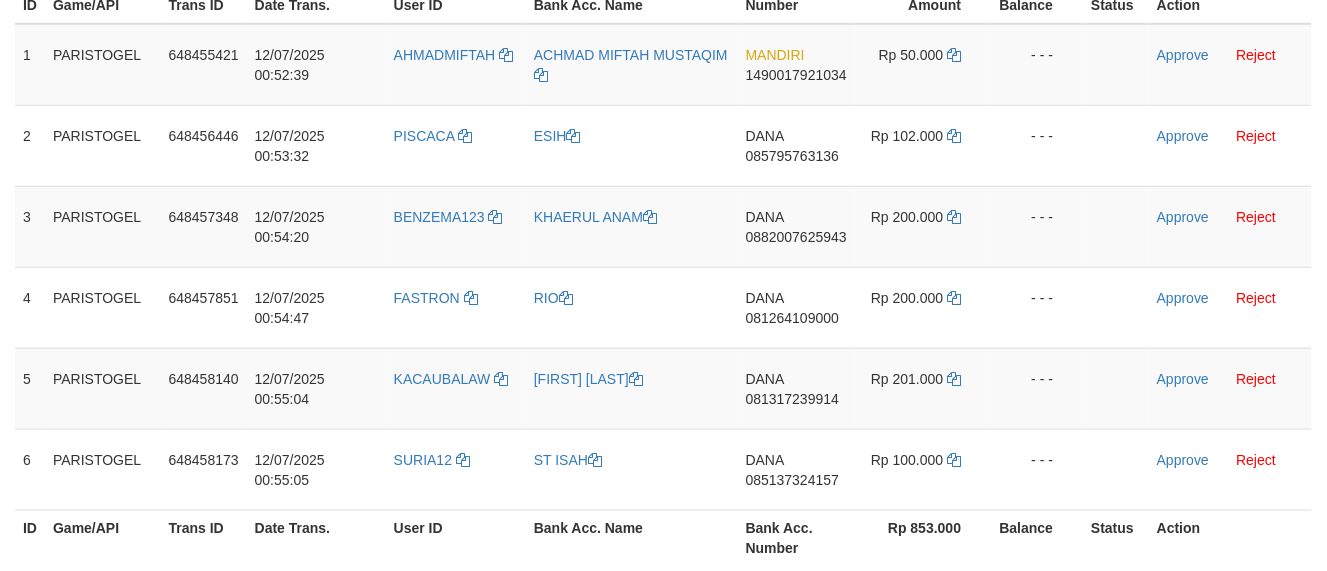 scroll, scrollTop: 357, scrollLeft: 0, axis: vertical 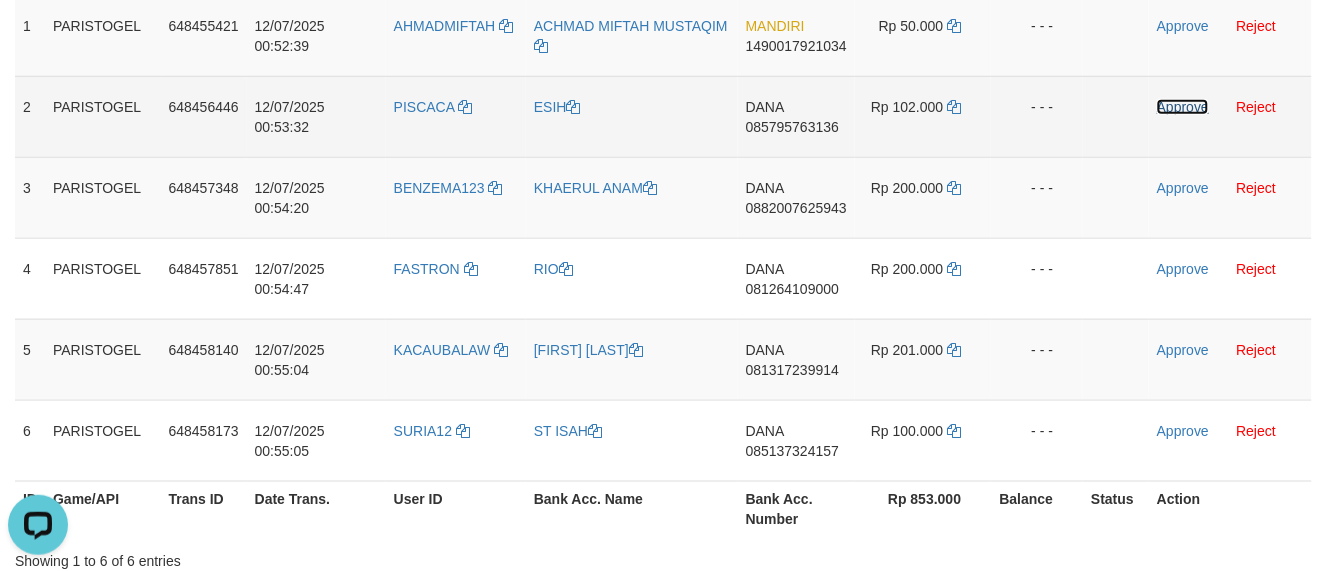 click on "Approve" at bounding box center (1183, 107) 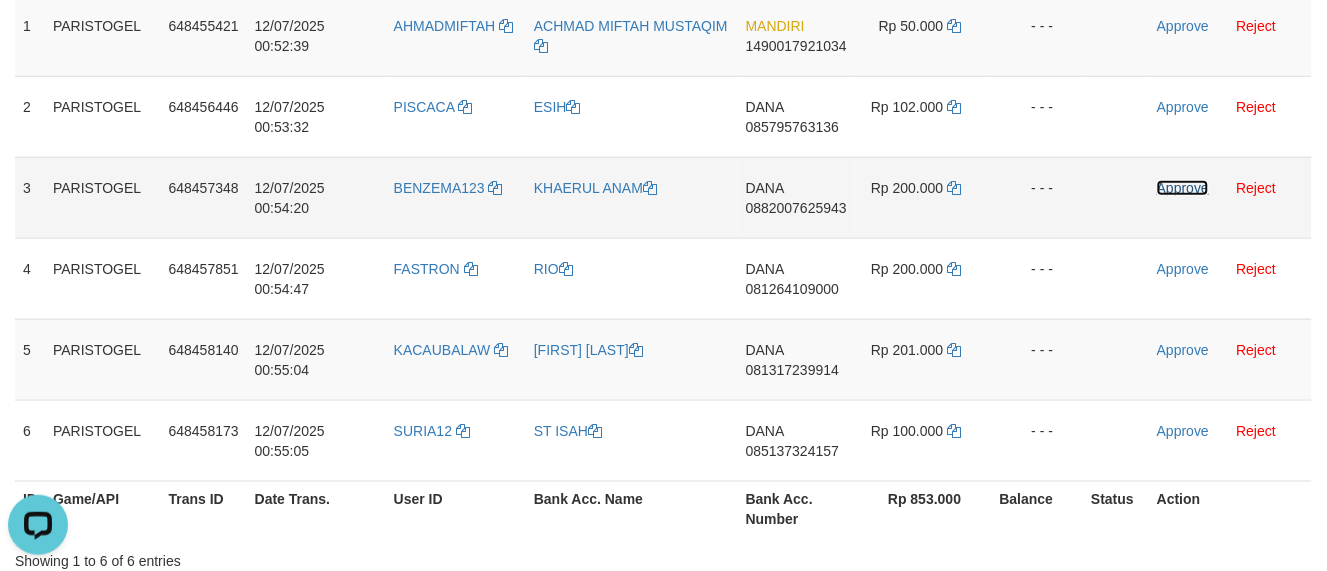 click on "Approve" at bounding box center (1183, 188) 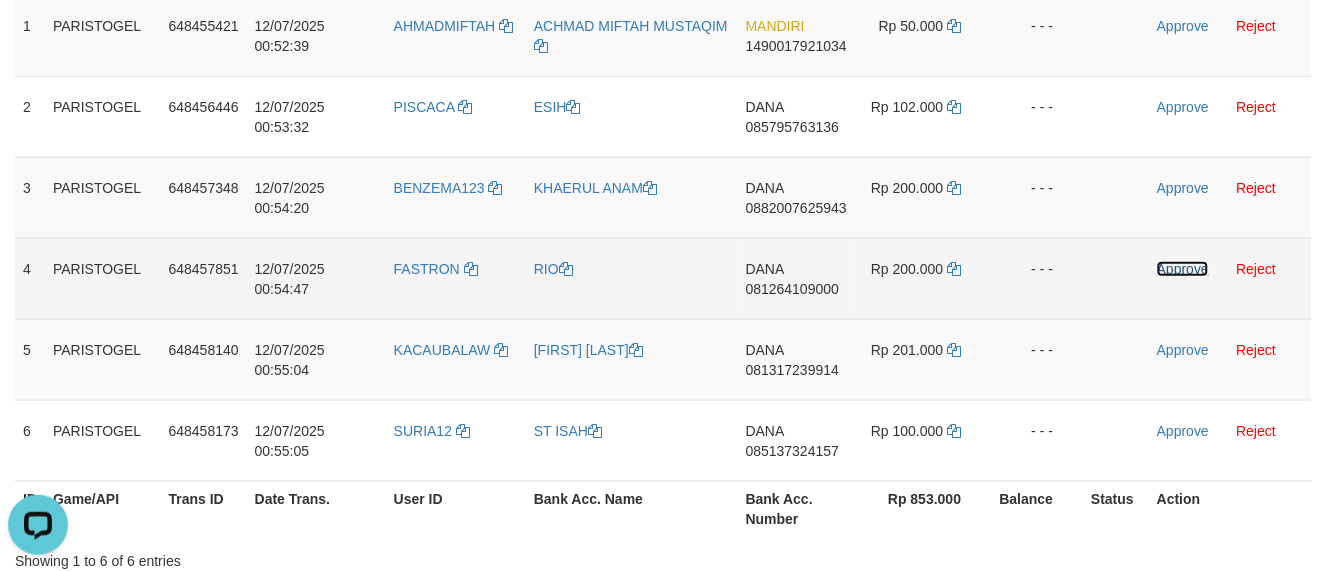 click on "Approve" at bounding box center [1183, 269] 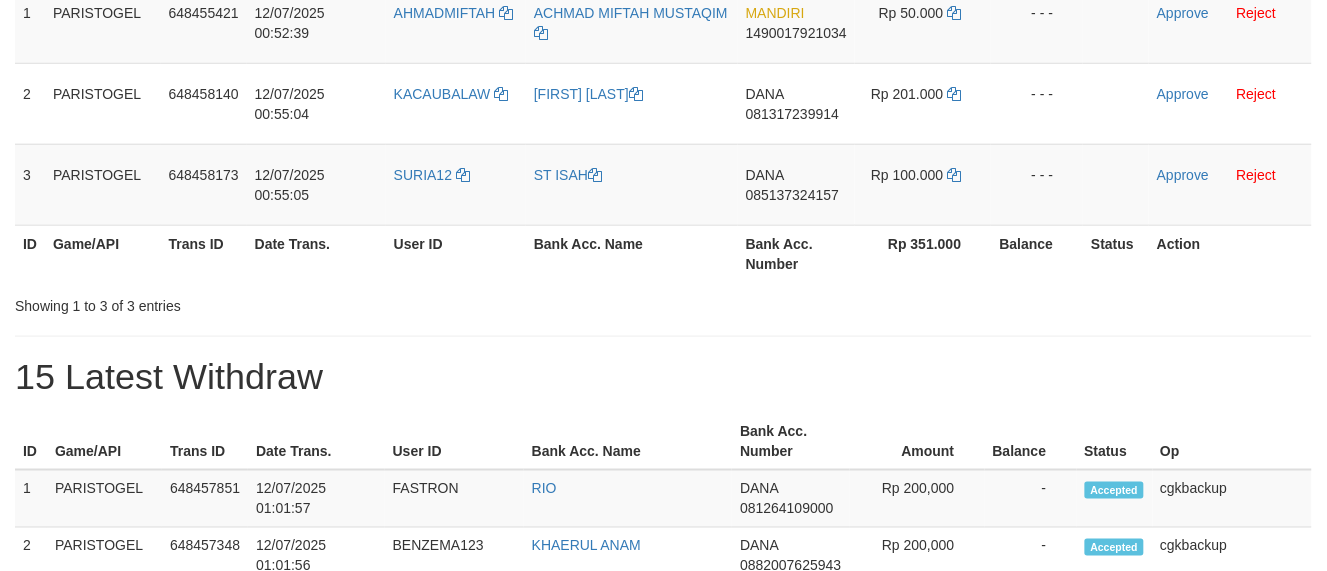 scroll, scrollTop: 357, scrollLeft: 0, axis: vertical 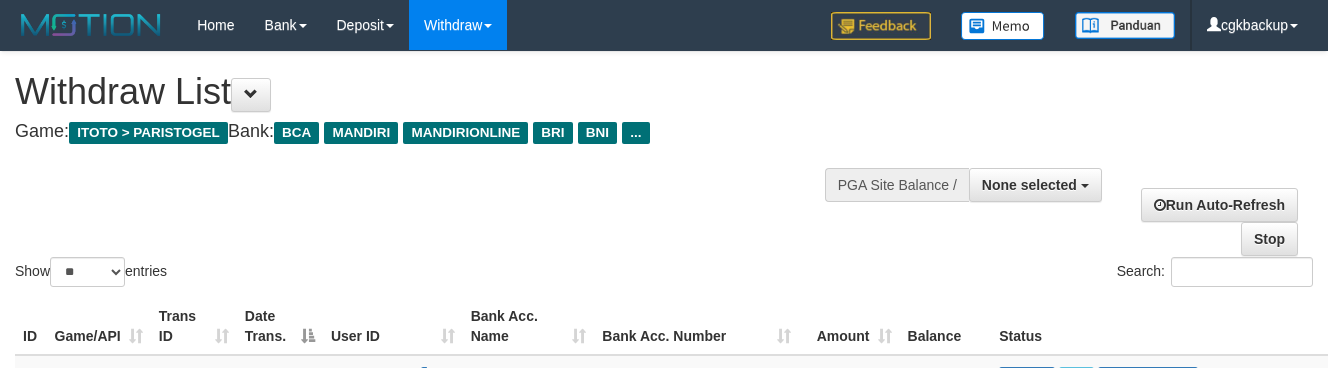select 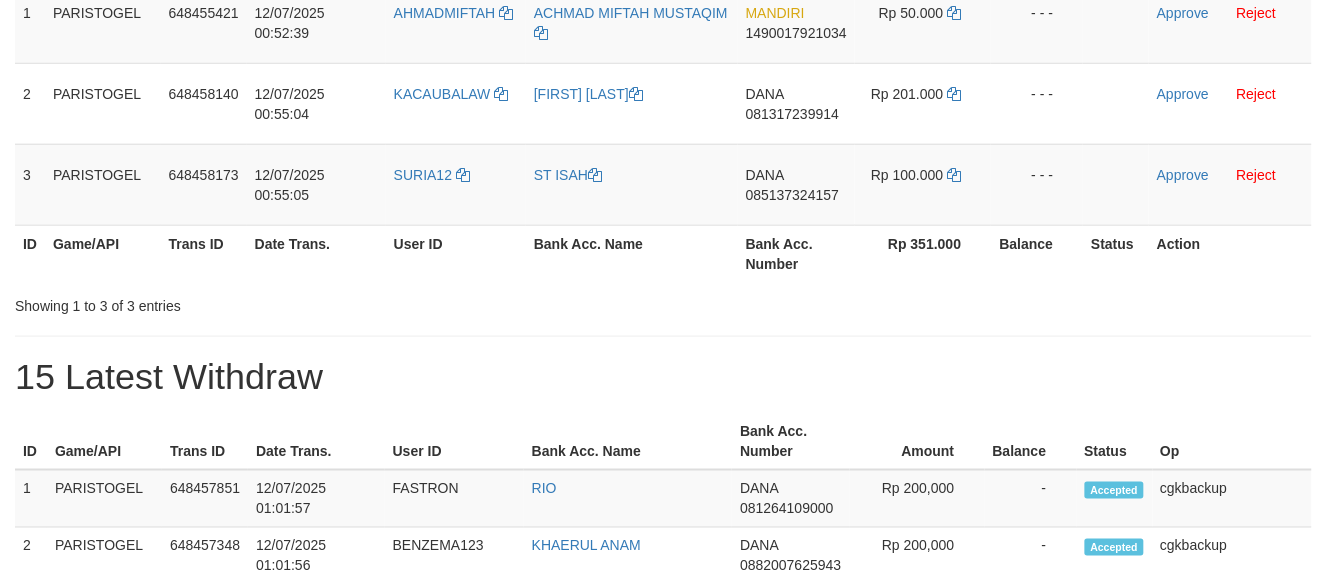 scroll, scrollTop: 357, scrollLeft: 0, axis: vertical 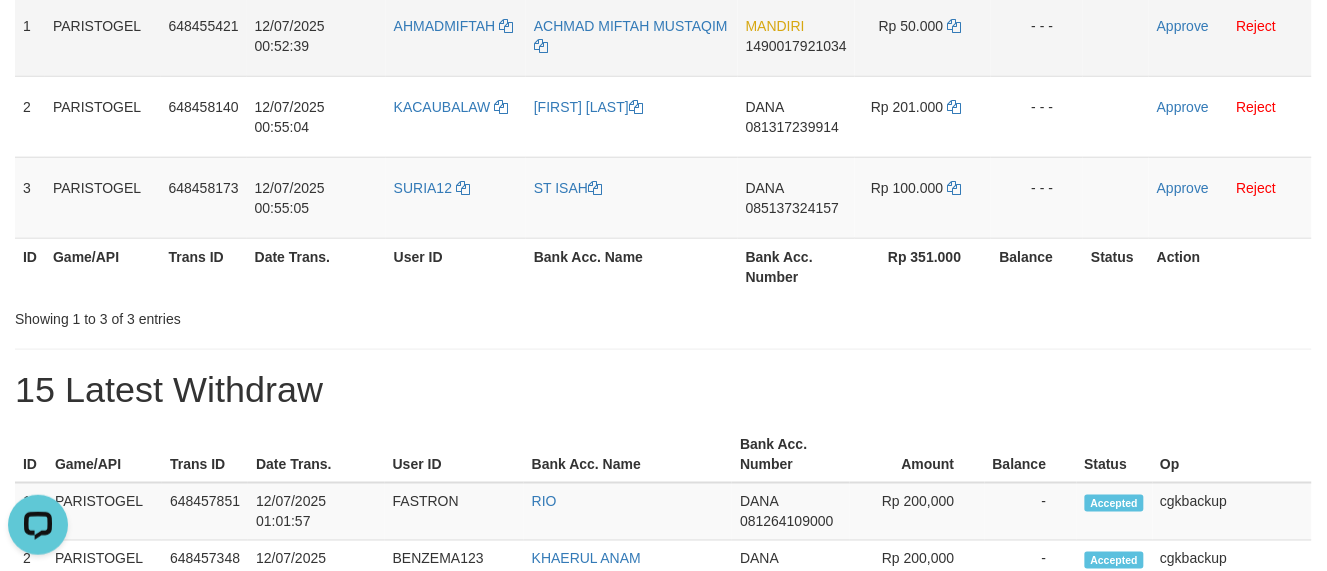 click on "AHMADMIFTAH" at bounding box center [456, 36] 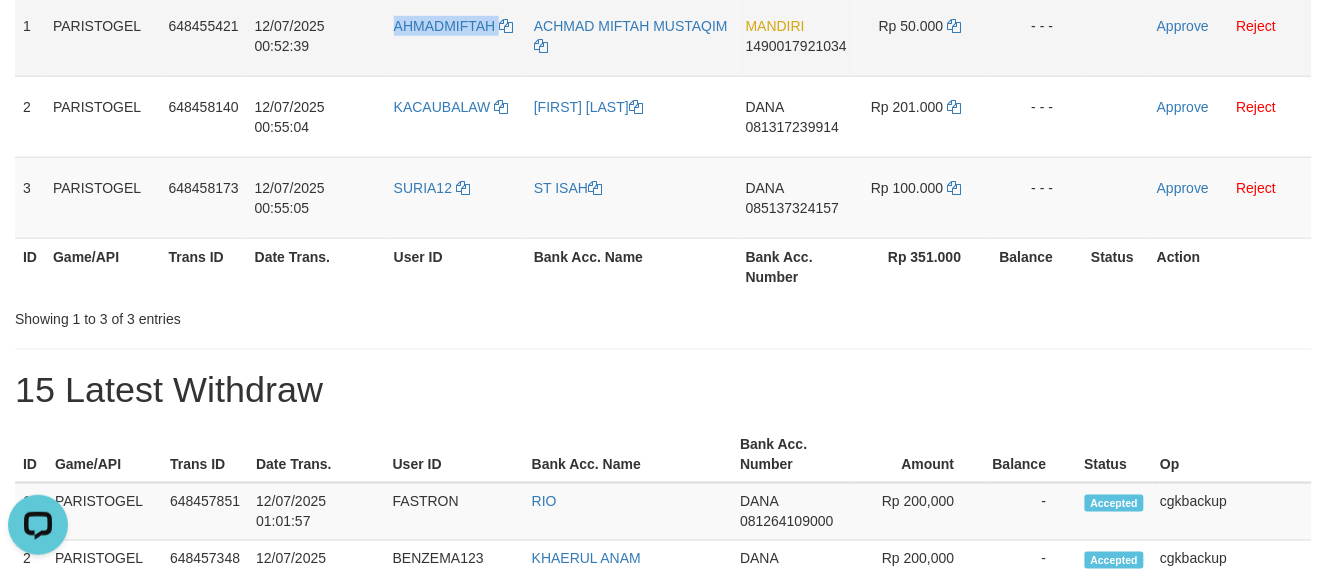 click on "AHMADMIFTAH" at bounding box center [456, 36] 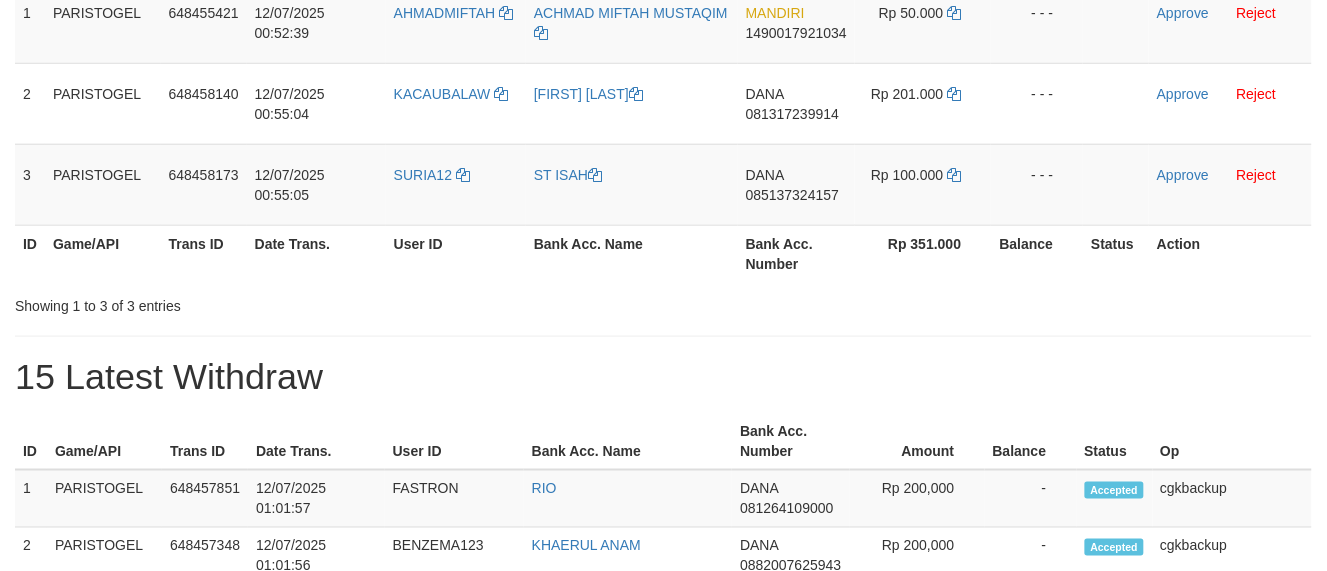 scroll, scrollTop: 357, scrollLeft: 0, axis: vertical 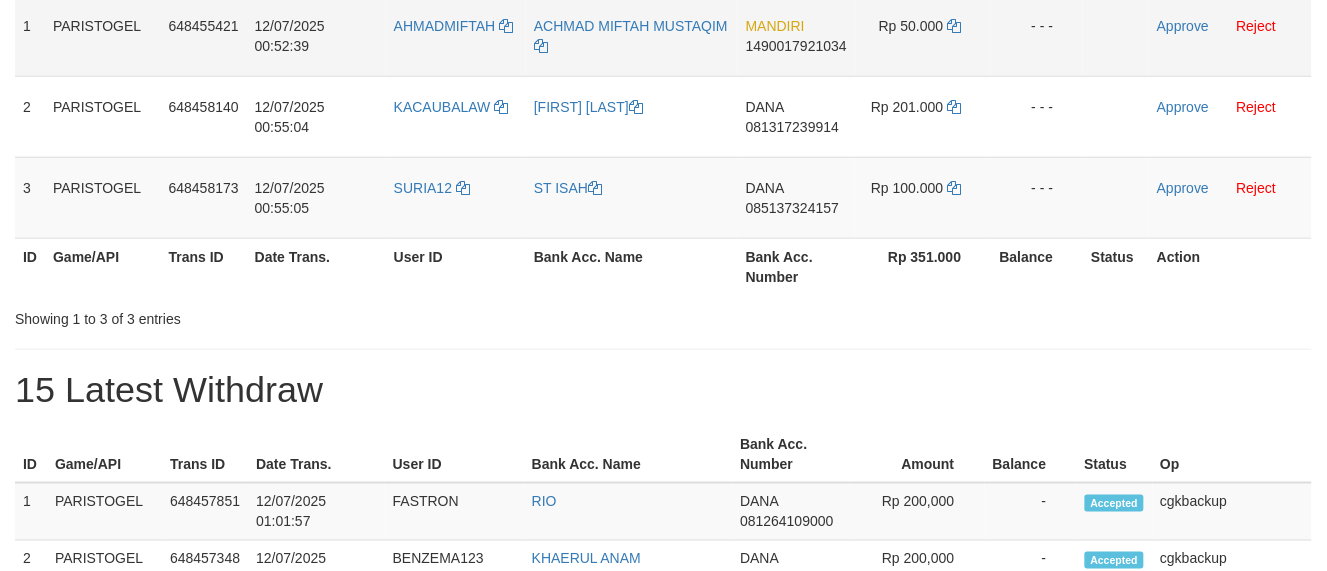 click on "ACHMAD MIFTAH MUSTAQIM" at bounding box center [632, 36] 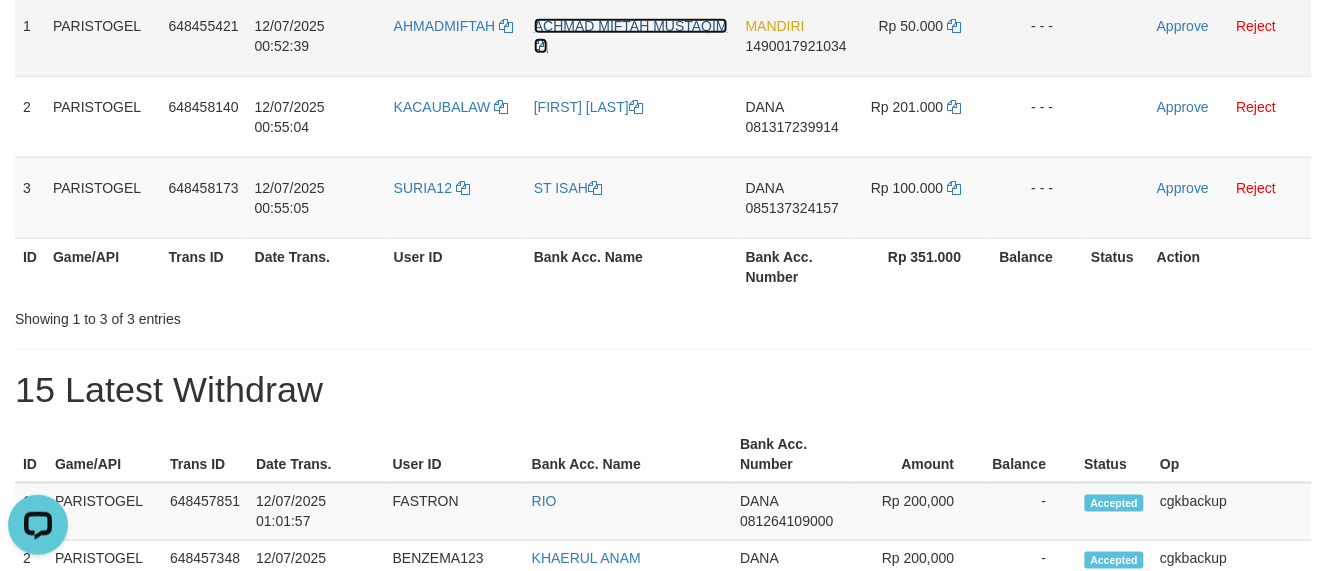 scroll, scrollTop: 0, scrollLeft: 0, axis: both 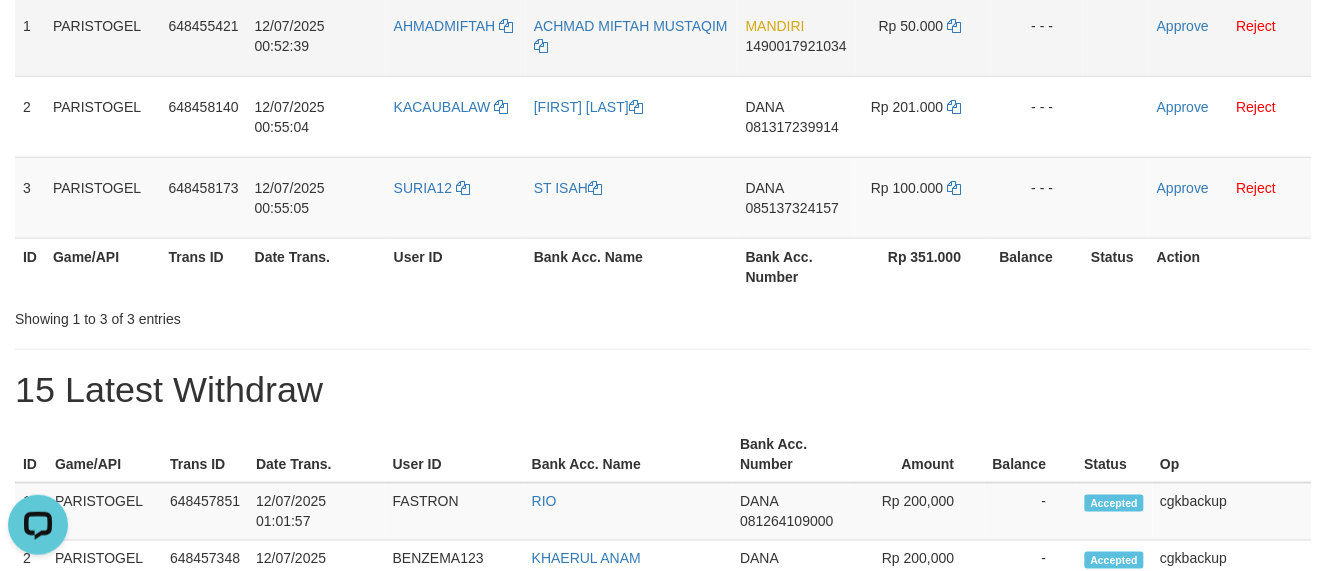 click on "MANDIRI
1490017921034" at bounding box center (796, 36) 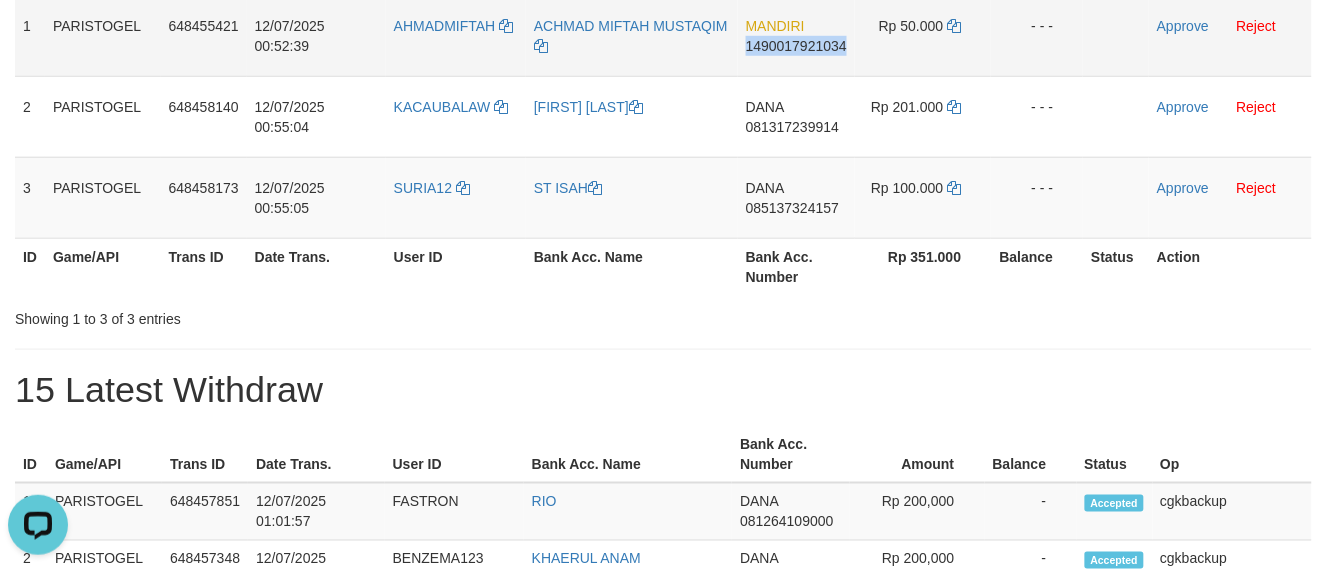click on "MANDIRI
1490017921034" at bounding box center [796, 36] 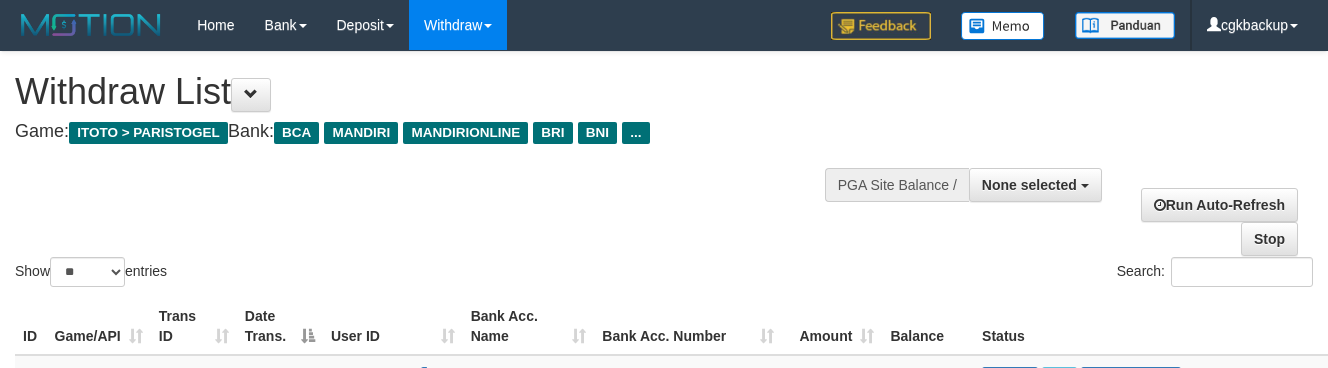 select 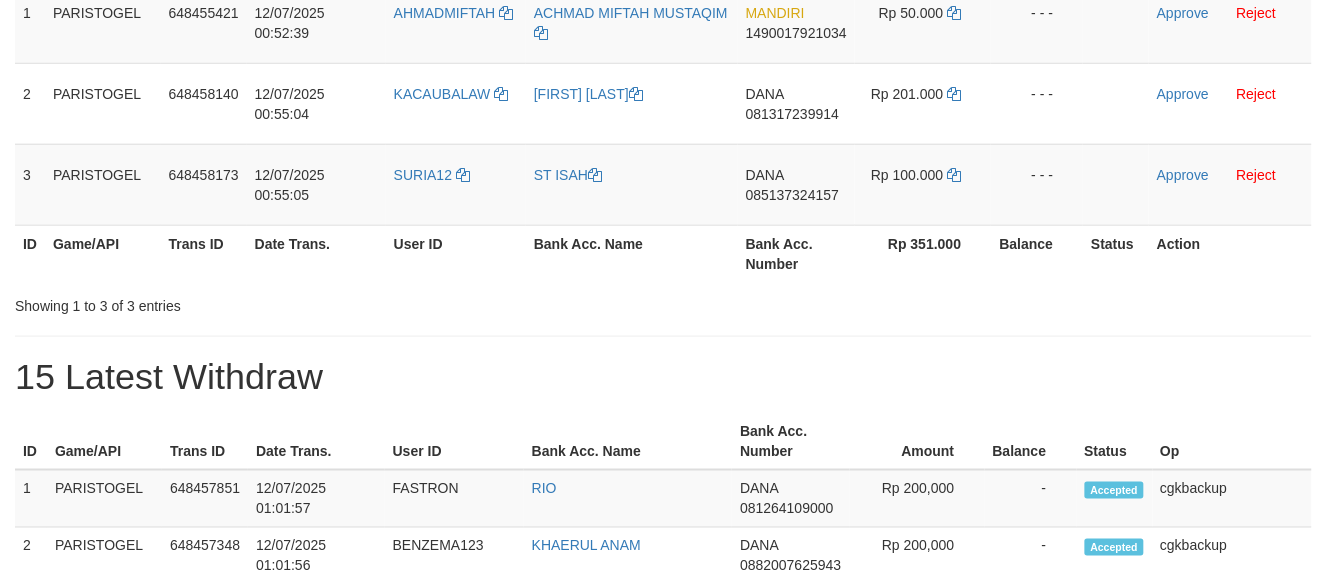 scroll, scrollTop: 357, scrollLeft: 0, axis: vertical 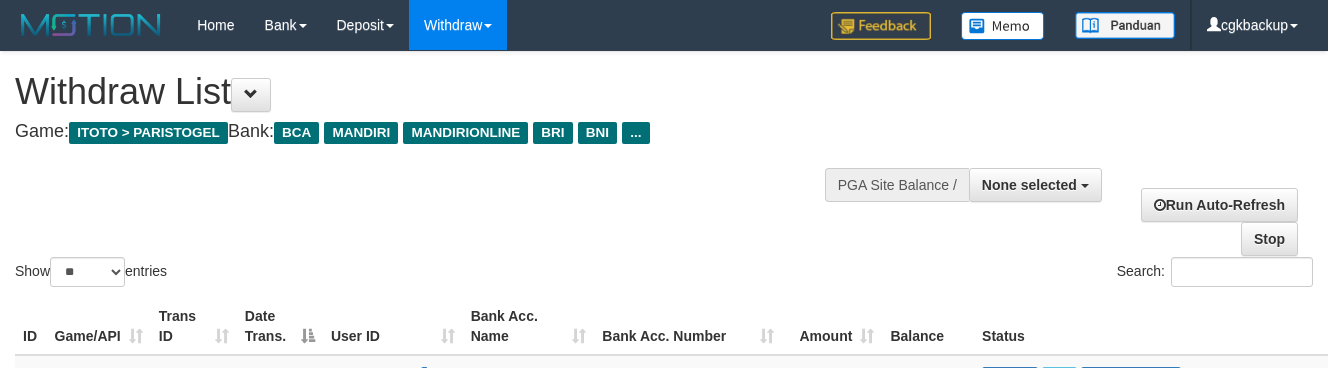 select 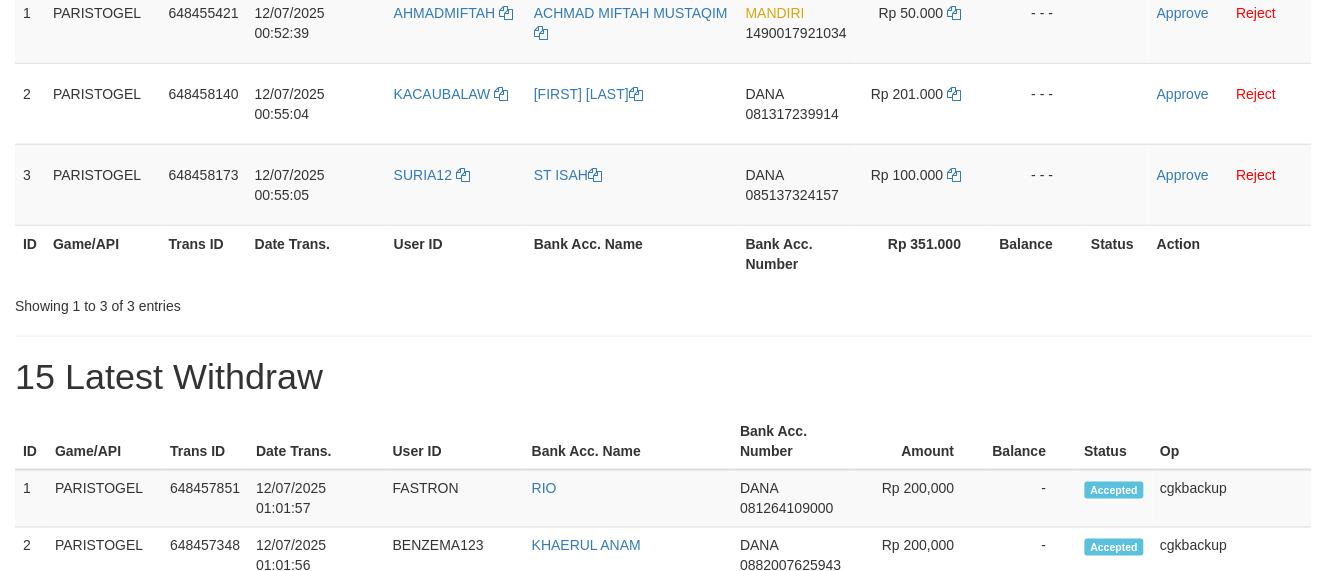 scroll, scrollTop: 357, scrollLeft: 0, axis: vertical 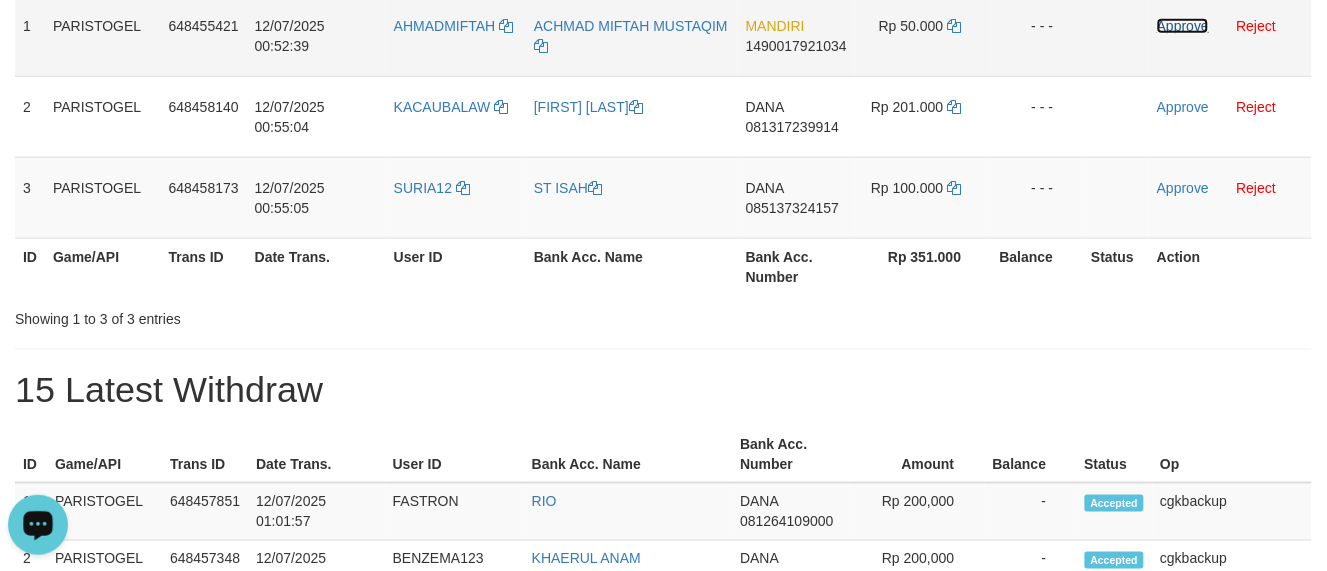 click on "Approve" at bounding box center [1183, 26] 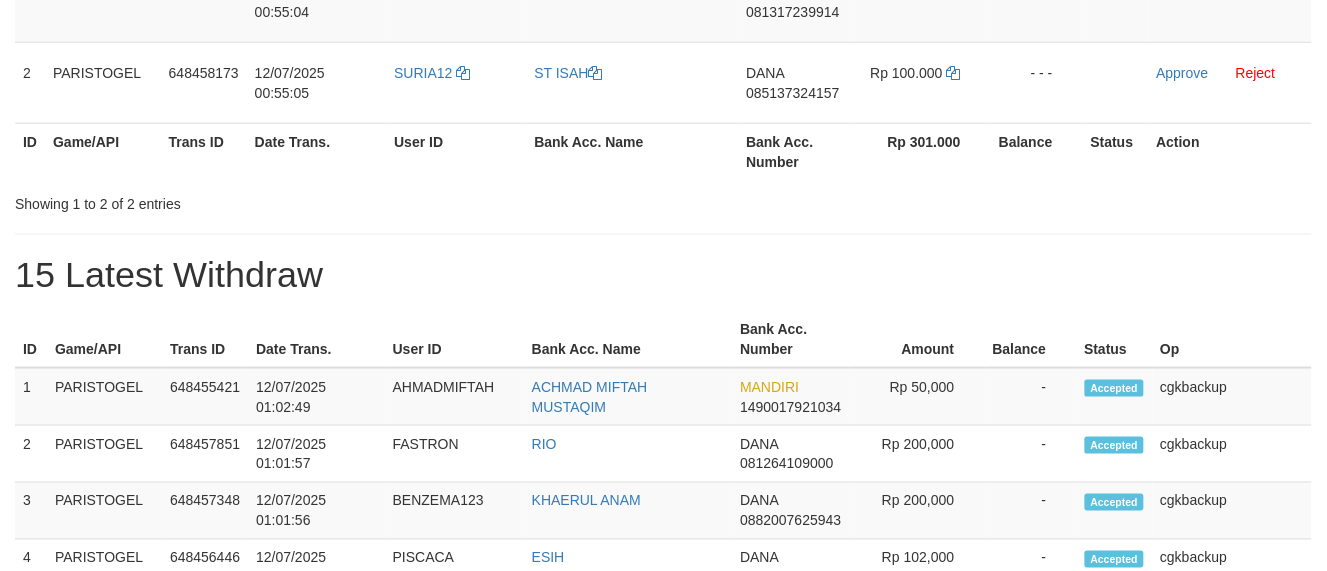 scroll, scrollTop: 357, scrollLeft: 0, axis: vertical 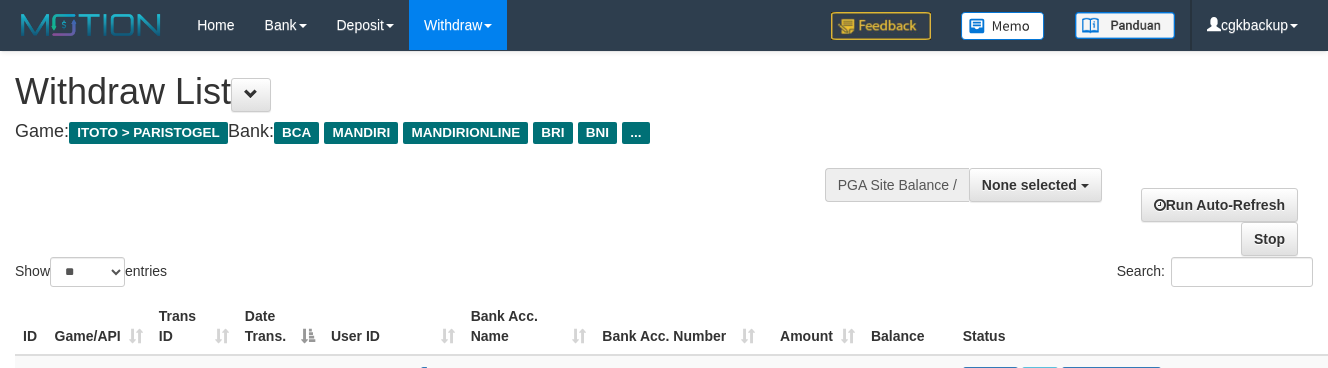 select 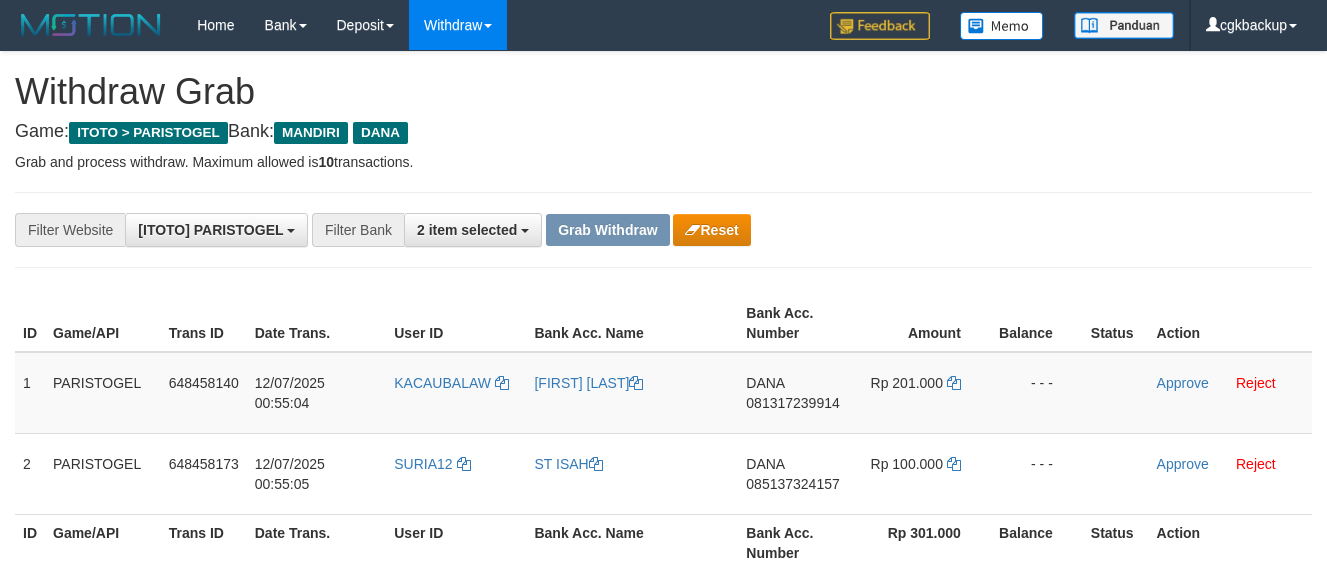 scroll, scrollTop: 357, scrollLeft: 0, axis: vertical 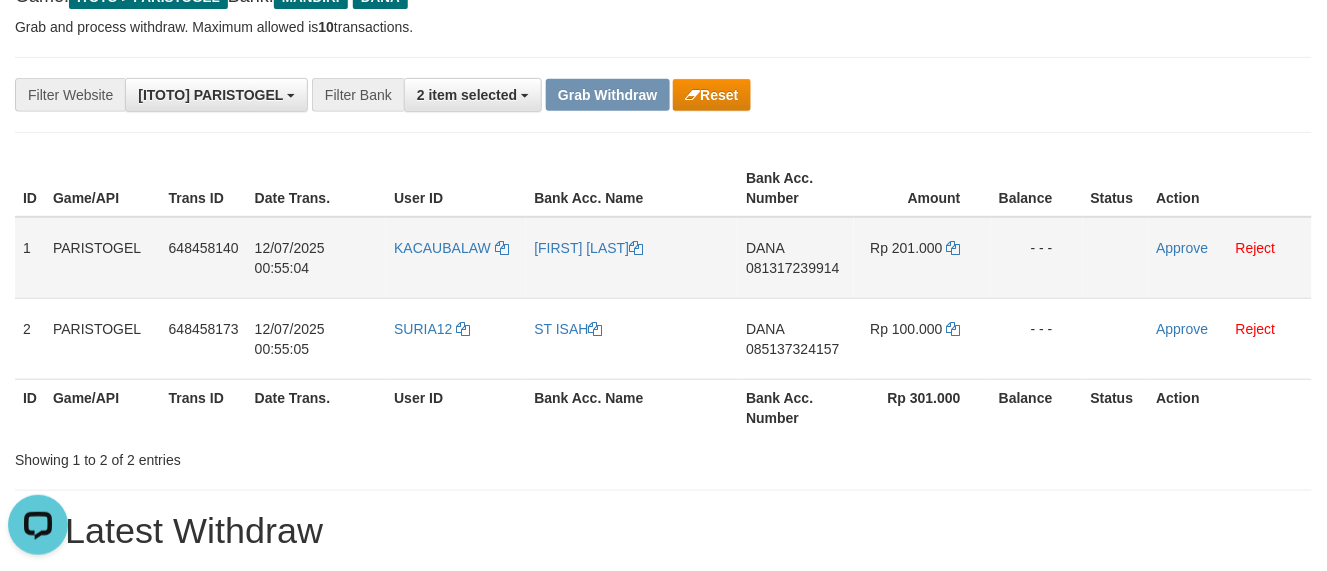 click on "[FIRST]
[PHONE]" at bounding box center [796, 258] 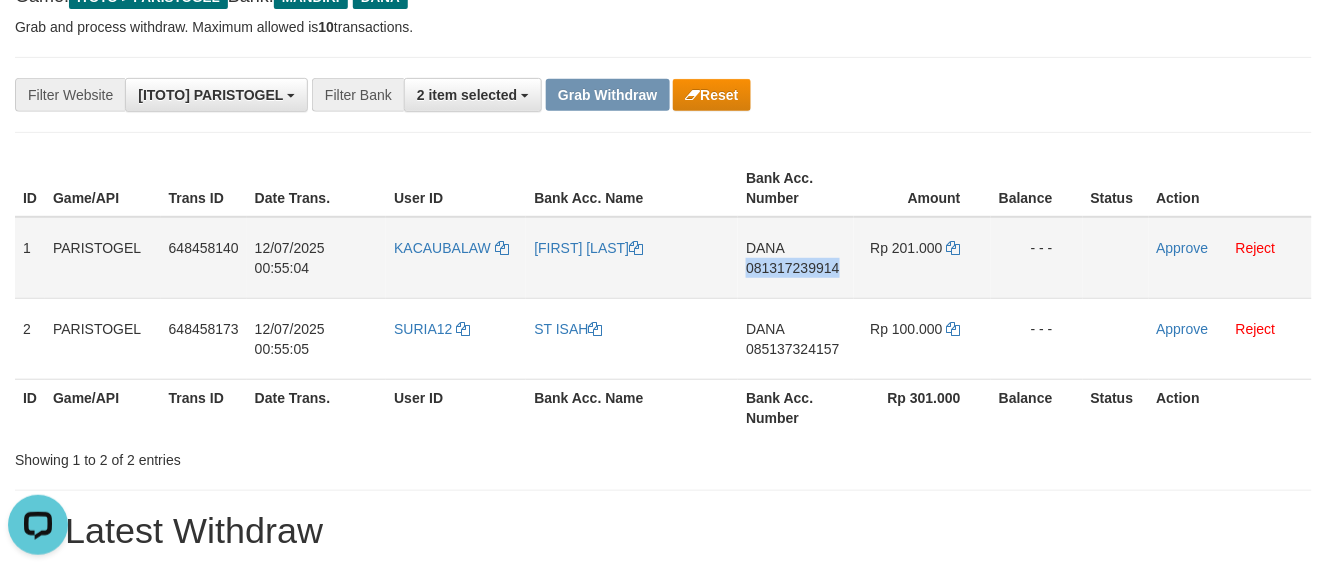 click on "[FIRST]
[PHONE]" at bounding box center [796, 258] 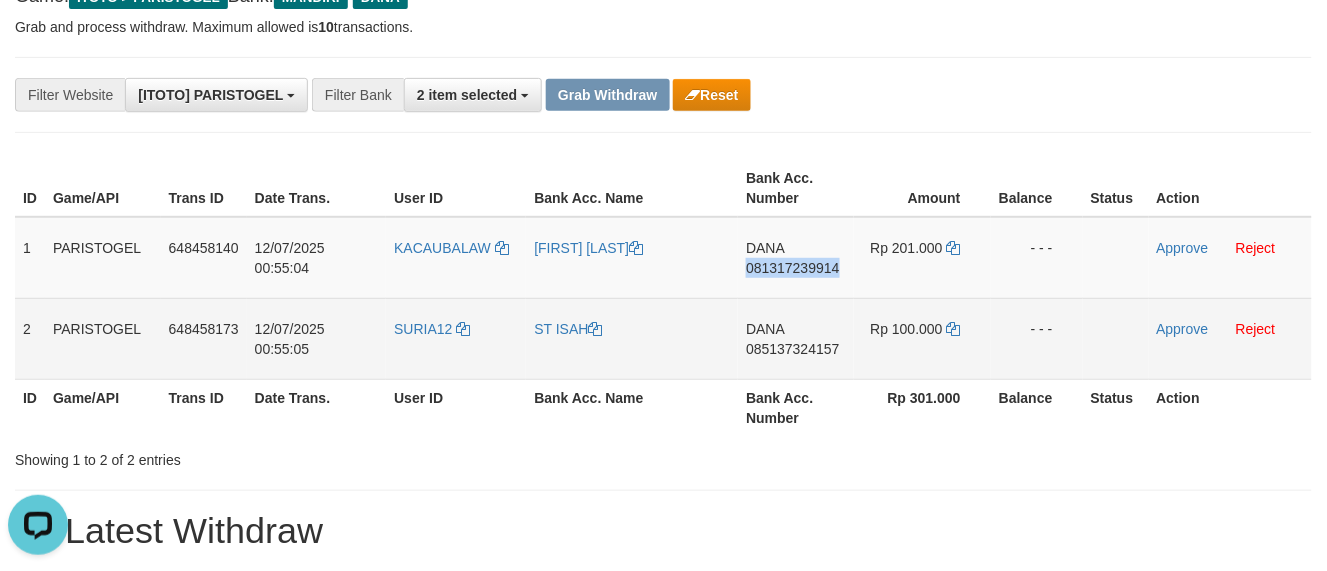 copy on "081317239914" 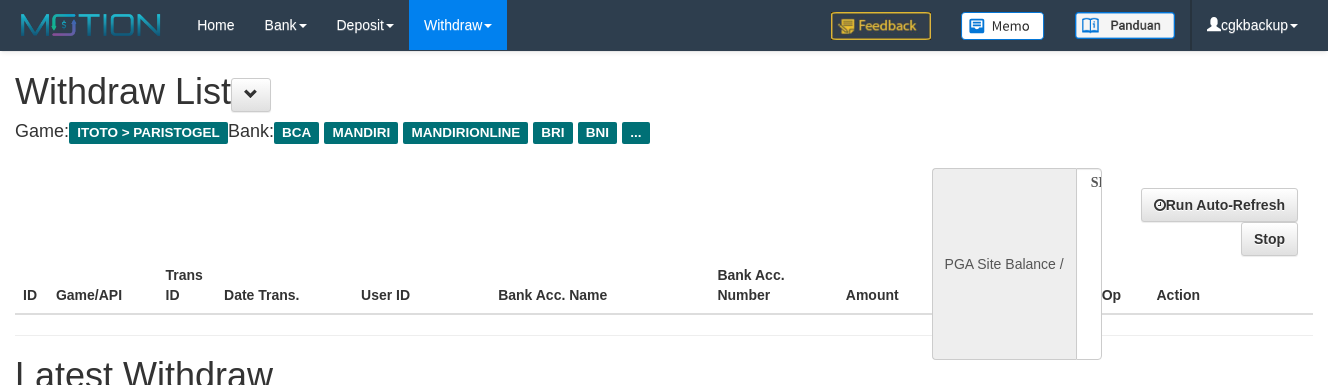 select 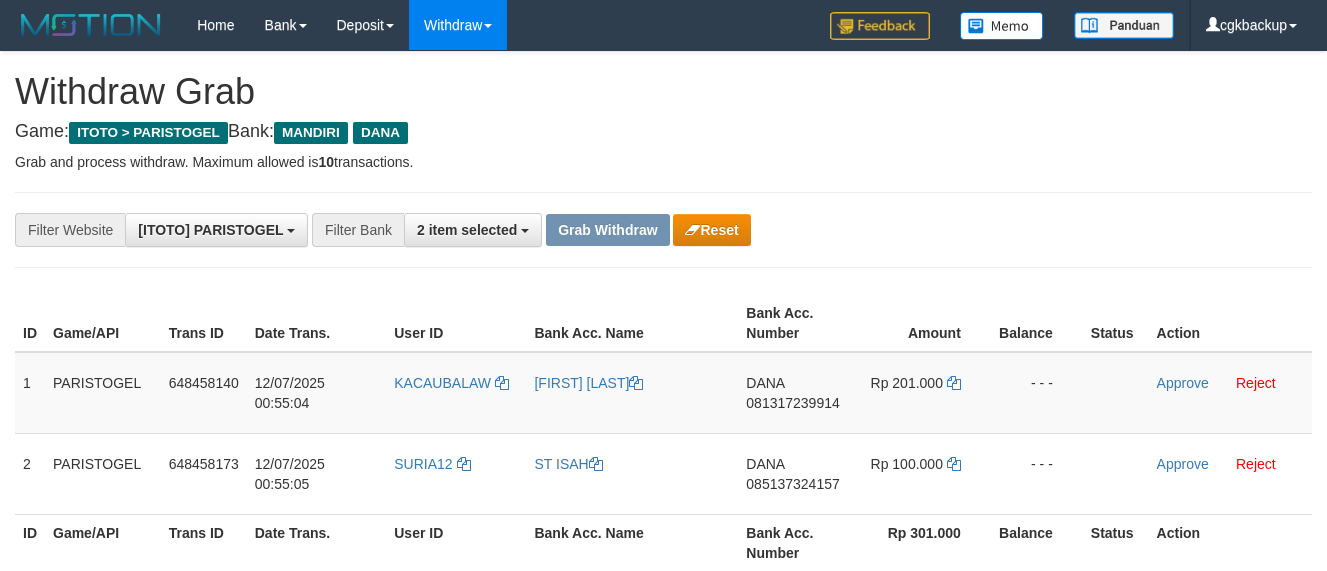 scroll, scrollTop: 136, scrollLeft: 0, axis: vertical 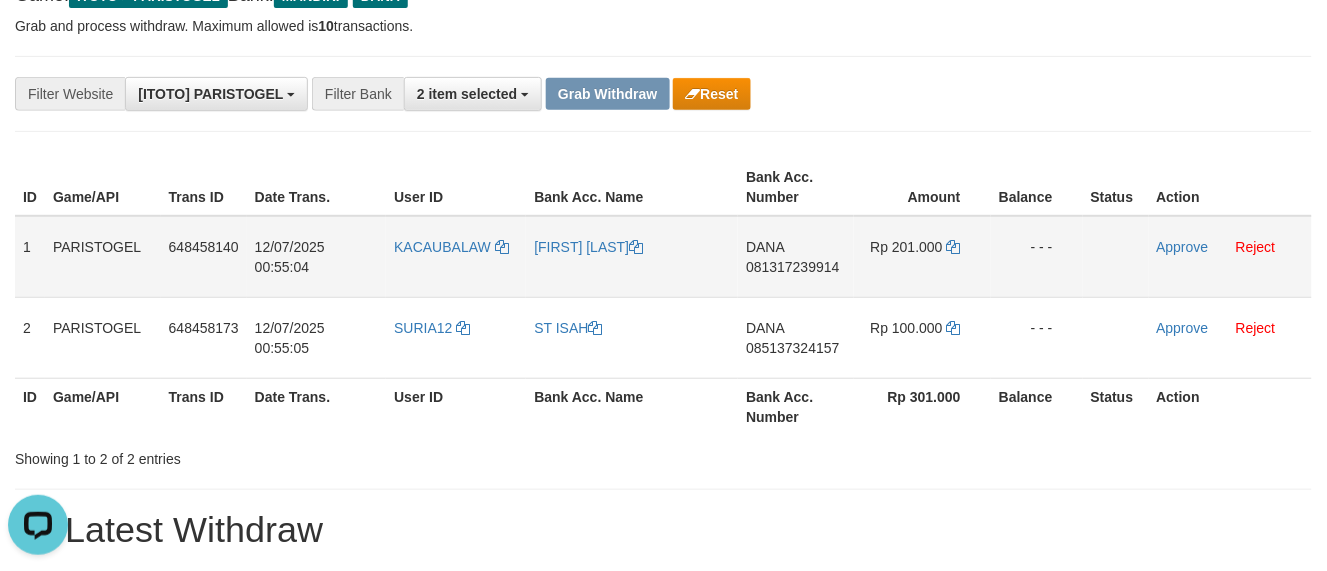 click on "[FIRST]
[PHONE]" at bounding box center (796, 257) 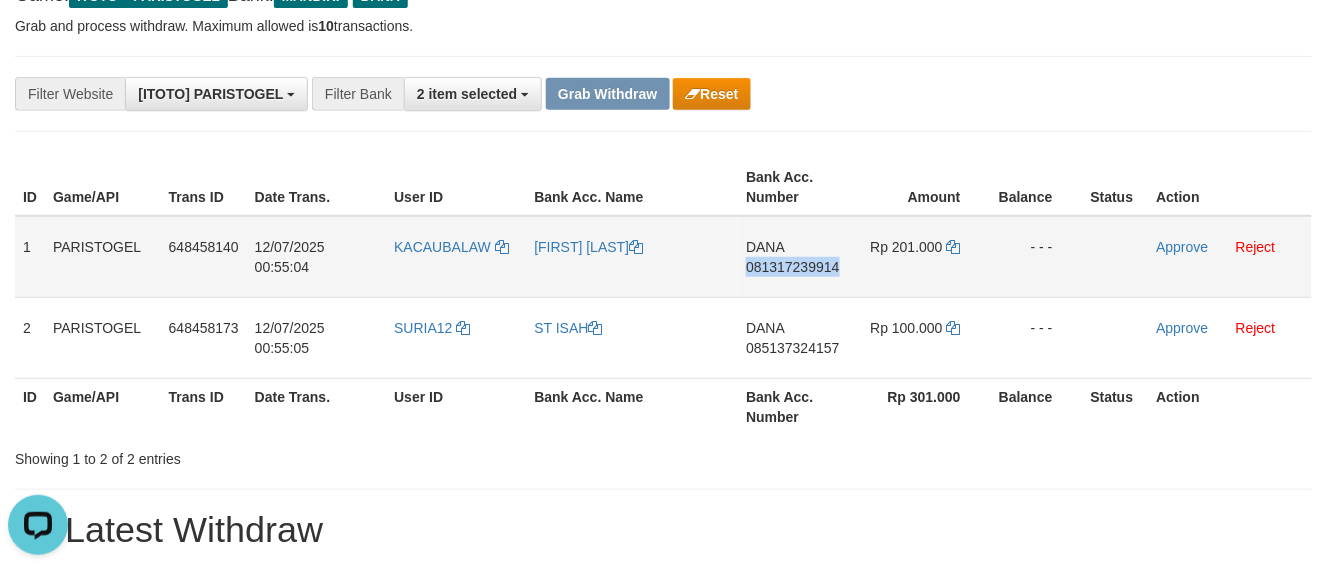 click on "DANA
081317239914" at bounding box center (796, 257) 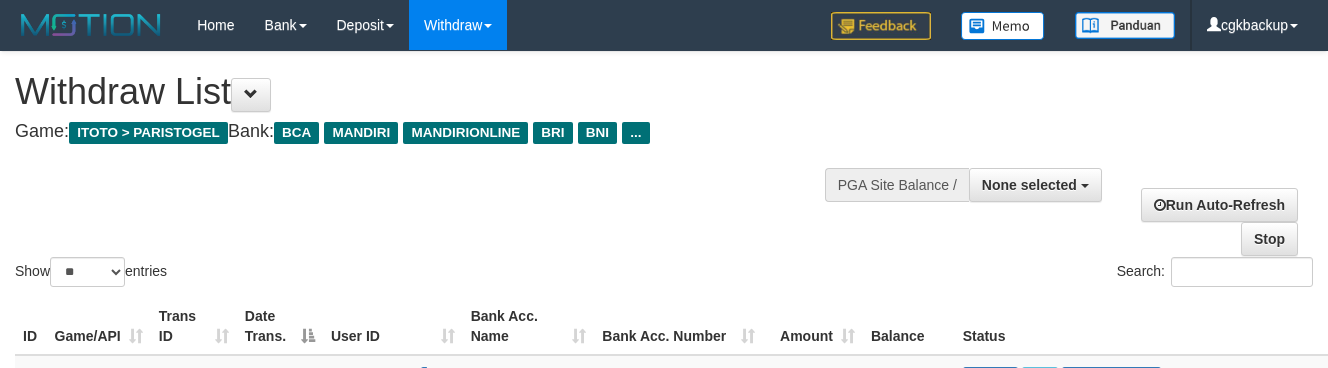 select 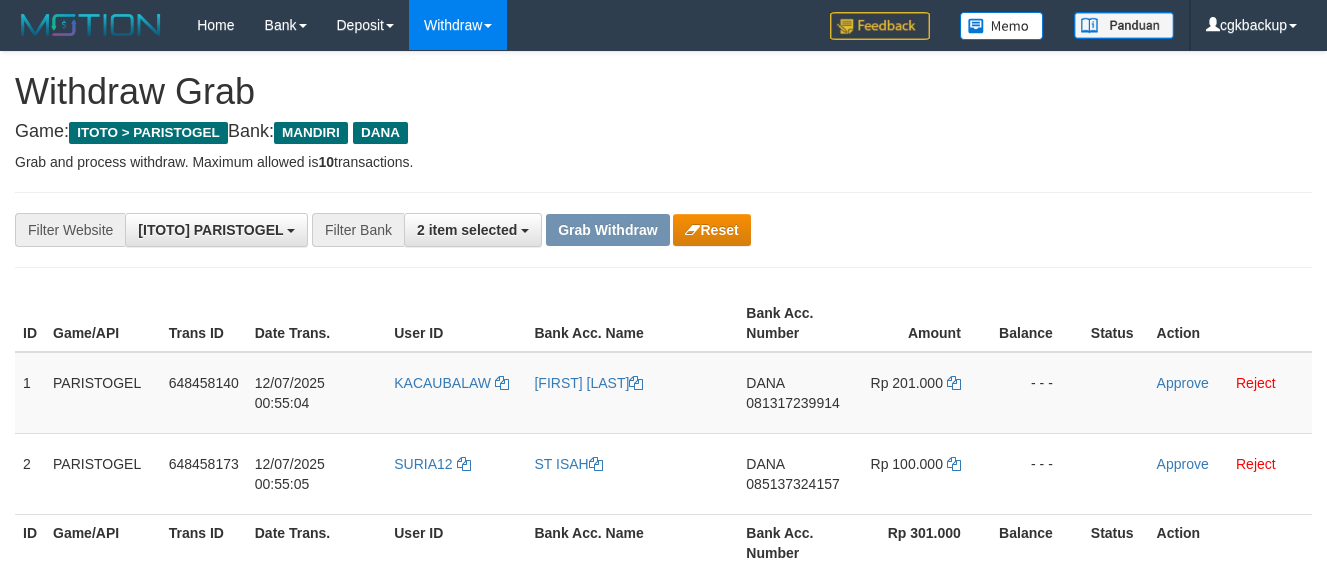 scroll, scrollTop: 137, scrollLeft: 0, axis: vertical 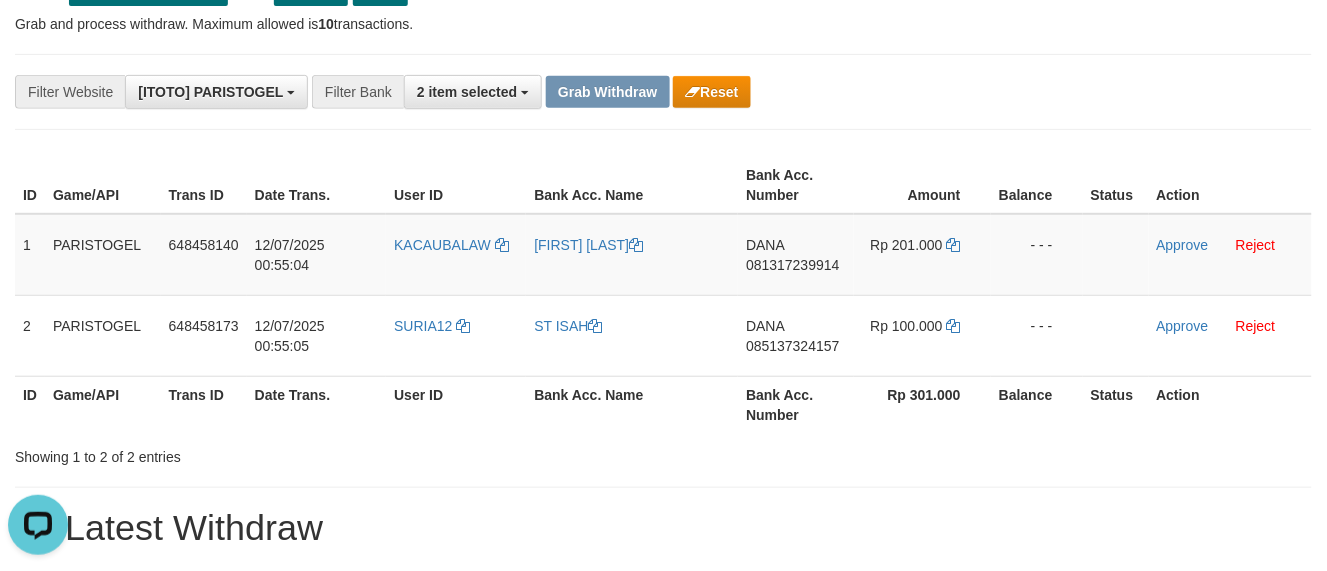 click on "15 Latest Withdraw" at bounding box center [663, 528] 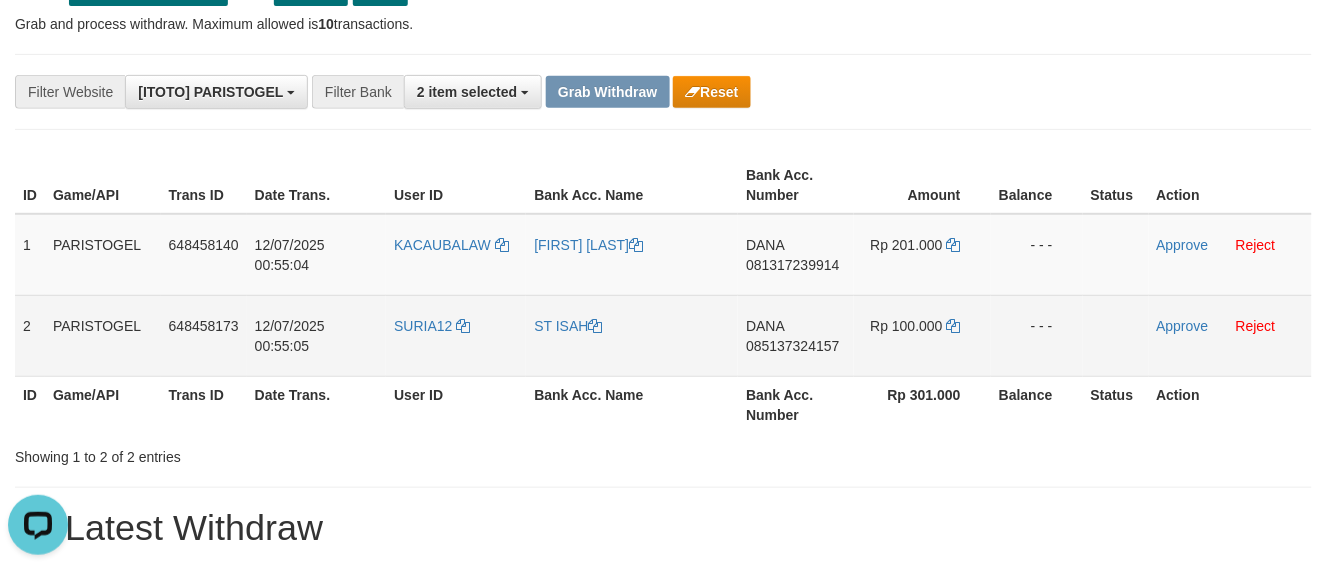 click on "DANA
085137324157" at bounding box center (796, 335) 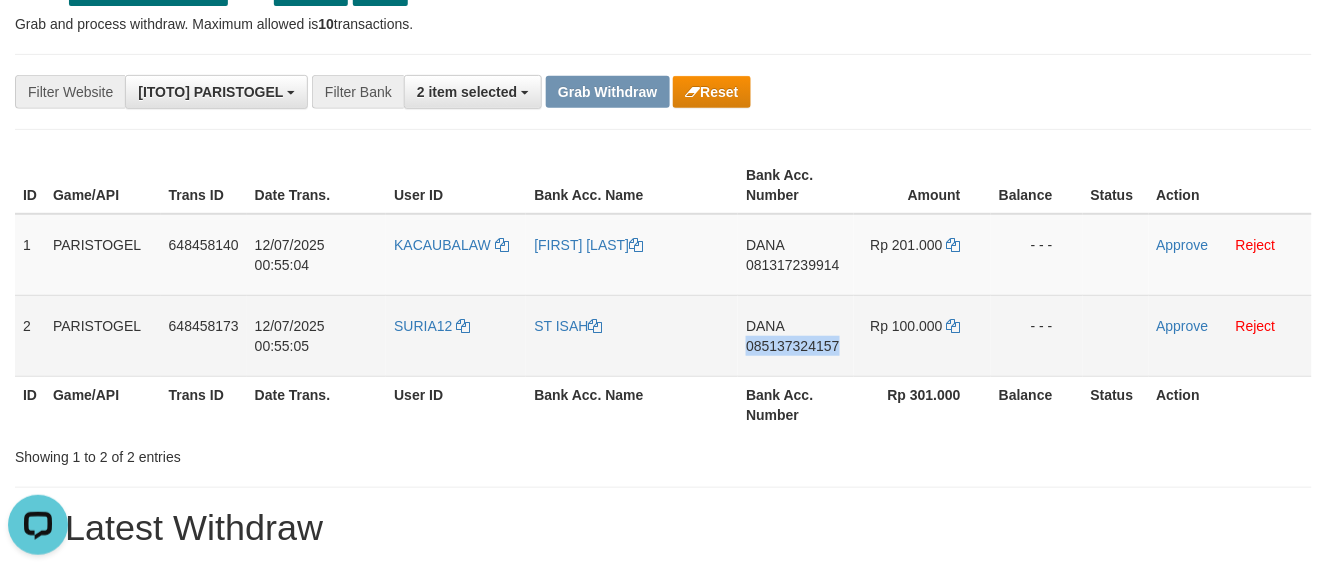click on "DANA
085137324157" at bounding box center [796, 335] 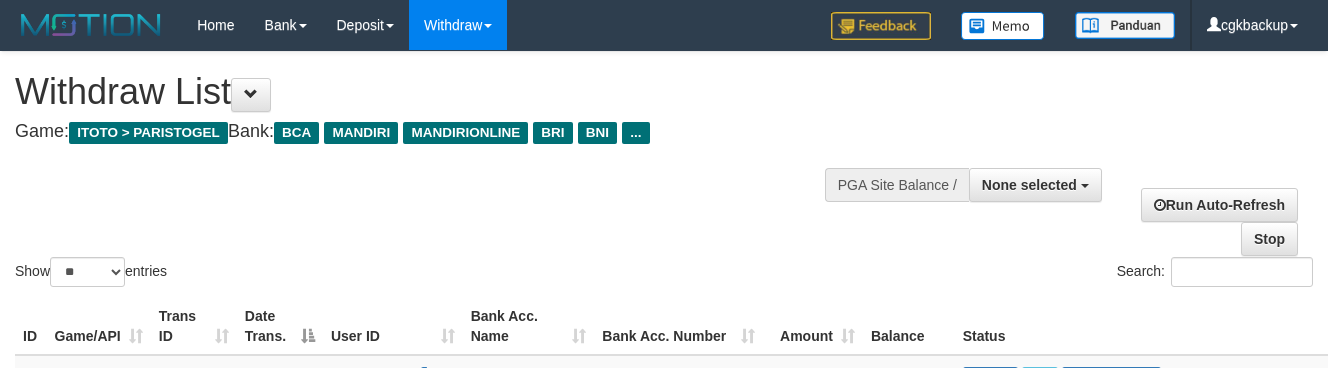 select 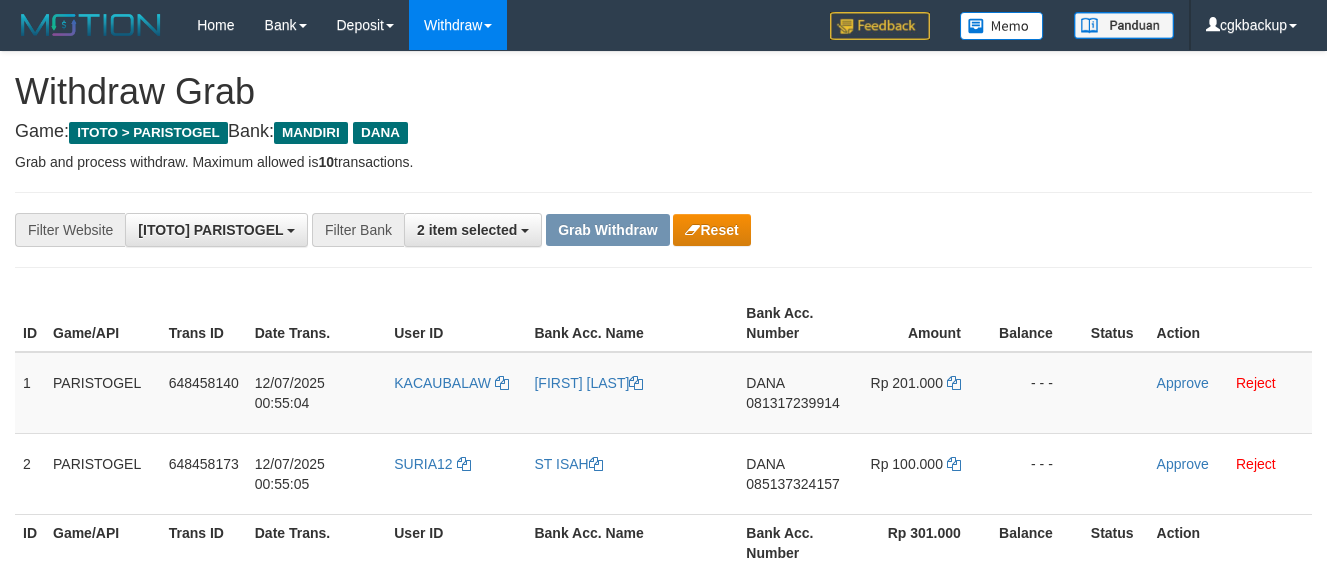 scroll, scrollTop: 140, scrollLeft: 0, axis: vertical 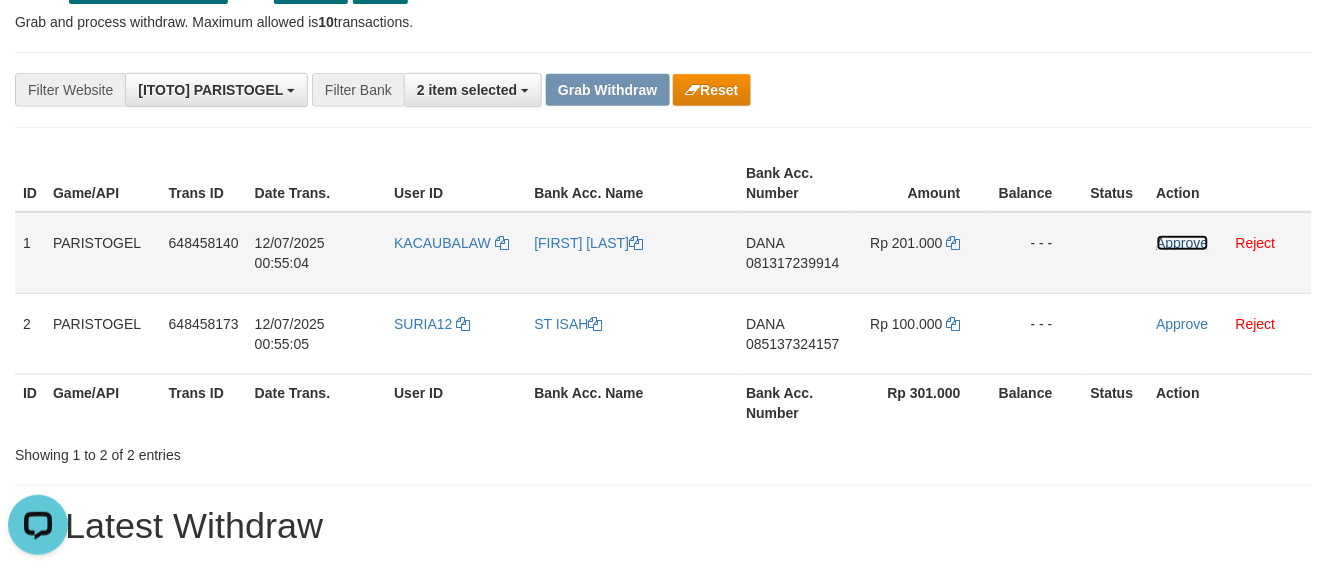 click on "Approve" at bounding box center (1183, 243) 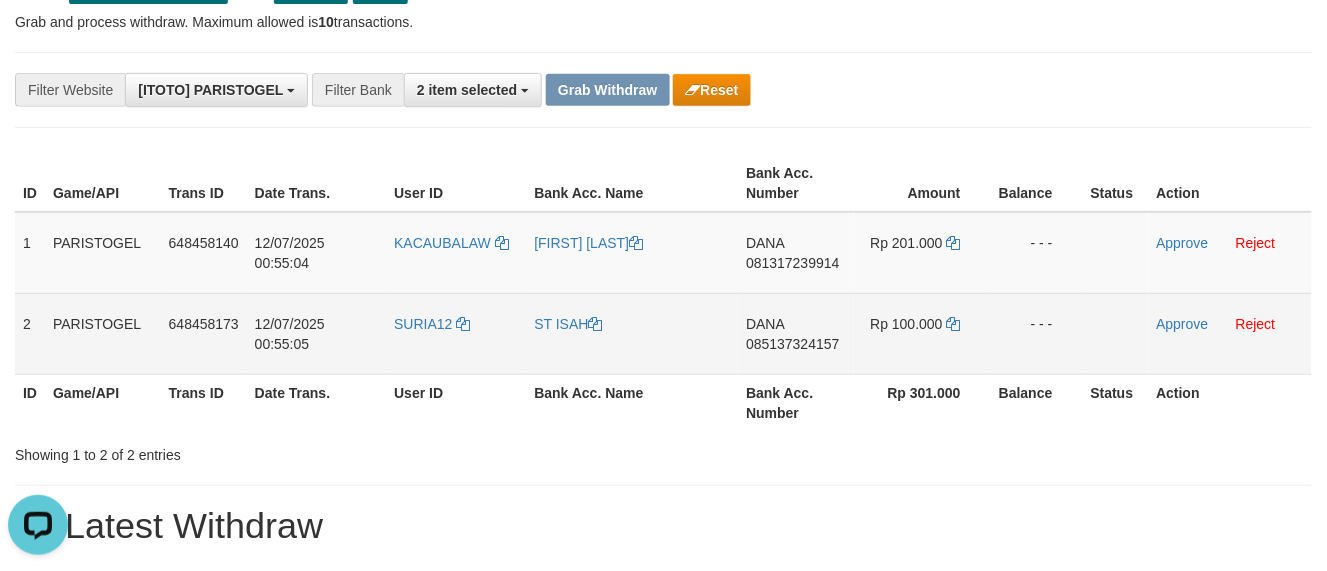 click on "Approve
Reject" at bounding box center (1230, 333) 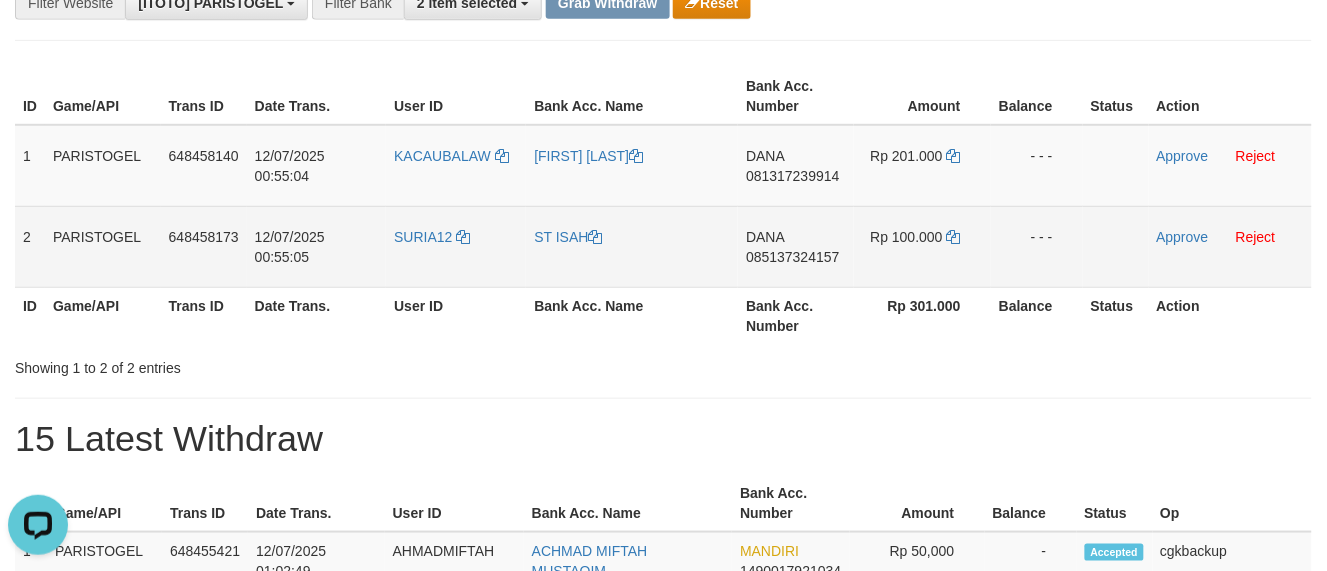 scroll, scrollTop: 194, scrollLeft: 0, axis: vertical 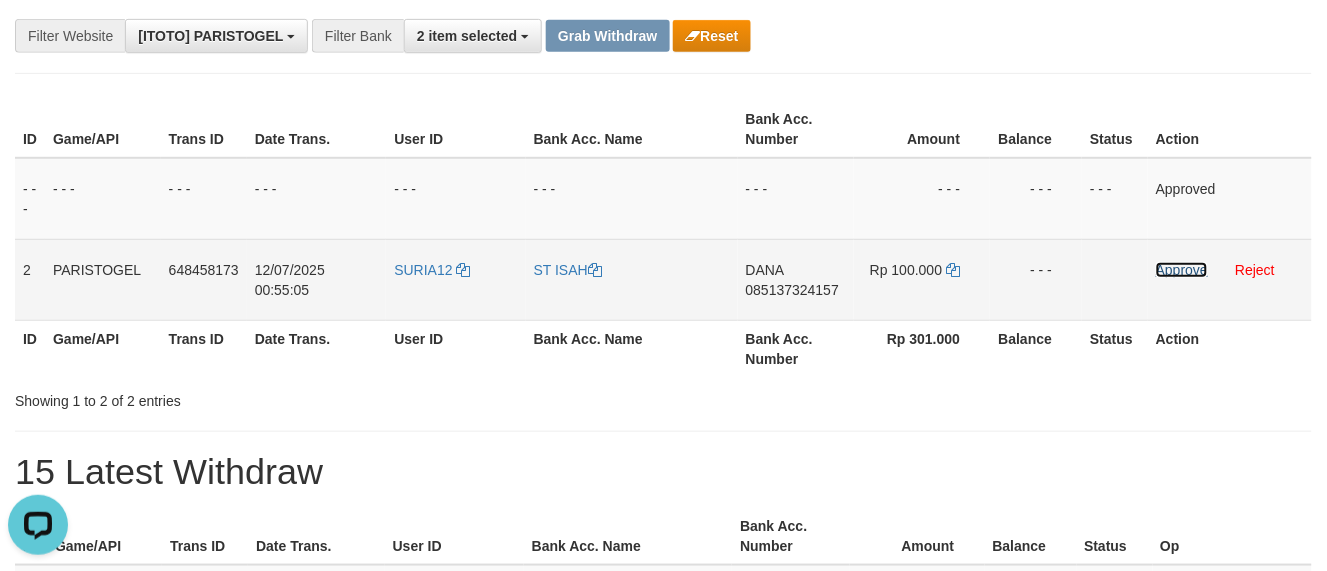 click on "Approve" at bounding box center (1182, 270) 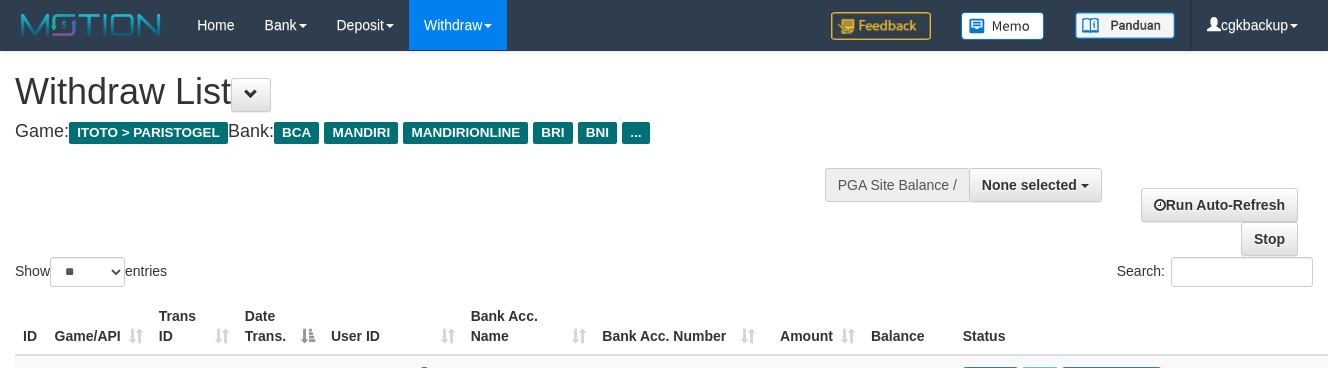select 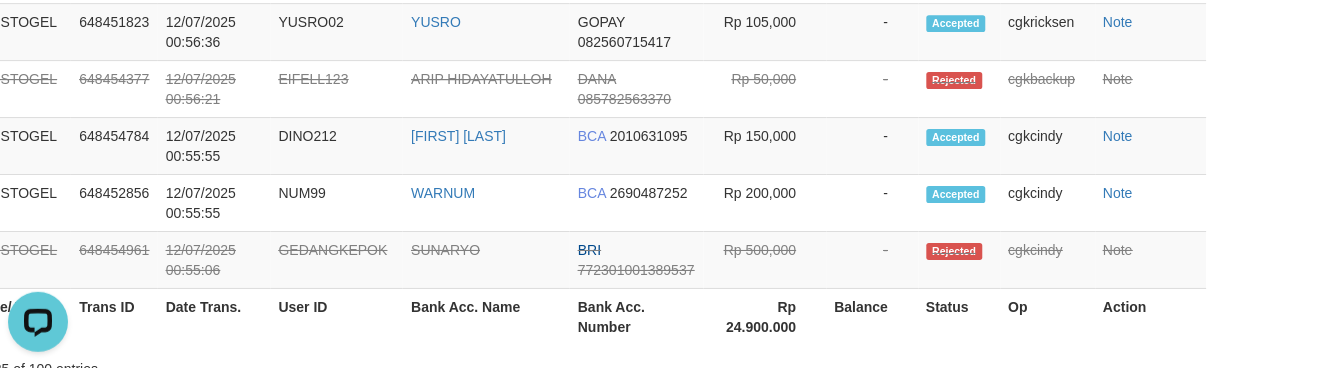 scroll, scrollTop: 0, scrollLeft: 0, axis: both 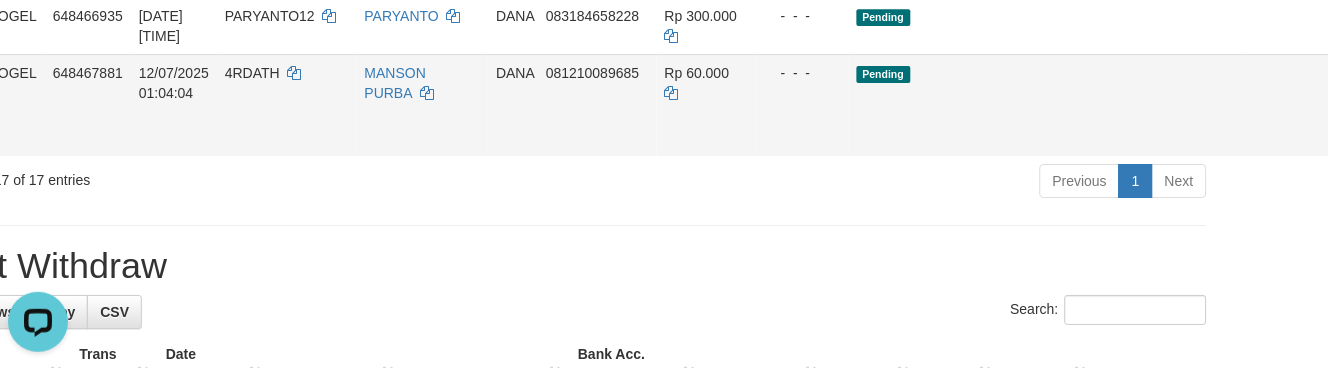 click on "Allow Grab" at bounding box center [1361, 83] 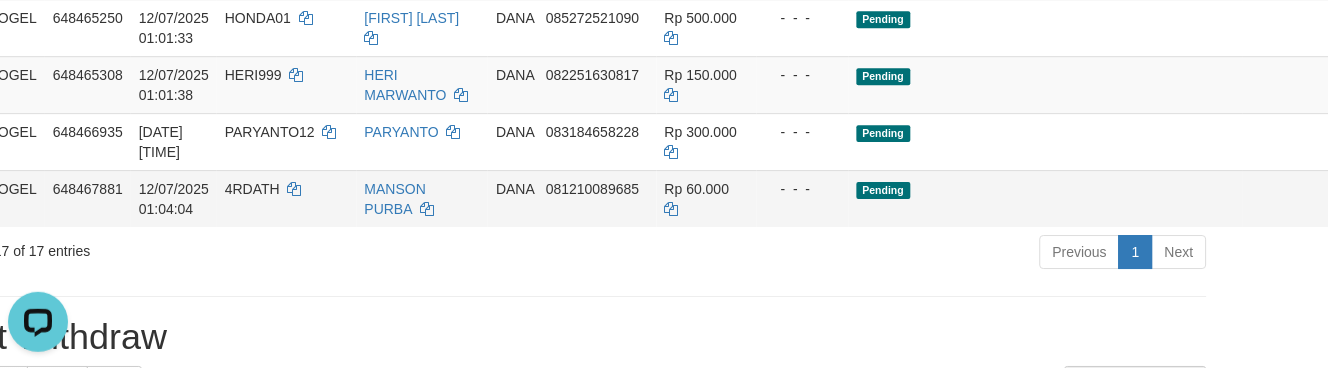 scroll, scrollTop: 1071, scrollLeft: 106, axis: both 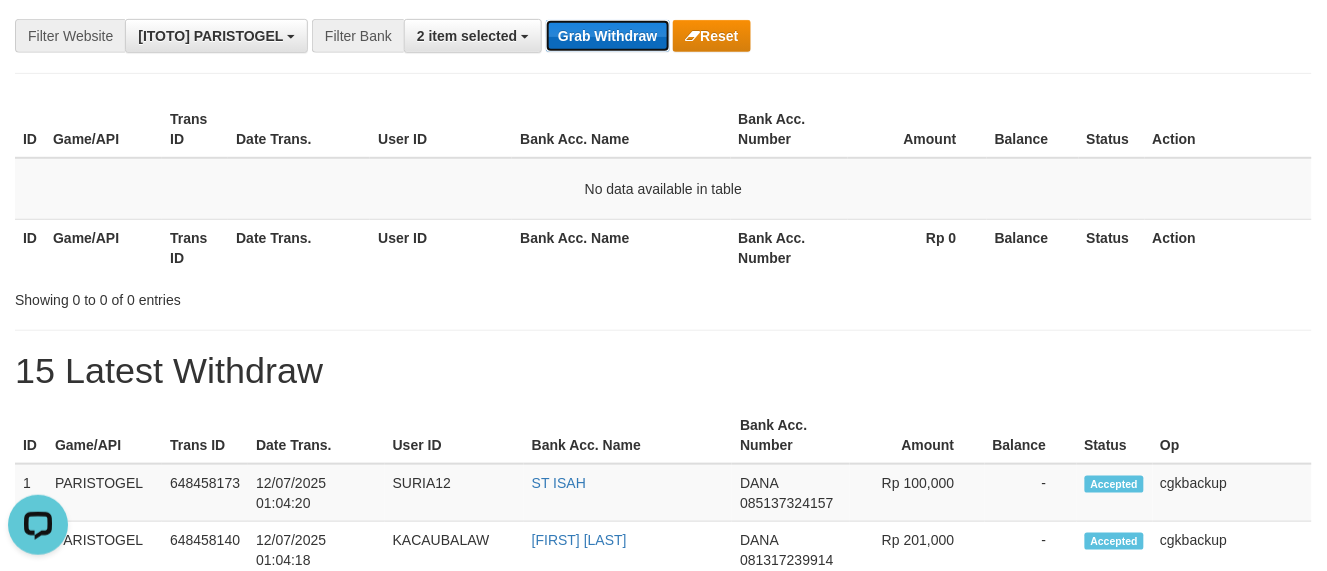 click on "Grab Withdraw" at bounding box center [607, 36] 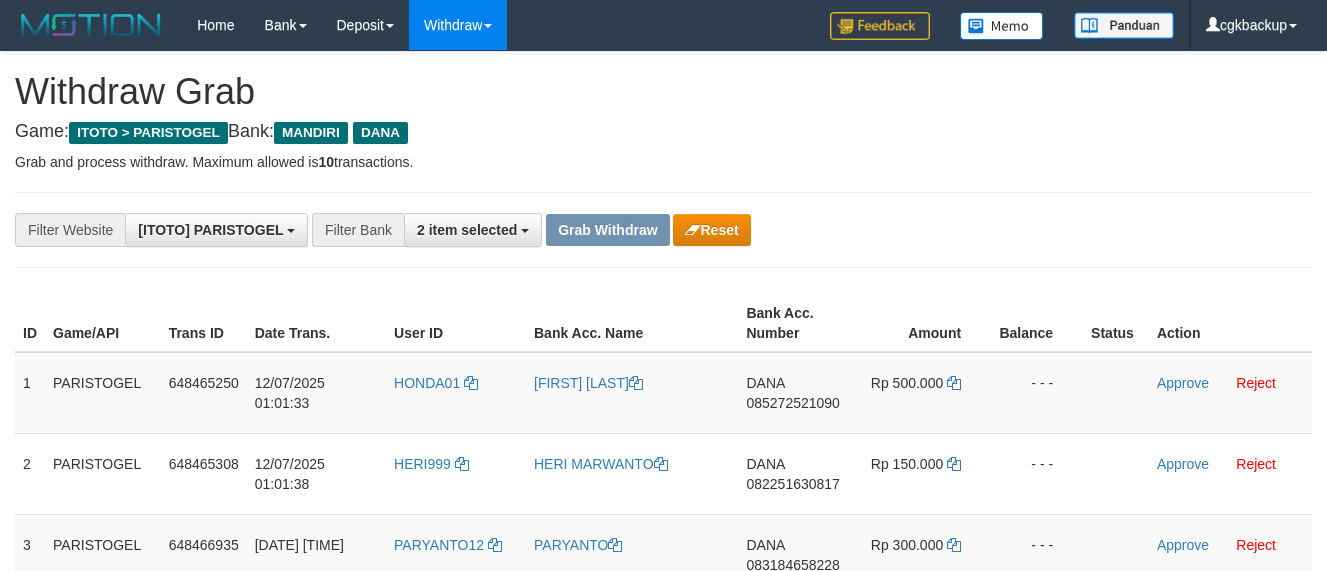 scroll, scrollTop: 0, scrollLeft: 0, axis: both 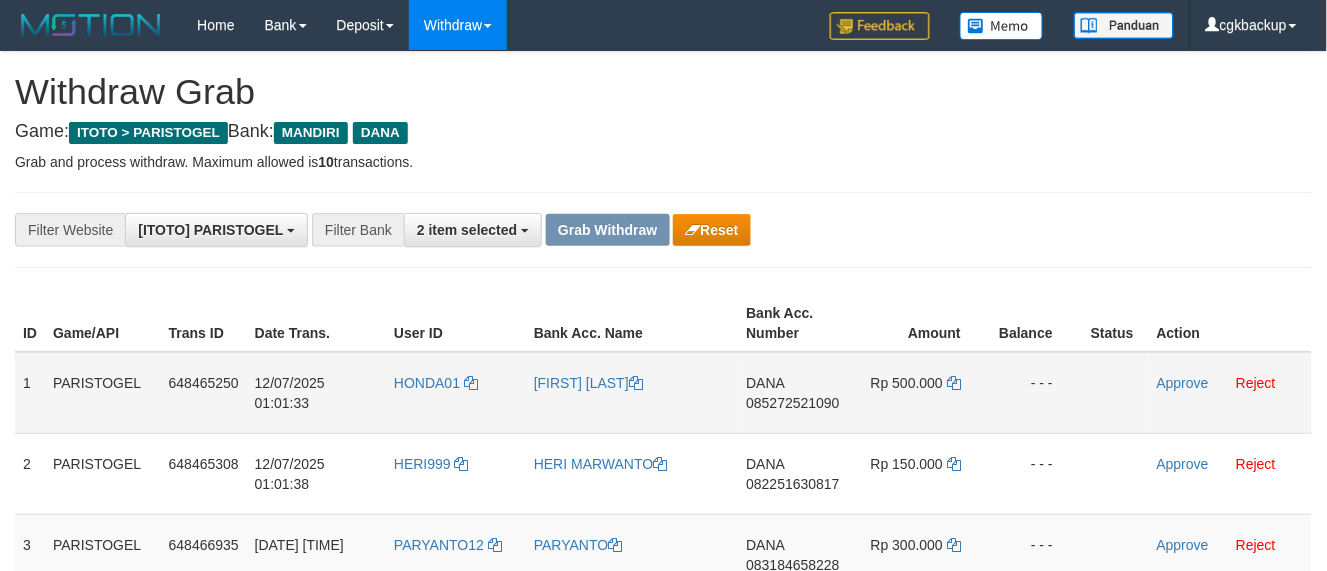 click on "HONDA01" at bounding box center [456, 393] 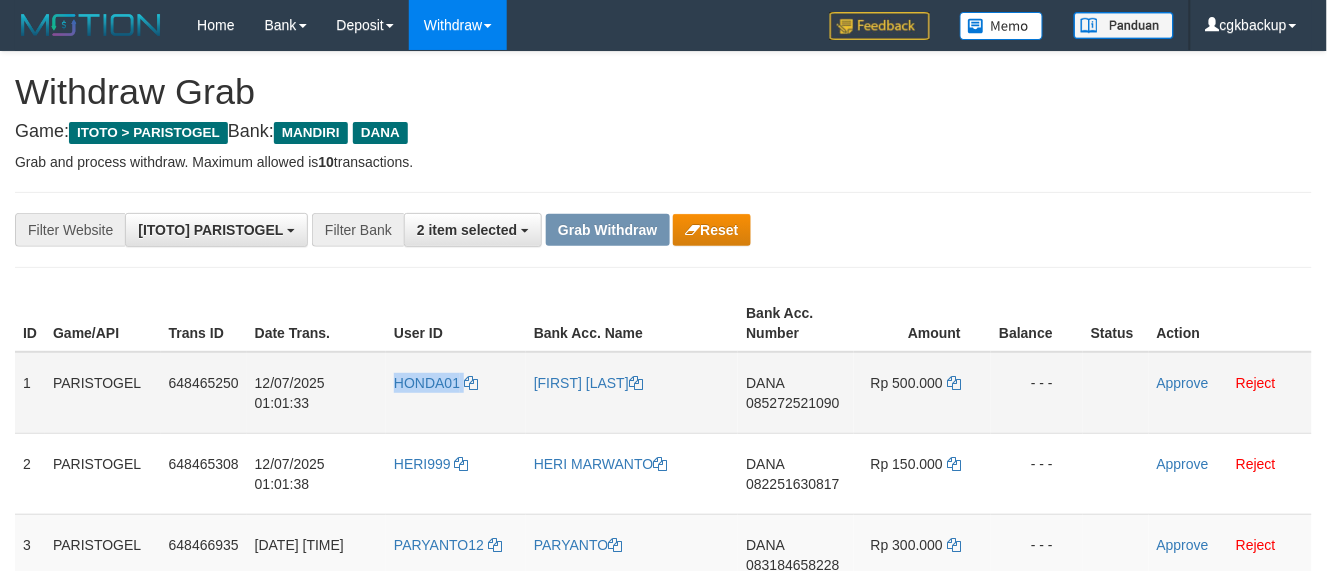 click on "HONDA01" at bounding box center (456, 393) 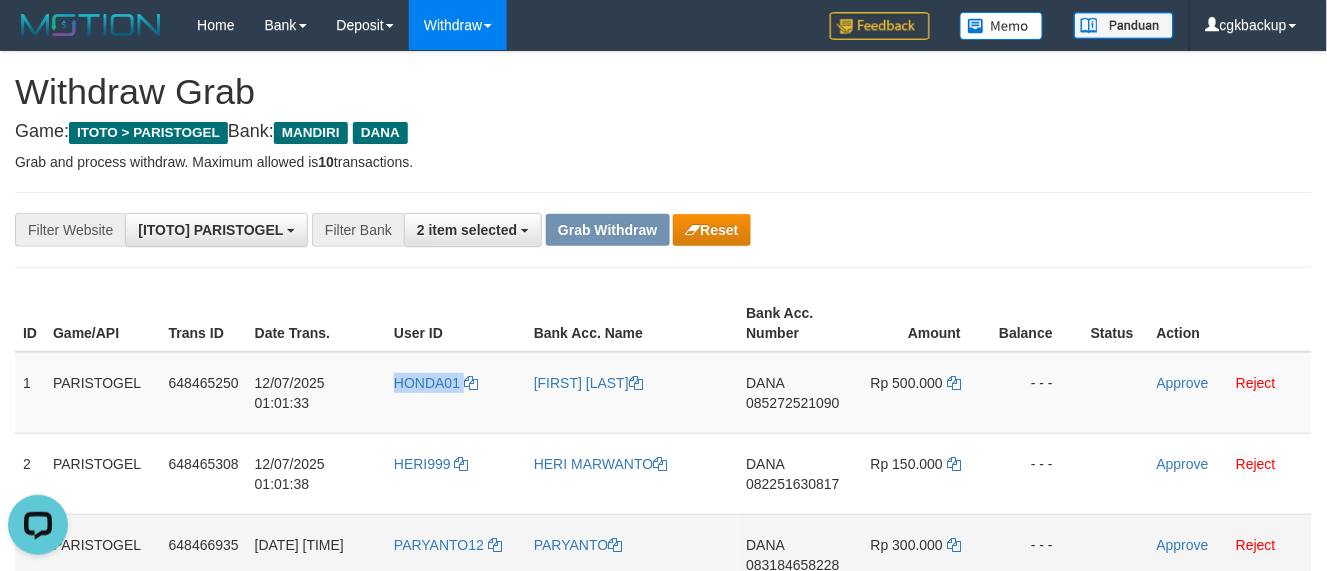 scroll, scrollTop: 0, scrollLeft: 0, axis: both 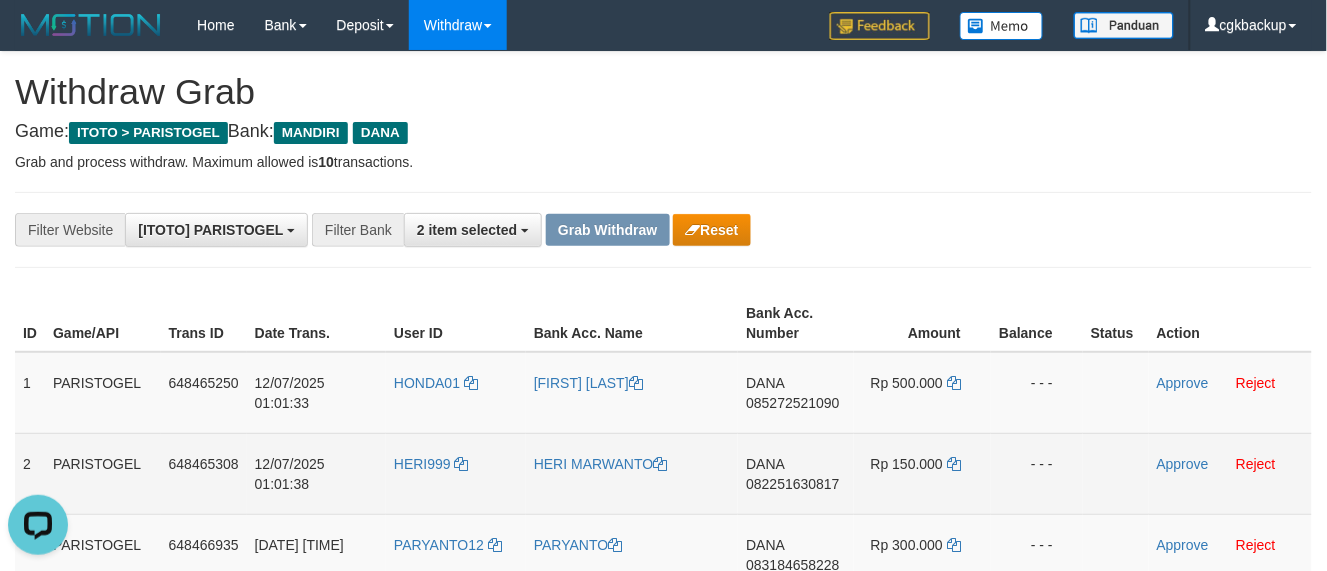 click on "HERI999" at bounding box center (456, 473) 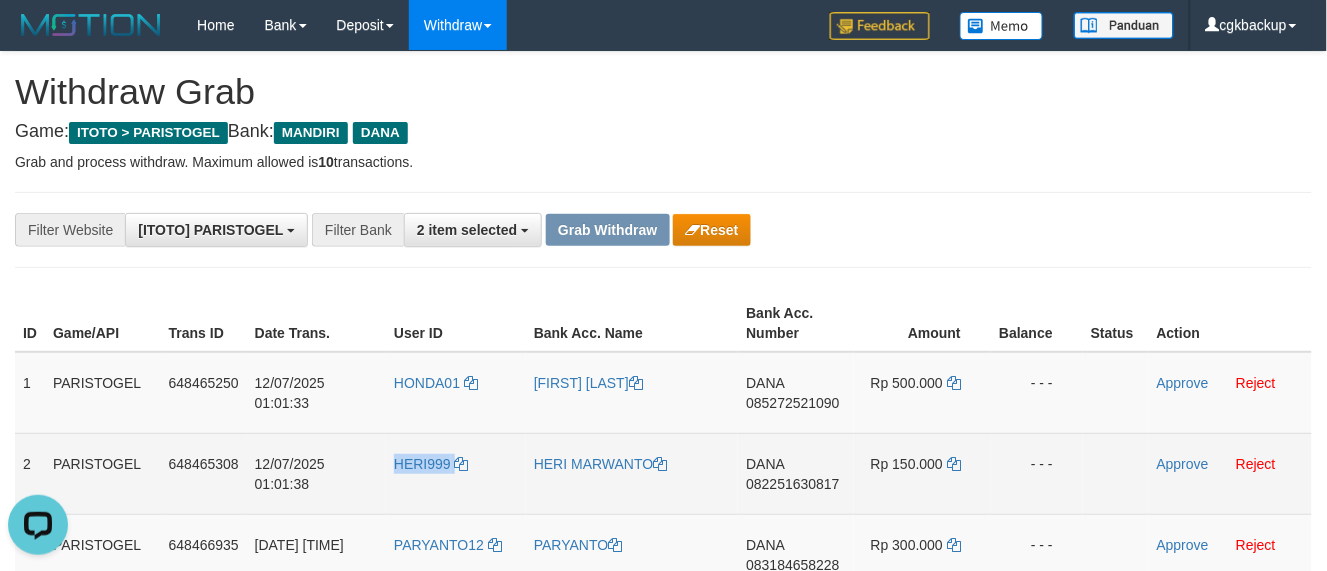 click on "HERI999" at bounding box center [456, 473] 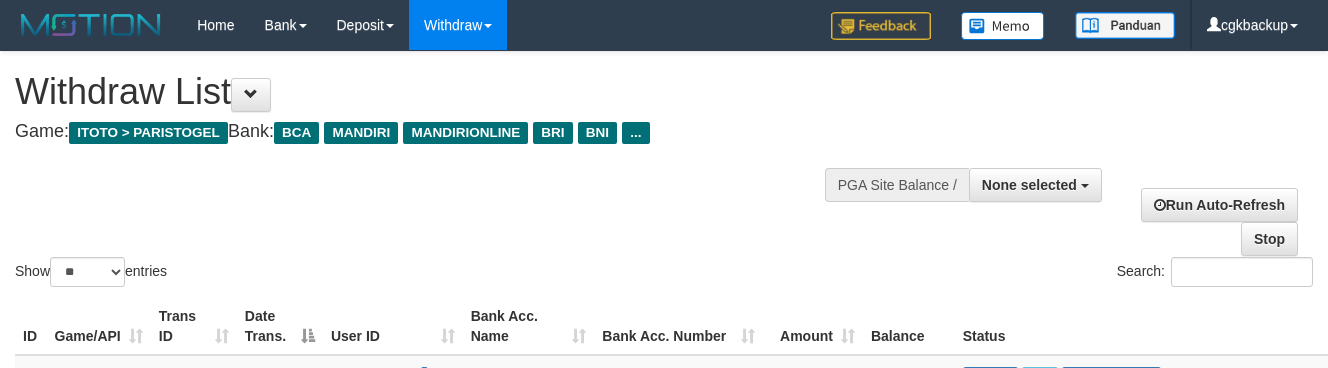 select 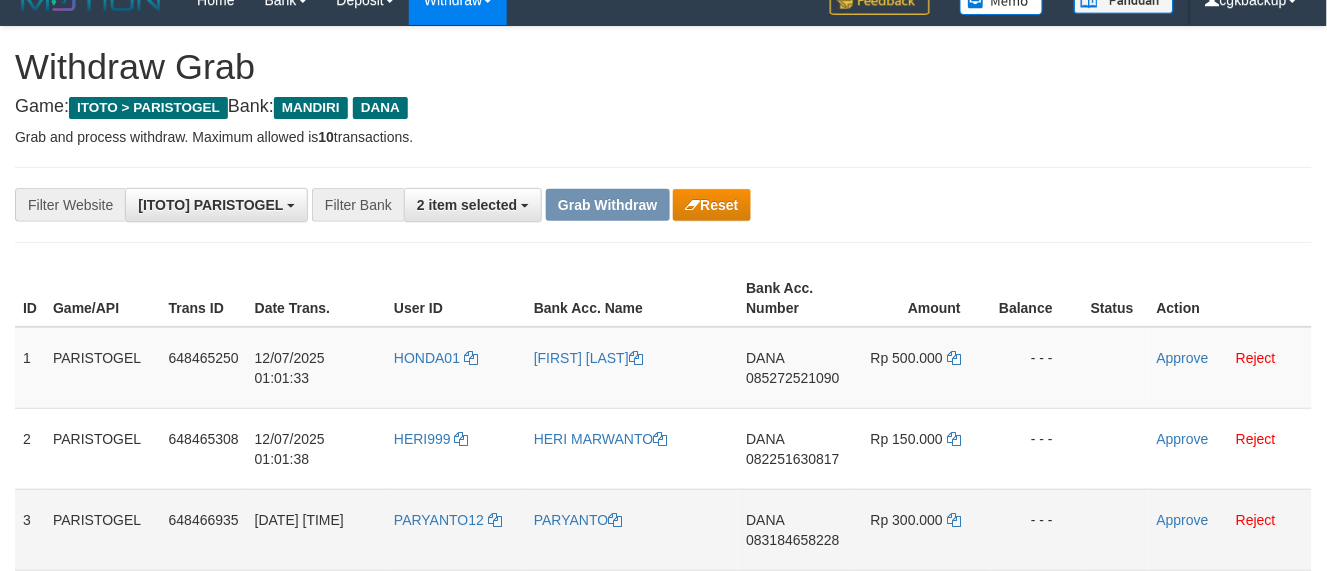scroll, scrollTop: 136, scrollLeft: 0, axis: vertical 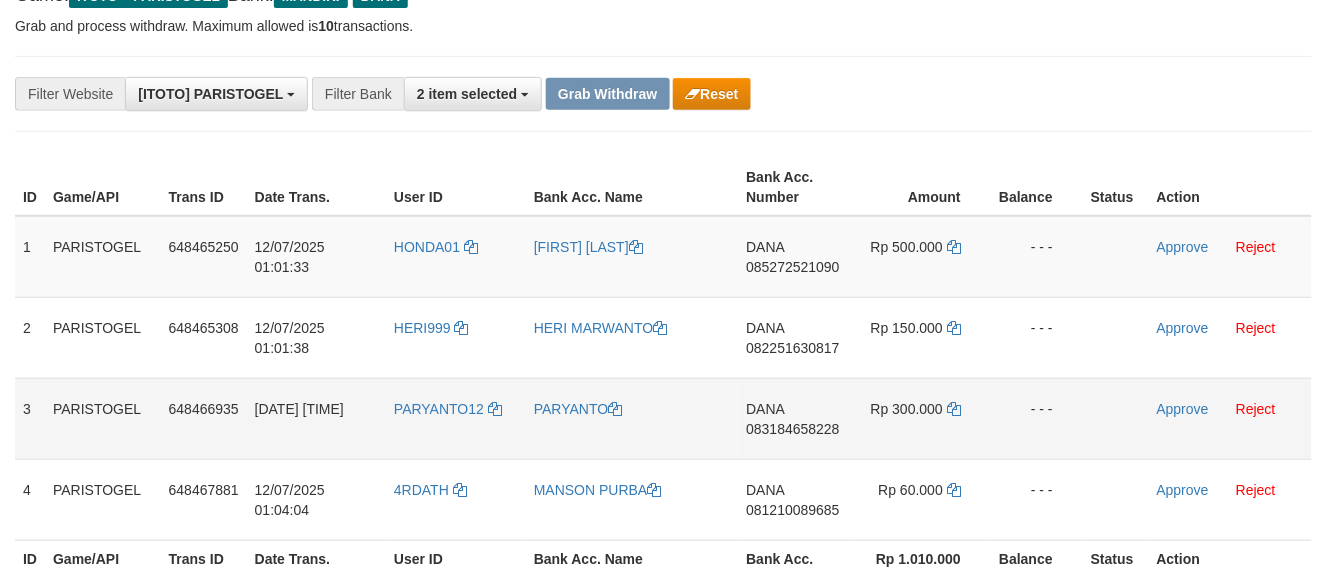 click on "PARYANTO12" at bounding box center (456, 418) 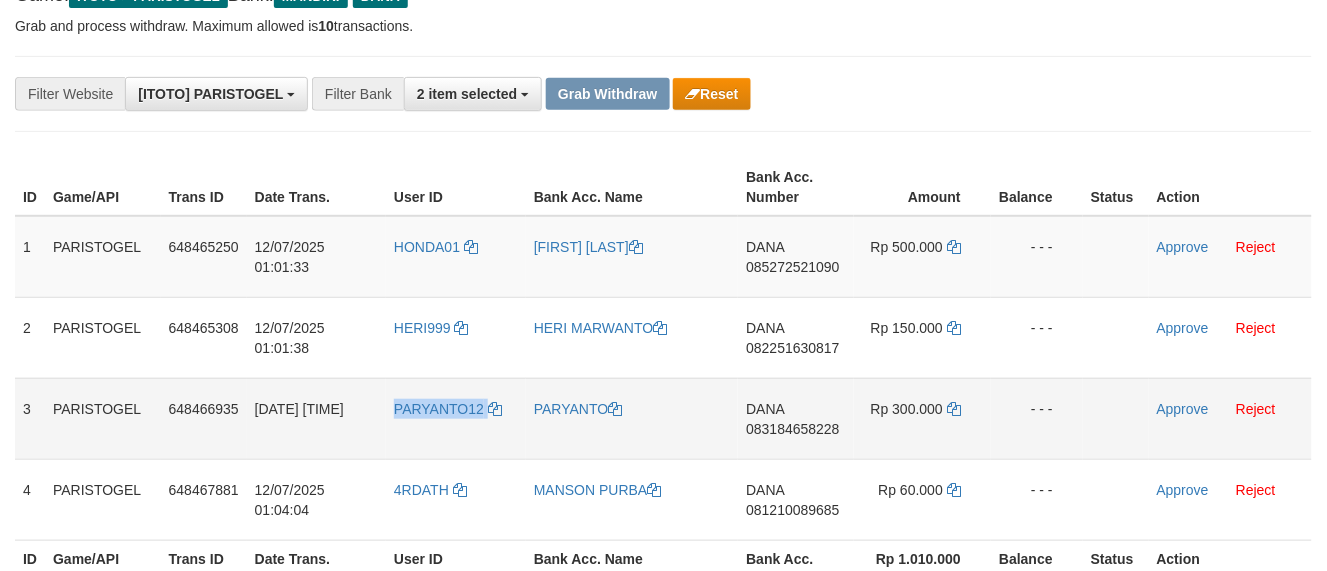 click on "PARYANTO12" at bounding box center [456, 418] 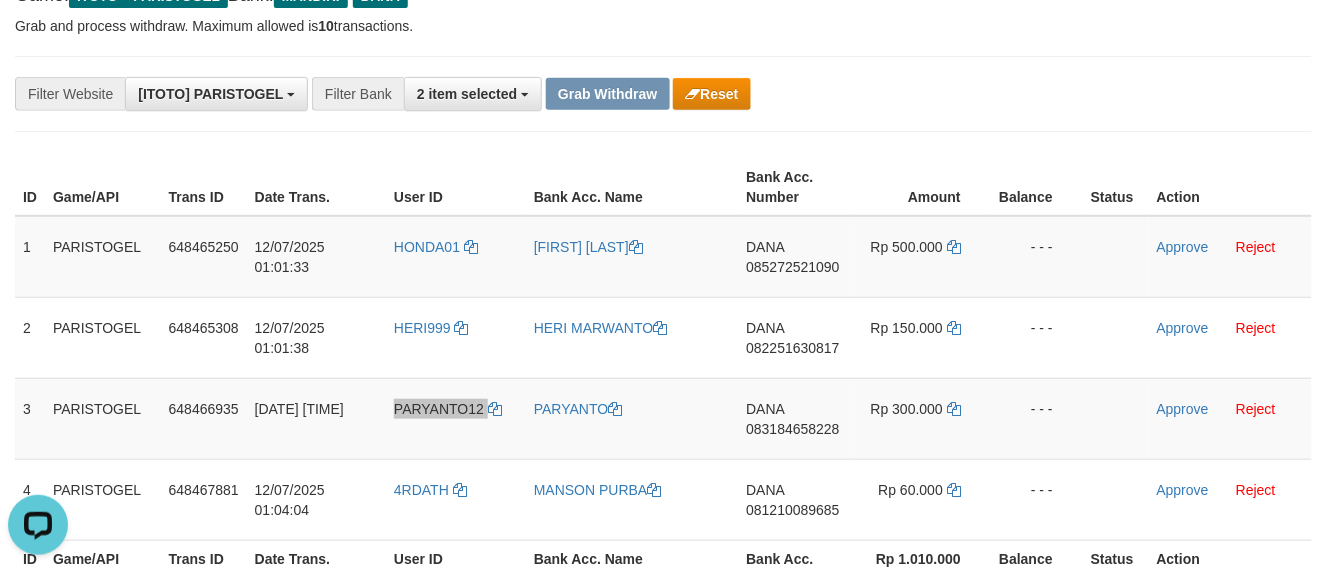 scroll, scrollTop: 0, scrollLeft: 0, axis: both 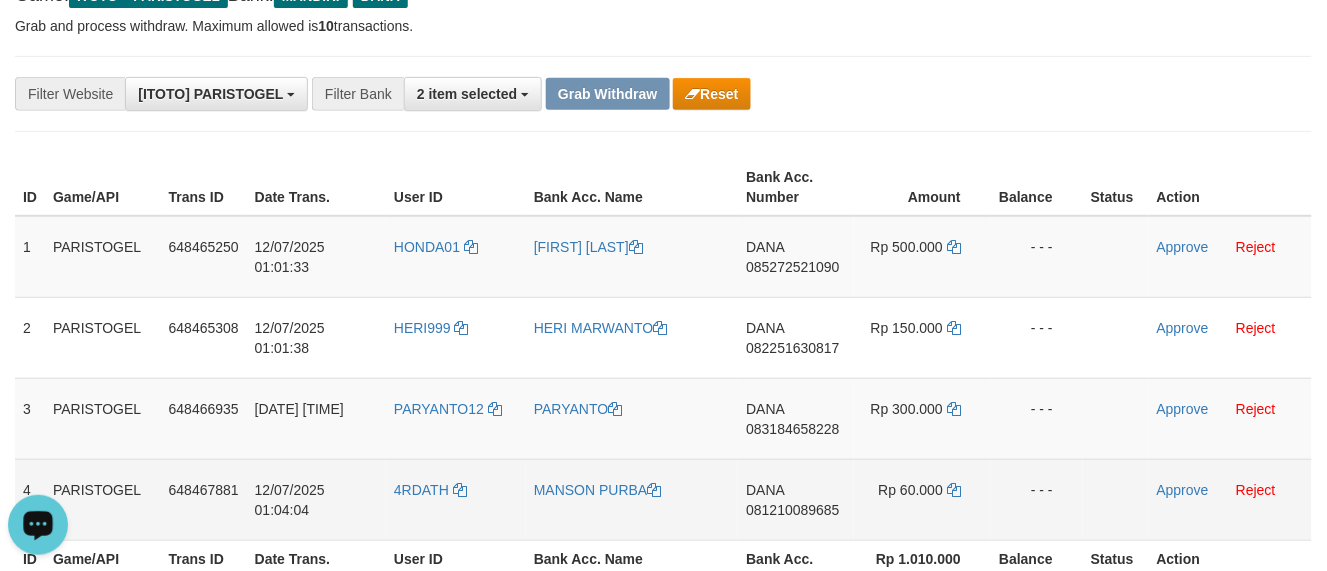 click on "4RDATH" at bounding box center [456, 499] 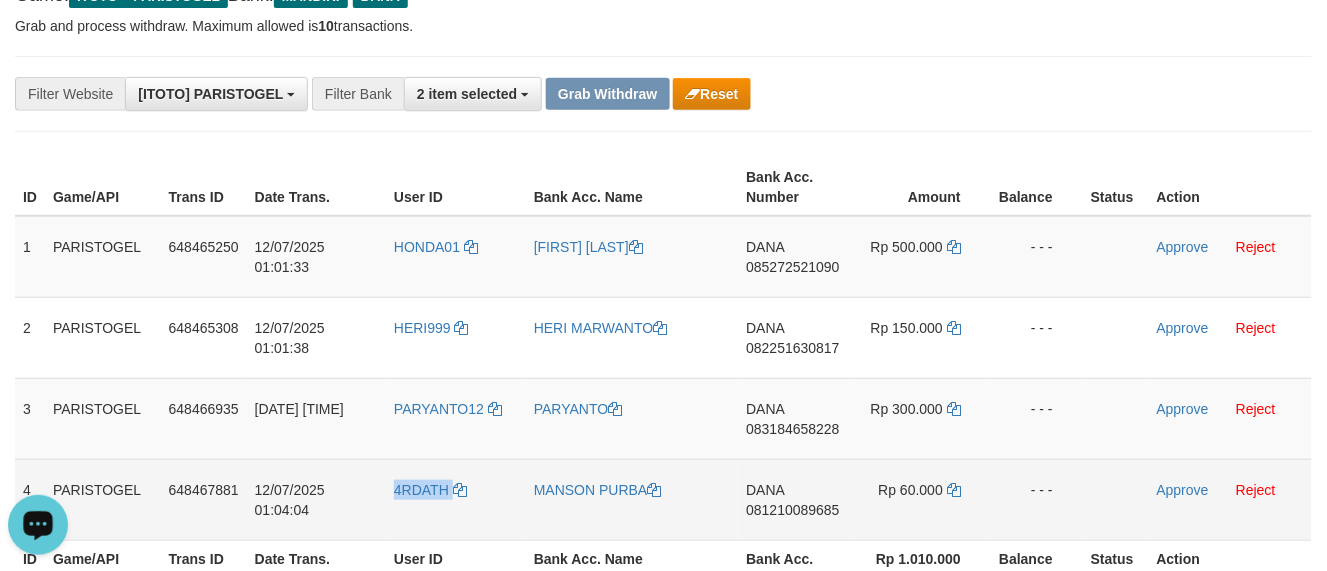 copy on "4RDATH" 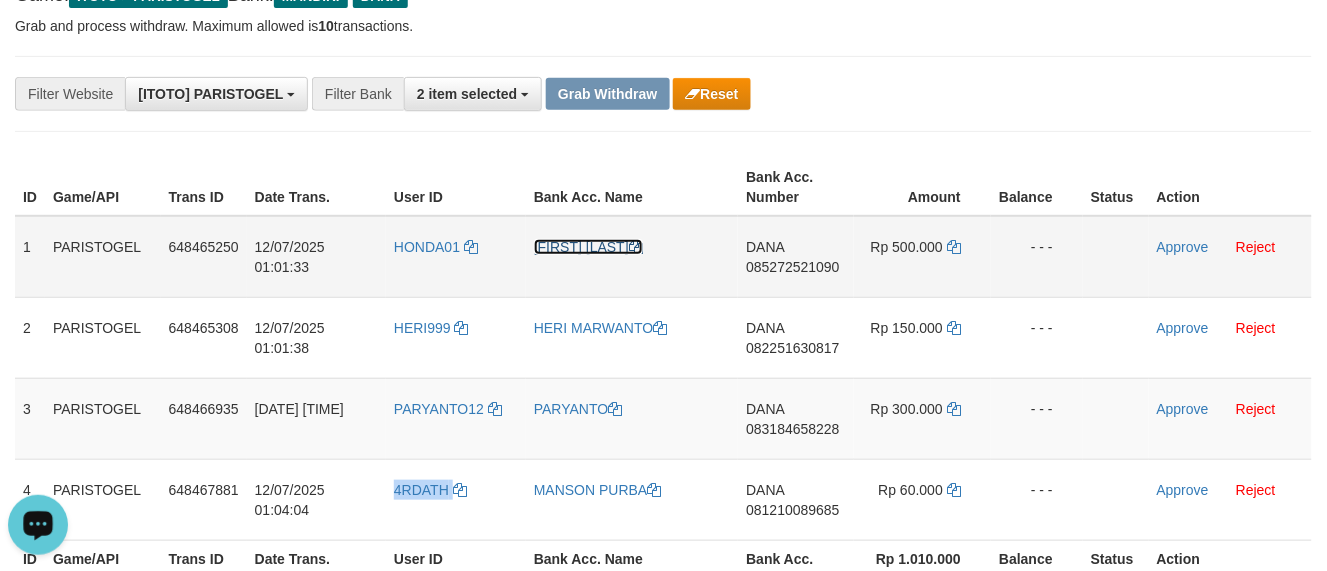click on "[FIRST] [LAST]" at bounding box center [588, 247] 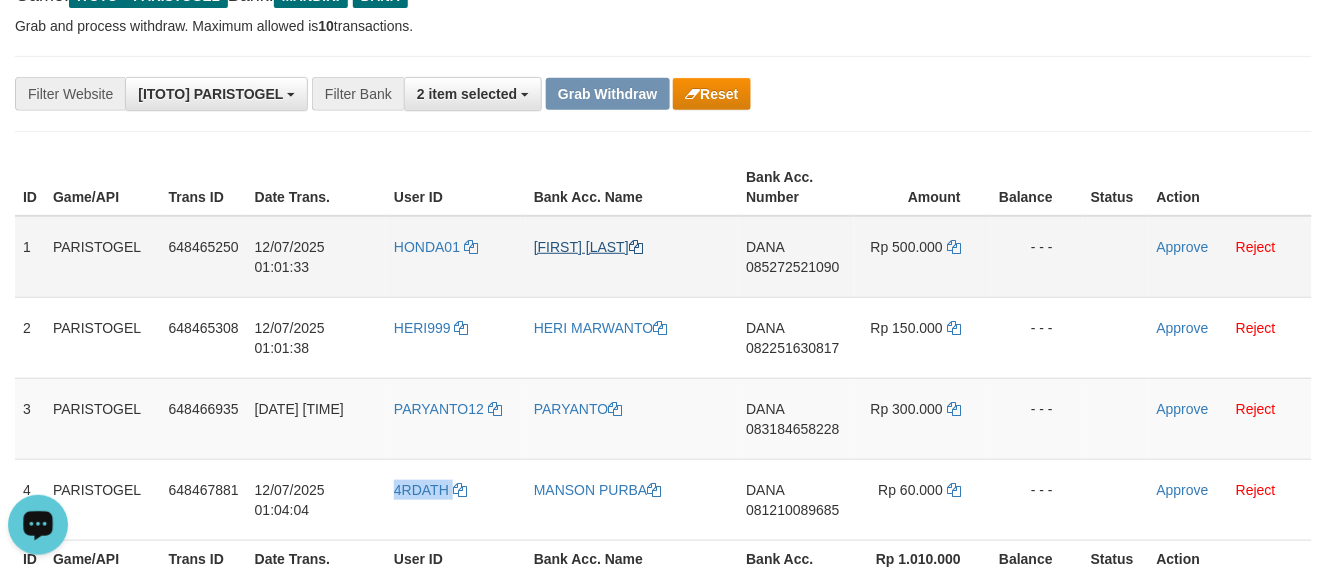 copy on "4RDATH" 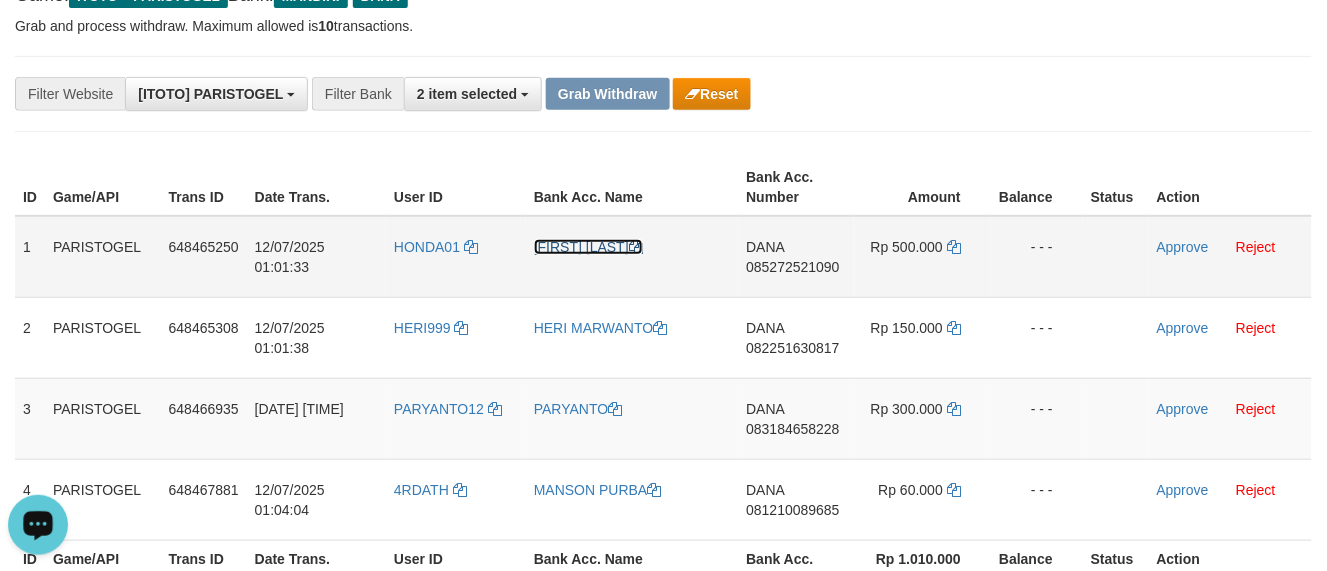 click on "[FIRST] [LAST]" at bounding box center (588, 247) 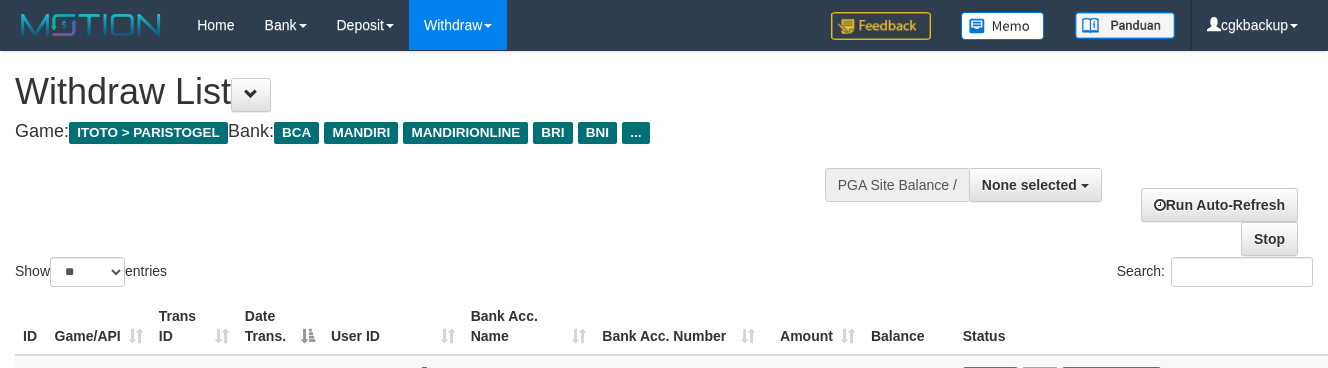 select 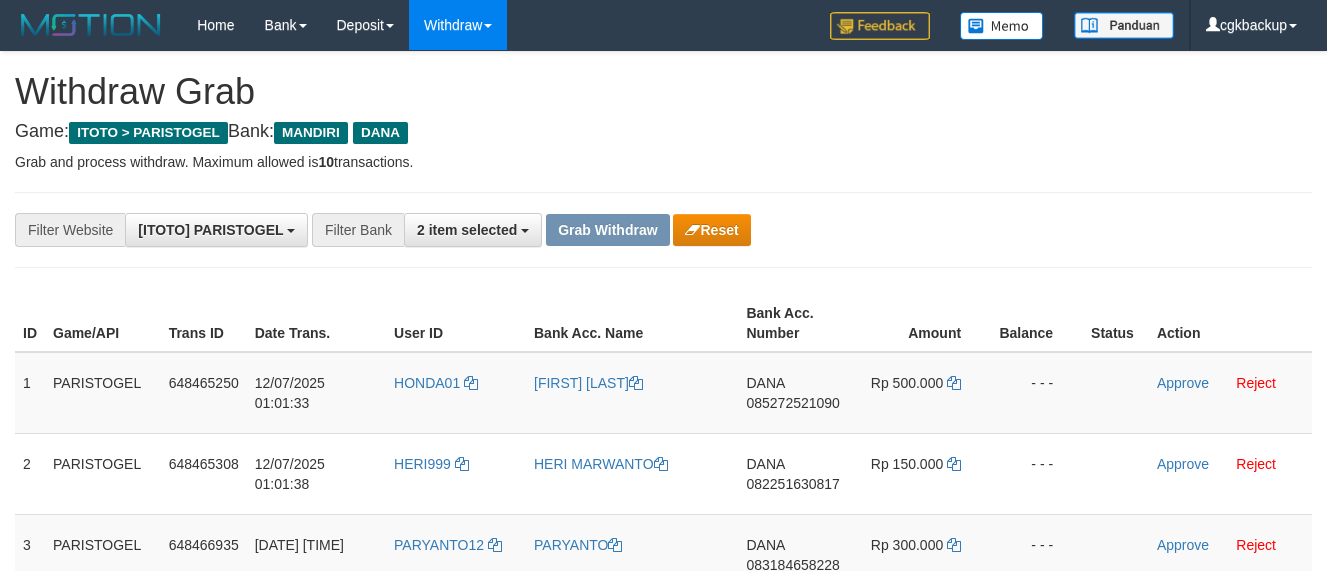 scroll, scrollTop: 137, scrollLeft: 0, axis: vertical 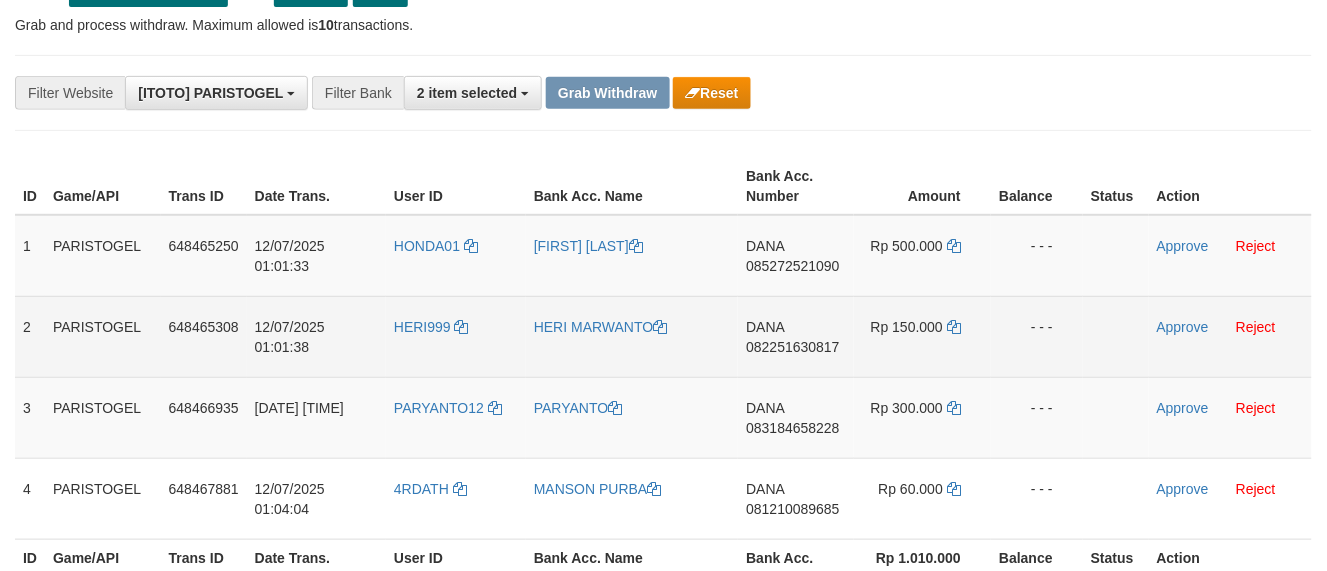 click on "HERI MARWANTO" at bounding box center (632, 336) 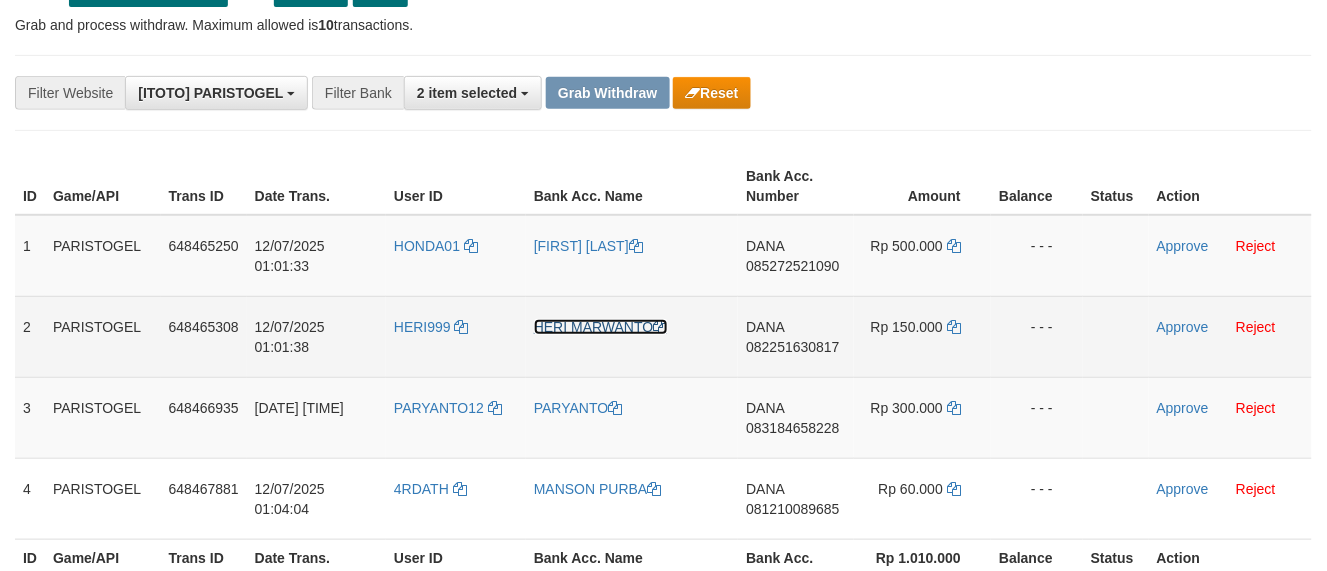 click on "HERI MARWANTO" at bounding box center (601, 327) 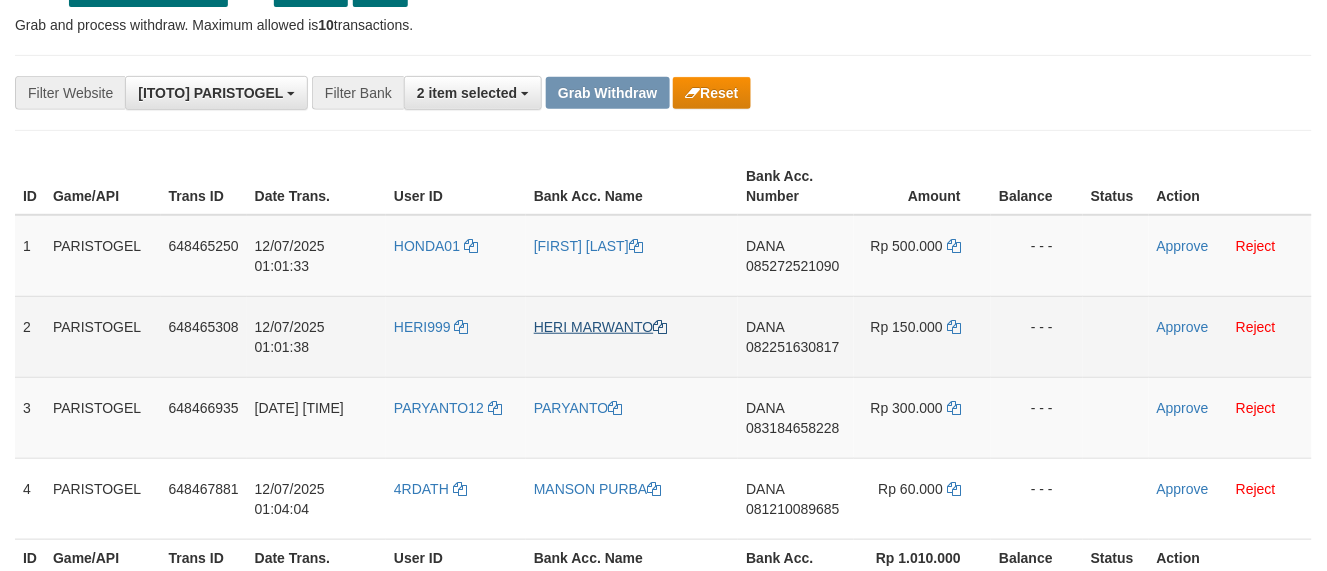 copy on "MARWANTO" 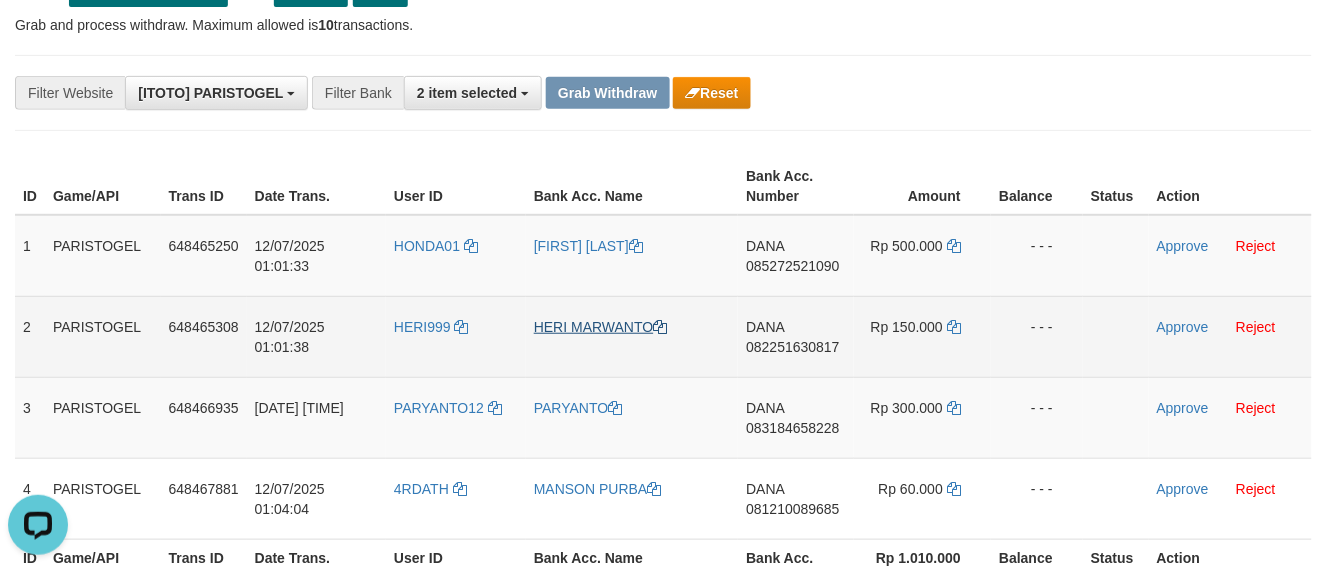 scroll, scrollTop: 0, scrollLeft: 0, axis: both 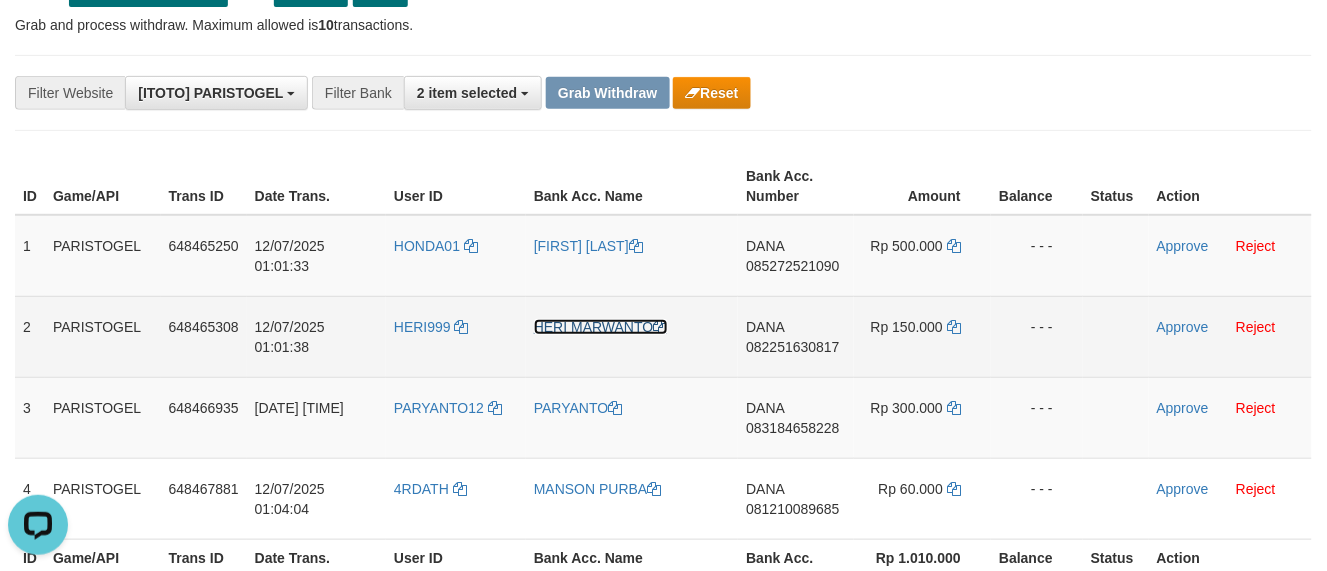 click on "HERI MARWANTO" at bounding box center (601, 327) 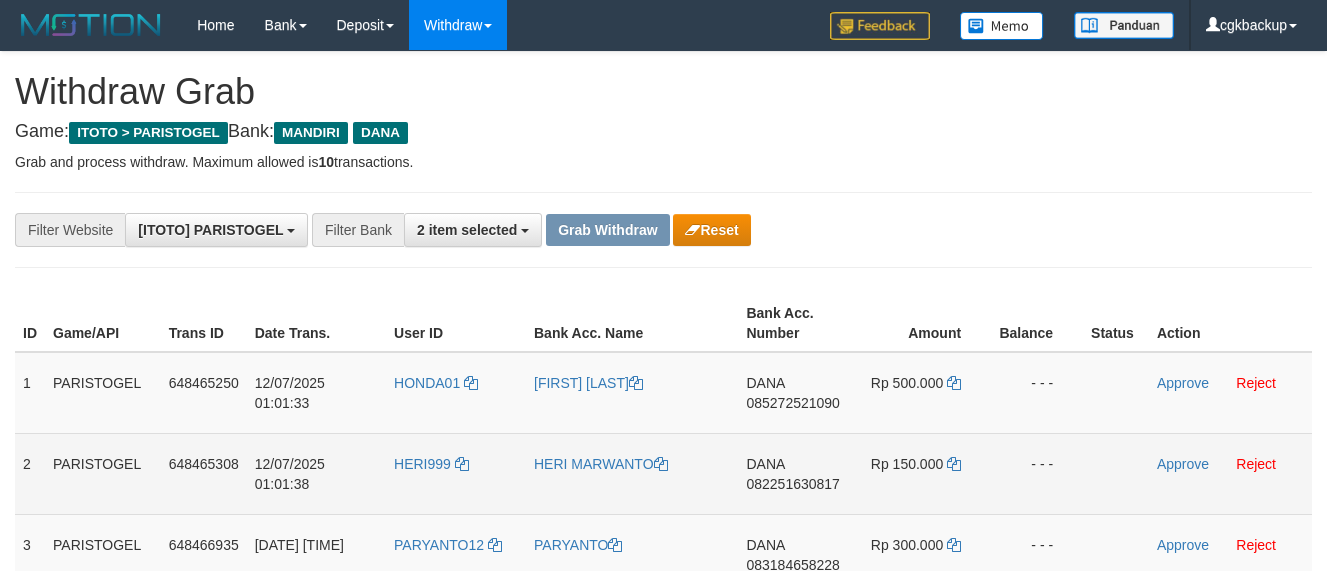 scroll, scrollTop: 138, scrollLeft: 0, axis: vertical 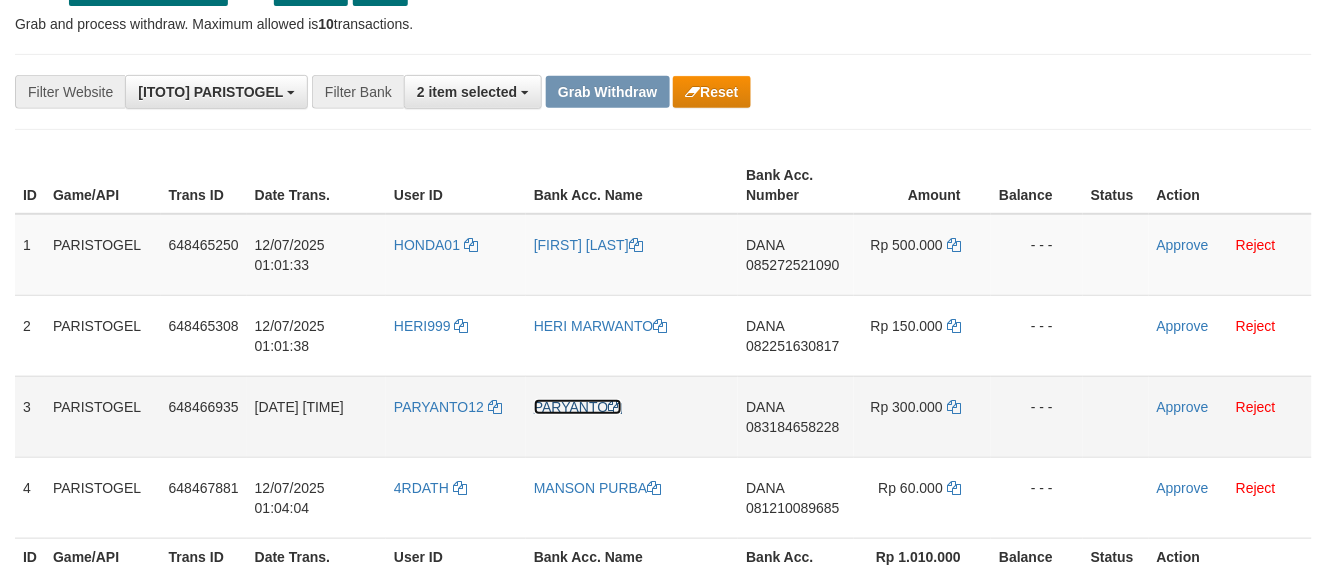 click on "PARYANTO" at bounding box center (578, 407) 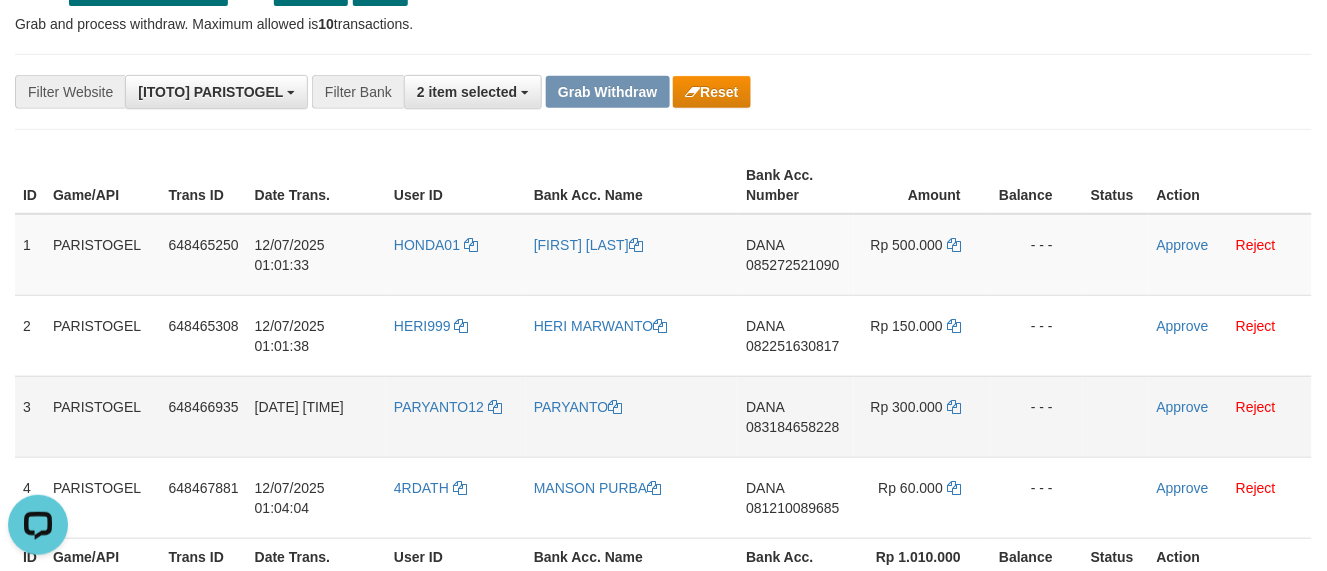 scroll, scrollTop: 0, scrollLeft: 0, axis: both 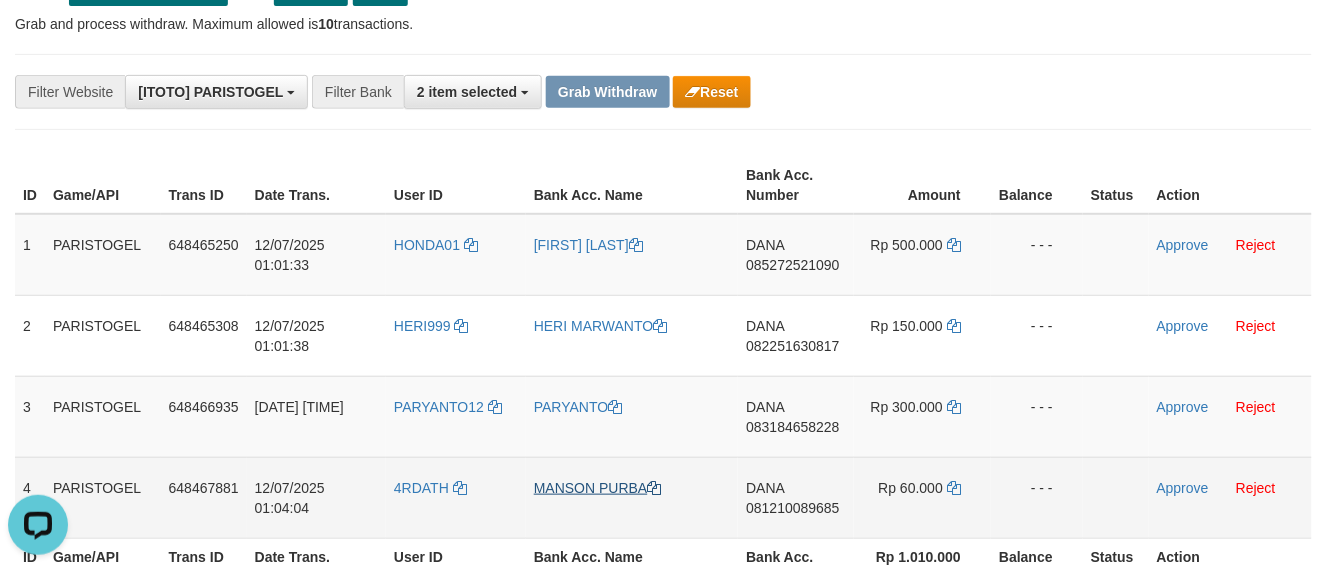 click on "MANSON PURBA" at bounding box center [632, 497] 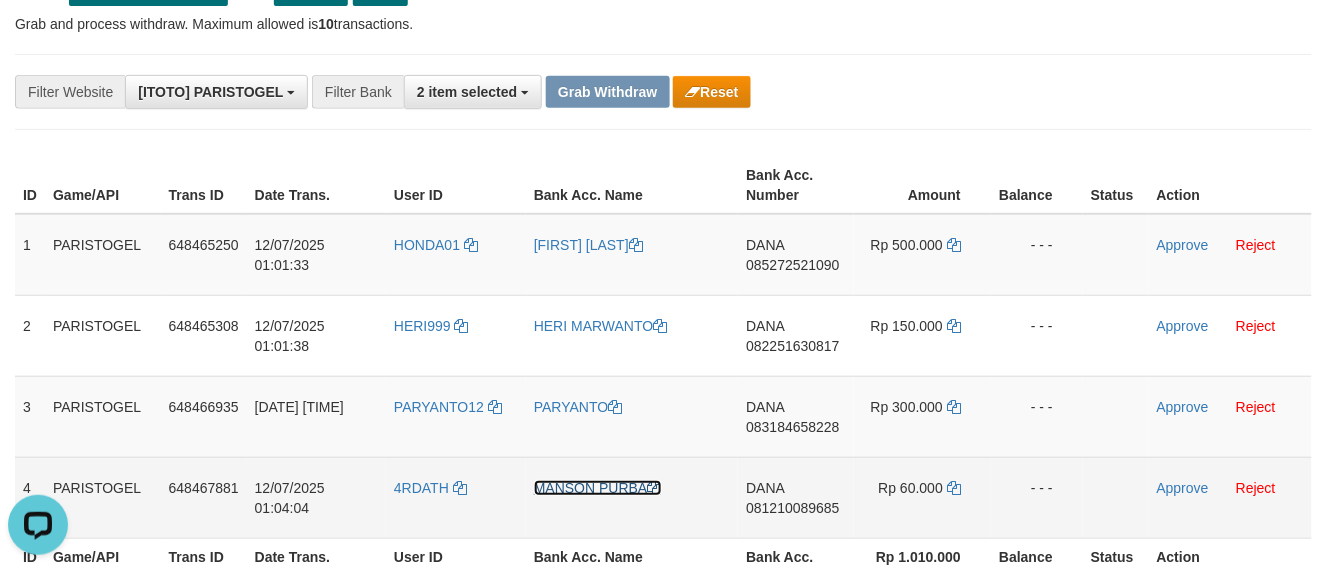 click on "MANSON PURBA" at bounding box center (598, 488) 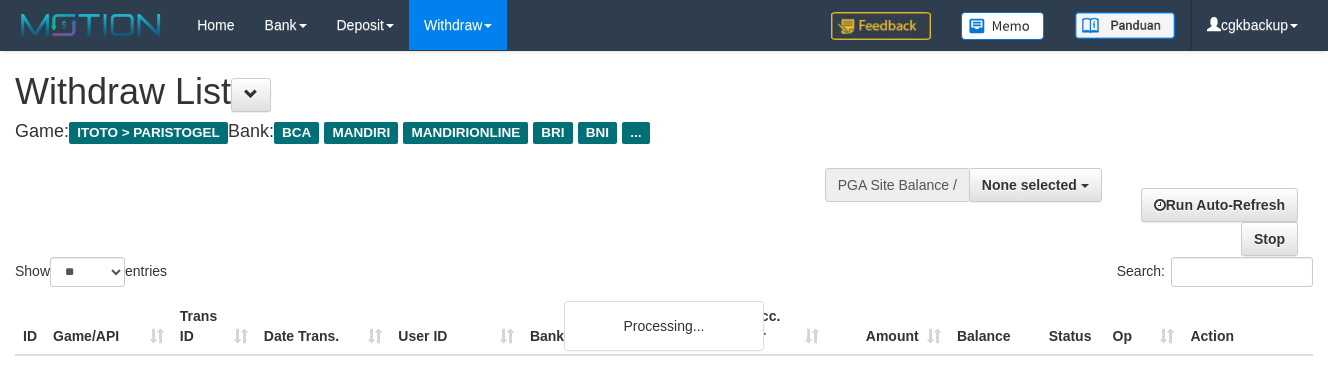 select 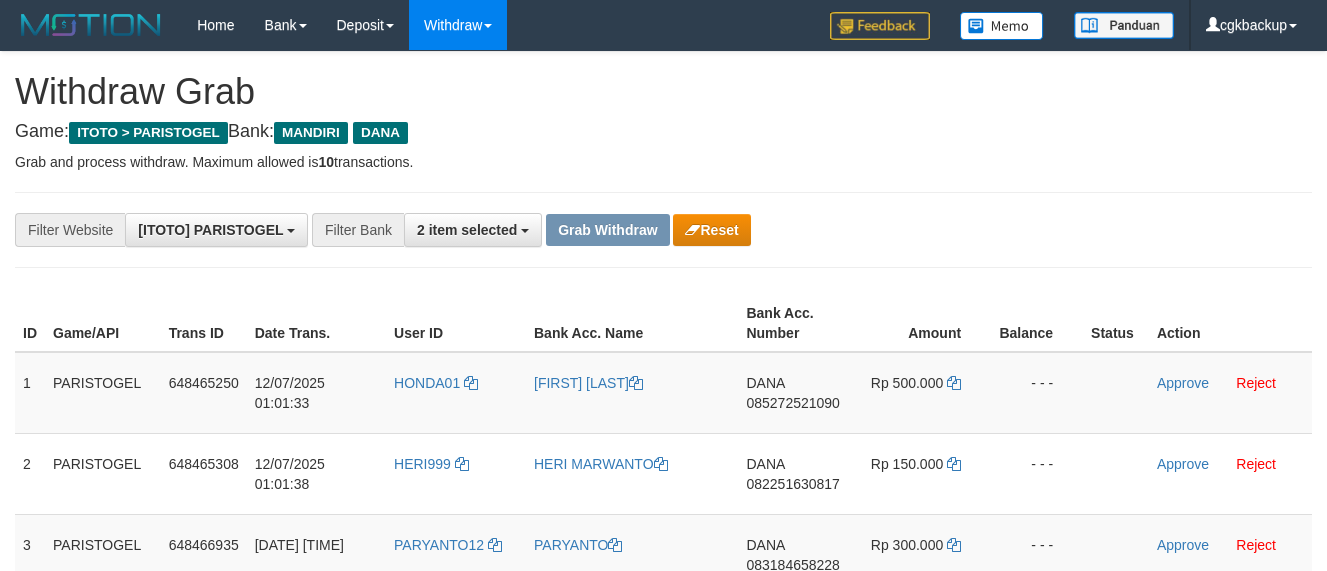 scroll, scrollTop: 140, scrollLeft: 0, axis: vertical 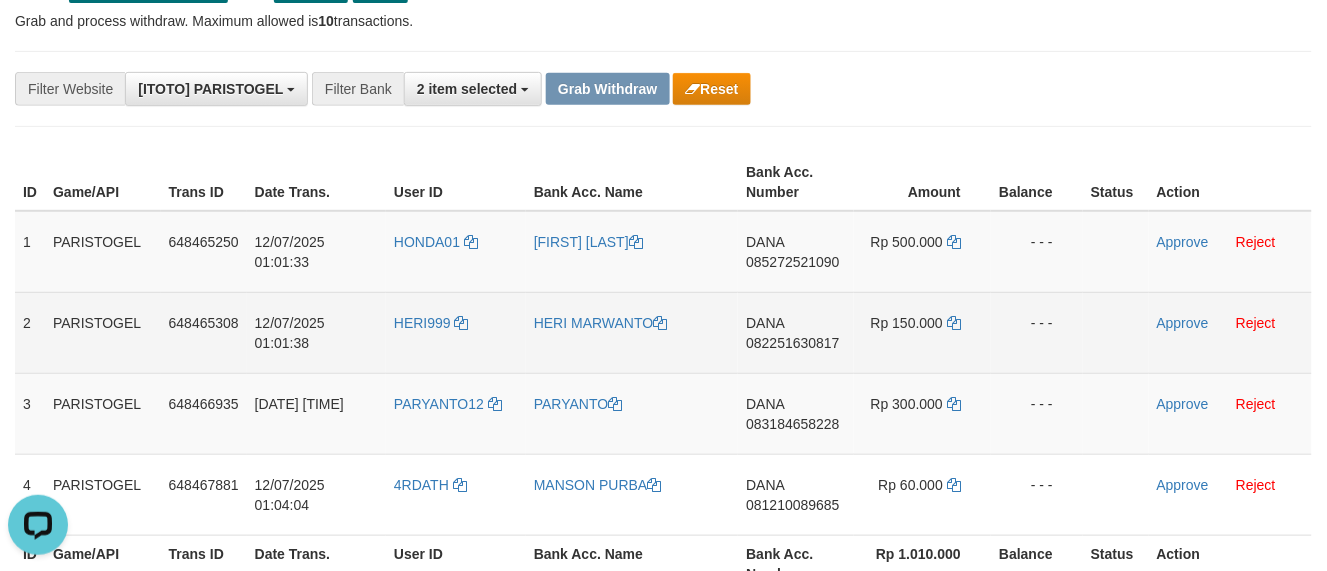 click on "Approve
Reject" at bounding box center (1230, 332) 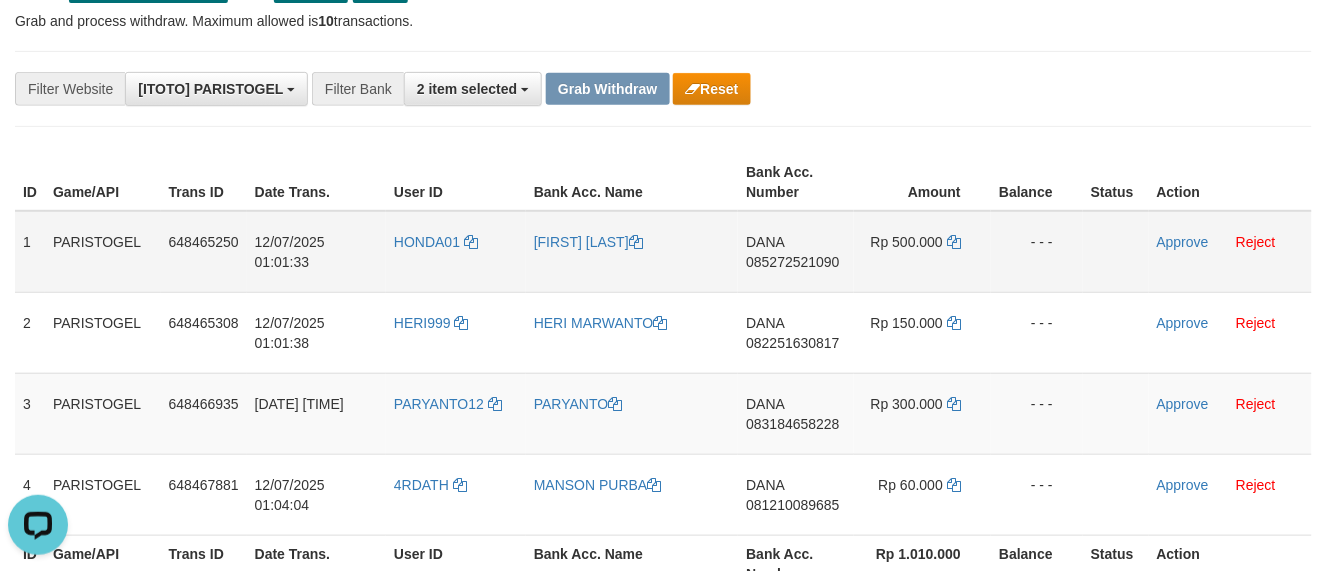 click on "DANA
085272521090" at bounding box center (796, 252) 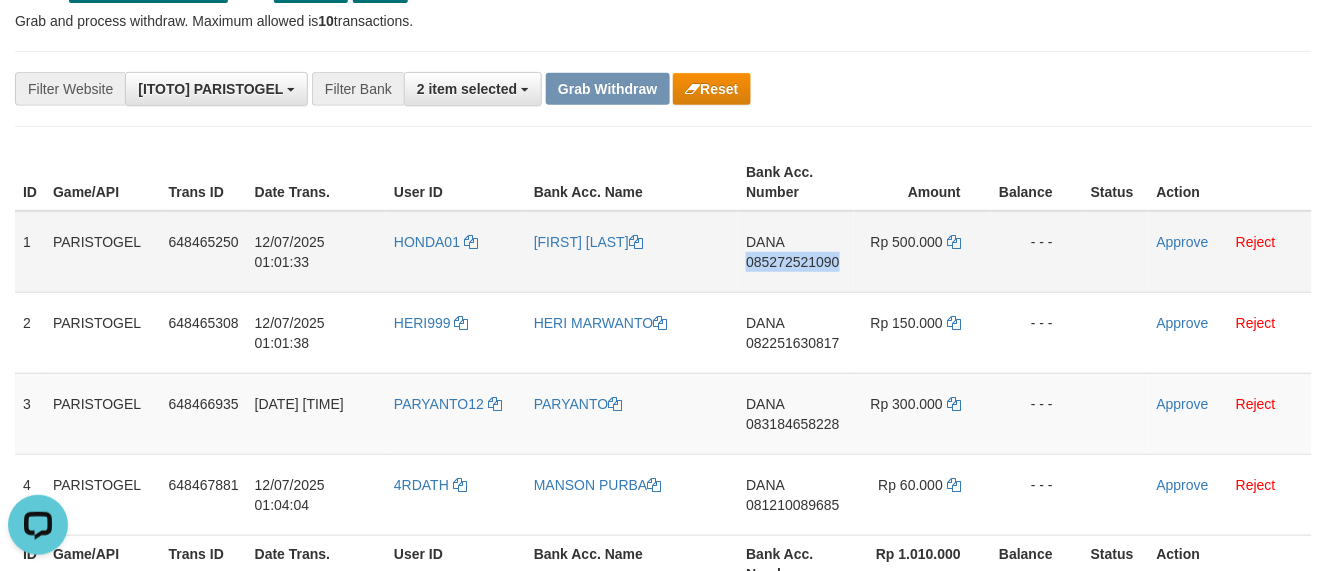 click on "DANA
085272521090" at bounding box center [796, 252] 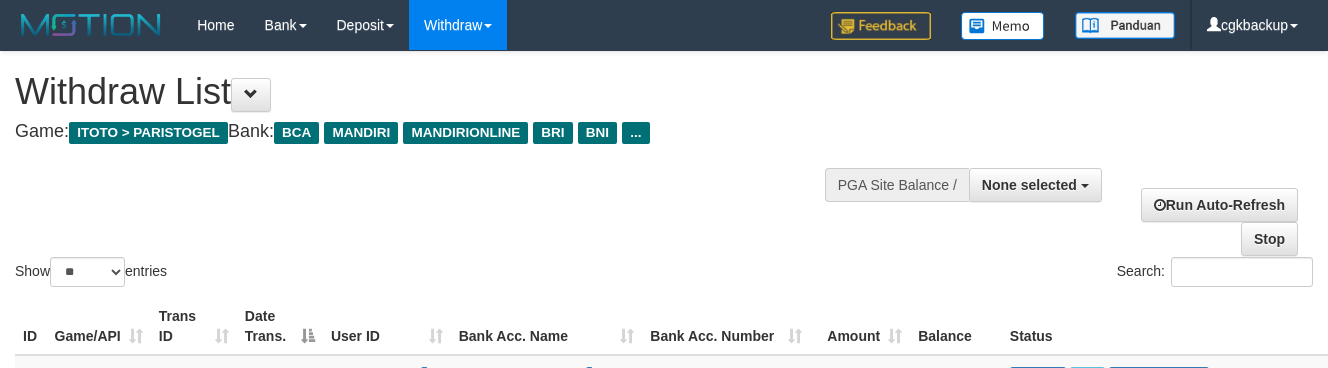 select 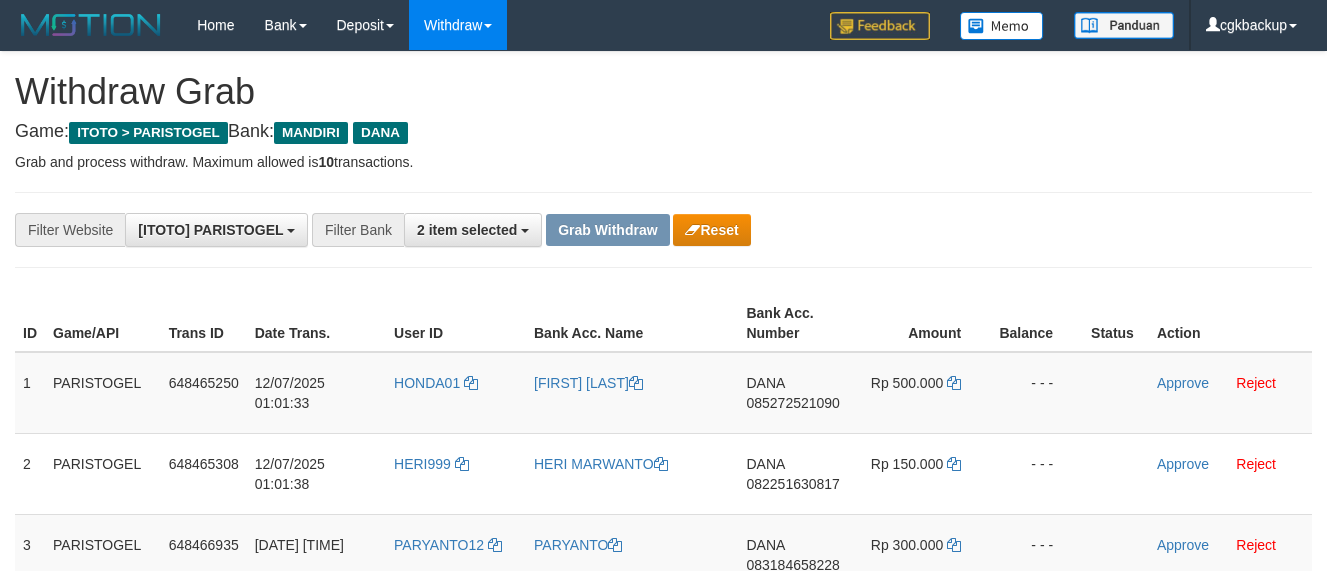 scroll, scrollTop: 141, scrollLeft: 0, axis: vertical 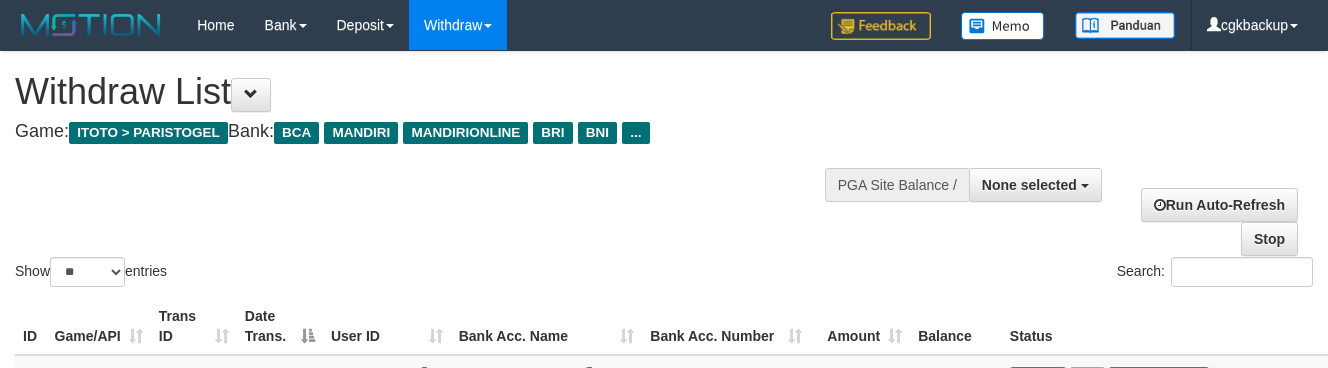 select 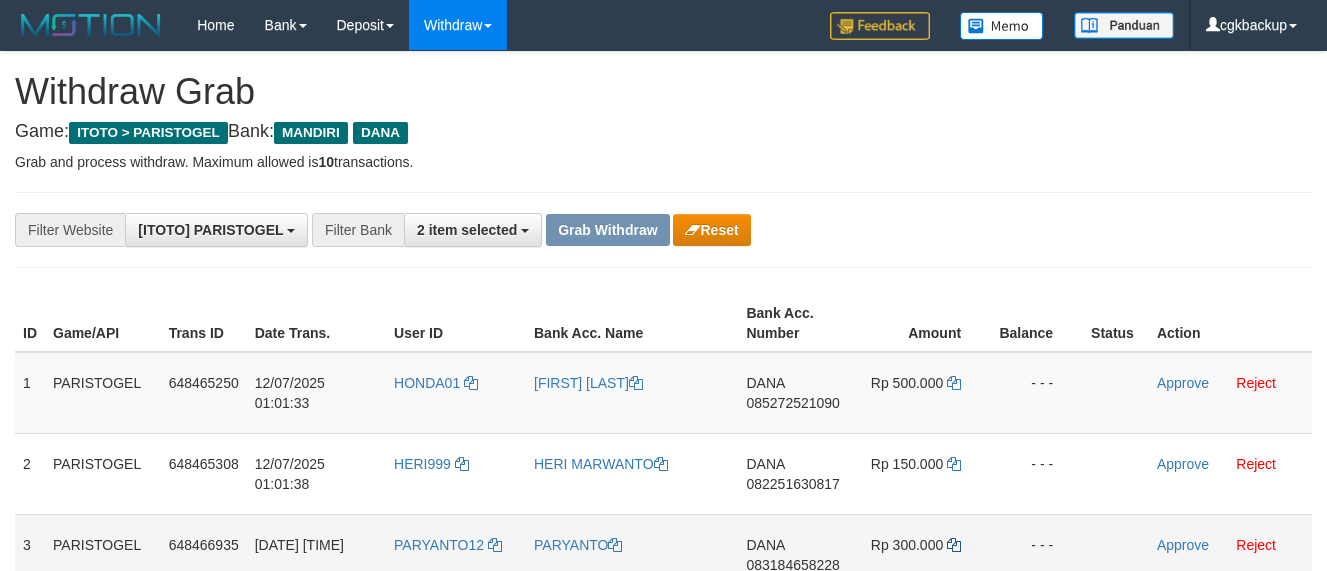 scroll, scrollTop: 141, scrollLeft: 0, axis: vertical 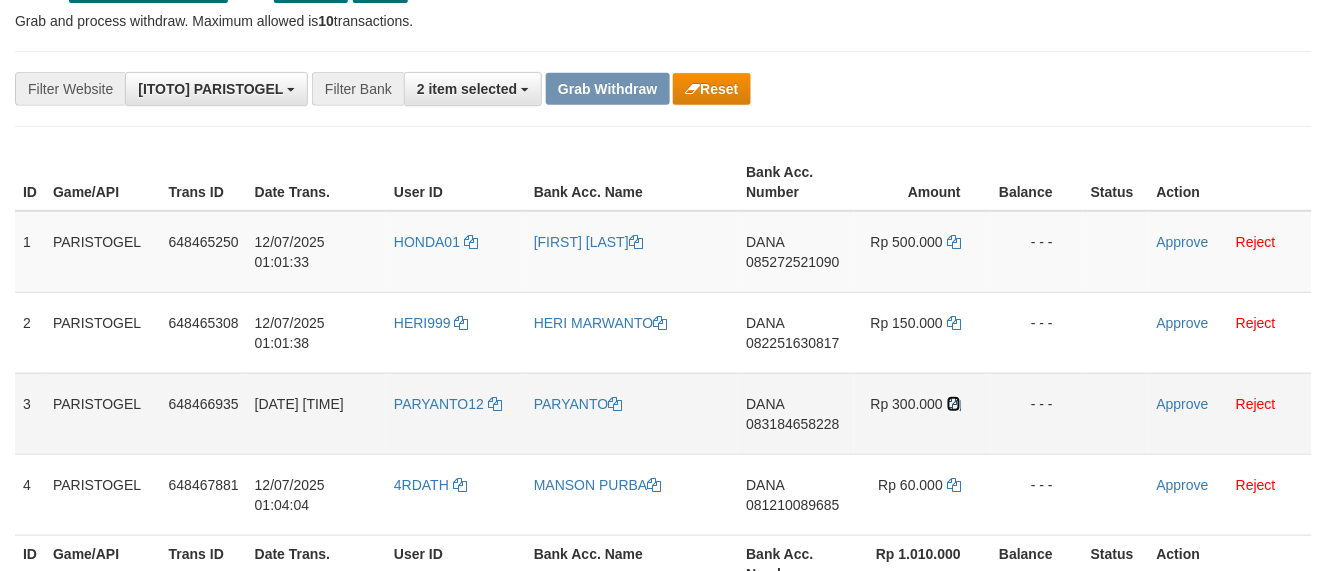 click at bounding box center [954, 404] 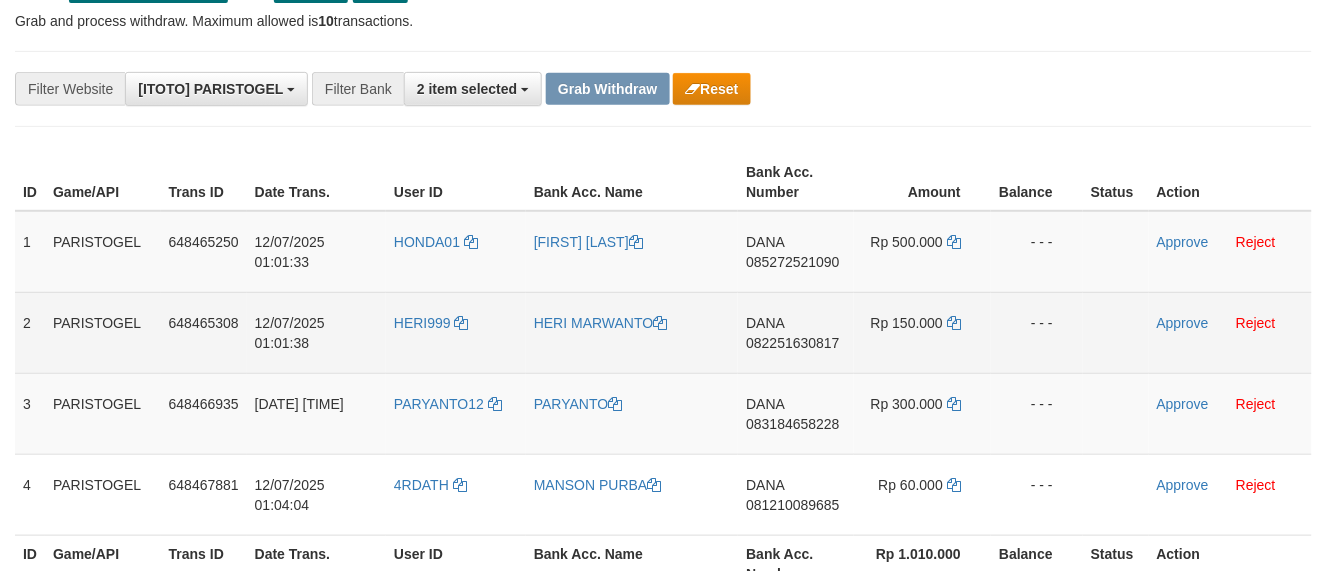click on "DANA
082251630817" at bounding box center [796, 332] 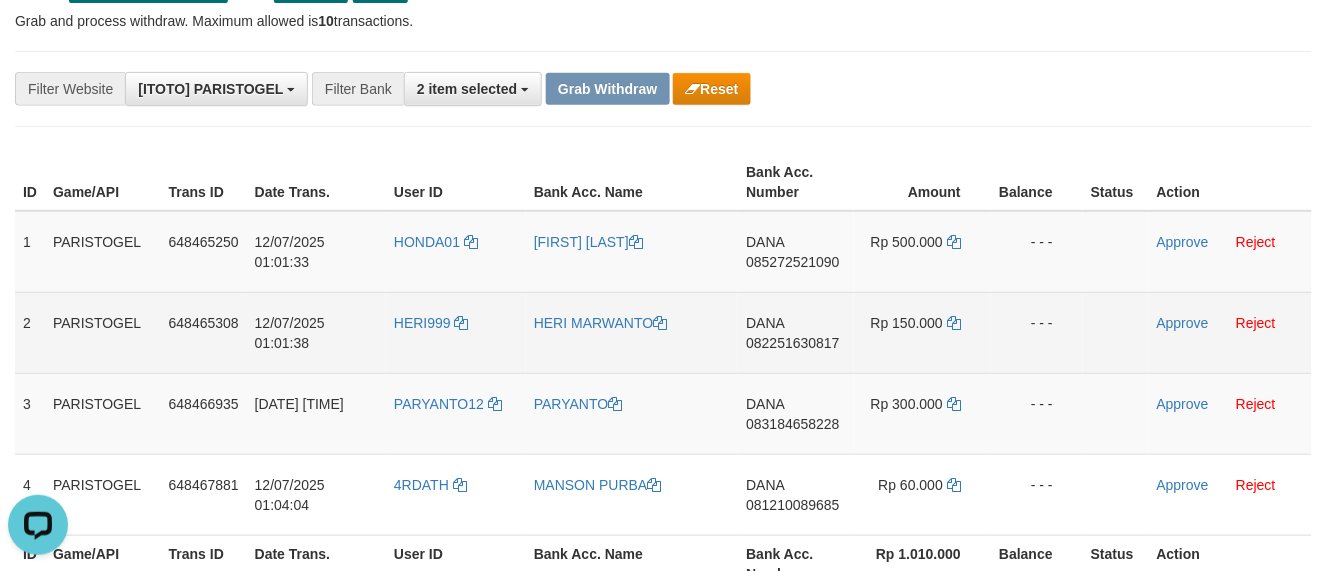 scroll, scrollTop: 0, scrollLeft: 0, axis: both 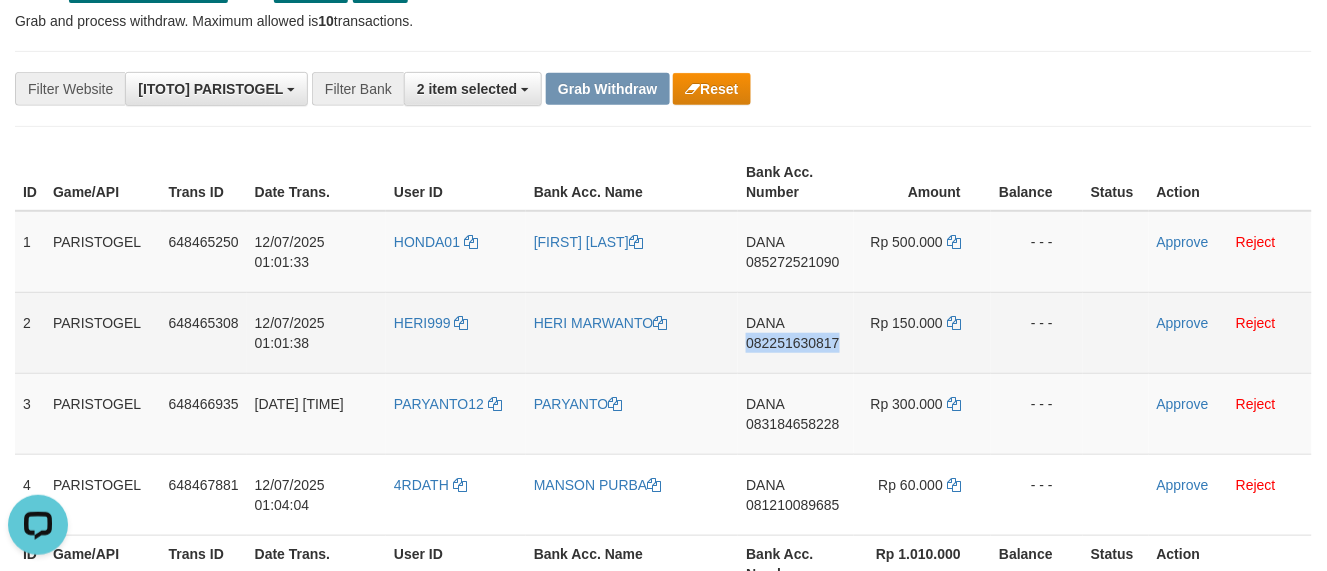 click on "DANA
082251630817" at bounding box center [796, 332] 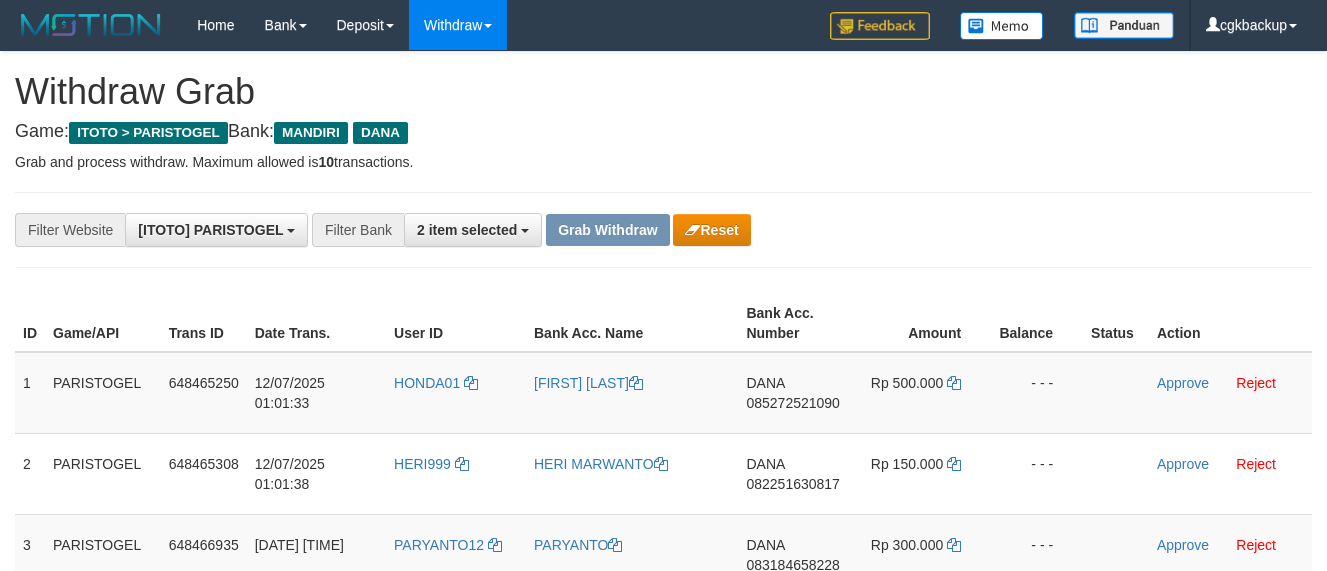 scroll, scrollTop: 141, scrollLeft: 0, axis: vertical 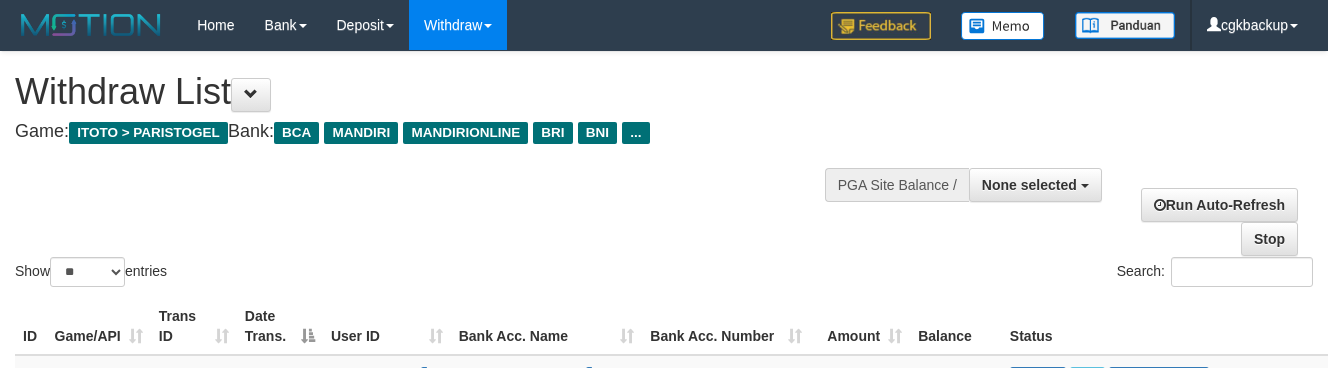 select 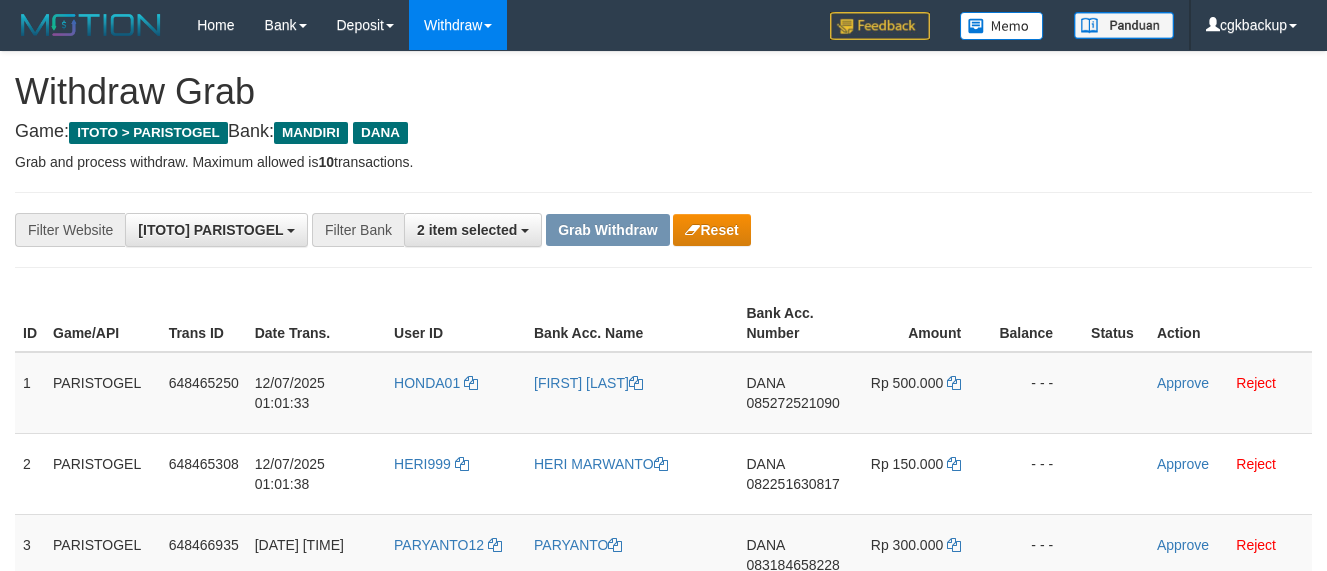scroll, scrollTop: 141, scrollLeft: 0, axis: vertical 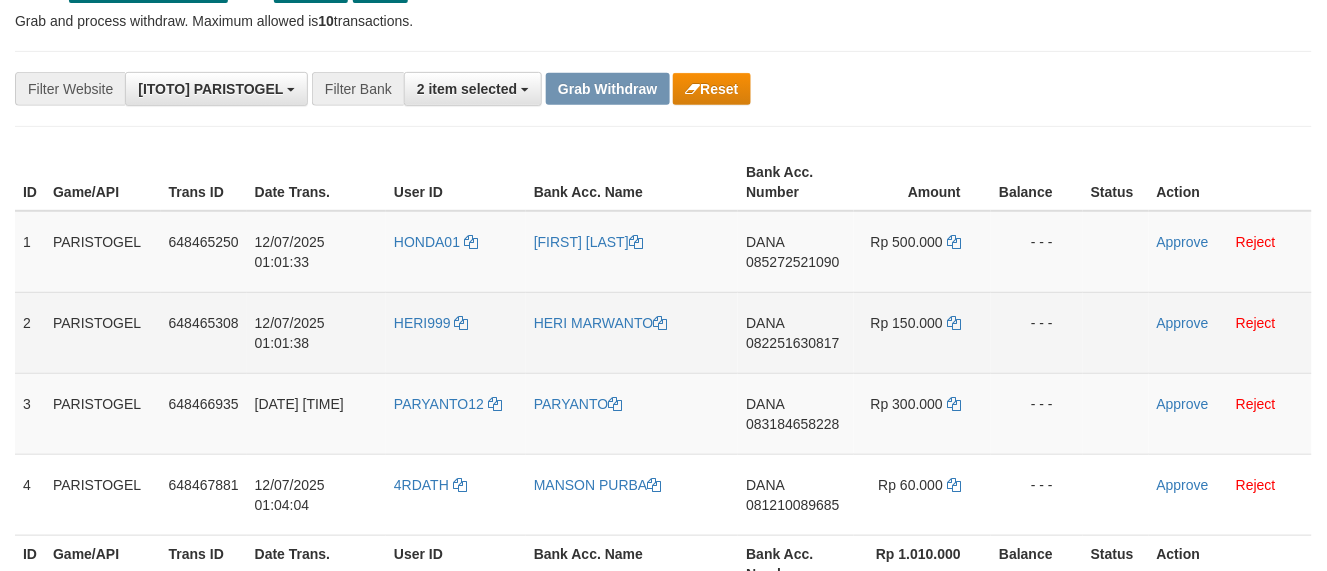 click on "- - -" at bounding box center [1037, 332] 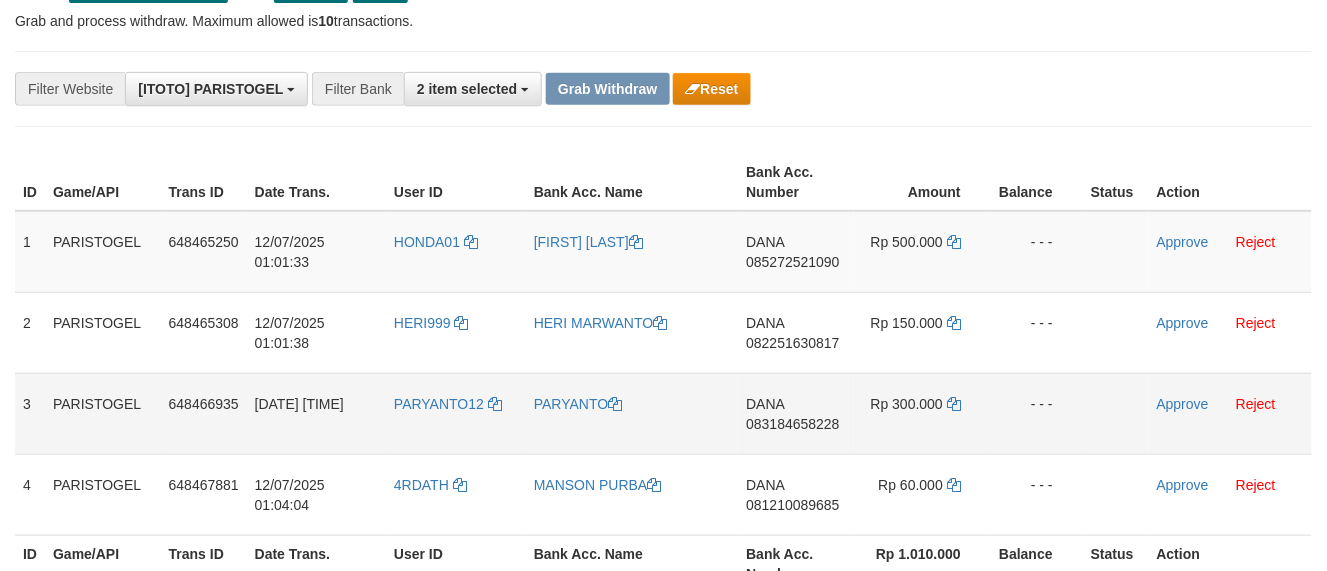 click on "DANA
083184658228" at bounding box center (796, 413) 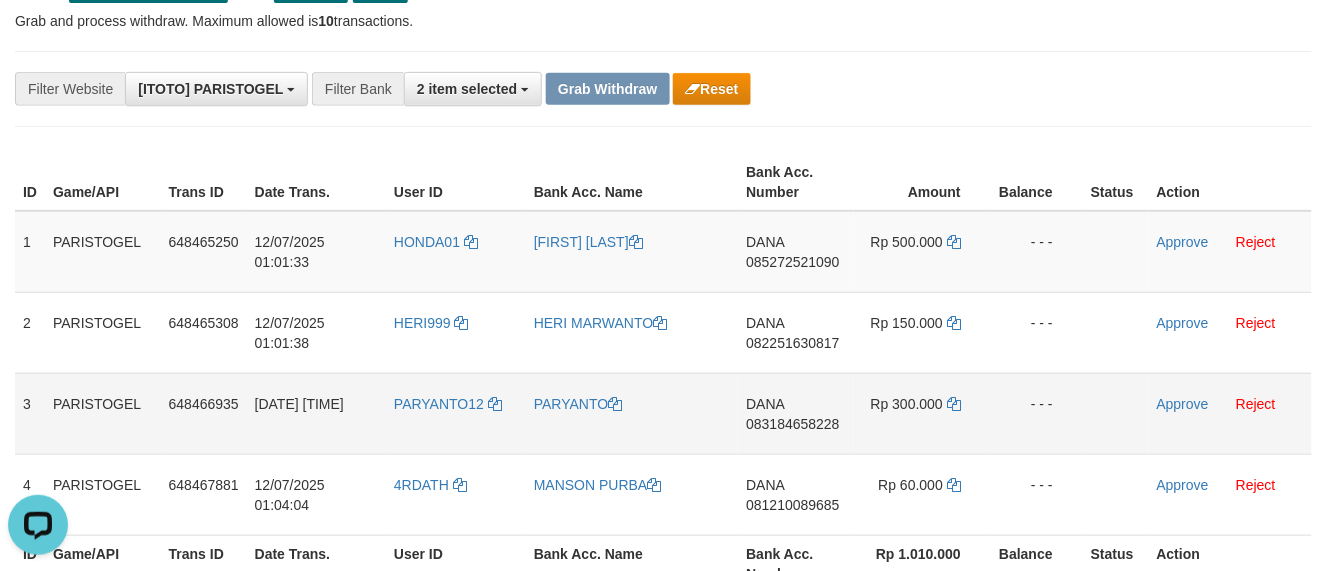scroll, scrollTop: 0, scrollLeft: 0, axis: both 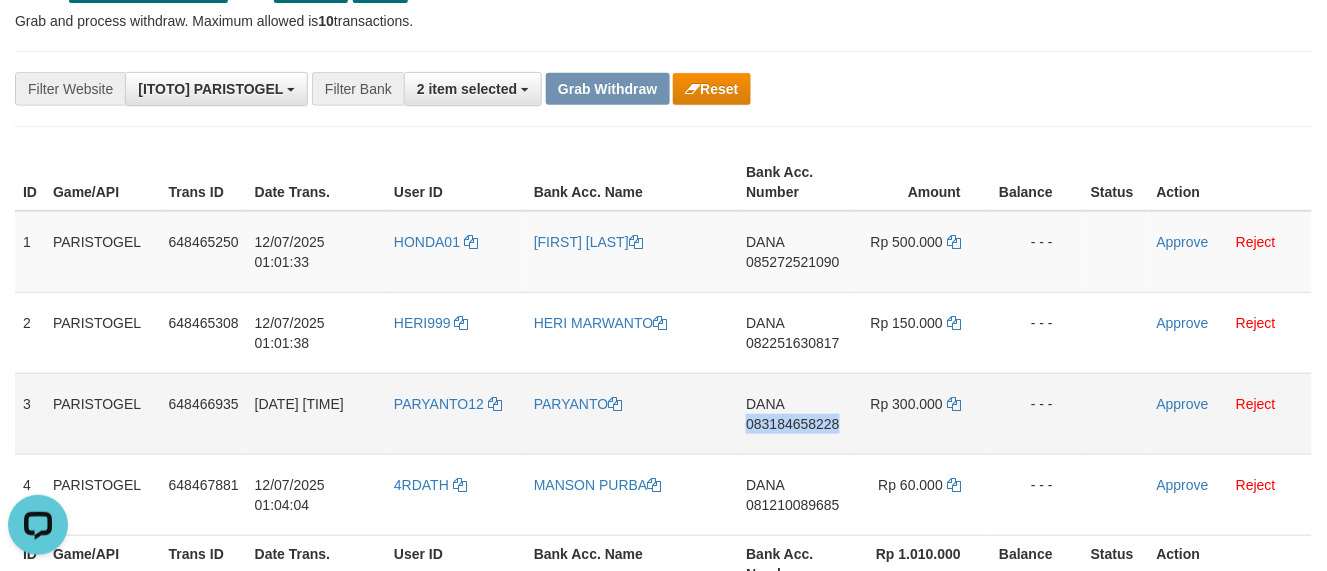 click on "DANA
083184658228" at bounding box center (796, 413) 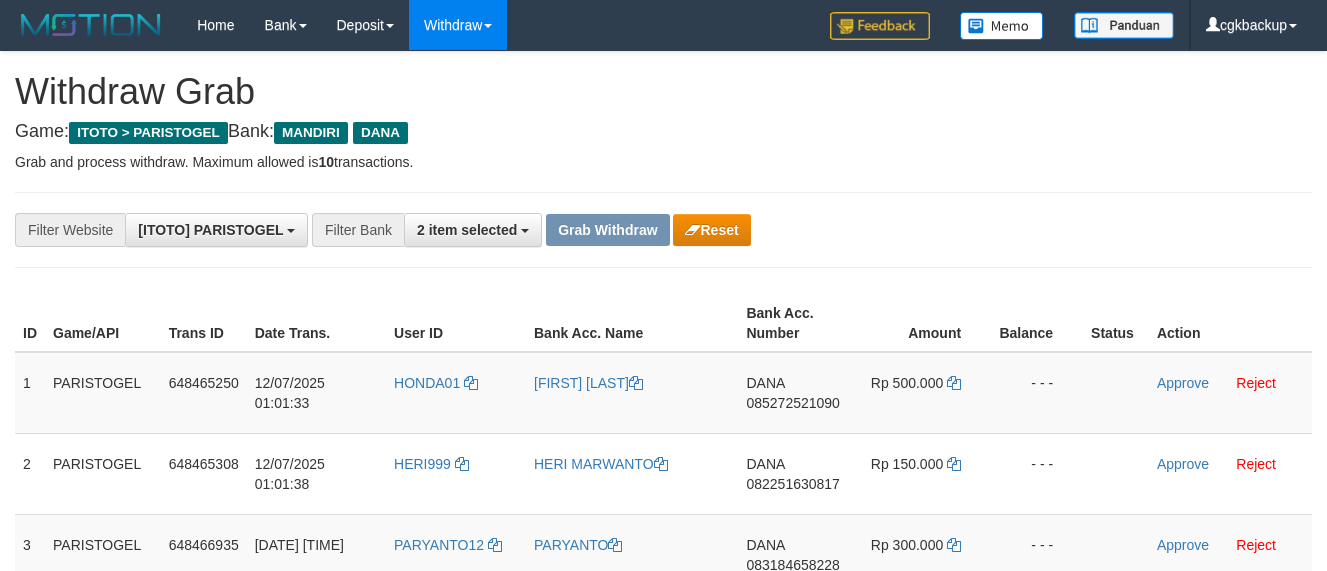 scroll, scrollTop: 141, scrollLeft: 0, axis: vertical 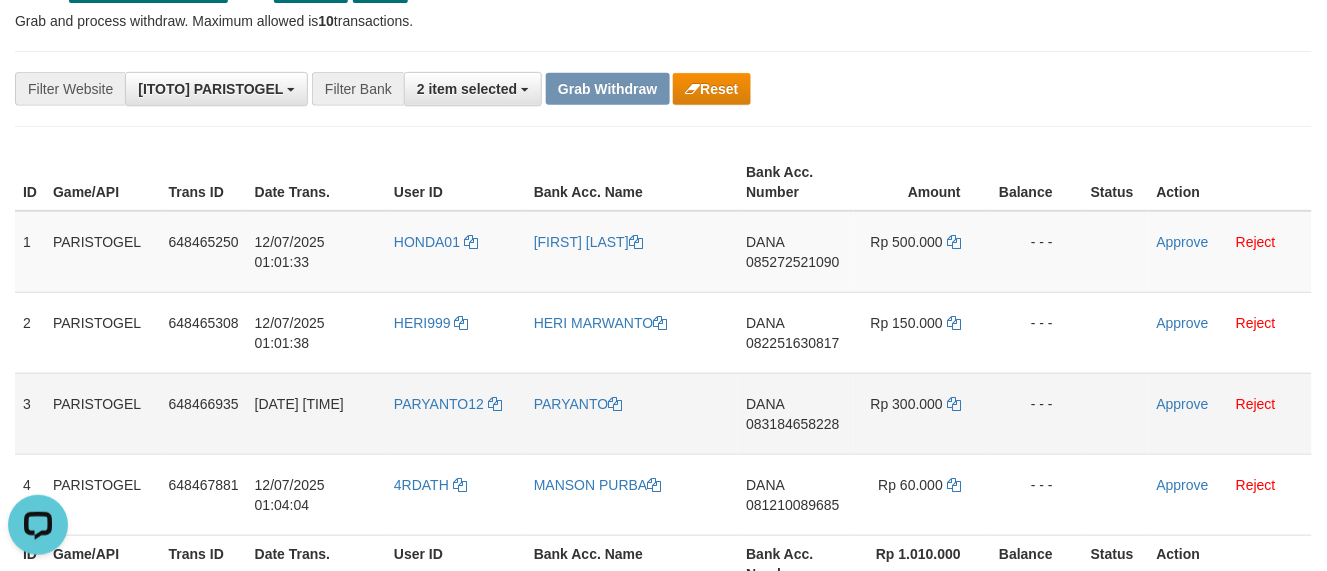 click on "Rp 300.000" at bounding box center [922, 413] 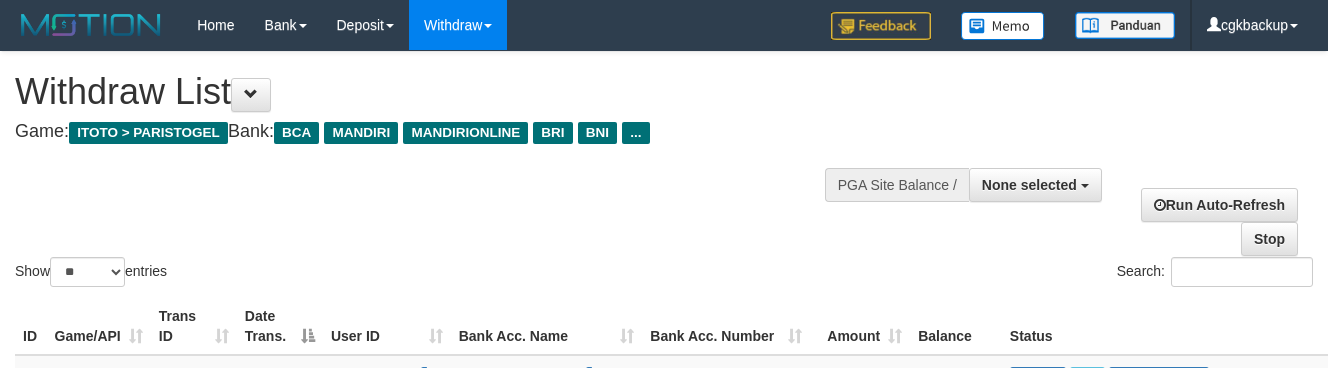 select 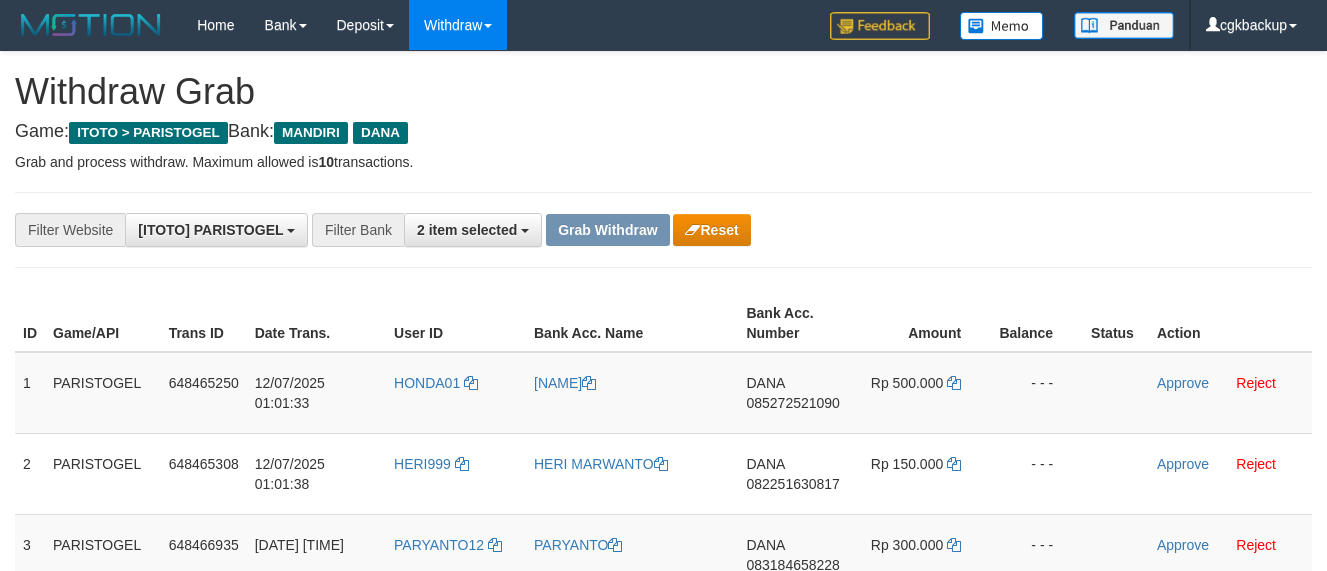 scroll, scrollTop: 141, scrollLeft: 0, axis: vertical 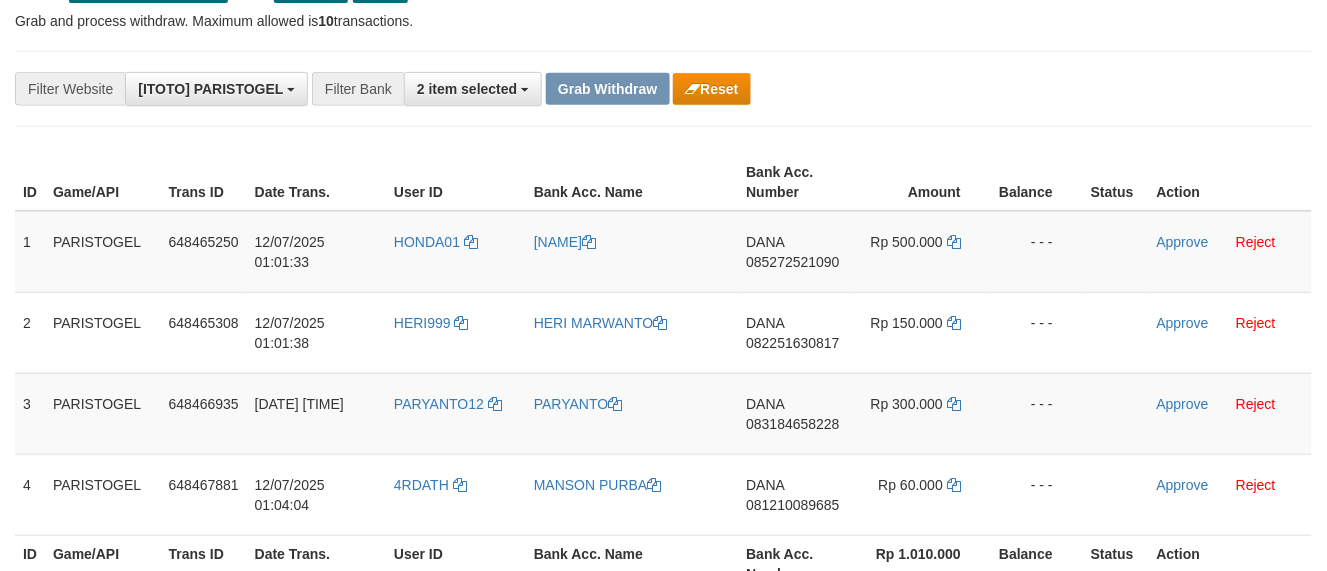 click on "DANA
081210089685" at bounding box center [796, 494] 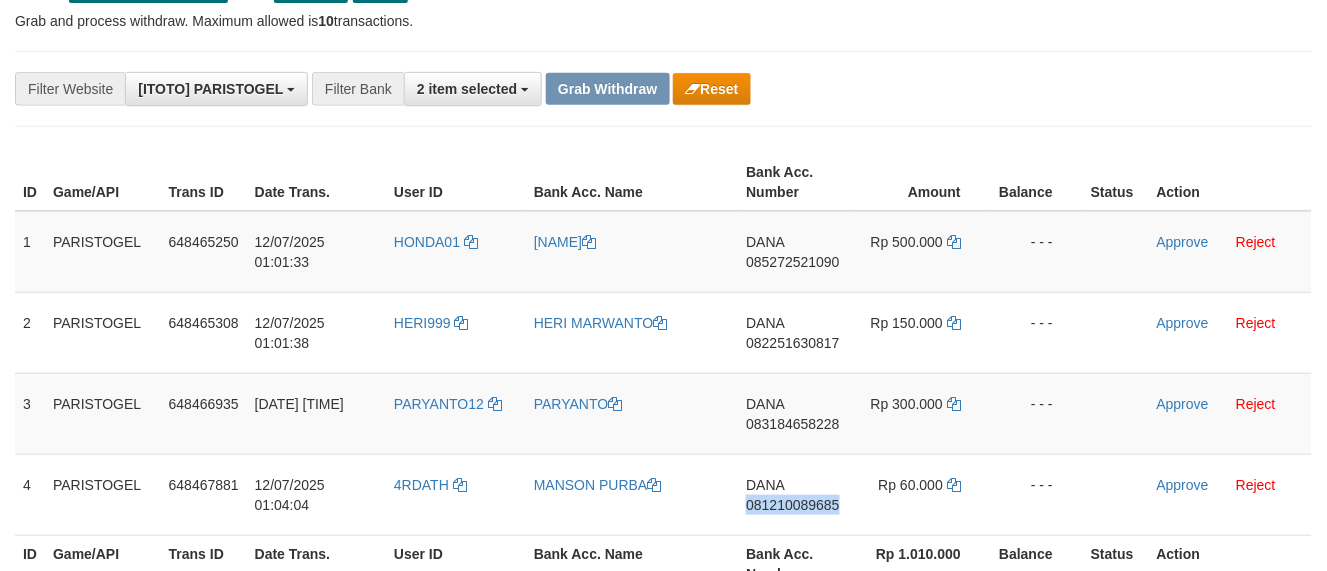 click on "DANA
081210089685" at bounding box center (796, 494) 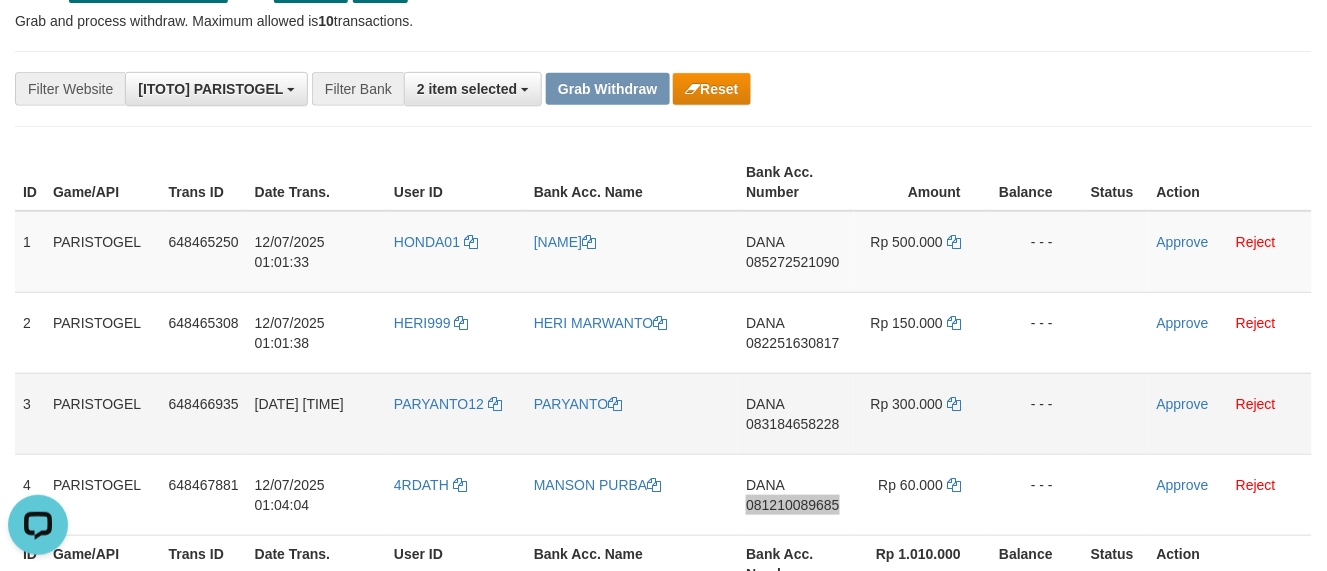 scroll, scrollTop: 0, scrollLeft: 0, axis: both 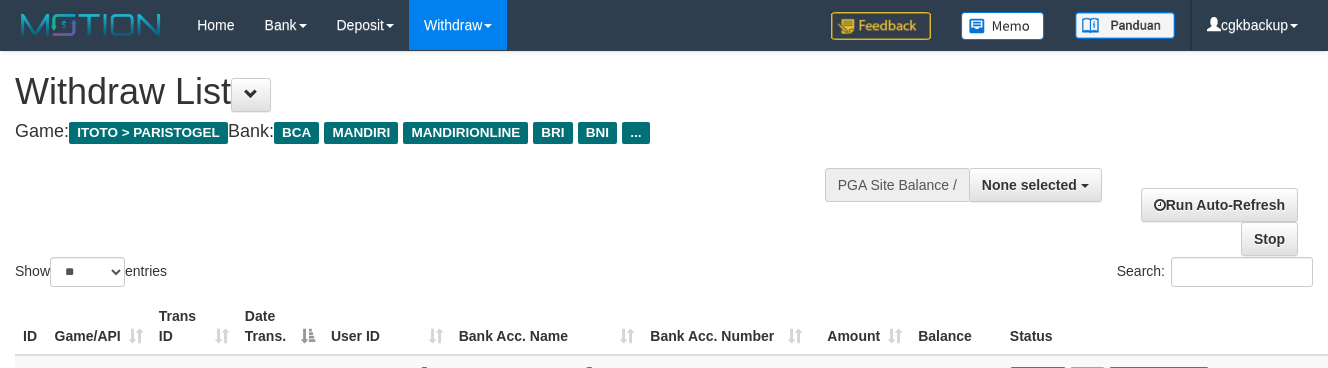 select 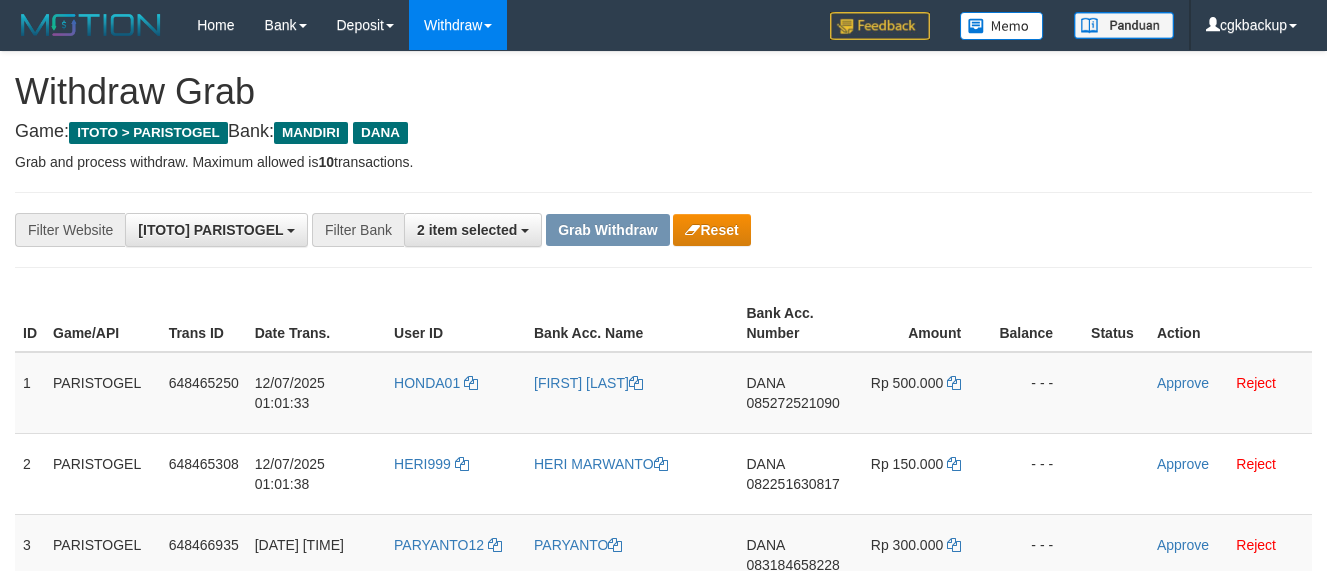 scroll, scrollTop: 141, scrollLeft: 0, axis: vertical 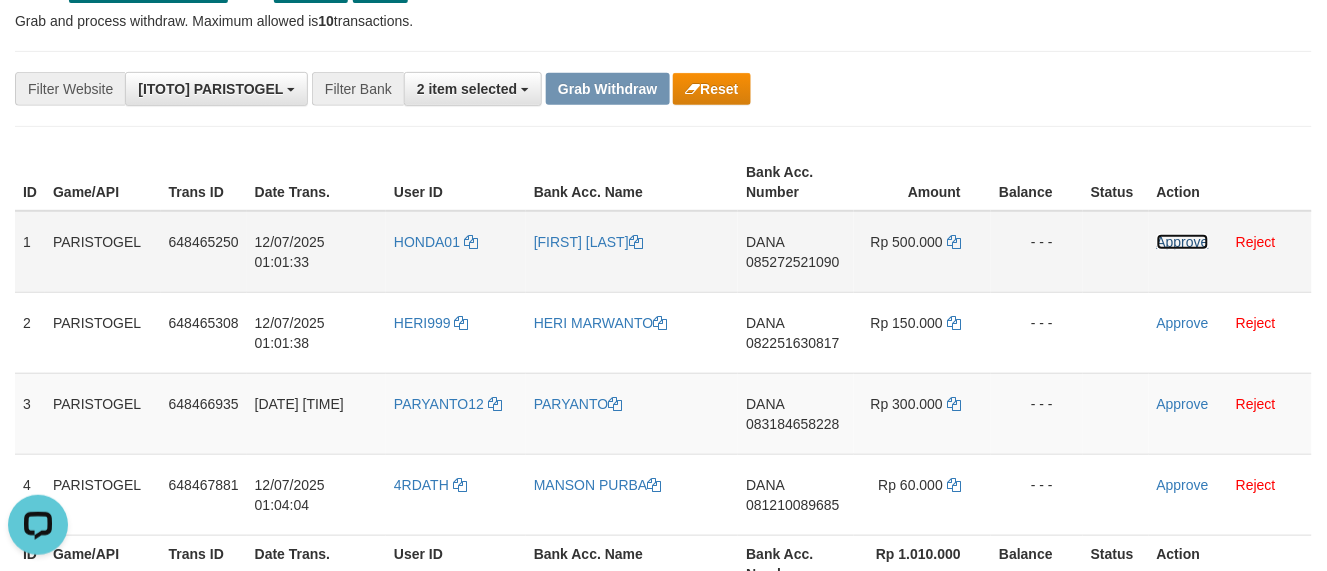 click on "Approve" at bounding box center (1183, 242) 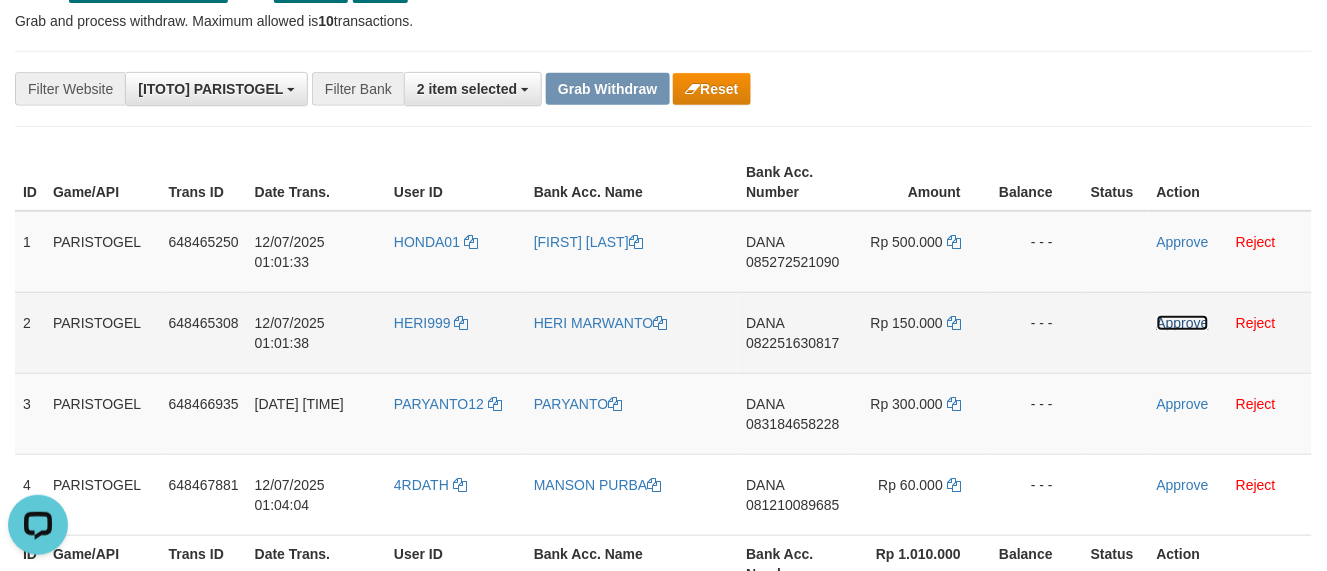 click on "Approve" at bounding box center [1183, 323] 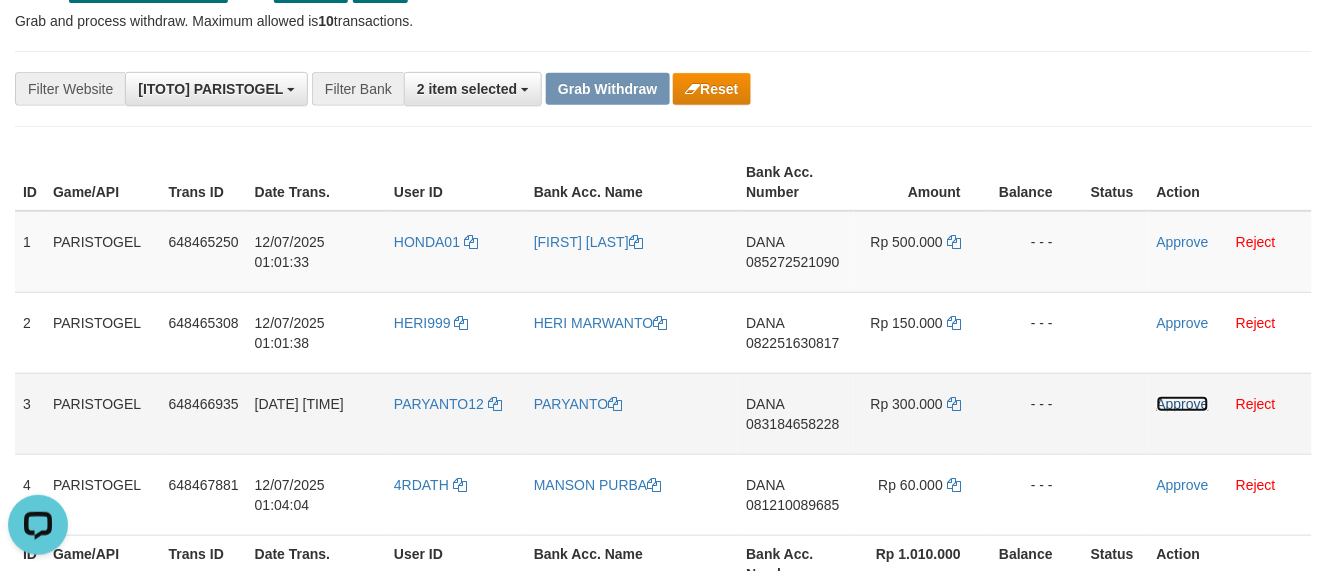 click on "Approve" at bounding box center (1183, 404) 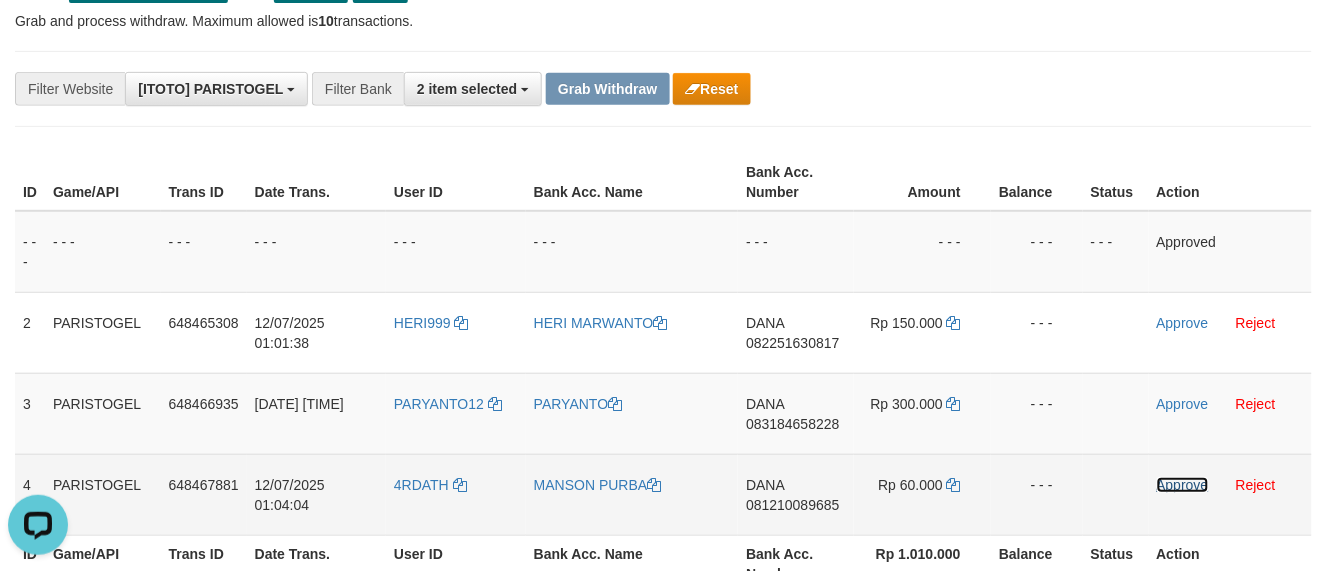 click on "Approve" at bounding box center [1183, 485] 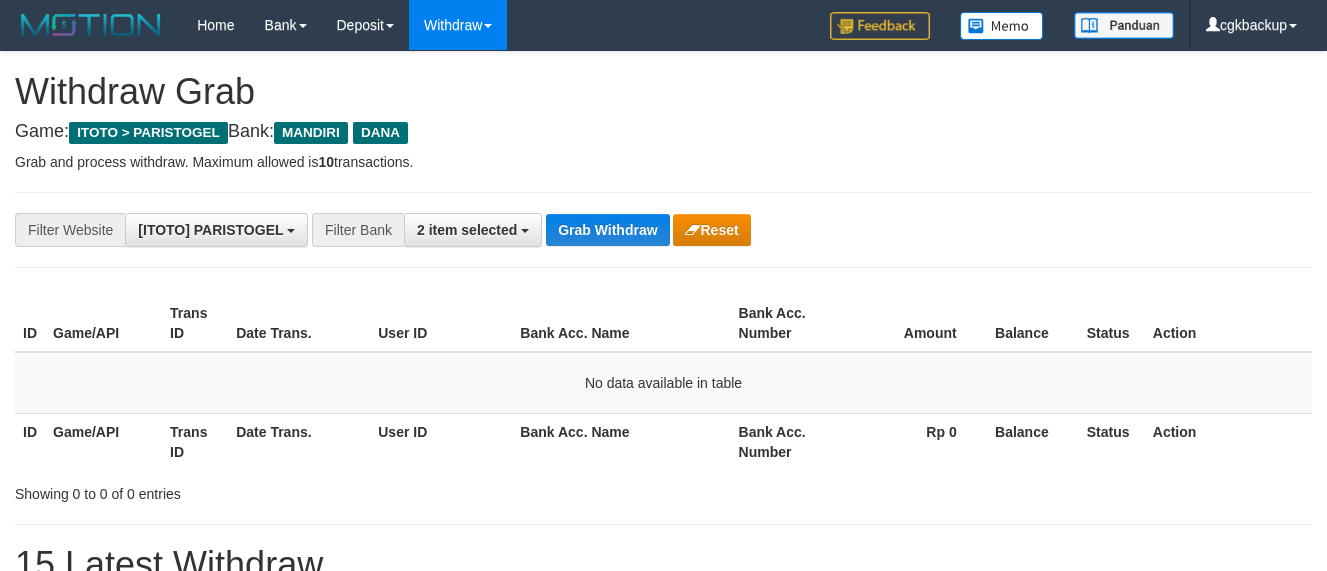 scroll, scrollTop: 141, scrollLeft: 0, axis: vertical 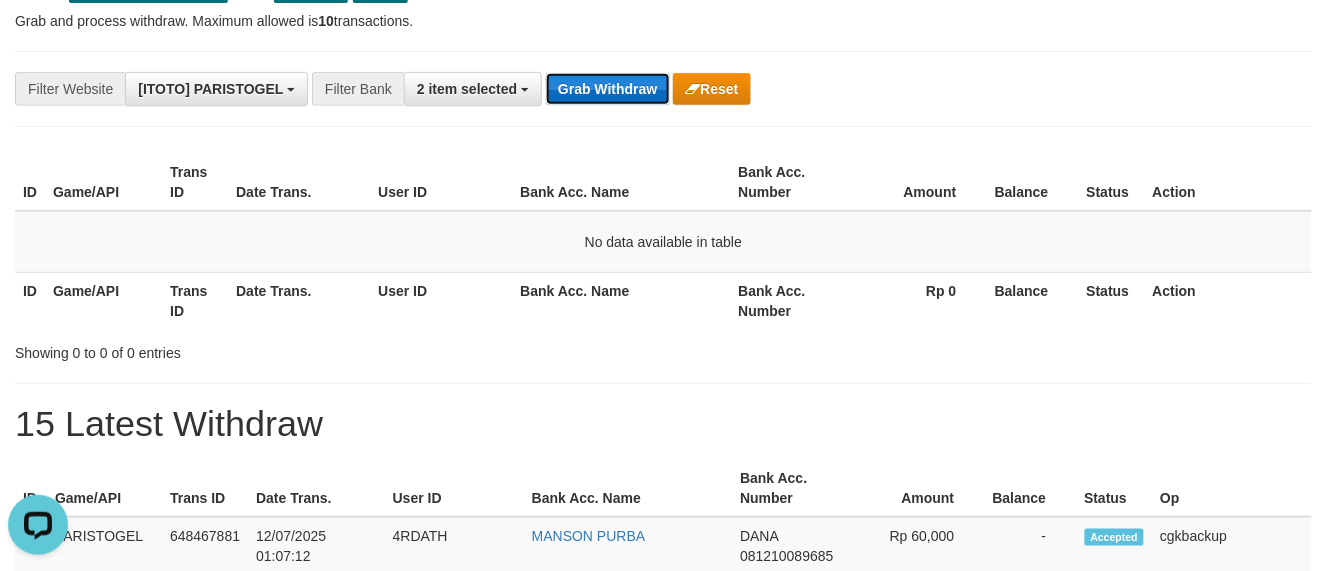 click on "Grab Withdraw" at bounding box center [607, 89] 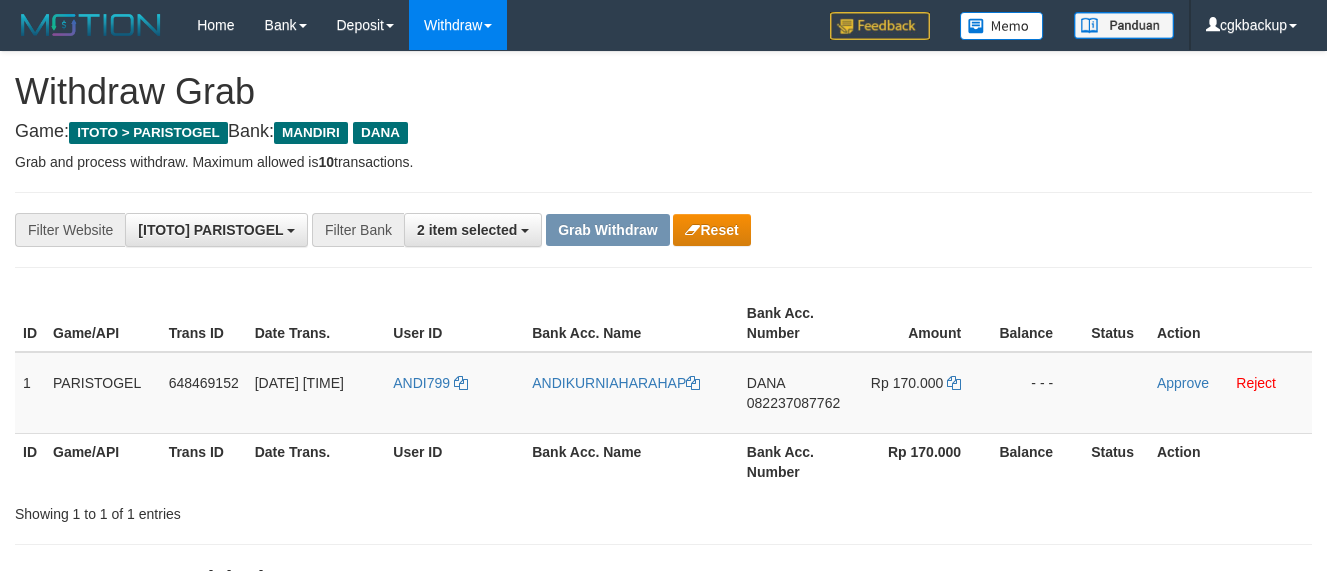 scroll, scrollTop: 0, scrollLeft: 0, axis: both 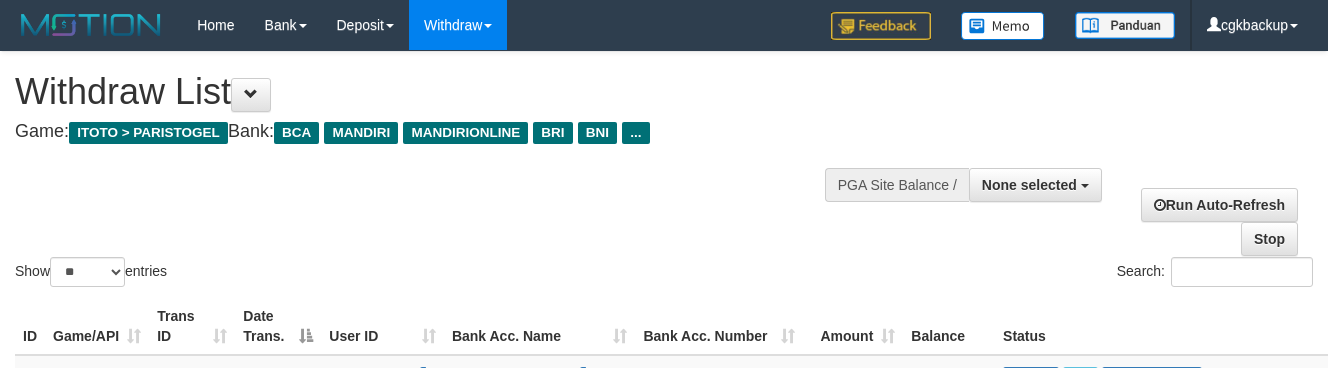 select 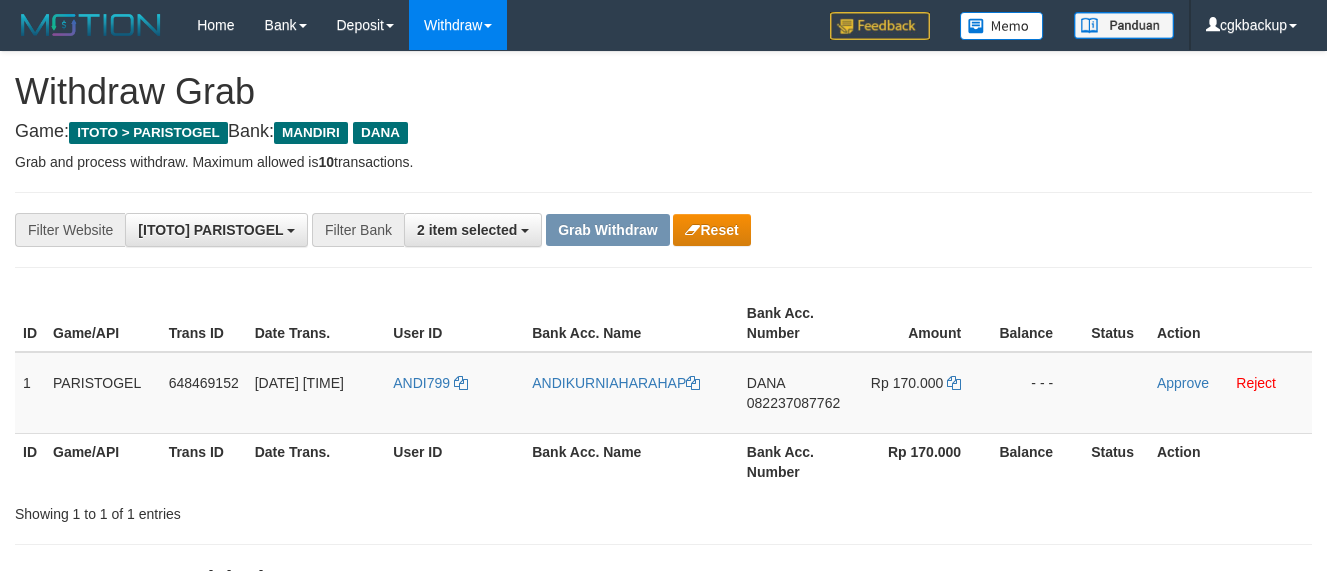 scroll, scrollTop: 0, scrollLeft: 0, axis: both 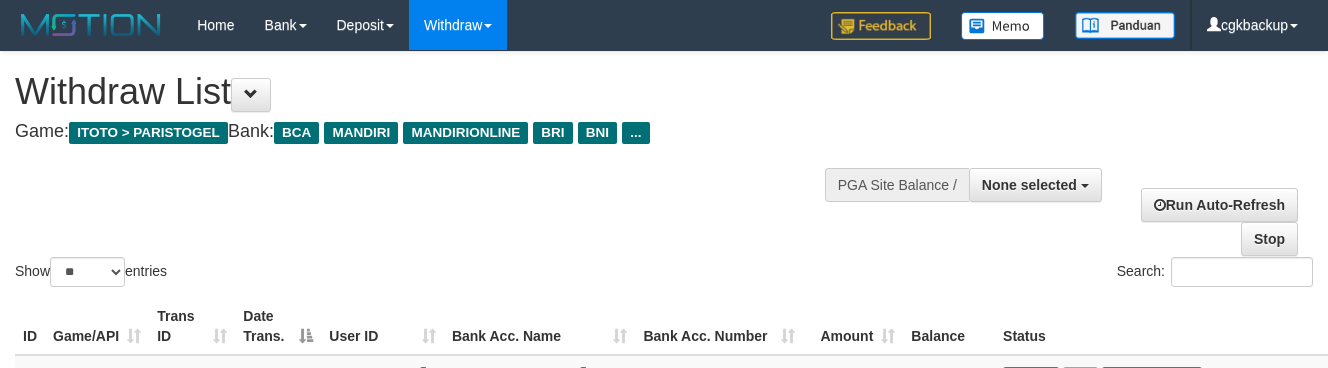 select 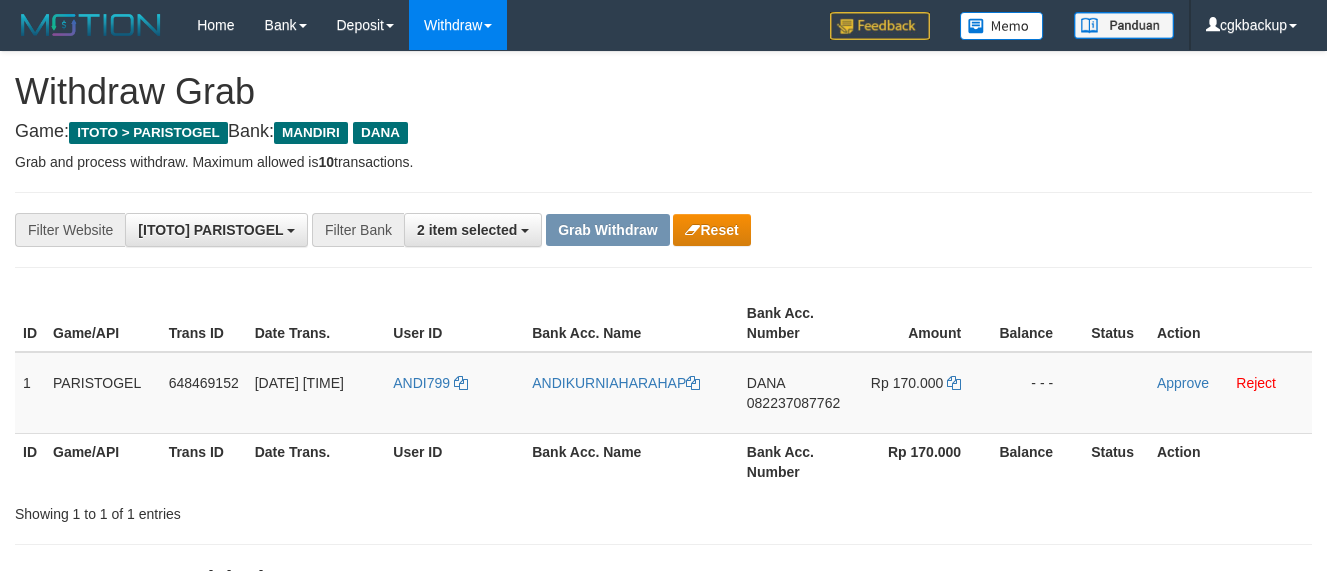 scroll, scrollTop: 134, scrollLeft: 0, axis: vertical 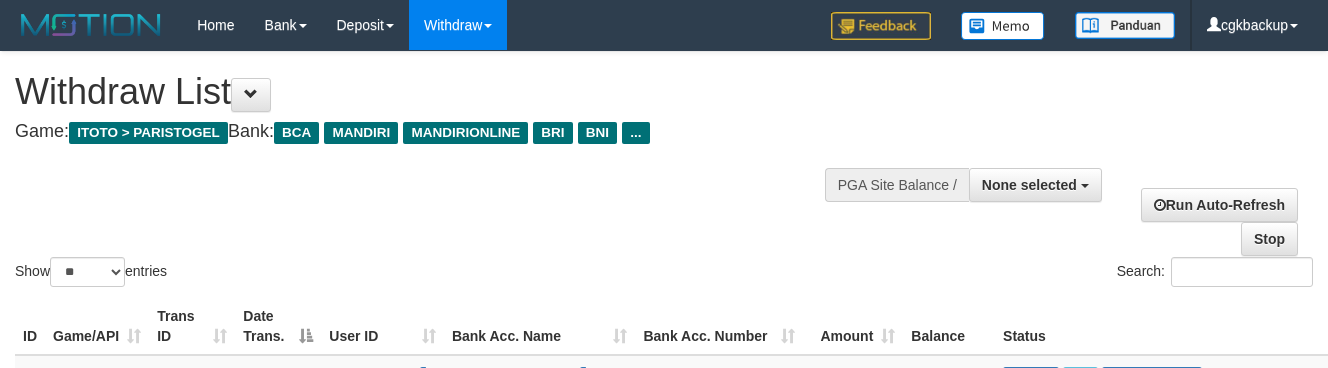 select 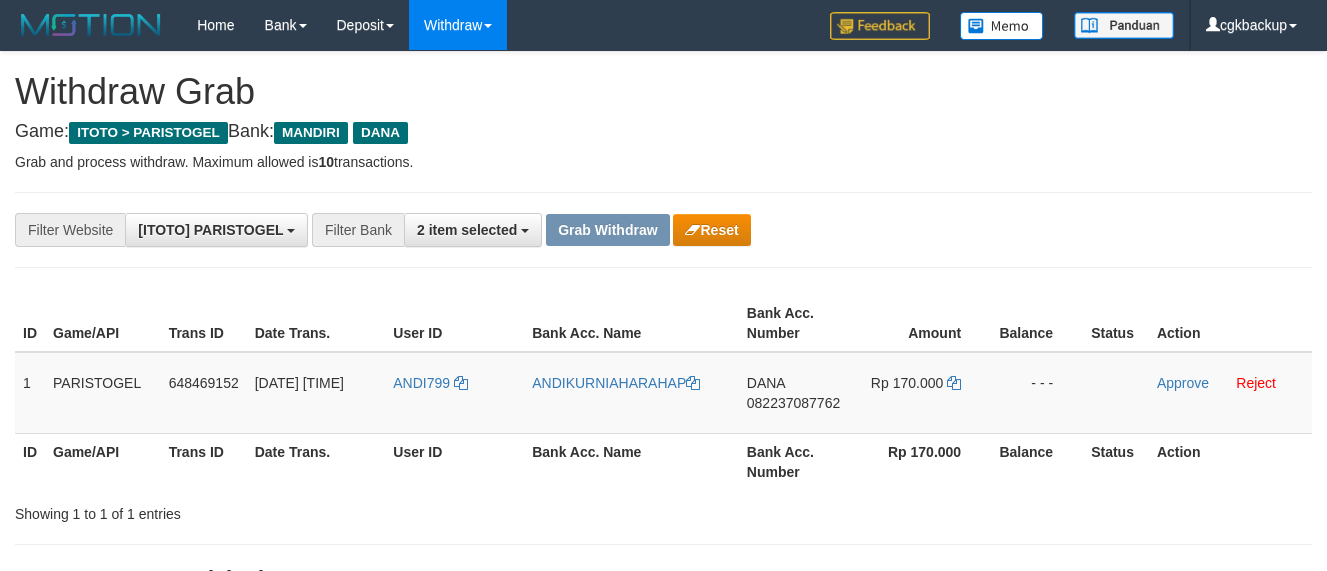 scroll, scrollTop: 125, scrollLeft: 0, axis: vertical 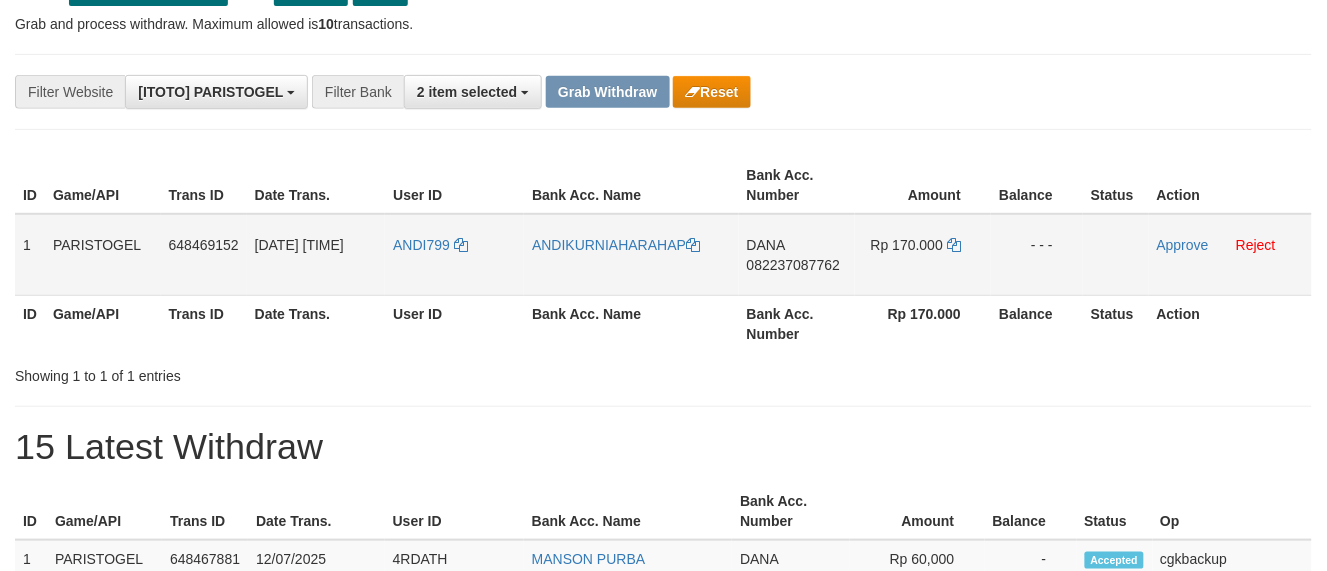 click on "ANDI799" at bounding box center [454, 255] 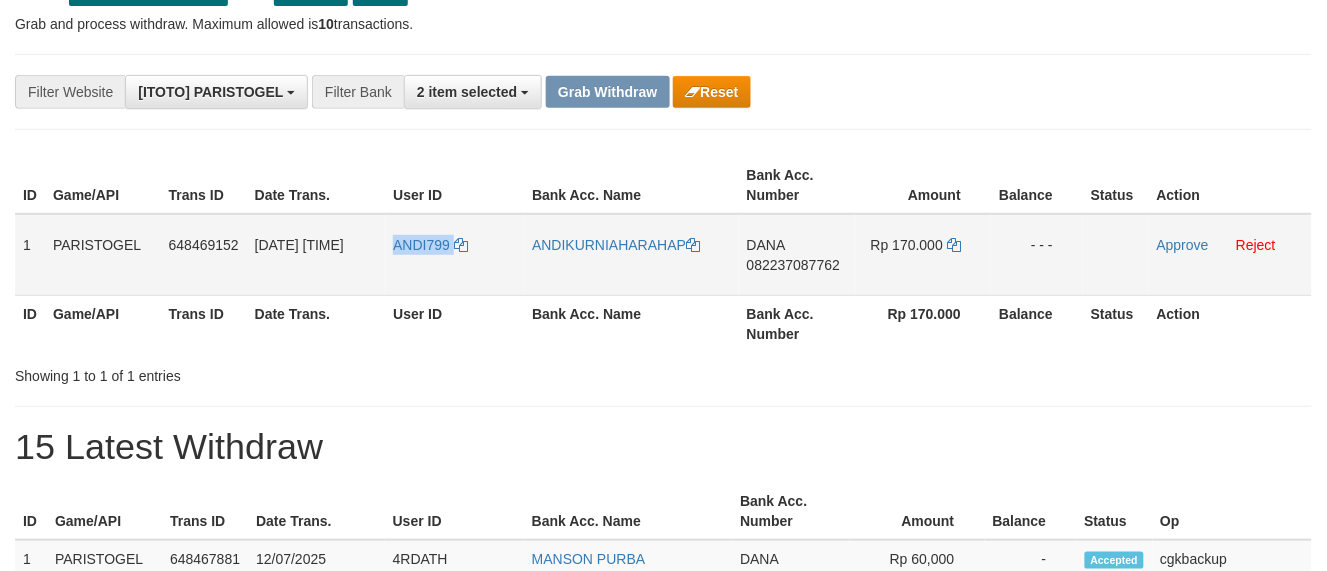 click on "ANDI799" at bounding box center [454, 255] 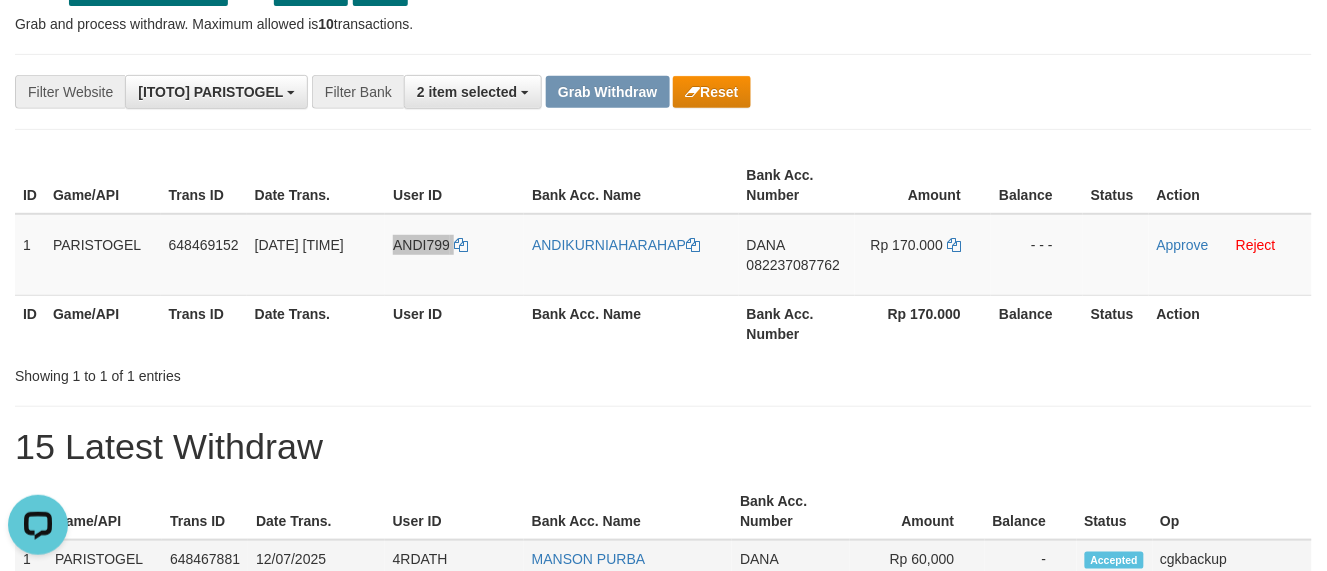 scroll, scrollTop: 0, scrollLeft: 0, axis: both 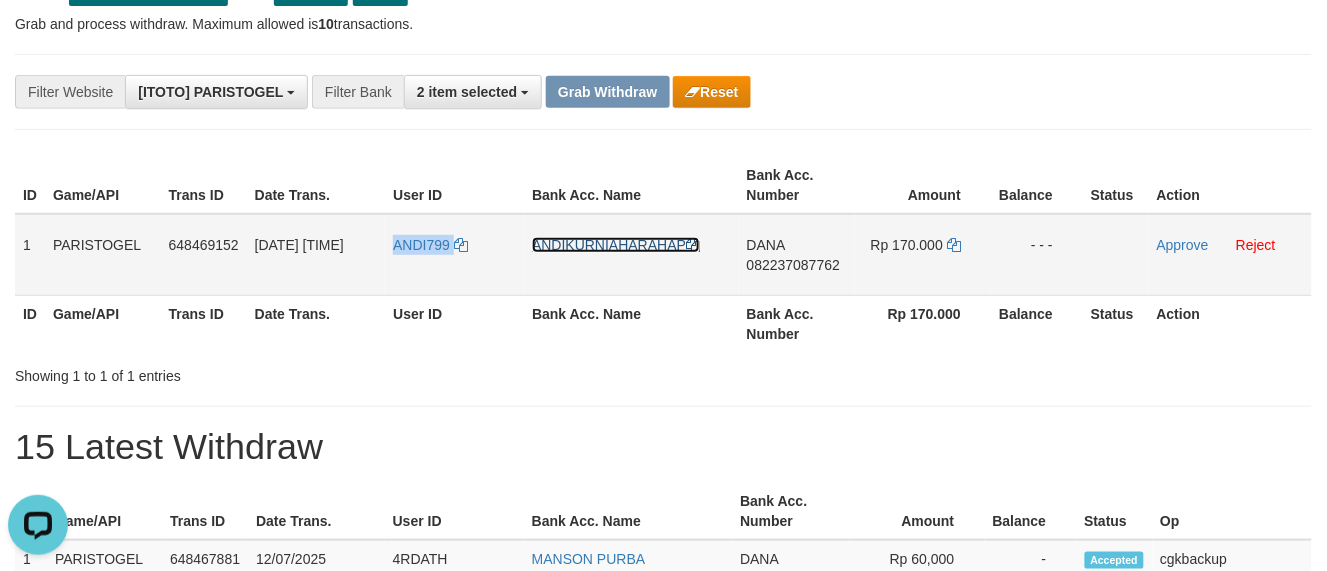 click on "ANDIKURNIAHARAHAP" at bounding box center (616, 245) 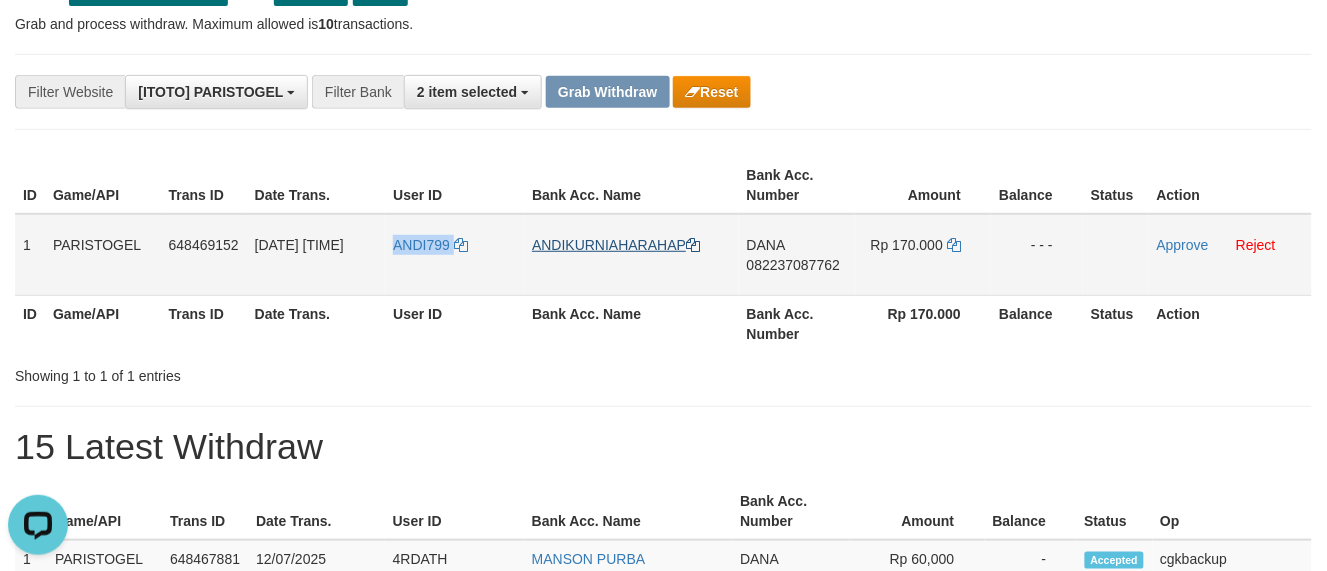 copy on "ANDI799" 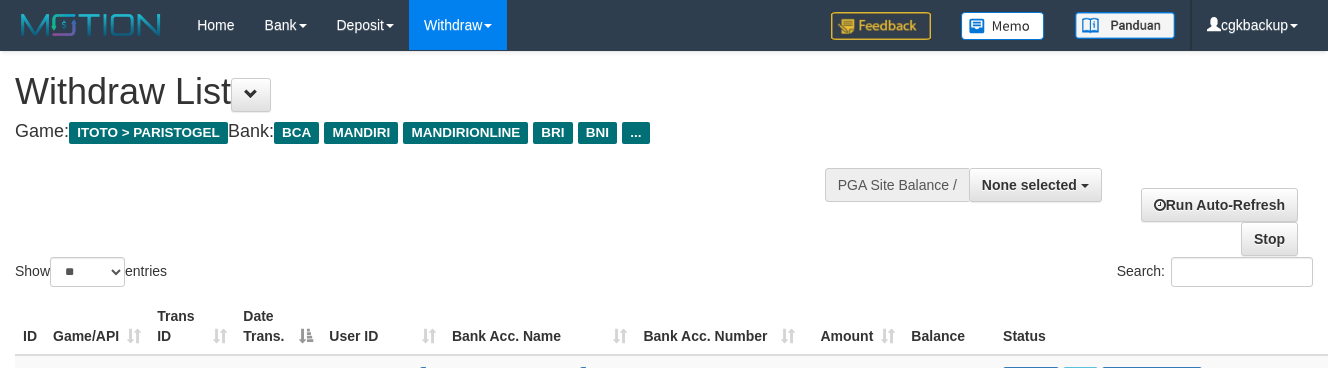 select 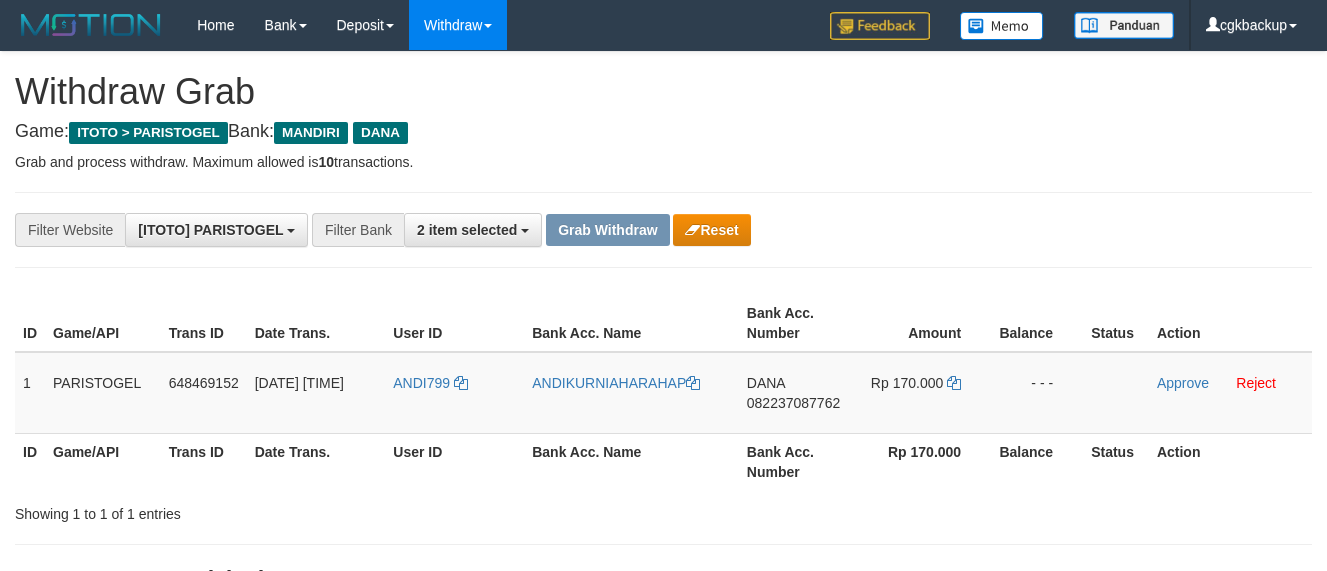 scroll, scrollTop: 140, scrollLeft: 0, axis: vertical 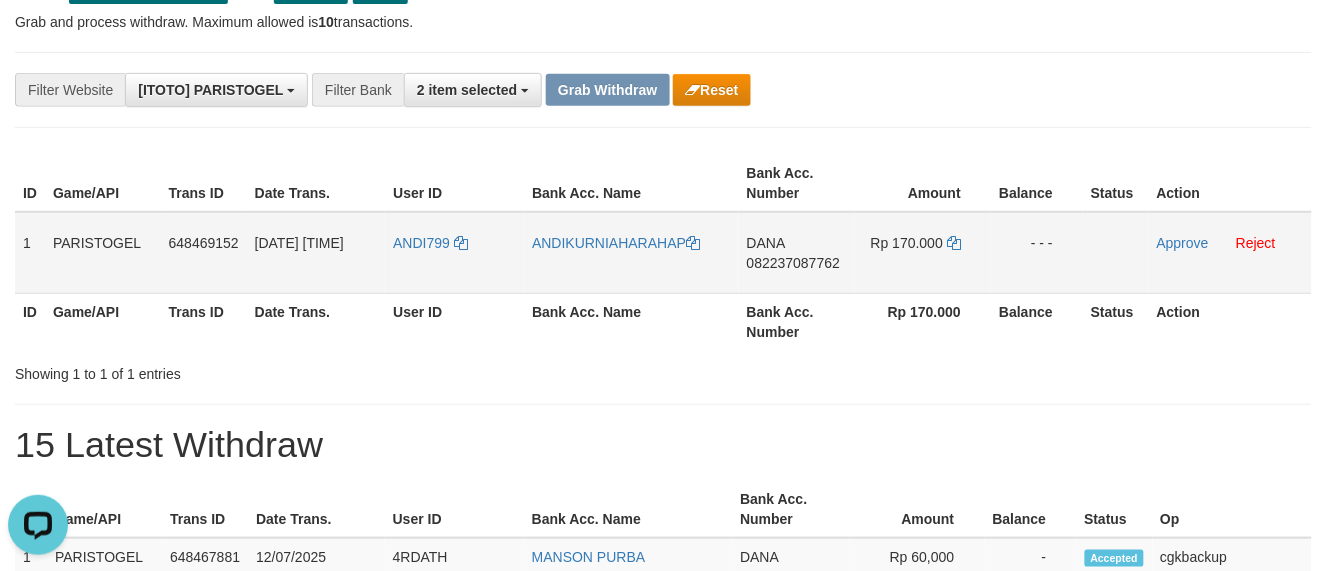 click on "DANA
[PHONE]" at bounding box center (797, 253) 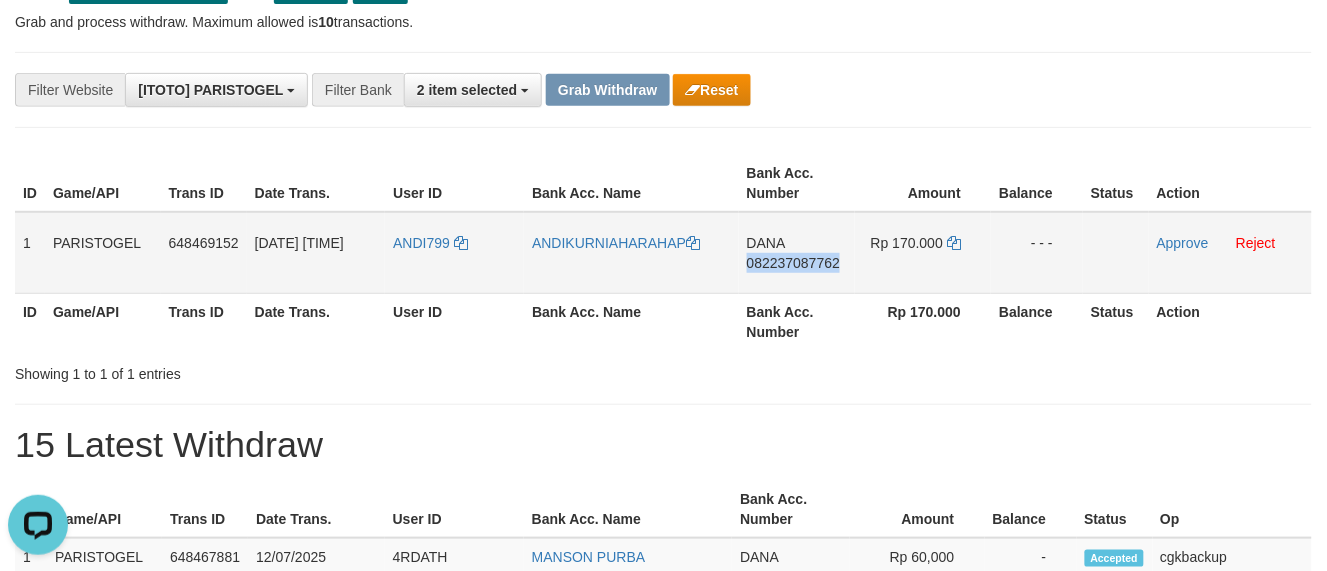 click on "DANA
082237087762" at bounding box center [797, 253] 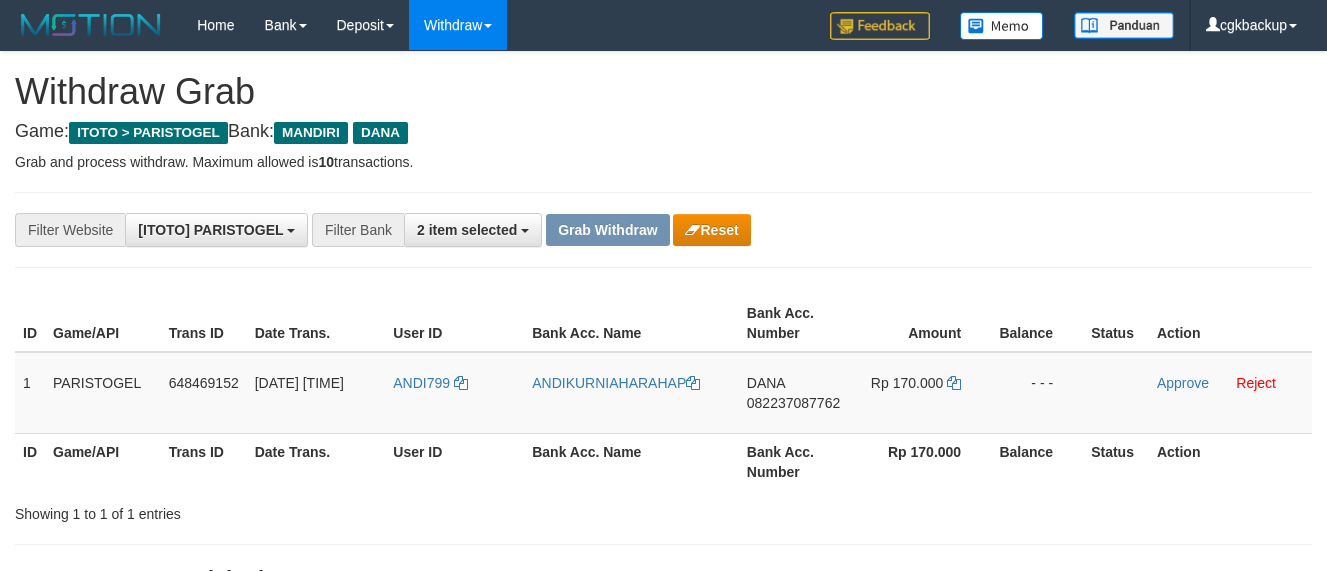 scroll, scrollTop: 141, scrollLeft: 0, axis: vertical 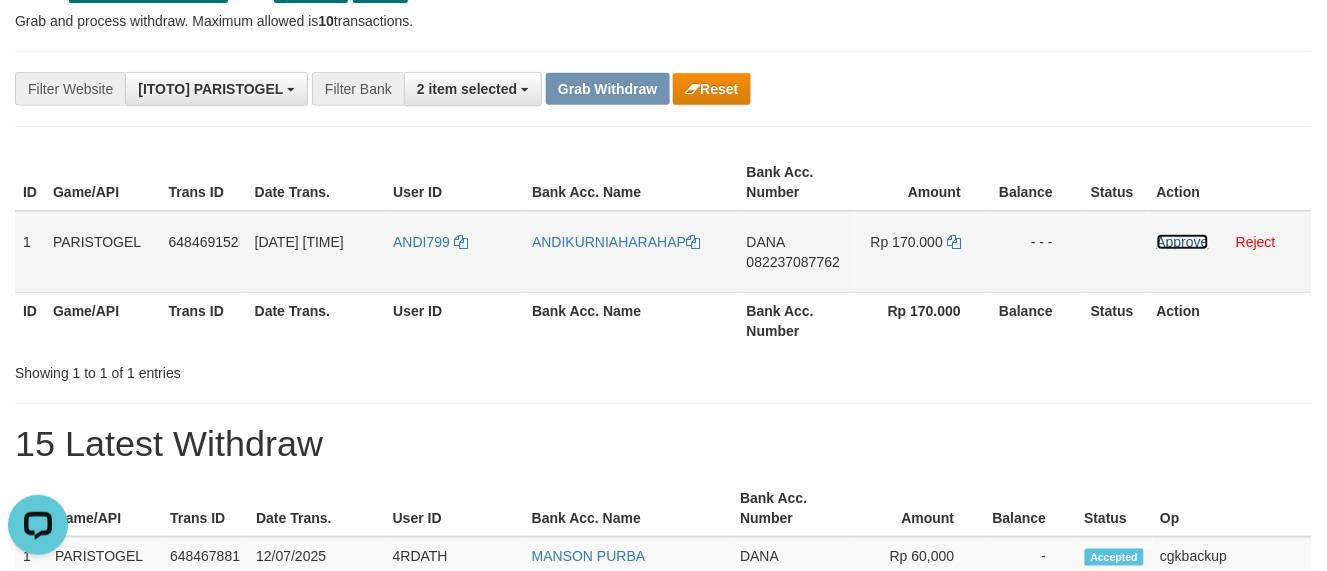 click on "Approve" at bounding box center [1183, 242] 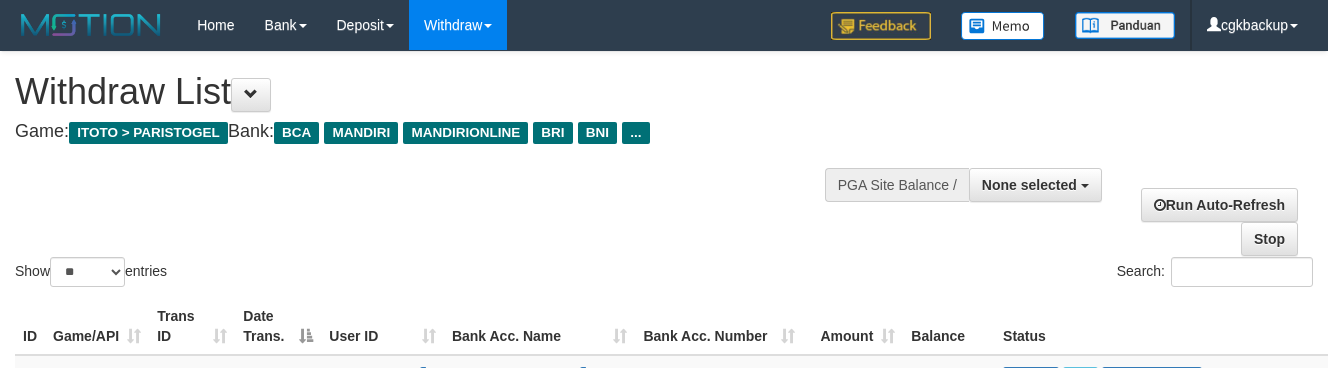 select 